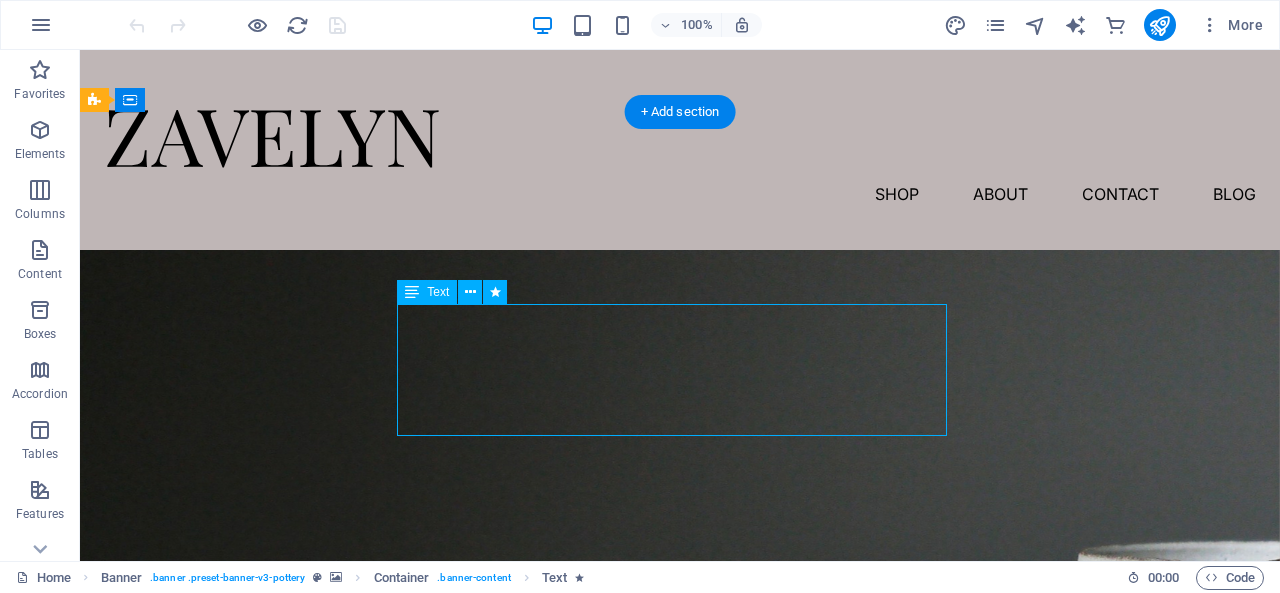 scroll, scrollTop: 106, scrollLeft: 0, axis: vertical 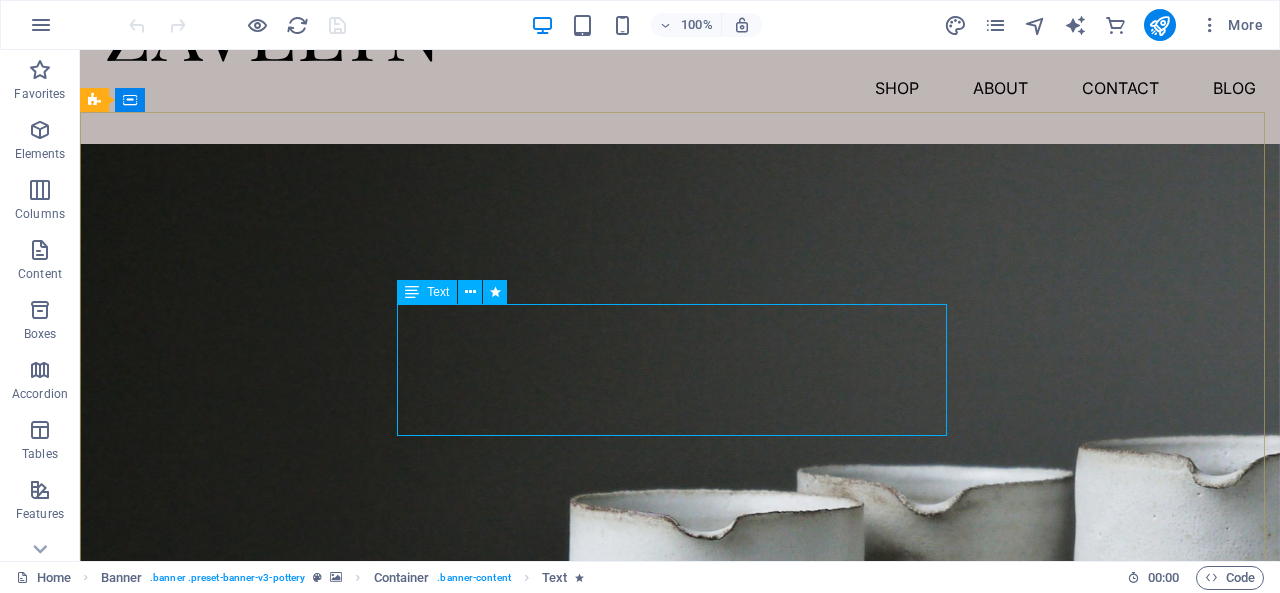 click at bounding box center [412, 292] 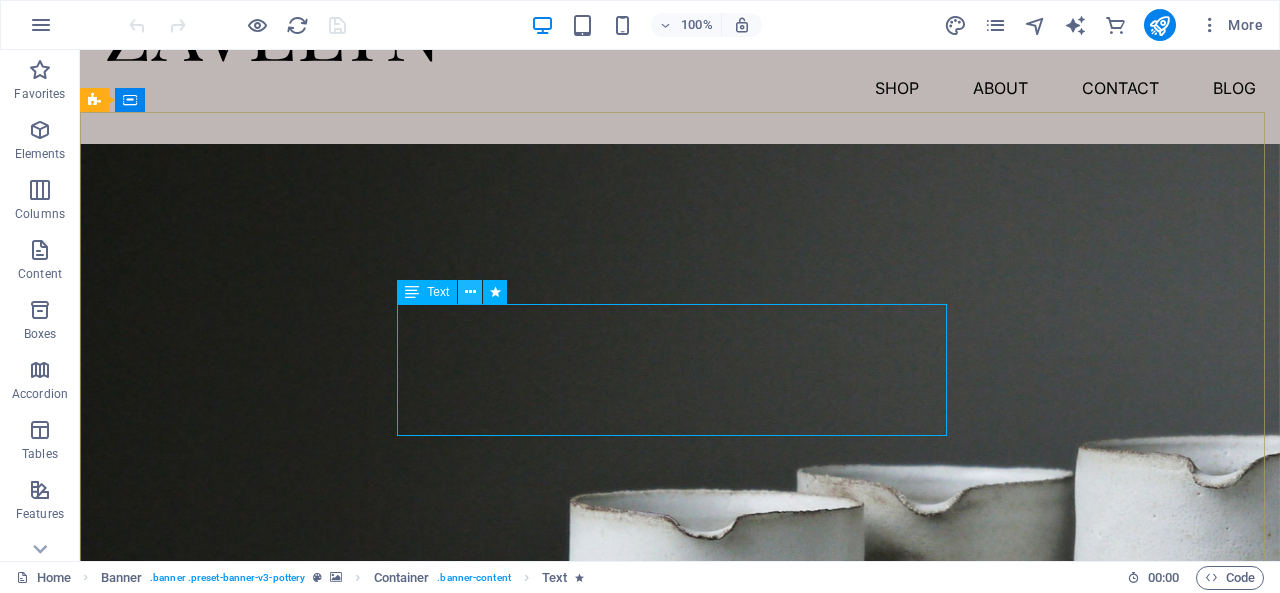 click at bounding box center [470, 292] 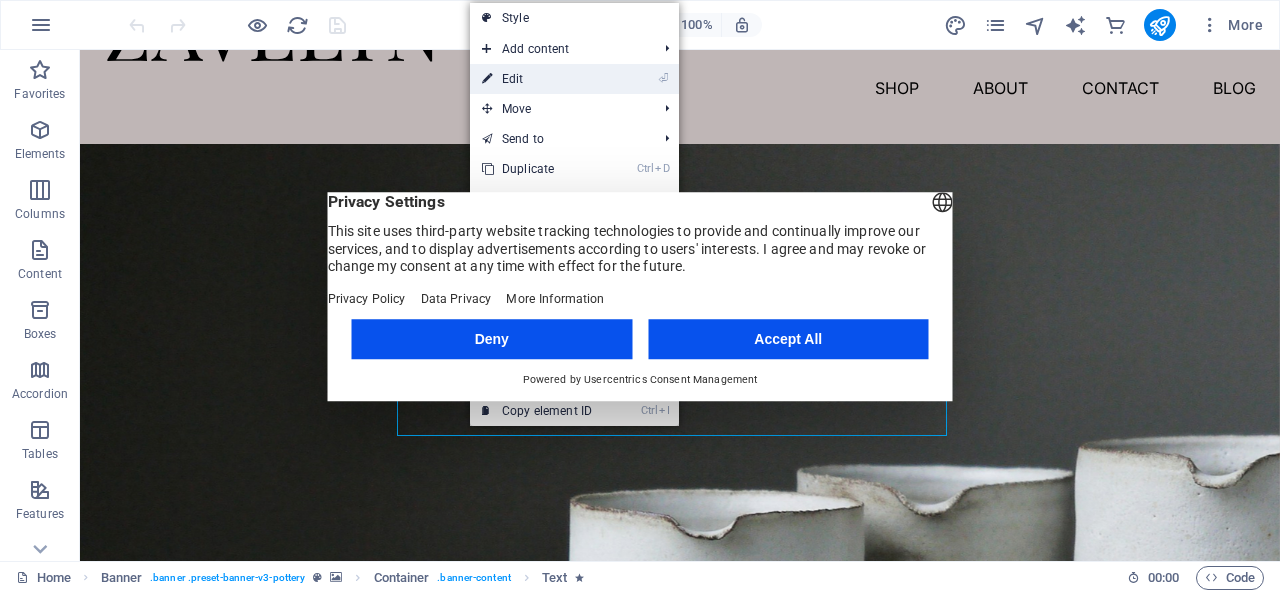 click on "⏎  Edit" at bounding box center [537, 79] 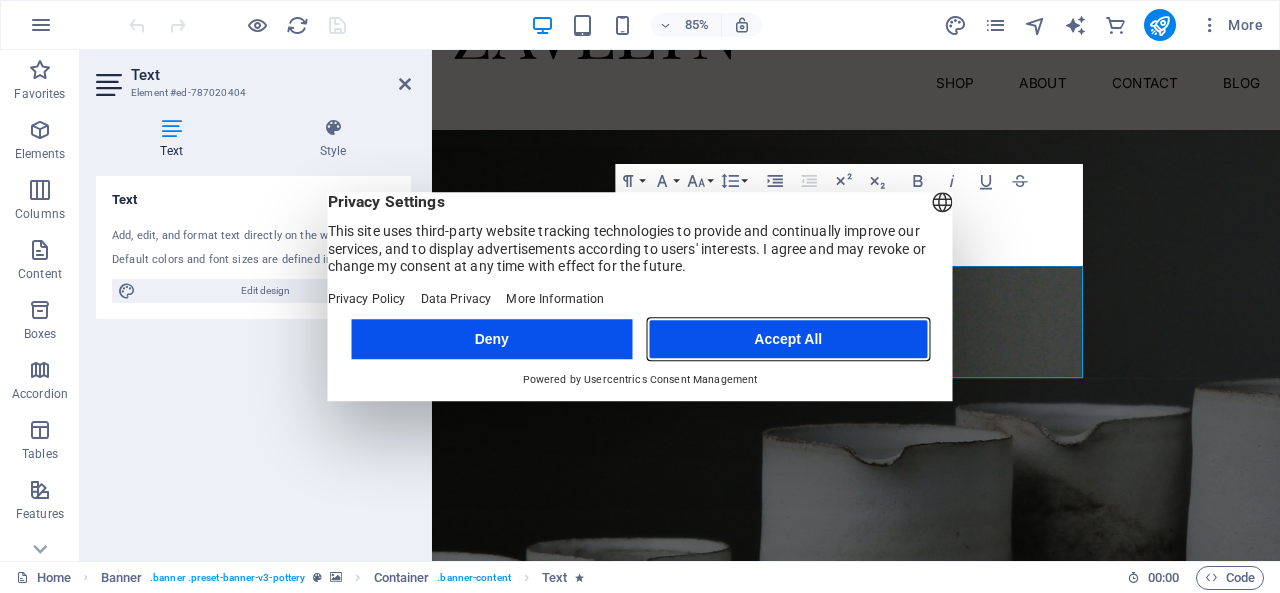 click on "Accept All" at bounding box center [788, 339] 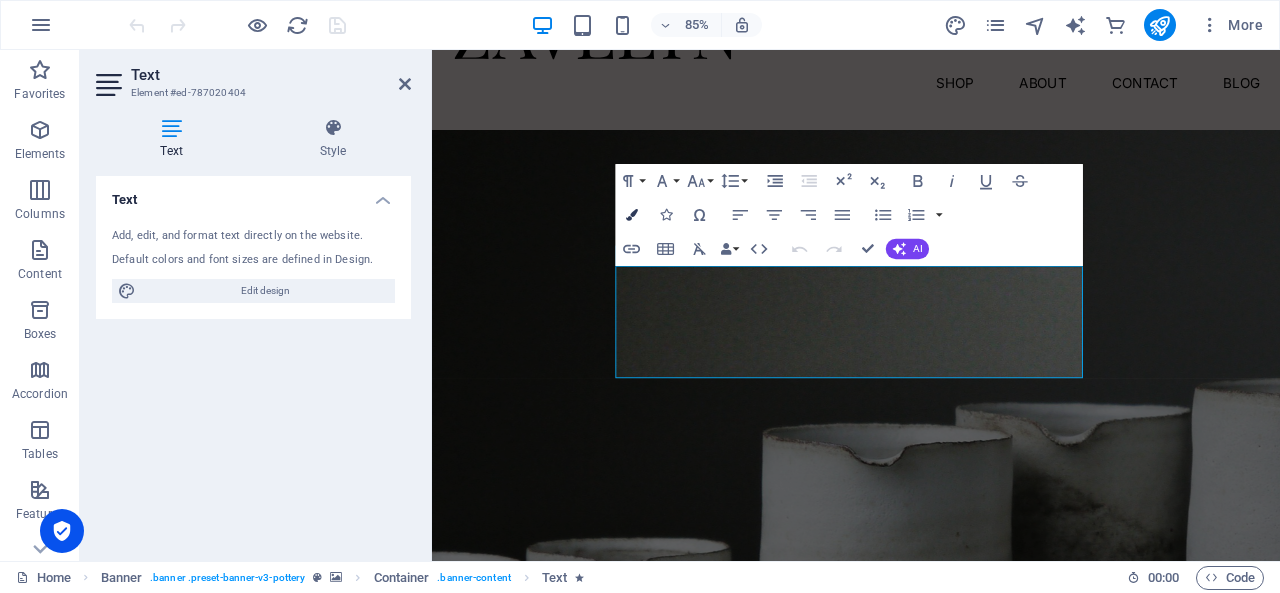 click on "Colors" at bounding box center [632, 215] 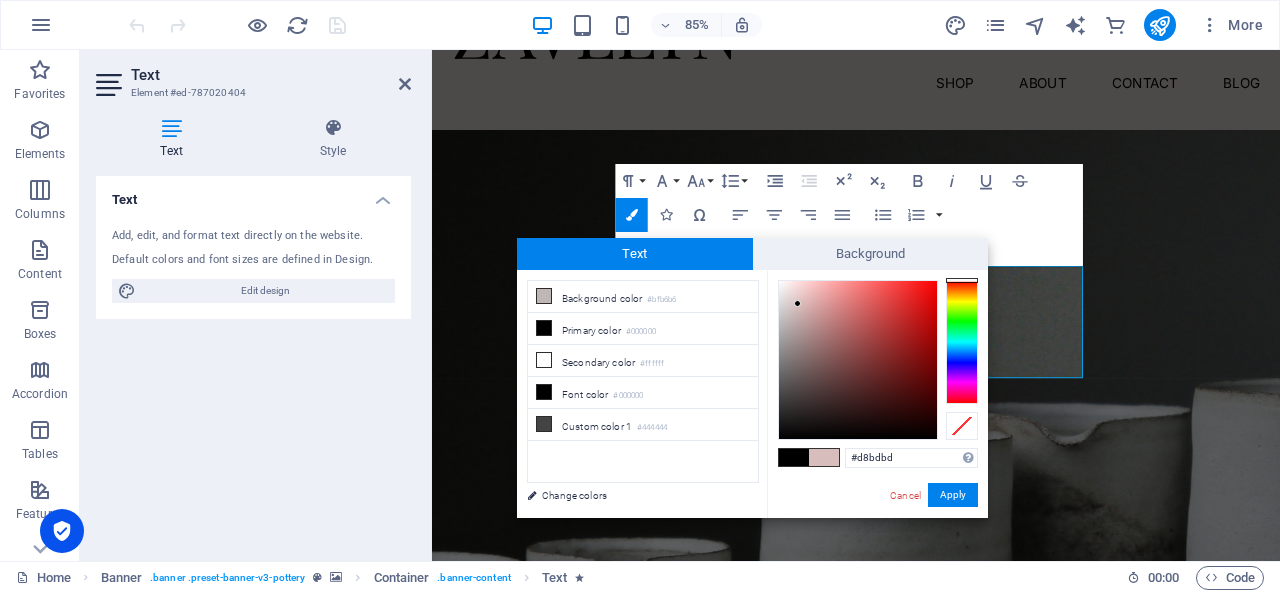 click at bounding box center [858, 360] 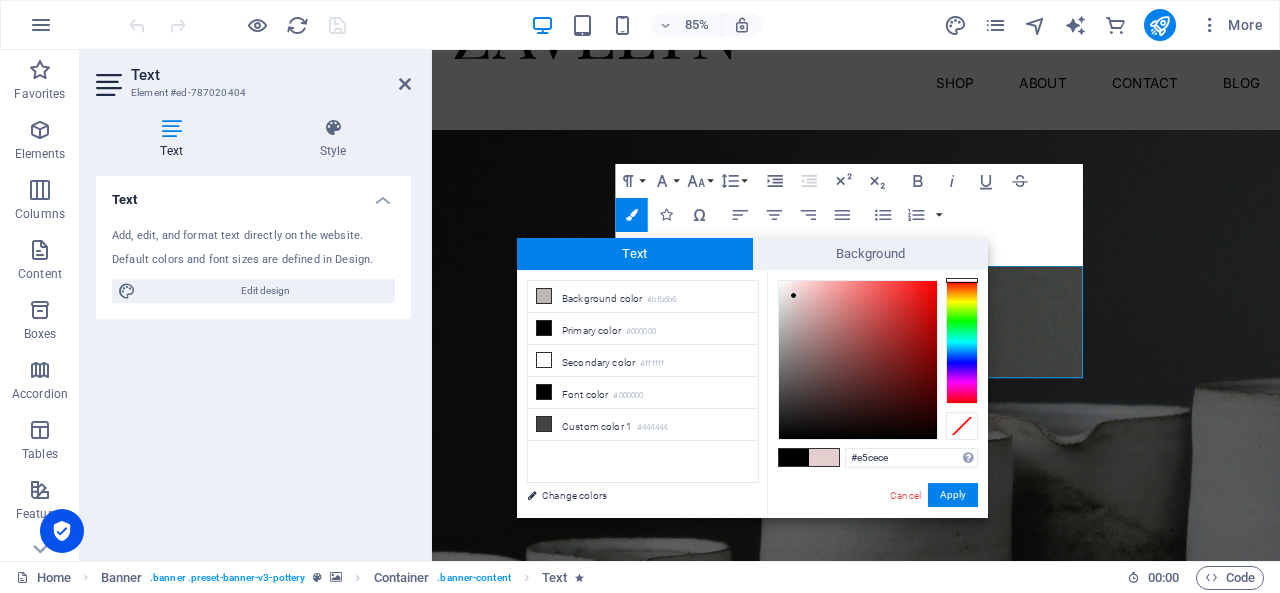 click at bounding box center [858, 360] 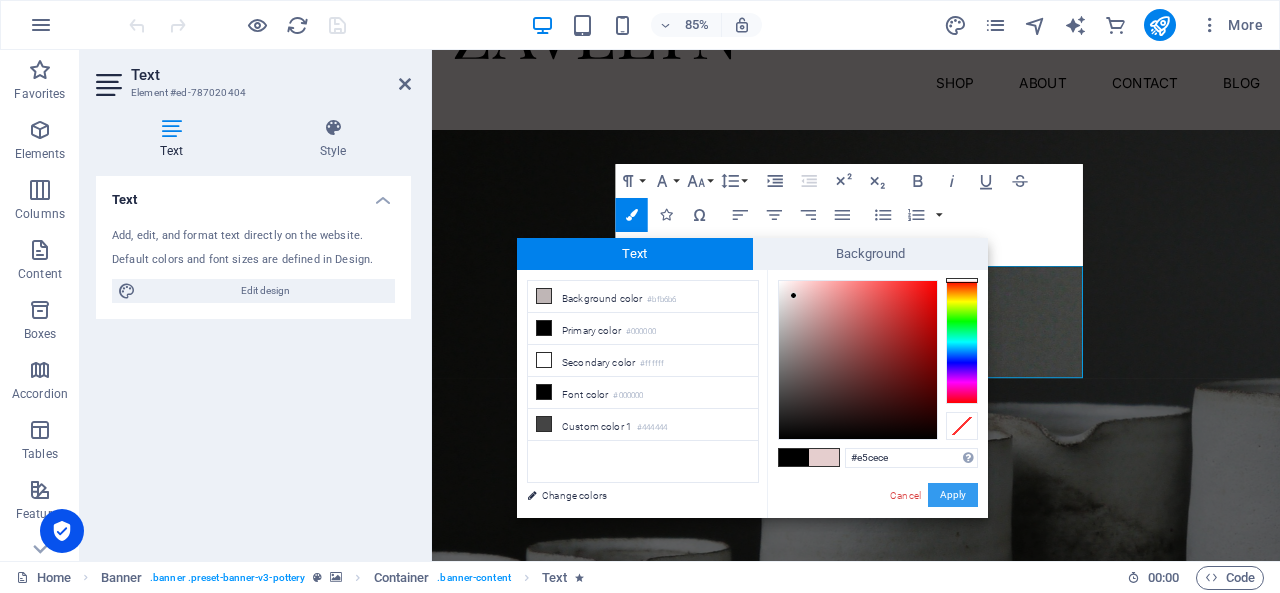 click on "Apply" at bounding box center [953, 495] 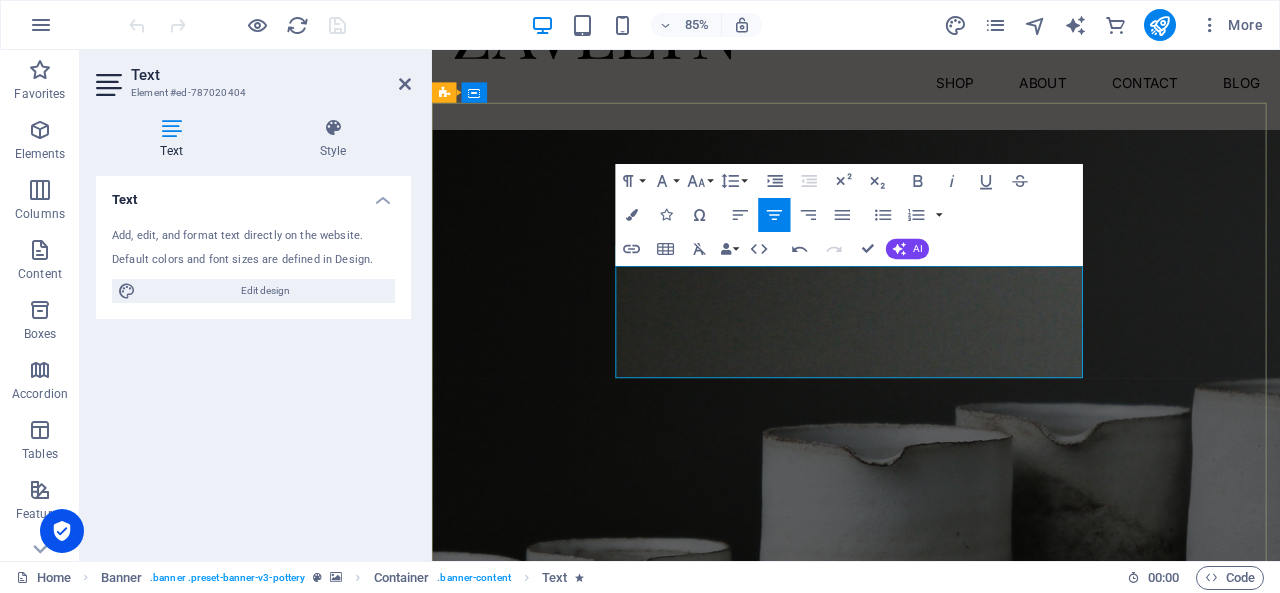 click on "Ask ChatGPT" at bounding box center (931, 1043) 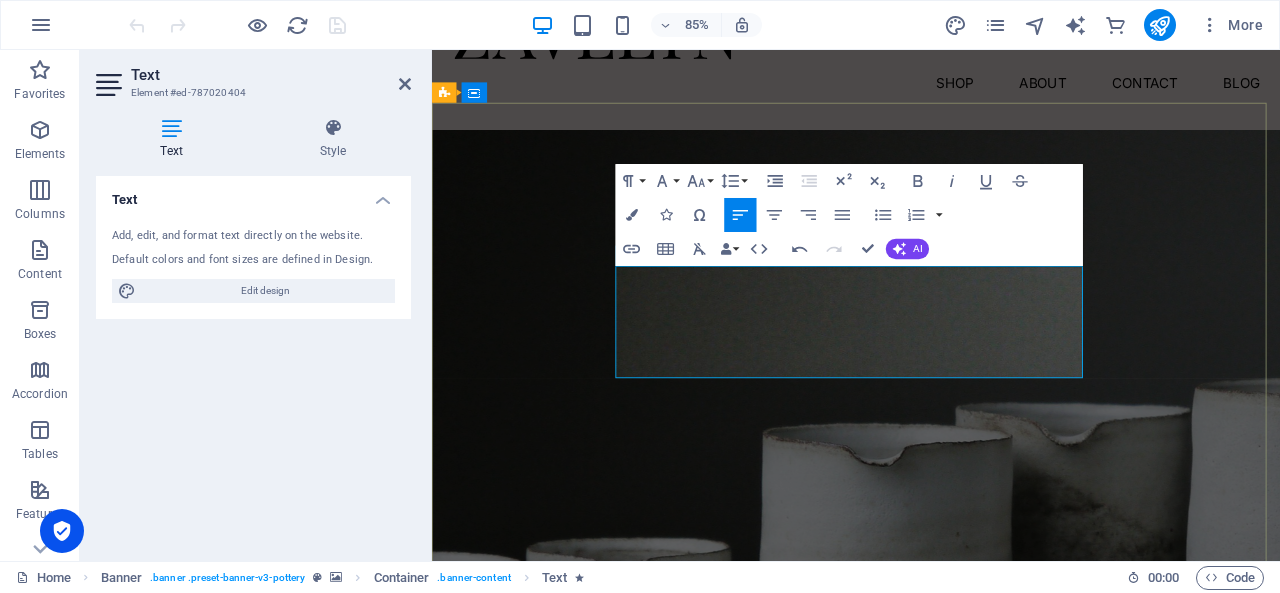 click on "​ ​ [PERSON_NAME] debuts handcrafted ceramics, artisanal glassware, and minimalist metal accents, blending timeless elegance with modern design—available online and in boutiques." at bounding box center [931, 975] 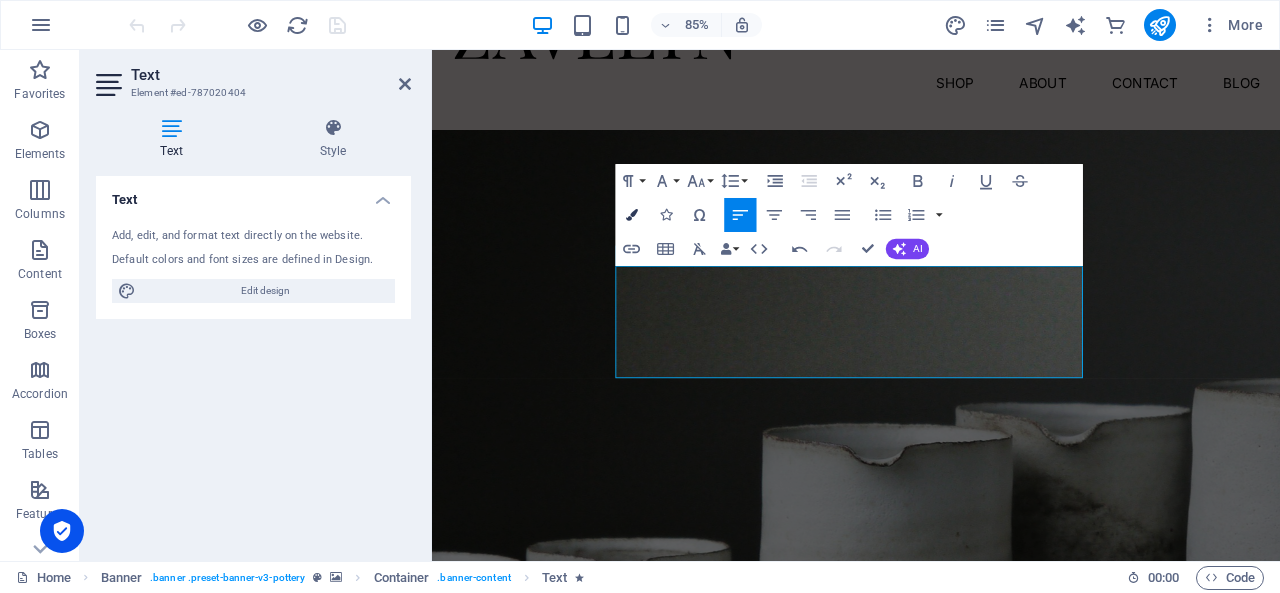 click at bounding box center (632, 215) 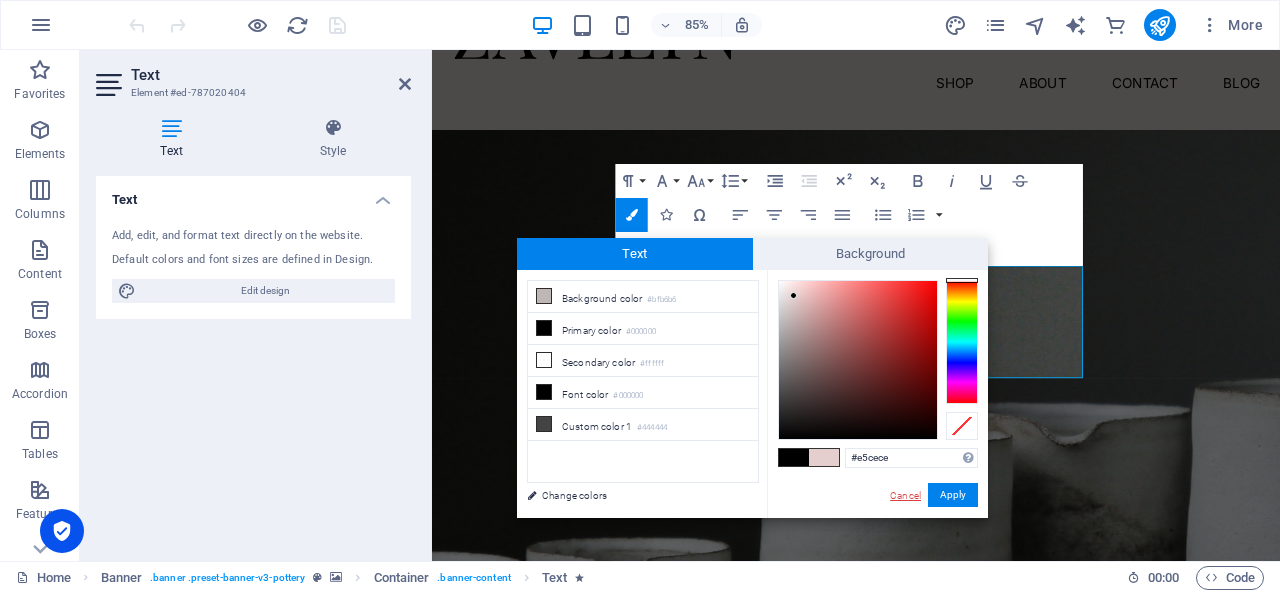 click on "Cancel" at bounding box center (905, 495) 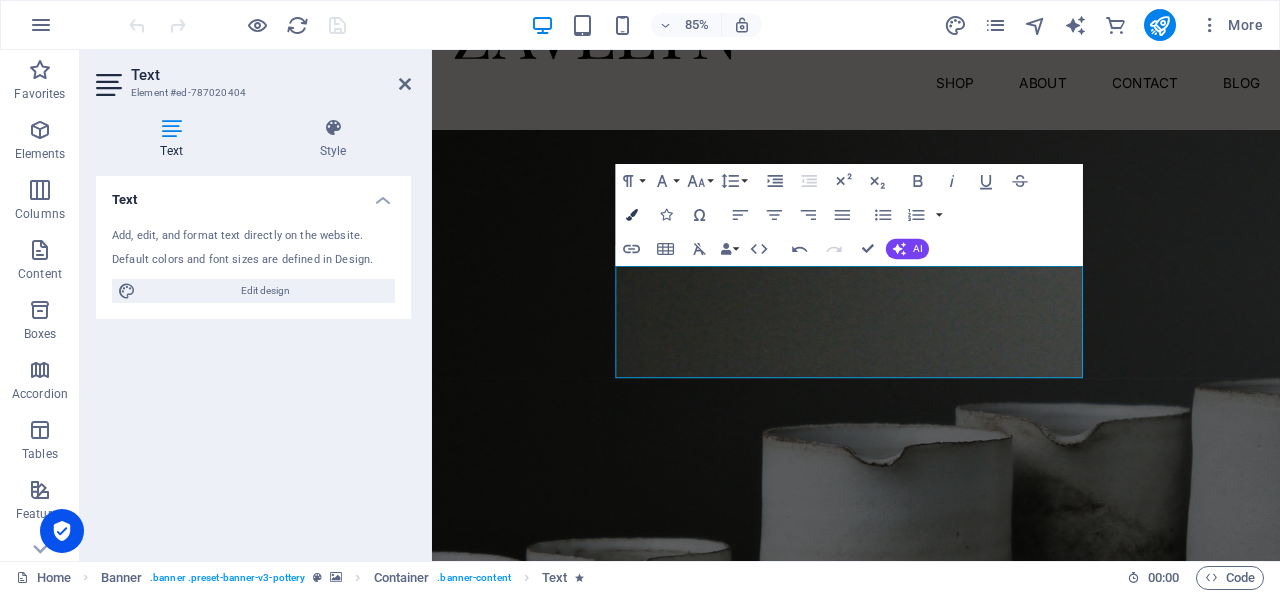 click on "Colors" at bounding box center [632, 215] 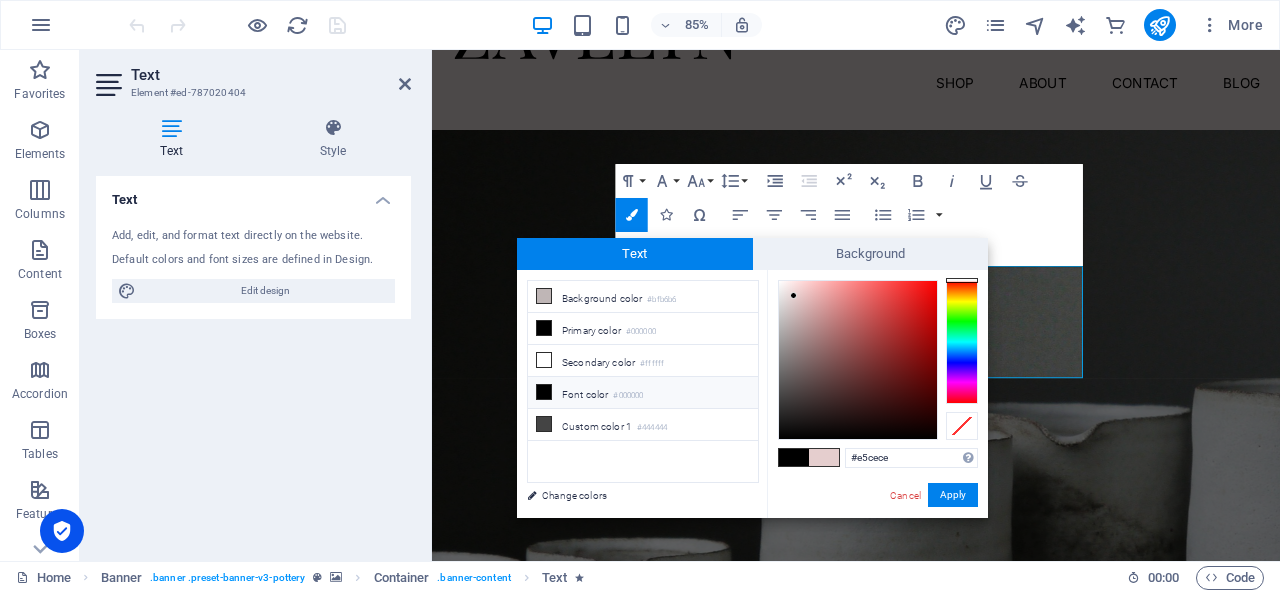 click on "Font color
#000000" at bounding box center [643, 393] 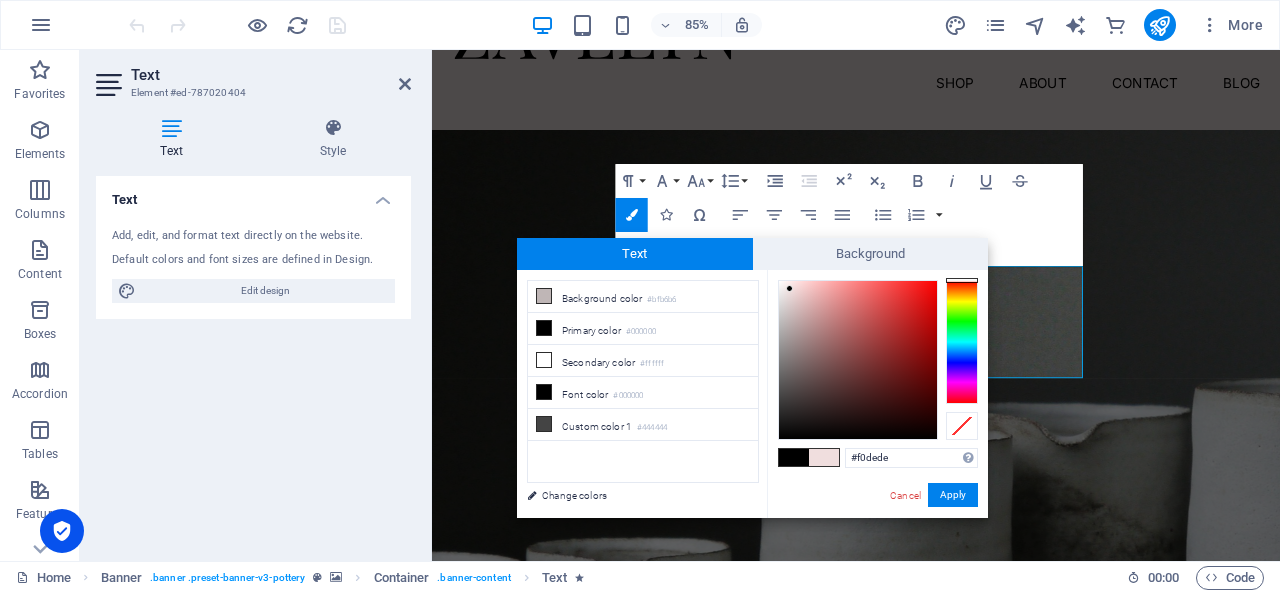 click at bounding box center [858, 360] 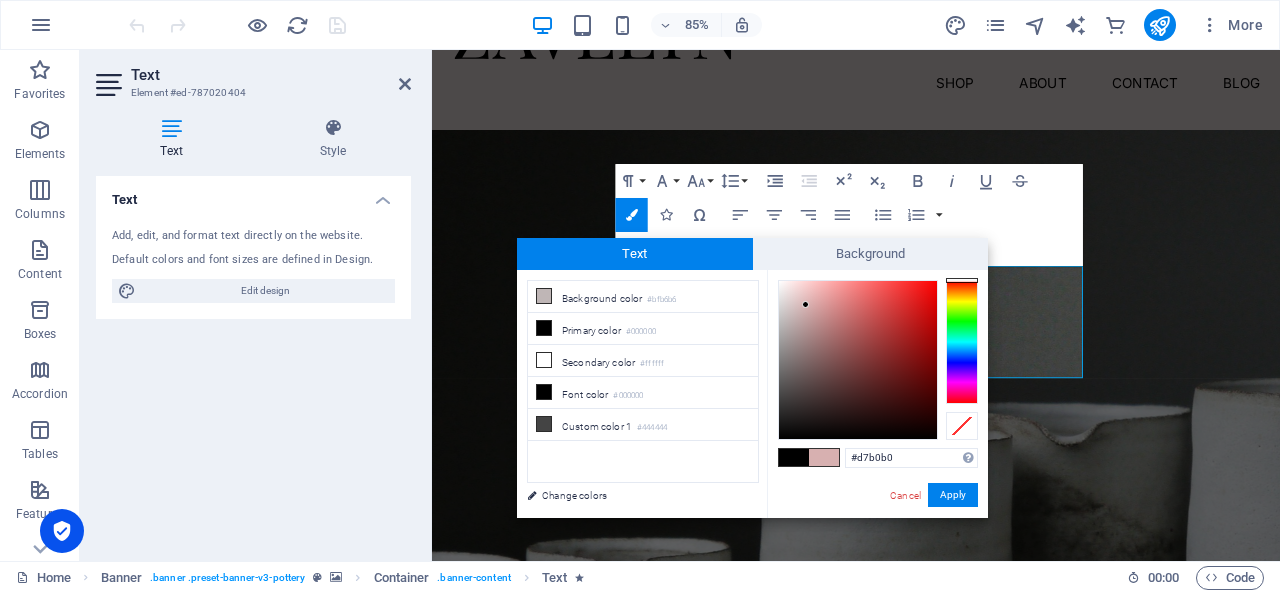 click at bounding box center (858, 360) 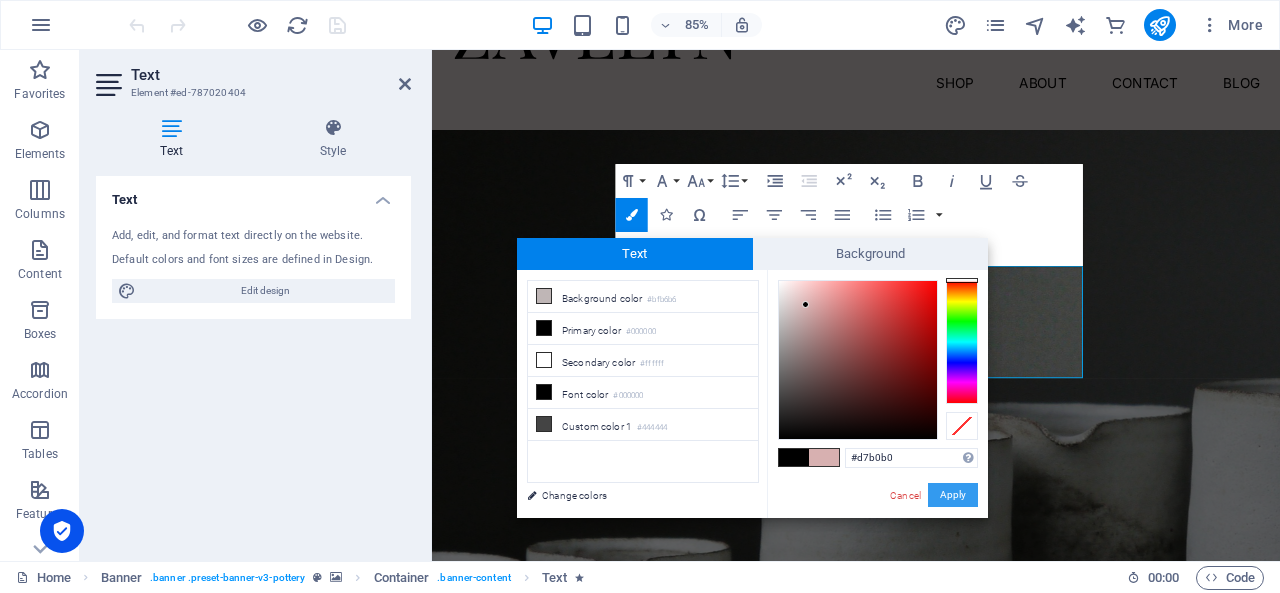 click on "Apply" at bounding box center (953, 495) 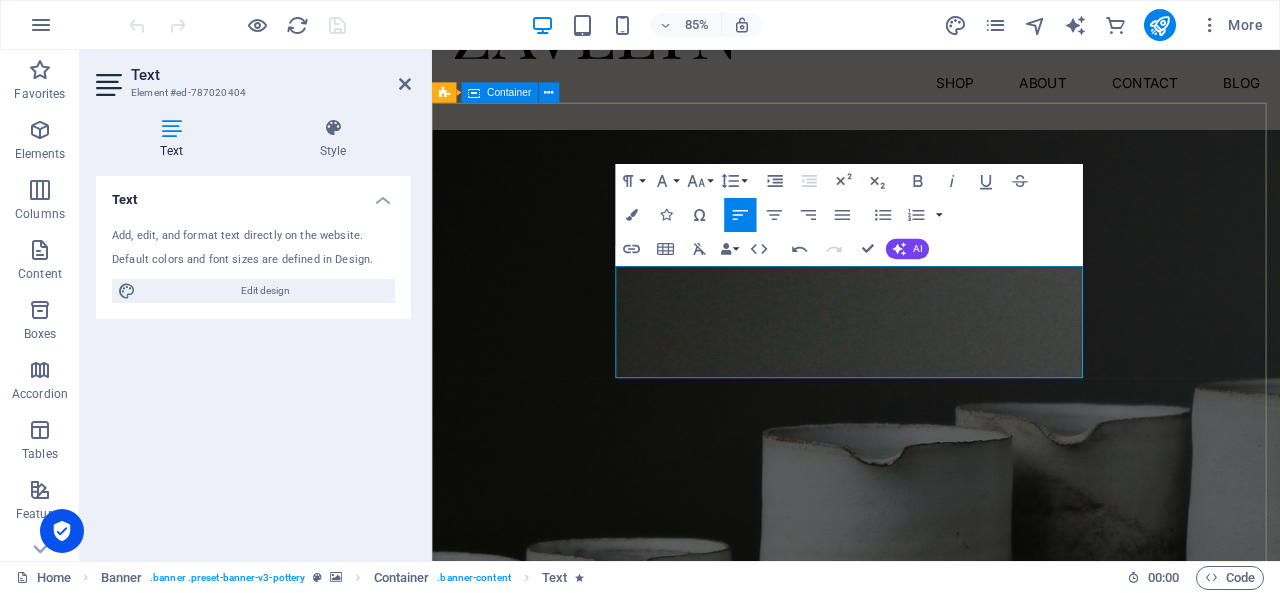 click on "live better every day ​​[PERSON_NAME] debuts handcrafted ceramics, artisanal glassware, and minimalist metal accents, blending timeless elegance with modern design—available online and in boutiques. Ask ChatGPT Explore" at bounding box center (931, 989) 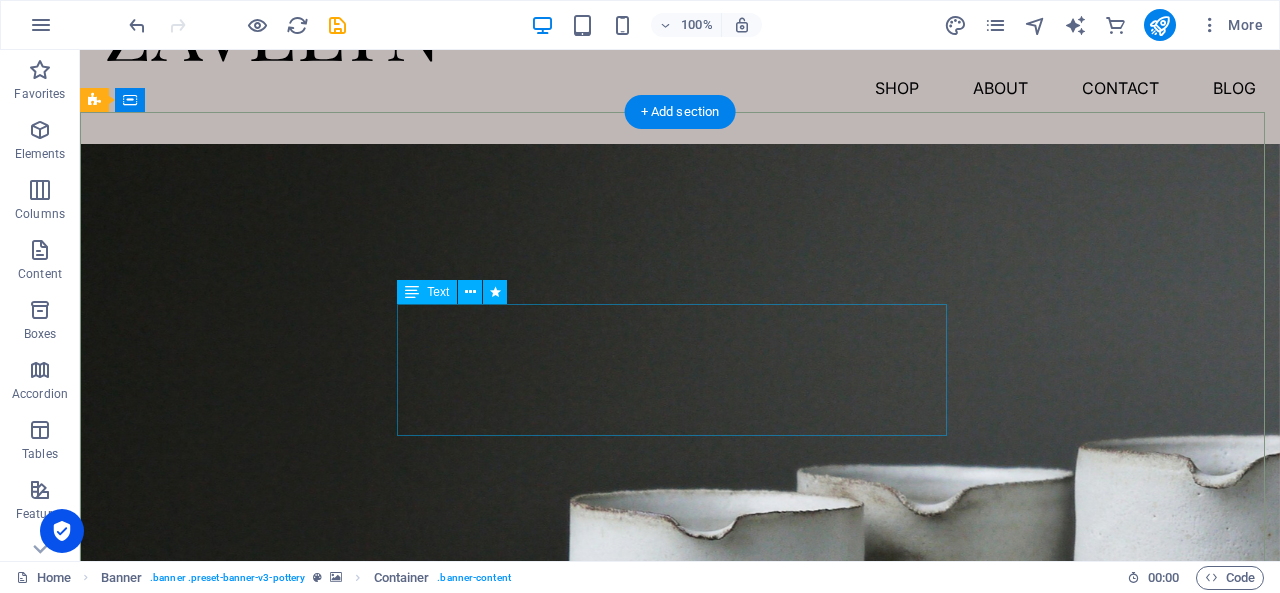 click on "[PERSON_NAME] debuts handcrafted ceramics, artisanal glassware, and minimalist metal accents, blending timeless elegance with modern design—available online and in boutiques. Ask ChatGPT" at bounding box center [680, 1003] 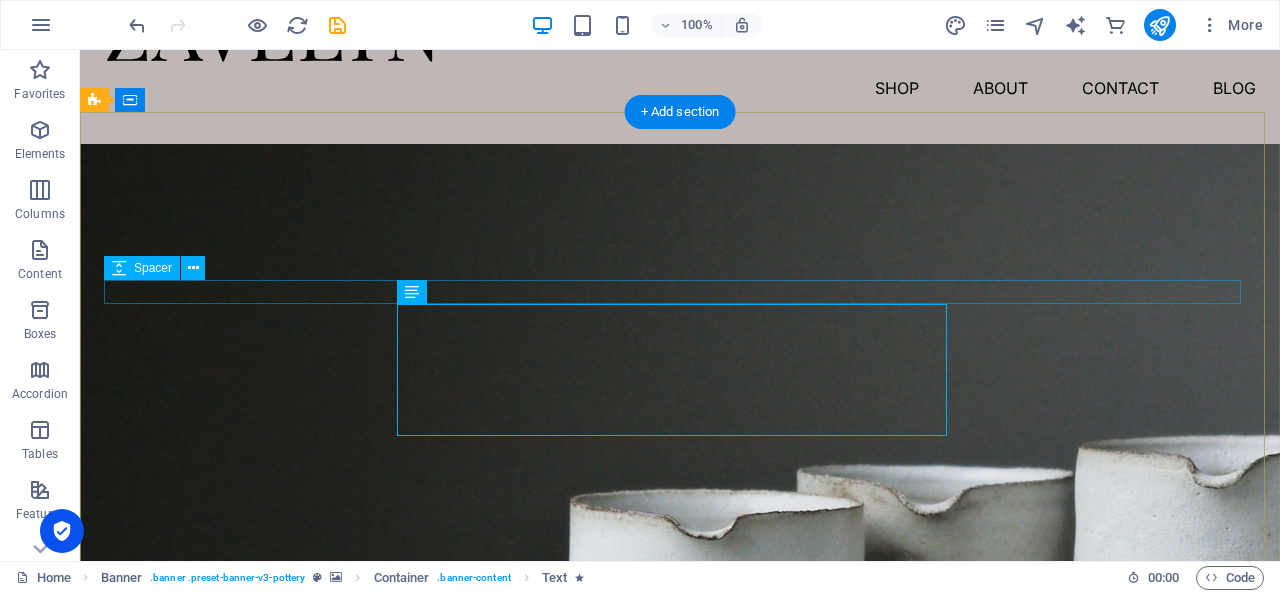 click at bounding box center (680, 938) 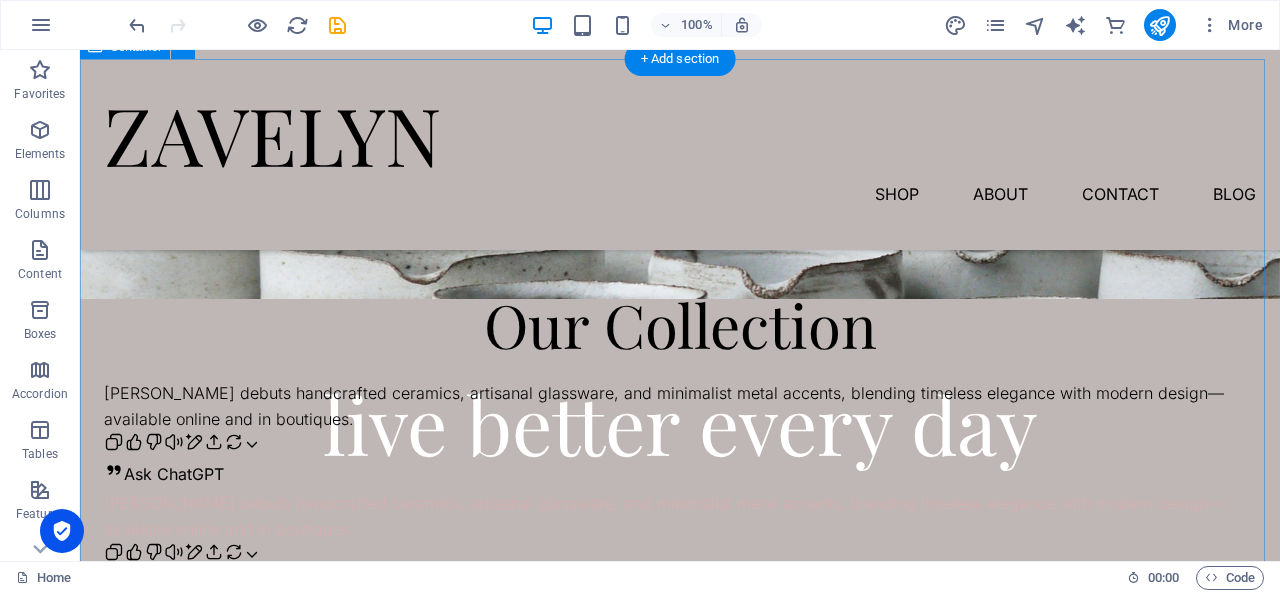 scroll, scrollTop: 605, scrollLeft: 0, axis: vertical 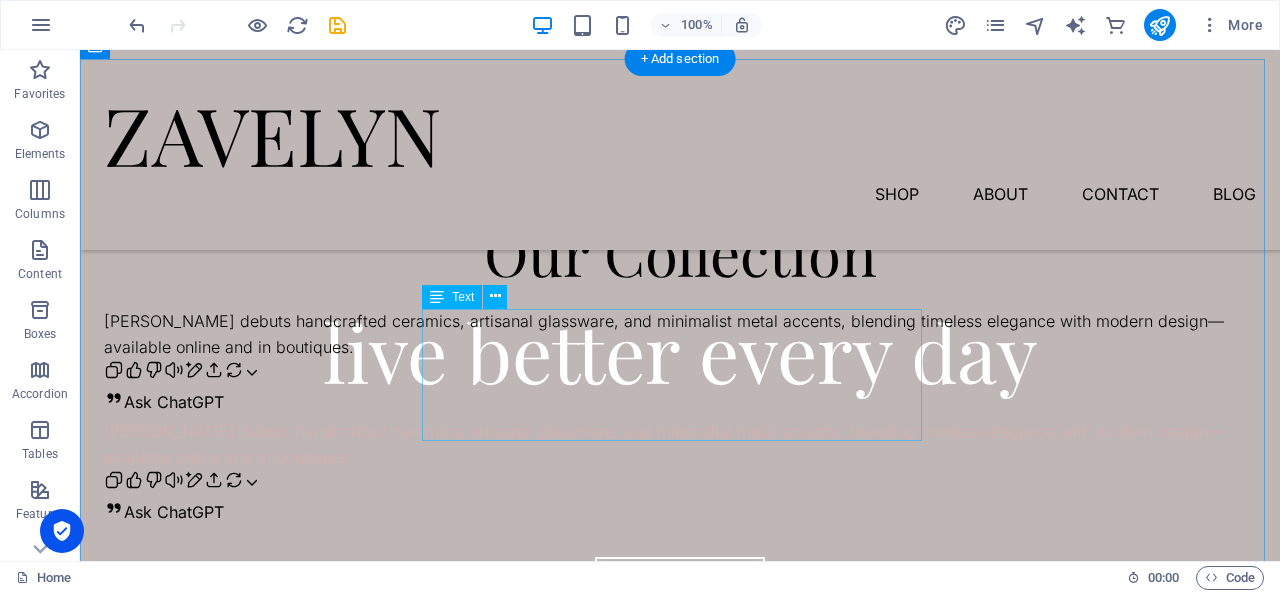 click on "[PERSON_NAME] debuts handcrafted ceramics, artisanal glassware, and minimalist metal accents, blending timeless elegance with modern design—available online and in boutiques. Ask ChatGPT" at bounding box center (680, 362) 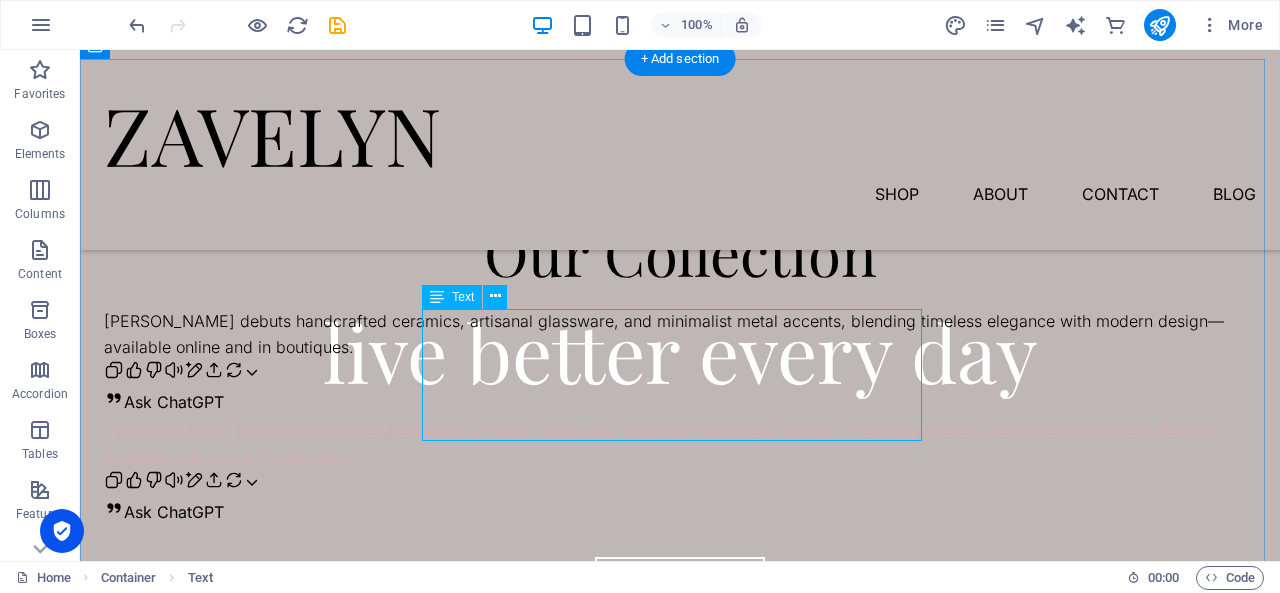 click on "[PERSON_NAME] debuts handcrafted ceramics, artisanal glassware, and minimalist metal accents, blending timeless elegance with modern design—available online and in boutiques. Ask ChatGPT" at bounding box center [680, 362] 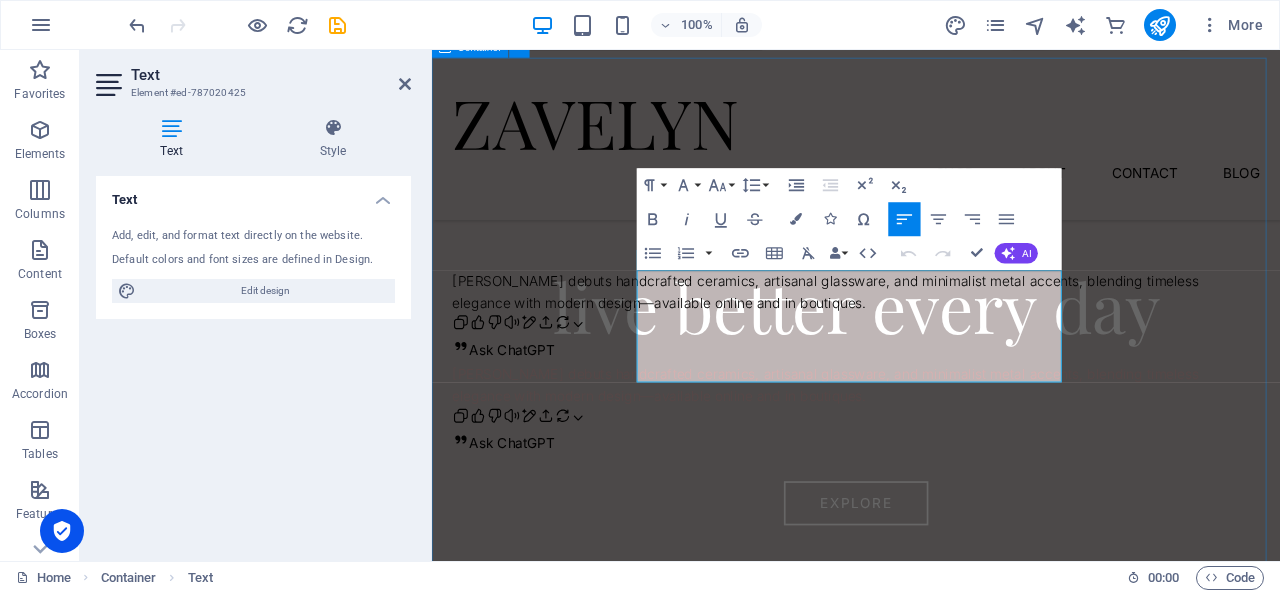 drag, startPoint x: 822, startPoint y: 327, endPoint x: 477, endPoint y: 375, distance: 348.32312 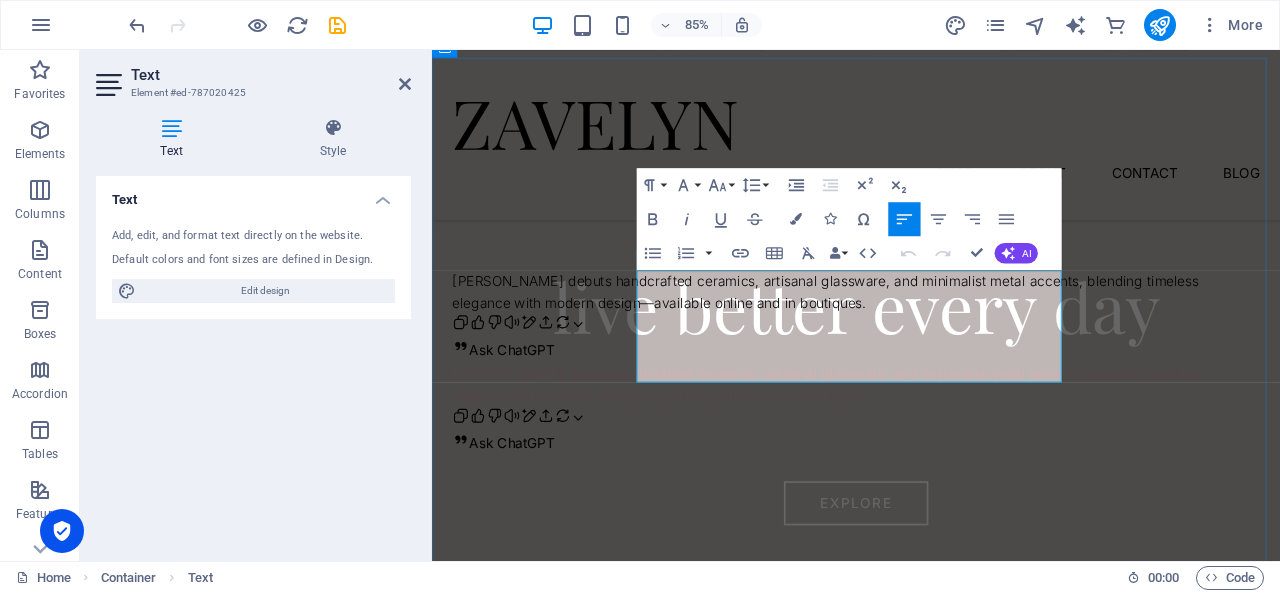 click on "[PERSON_NAME] debuts handcrafted ceramics, artisanal glassware, and minimalist metal accents, blending timeless elegance with modern design—available online and in boutiques." at bounding box center (931, 334) 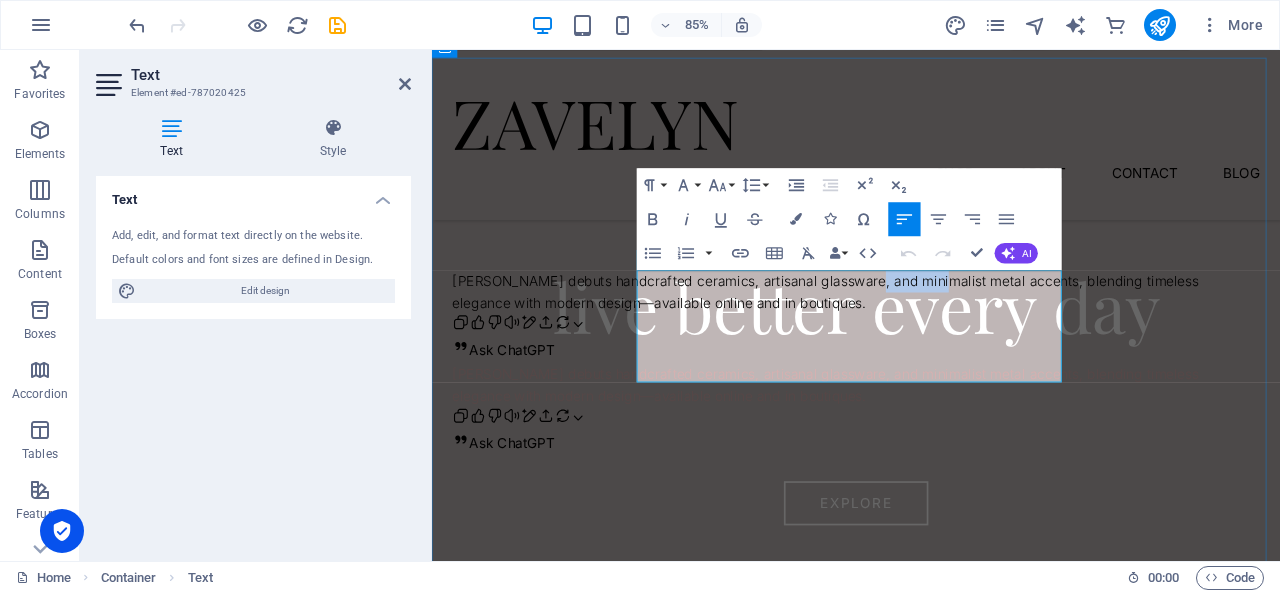 click on "[PERSON_NAME] debuts handcrafted ceramics, artisanal glassware, and minimalist metal accents, blending timeless elegance with modern design—available online and in boutiques." at bounding box center [931, 334] 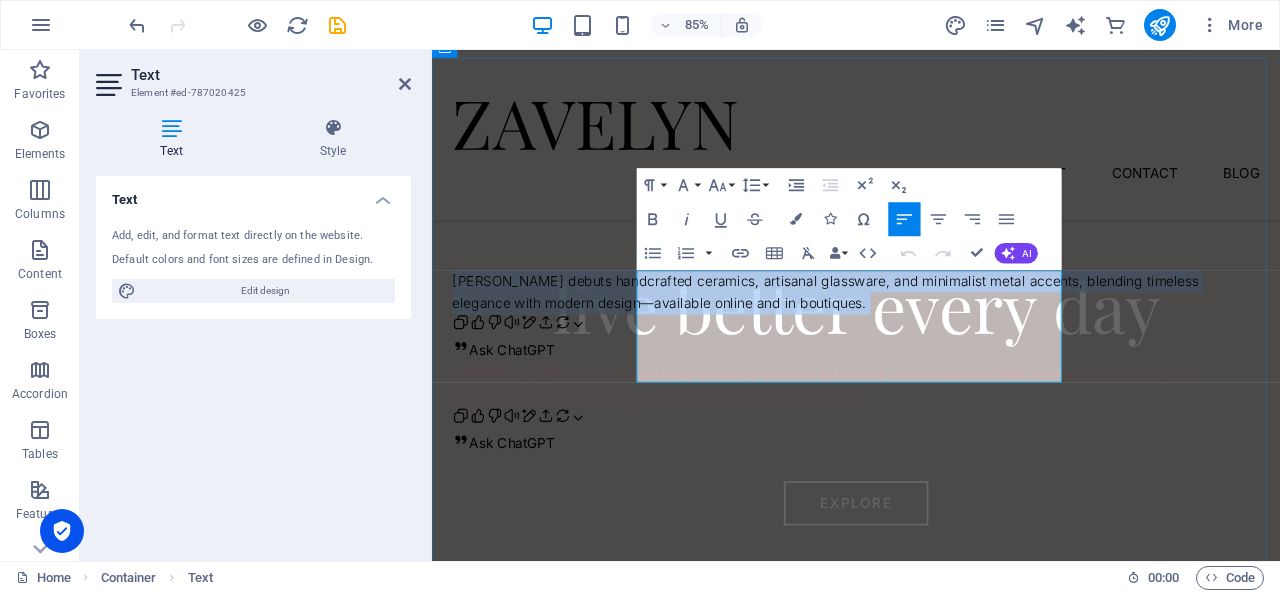 click on "[PERSON_NAME] debuts handcrafted ceramics, artisanal glassware, and minimalist metal accents, blending timeless elegance with modern design—available online and in boutiques." at bounding box center [931, 334] 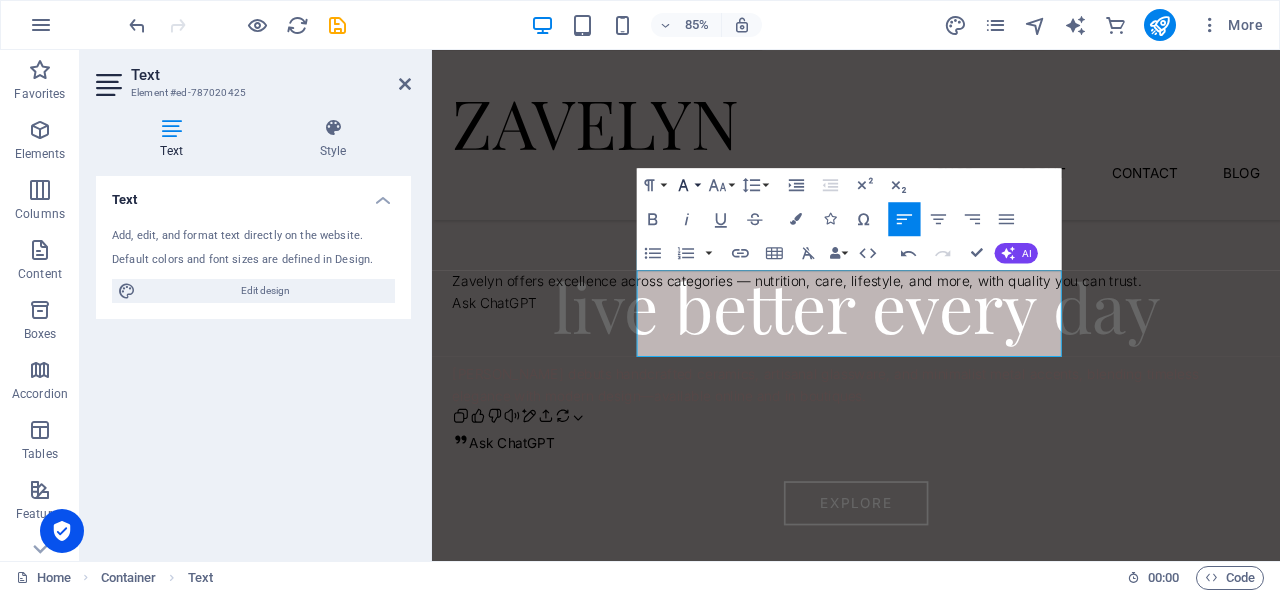 click on "Font Family" at bounding box center [687, 185] 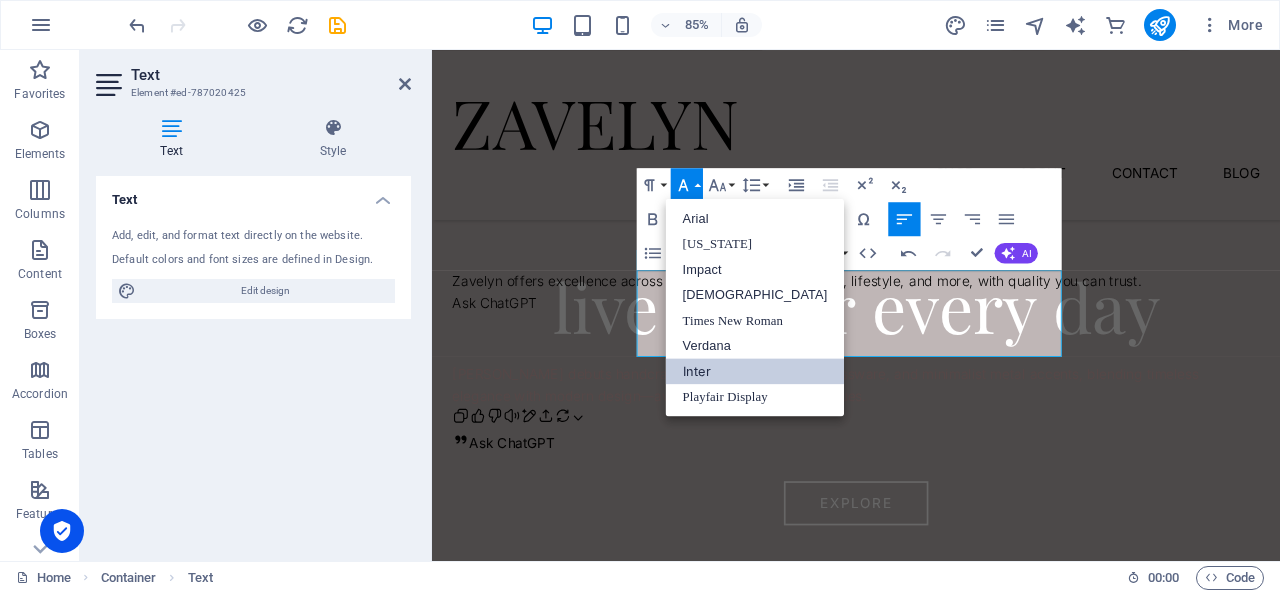 scroll, scrollTop: 0, scrollLeft: 0, axis: both 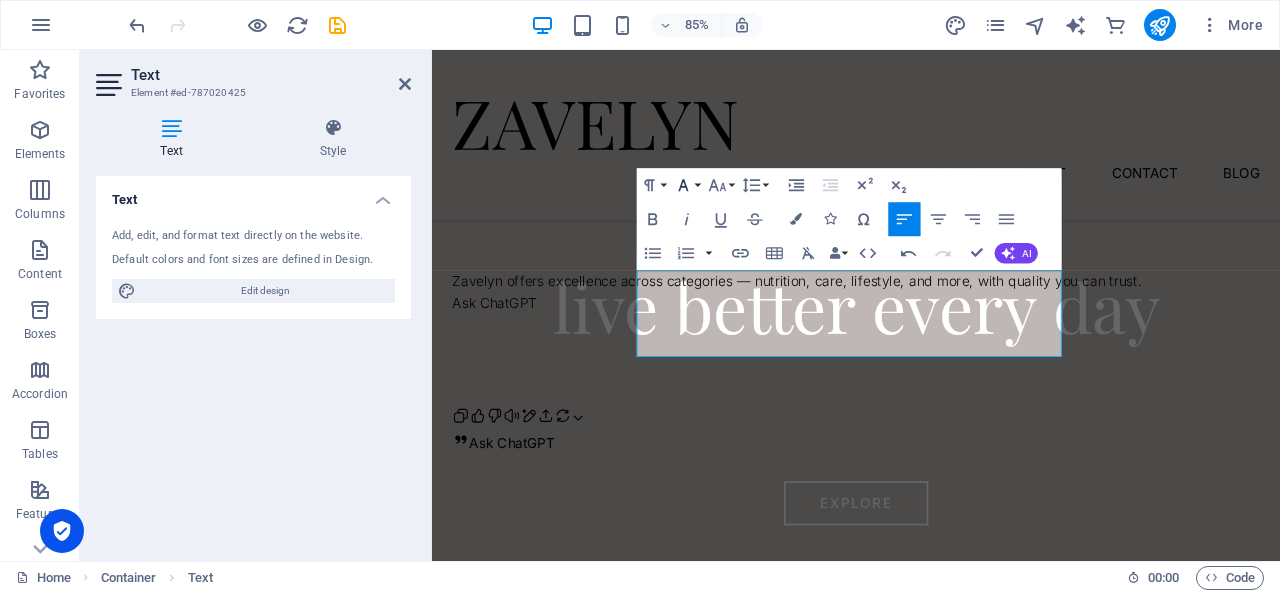 click on "Font Family" at bounding box center [687, 185] 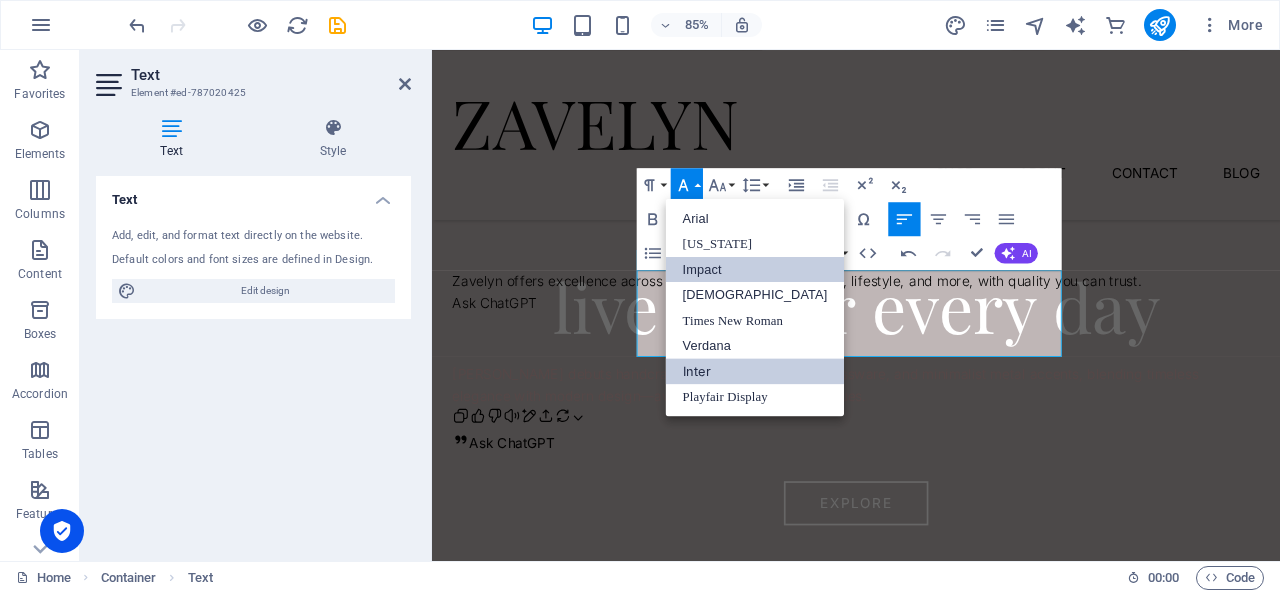 click on "Impact" at bounding box center (755, 269) 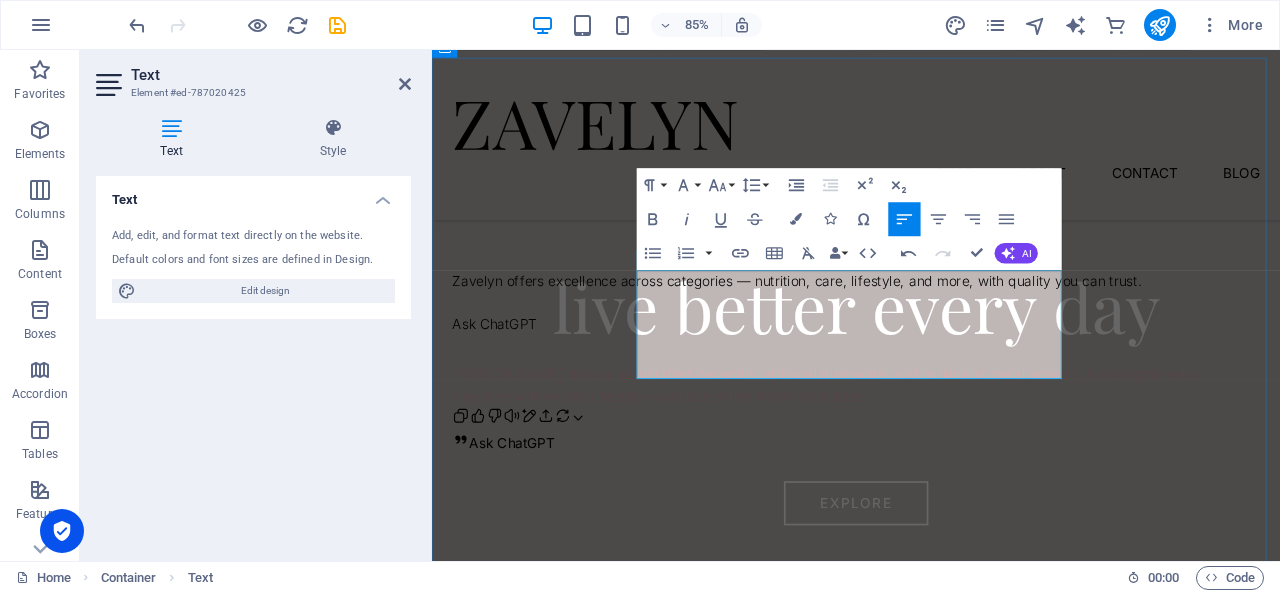 click on "Zavelyn offers excellence across categories — nutrition, care, lifestyle, and more, with quality you can trust." at bounding box center (931, 322) 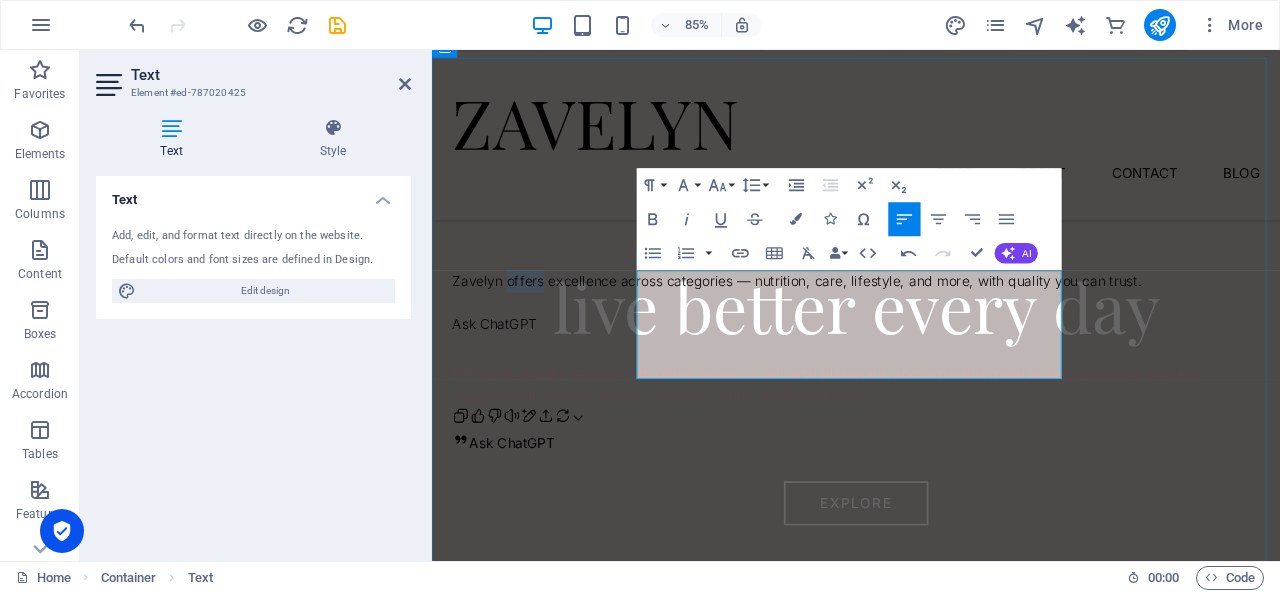 click on "Zavelyn offers excellence across categories — nutrition, care, lifestyle, and more, with quality you can trust." at bounding box center [931, 322] 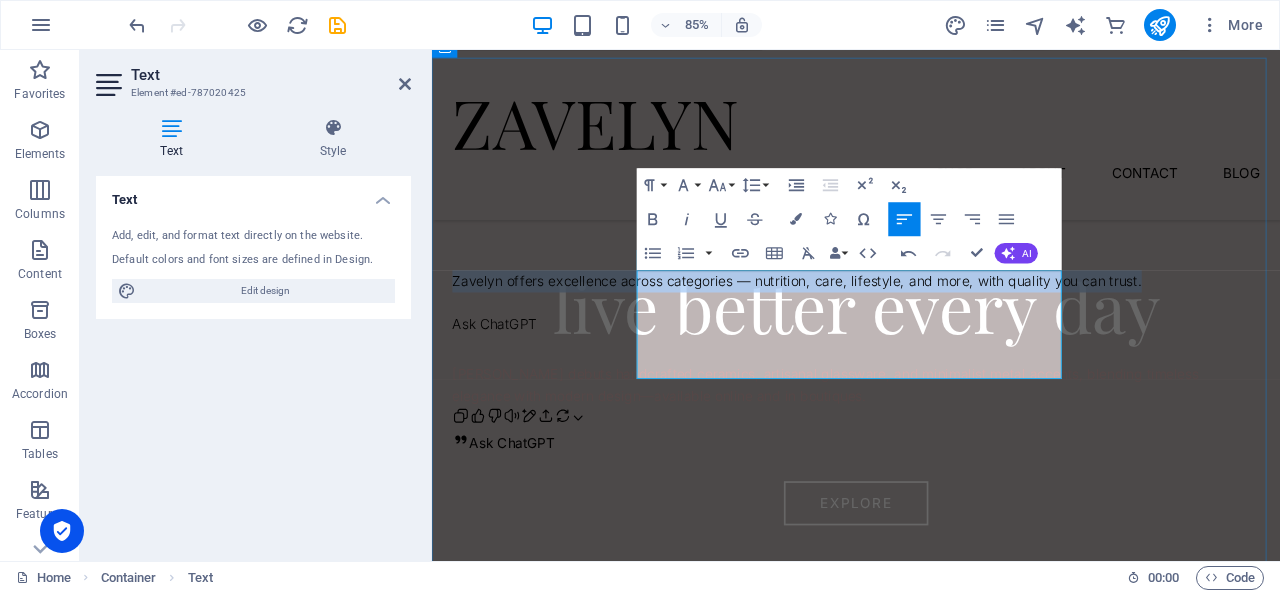 click on "Zavelyn offers excellence across categories — nutrition, care, lifestyle, and more, with quality you can trust." at bounding box center [931, 322] 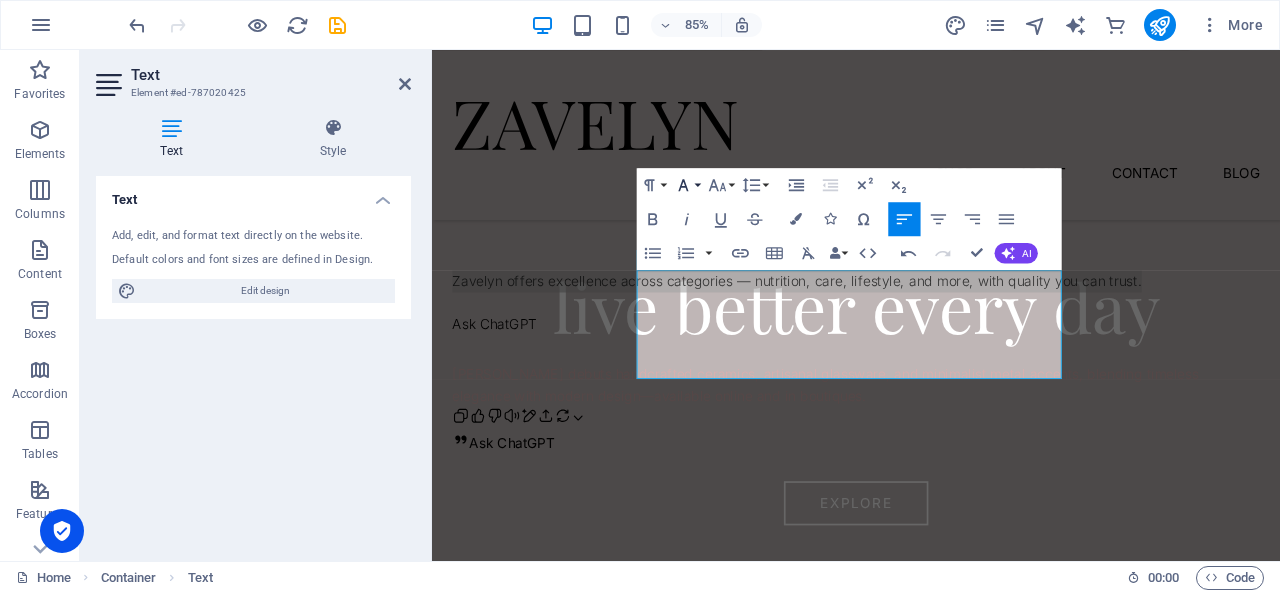 click on "Font Family" at bounding box center (687, 185) 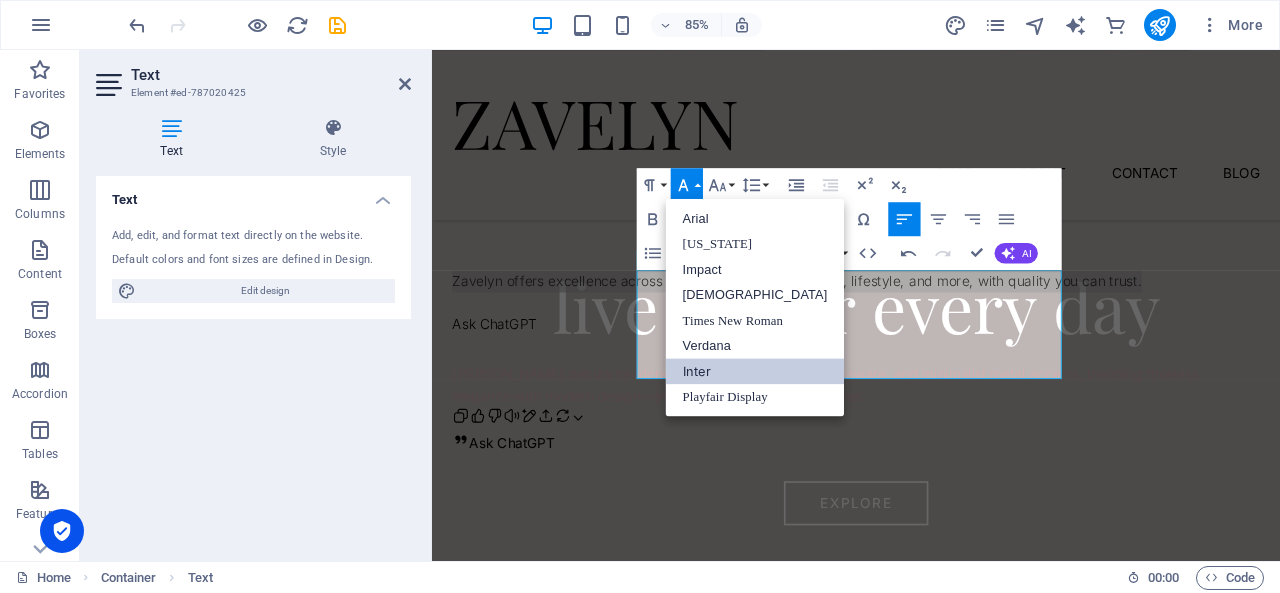 scroll, scrollTop: 0, scrollLeft: 0, axis: both 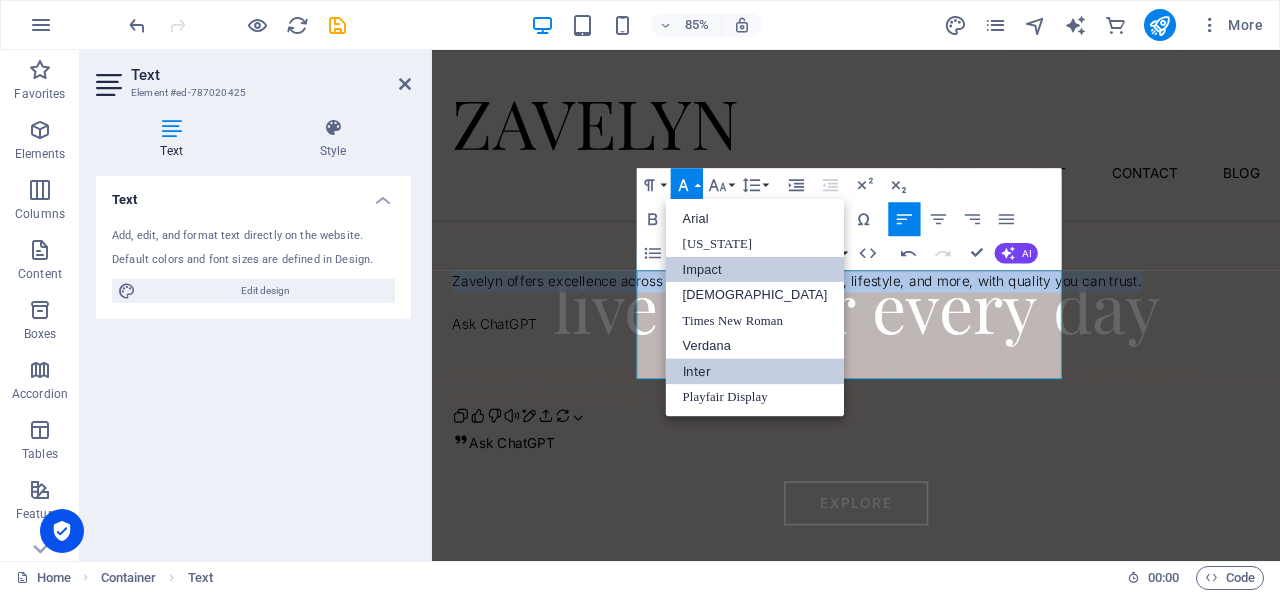 click on "Impact" at bounding box center [755, 269] 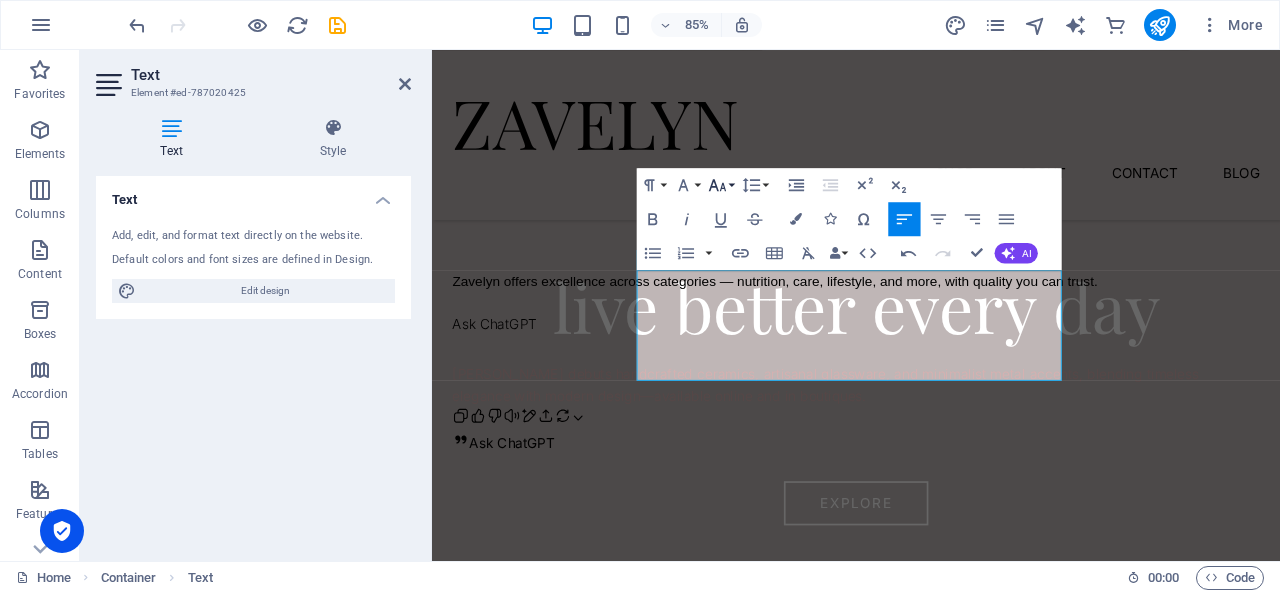 click on "Font Size" at bounding box center [721, 185] 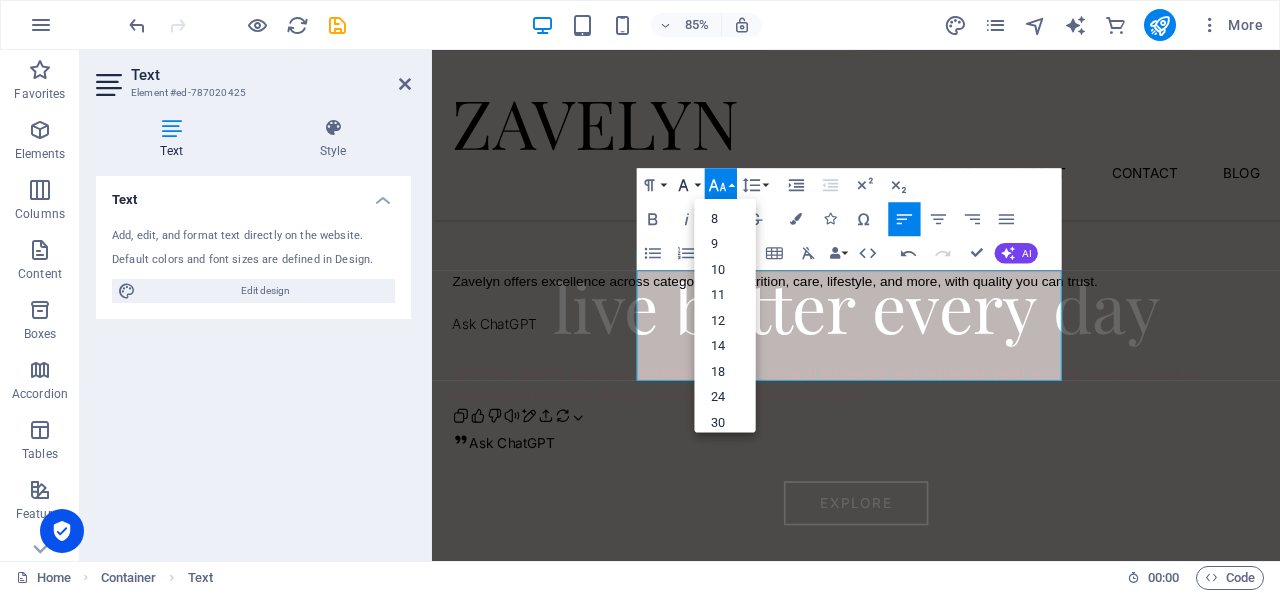 click on "Font Family" at bounding box center [687, 185] 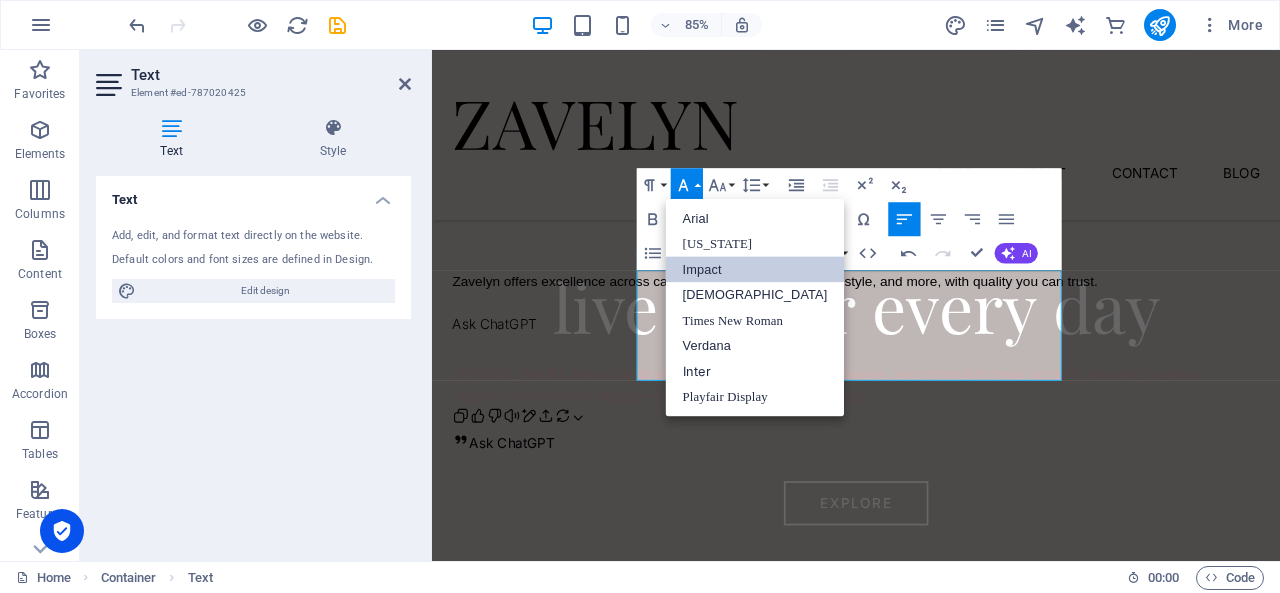 scroll, scrollTop: 0, scrollLeft: 0, axis: both 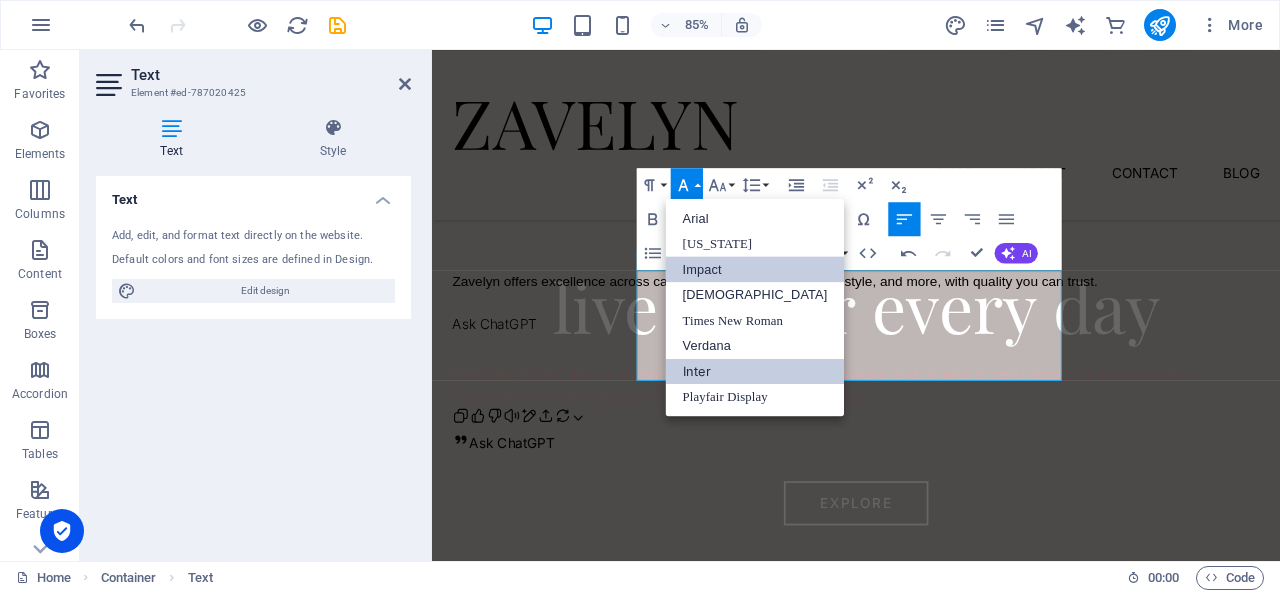 click on "Inter" at bounding box center (755, 371) 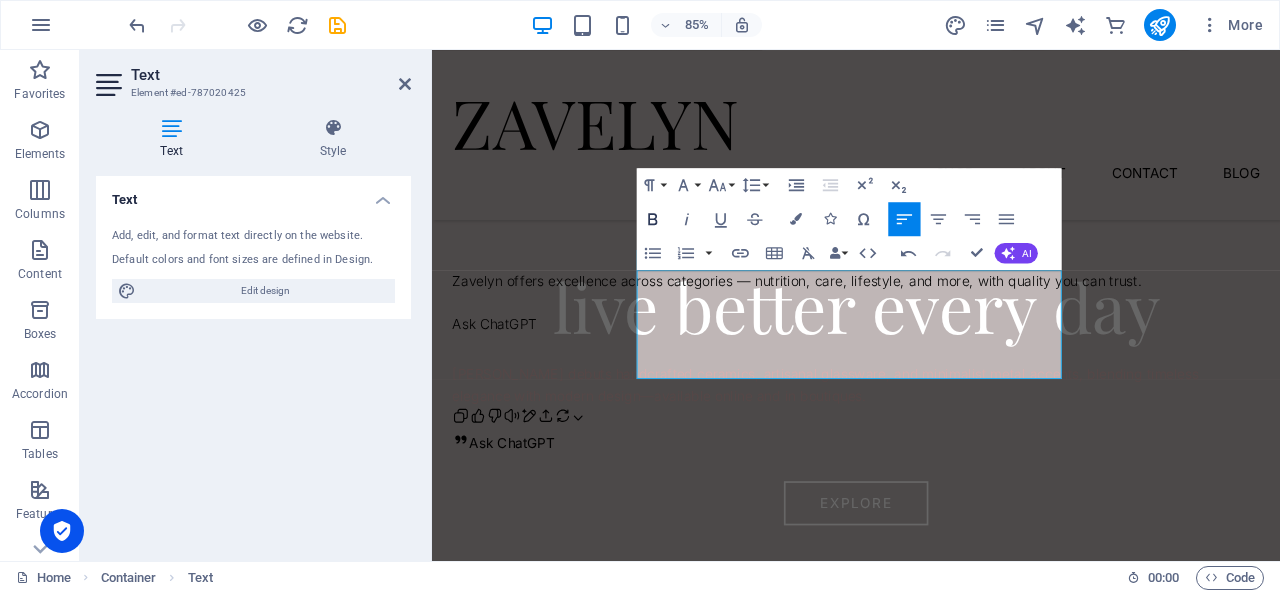 click 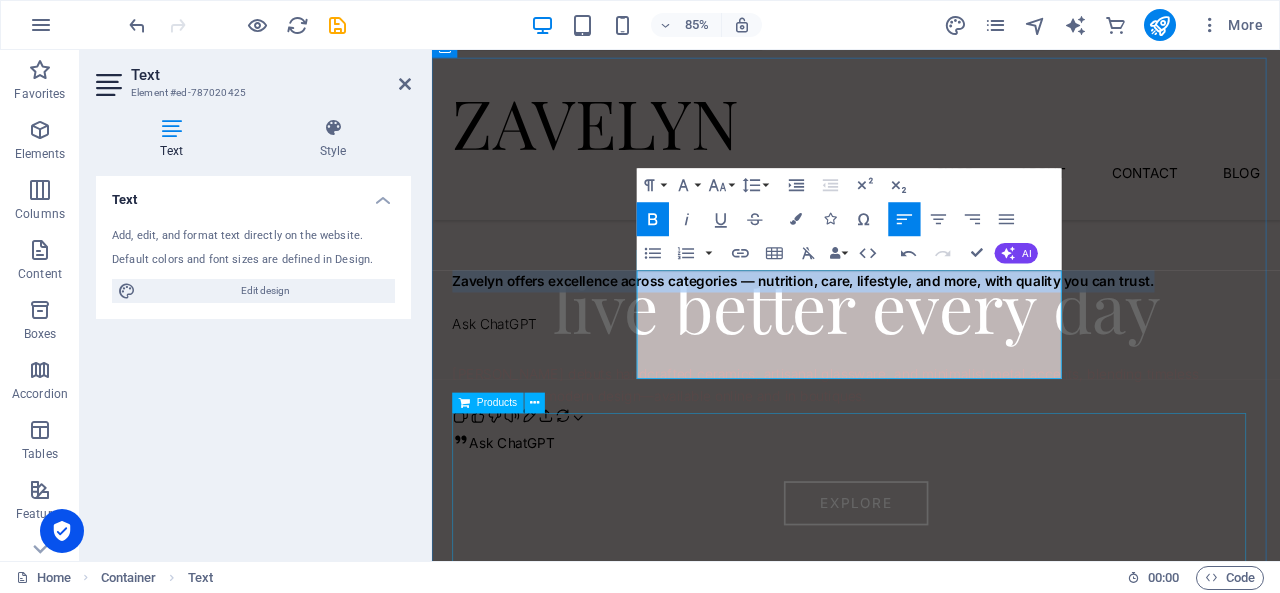 click at bounding box center (931, 677) 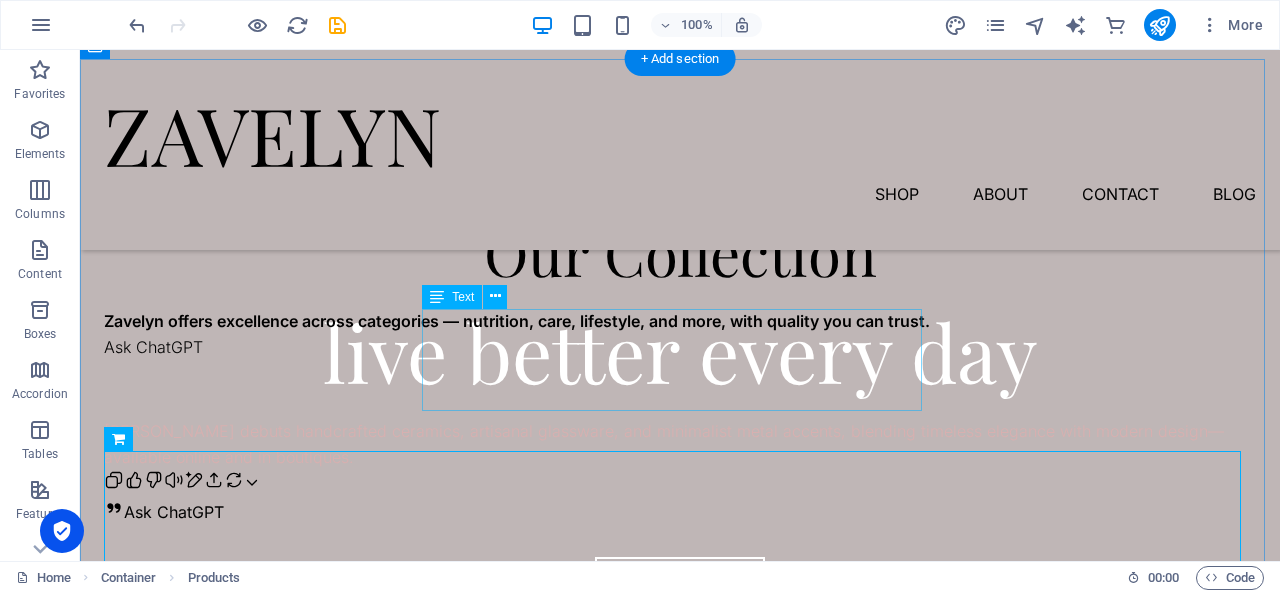 click on "Zavelyn offers excellence across categories — nutrition, care, lifestyle, and more, with quality you can trust. Ask ChatGPT" at bounding box center [680, 360] 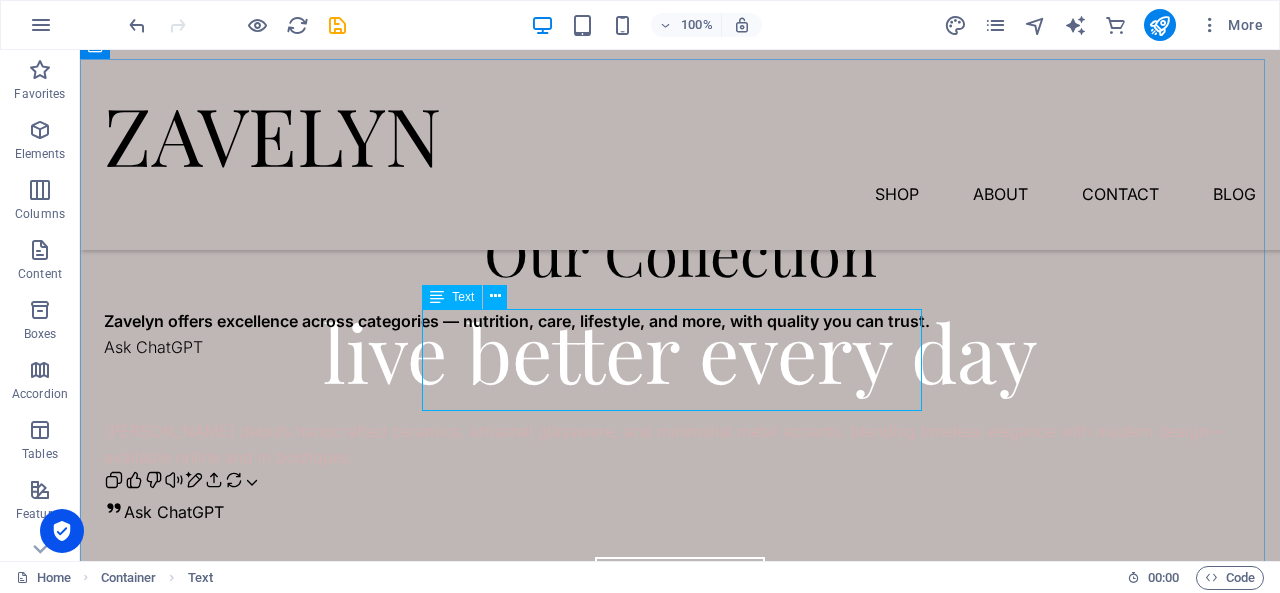 click on "Text" at bounding box center (452, 297) 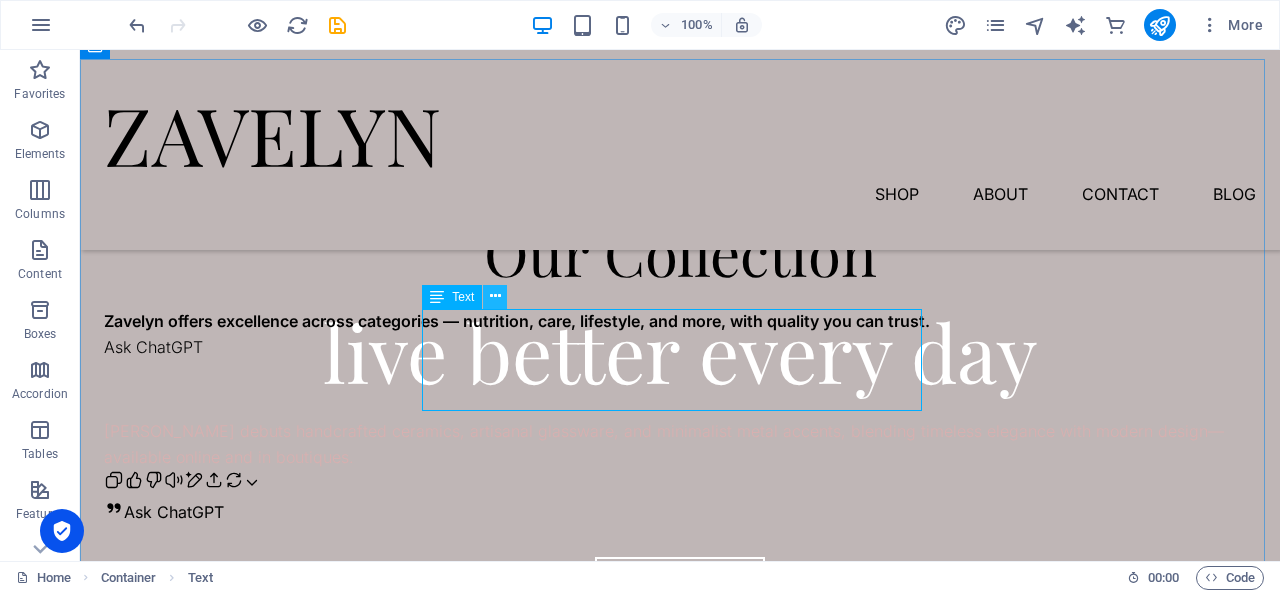 click at bounding box center (495, 296) 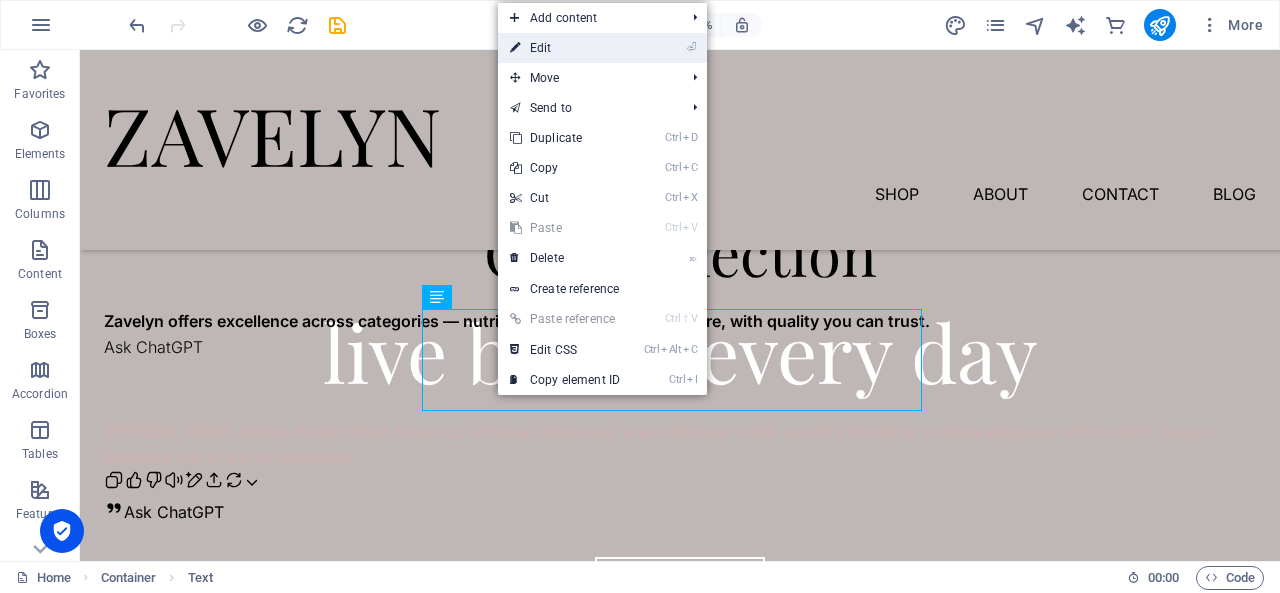 click on "⏎  Edit" at bounding box center (565, 48) 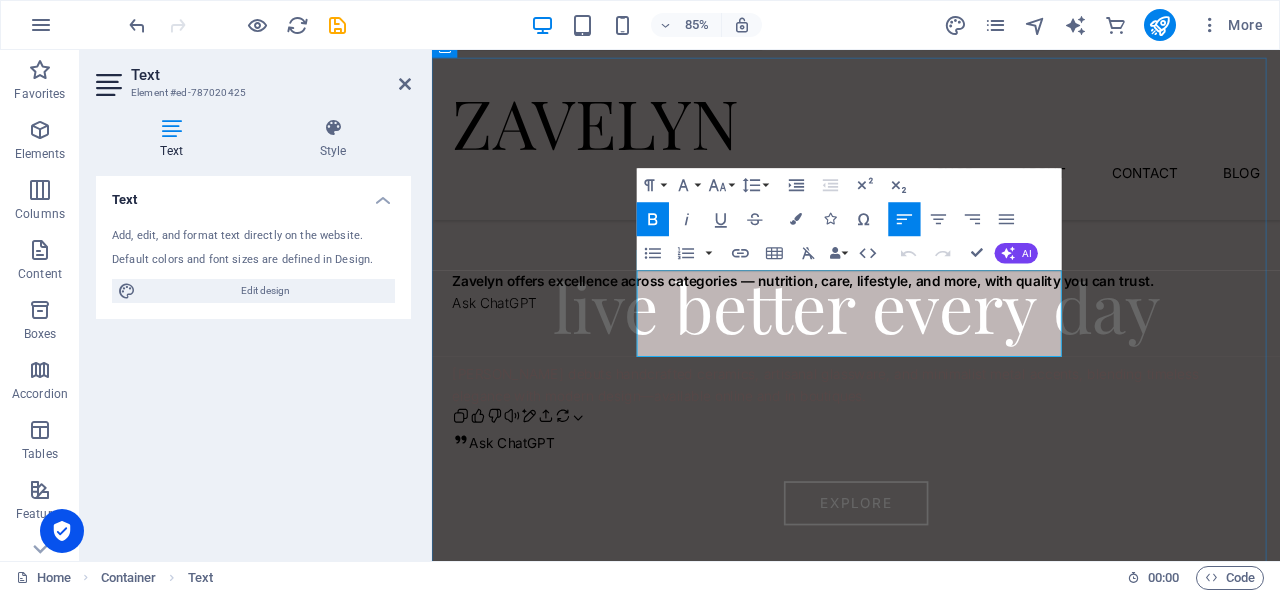 click on "Zavelyn offers excellence across categories — nutrition, care, lifestyle, and more, with quality you can trust." at bounding box center [869, 321] 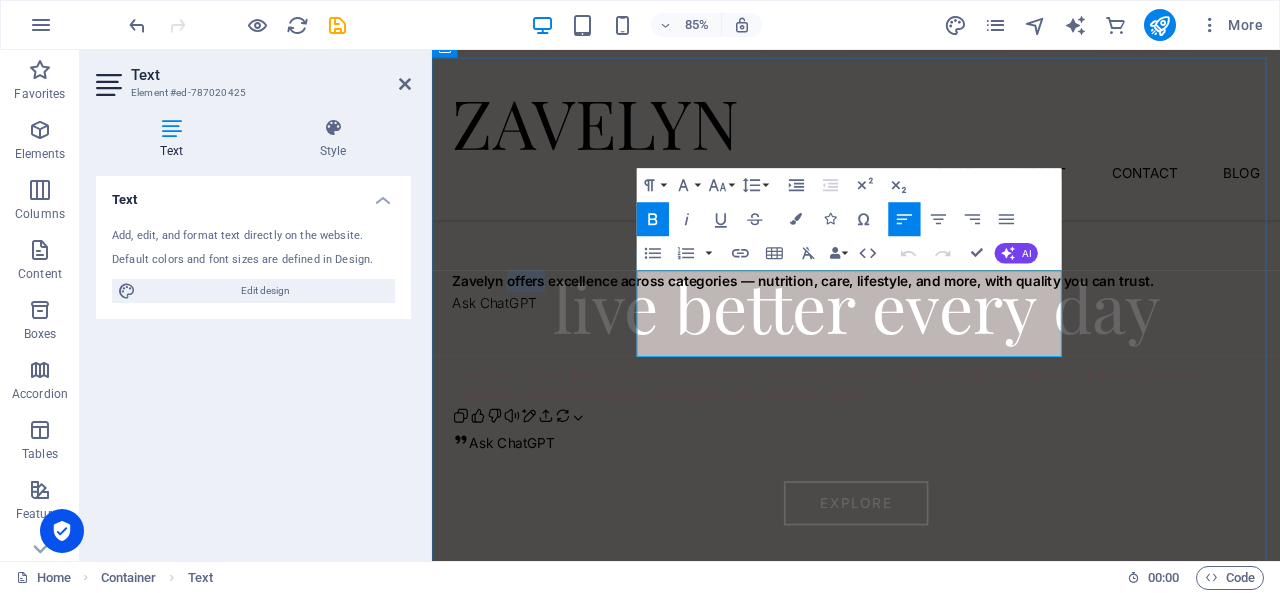 click on "Zavelyn offers excellence across categories — nutrition, care, lifestyle, and more, with quality you can trust." at bounding box center [869, 321] 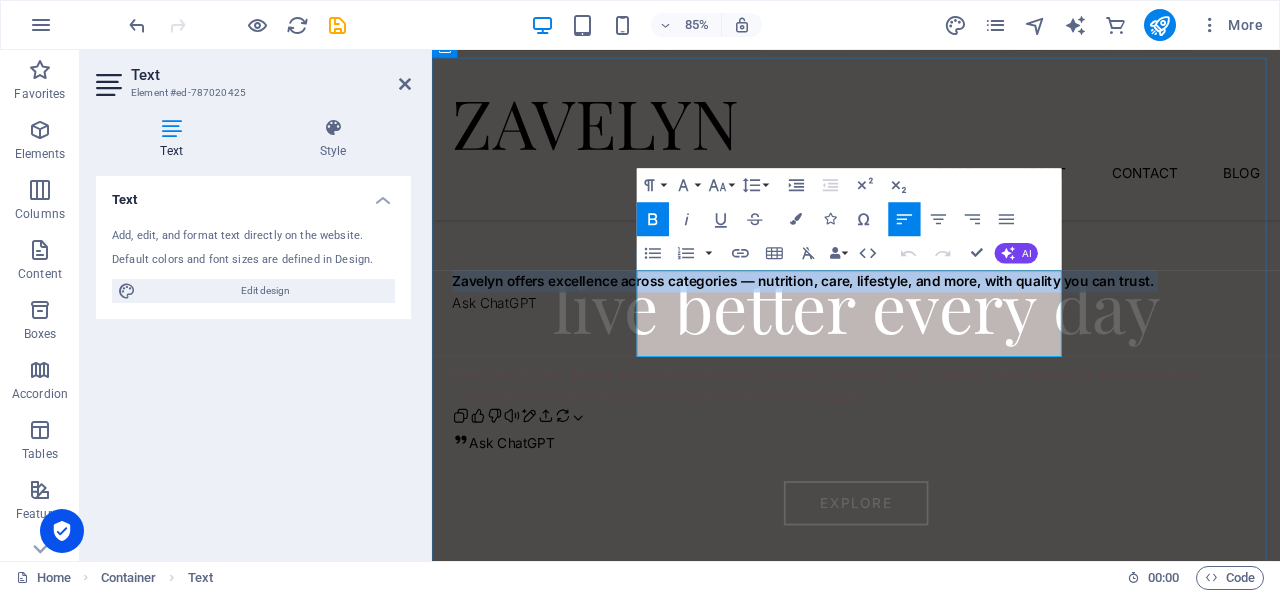 click on "Zavelyn offers excellence across categories — nutrition, care, lifestyle, and more, with quality you can trust." at bounding box center (869, 321) 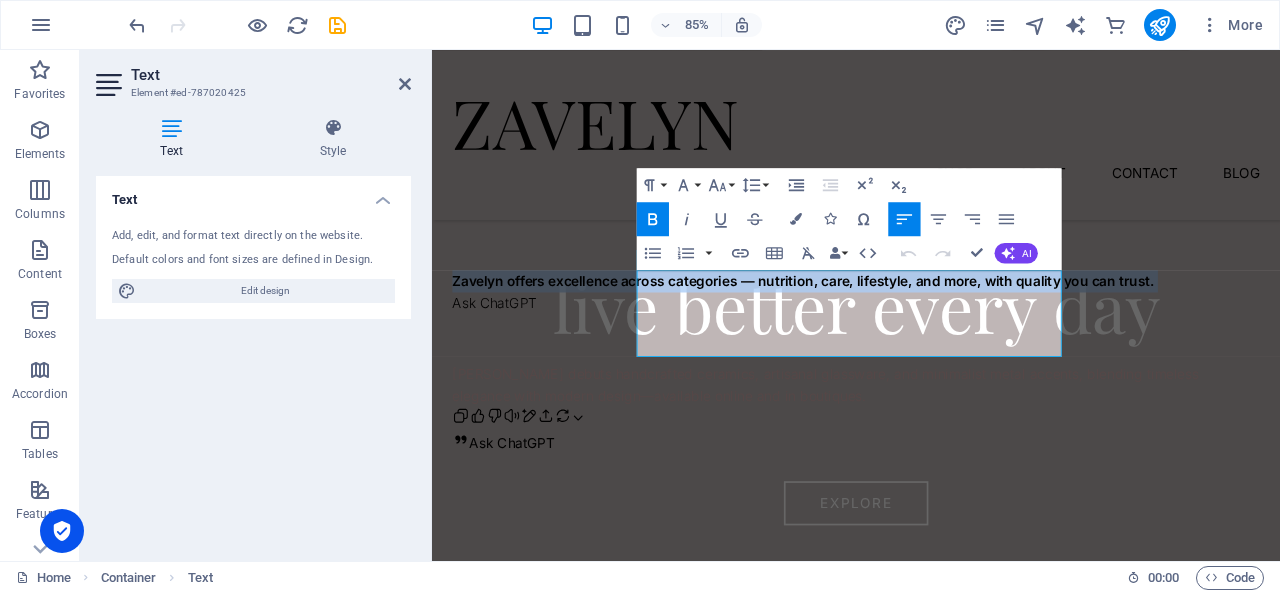 click 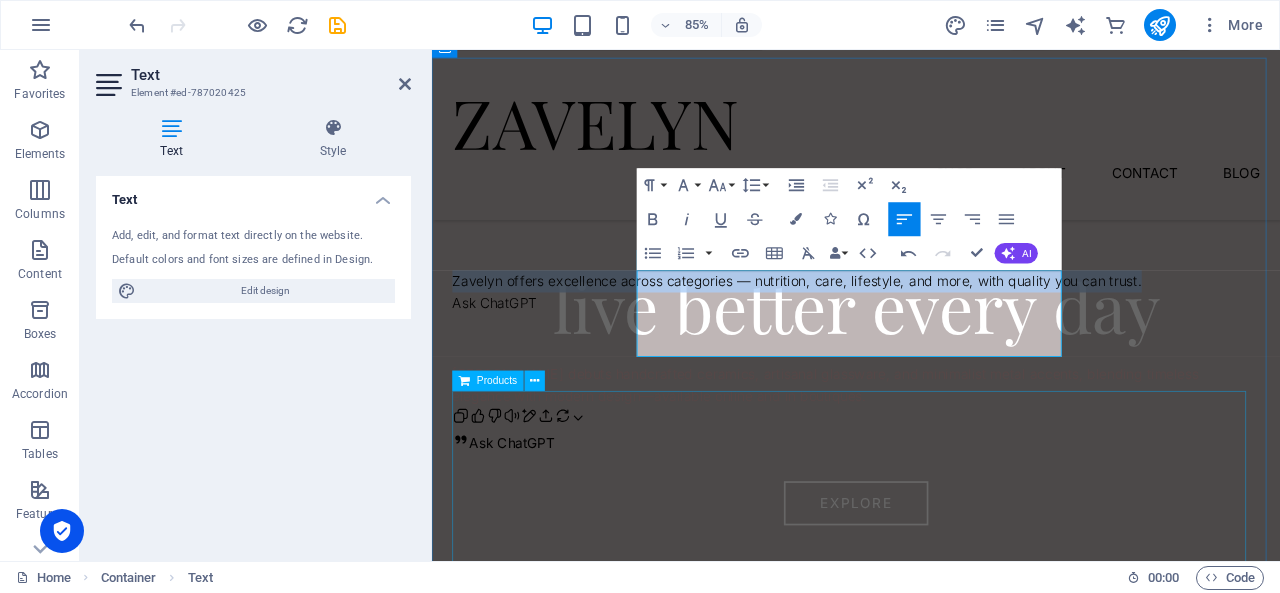 click at bounding box center (931, 651) 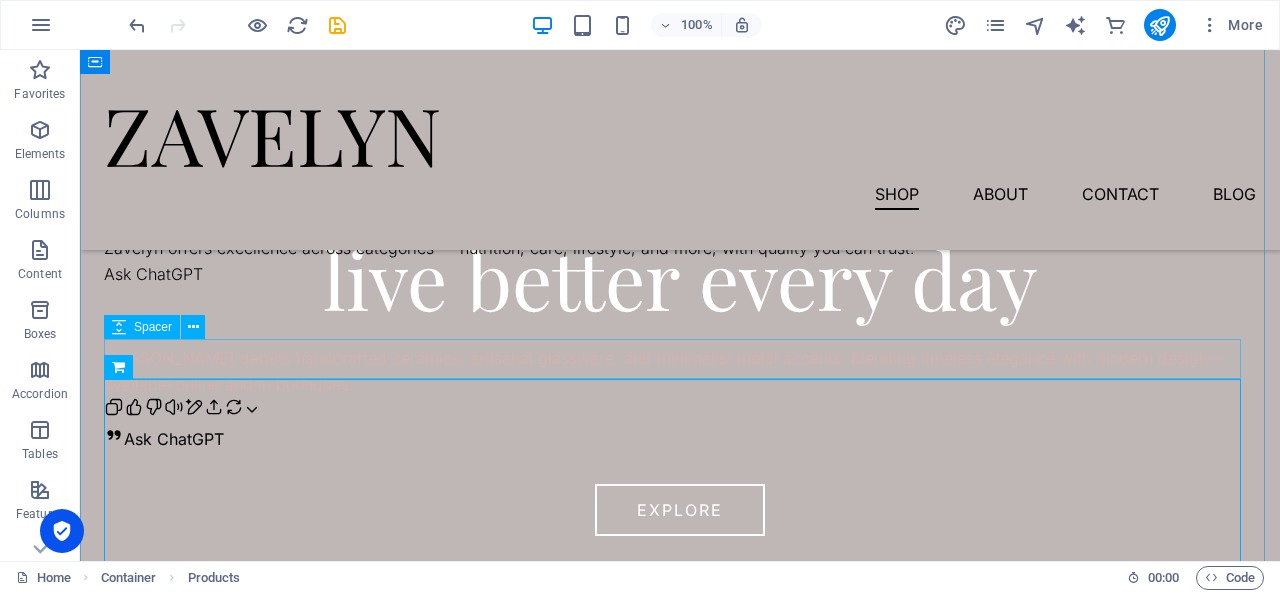 scroll, scrollTop: 677, scrollLeft: 0, axis: vertical 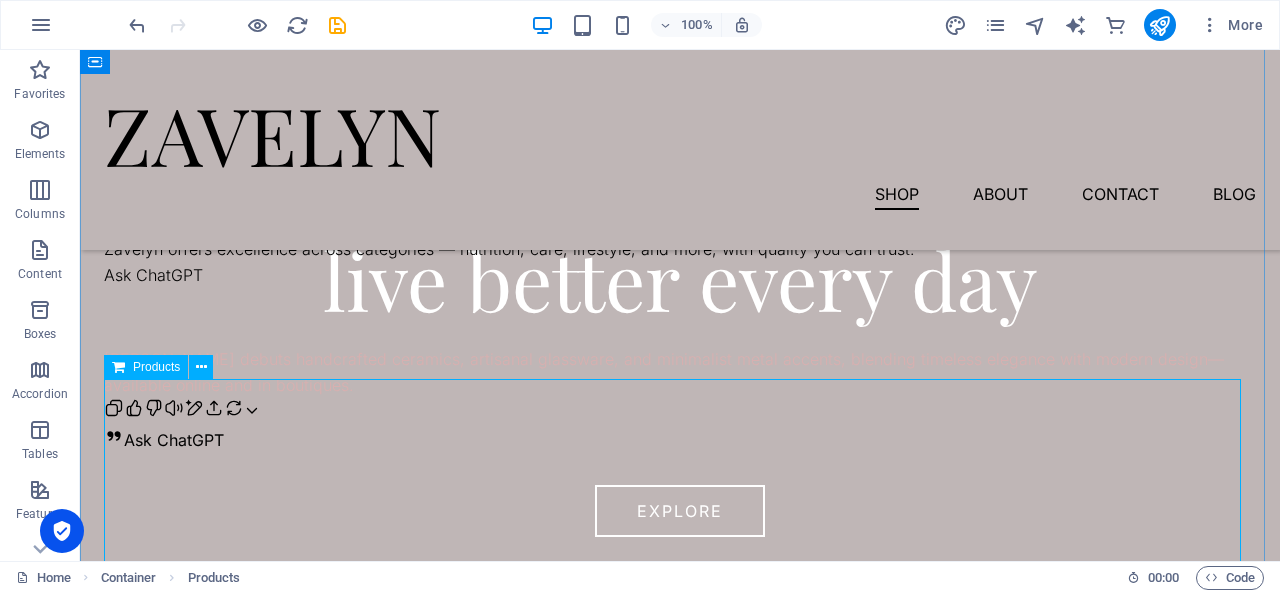 click at bounding box center (118, 367) 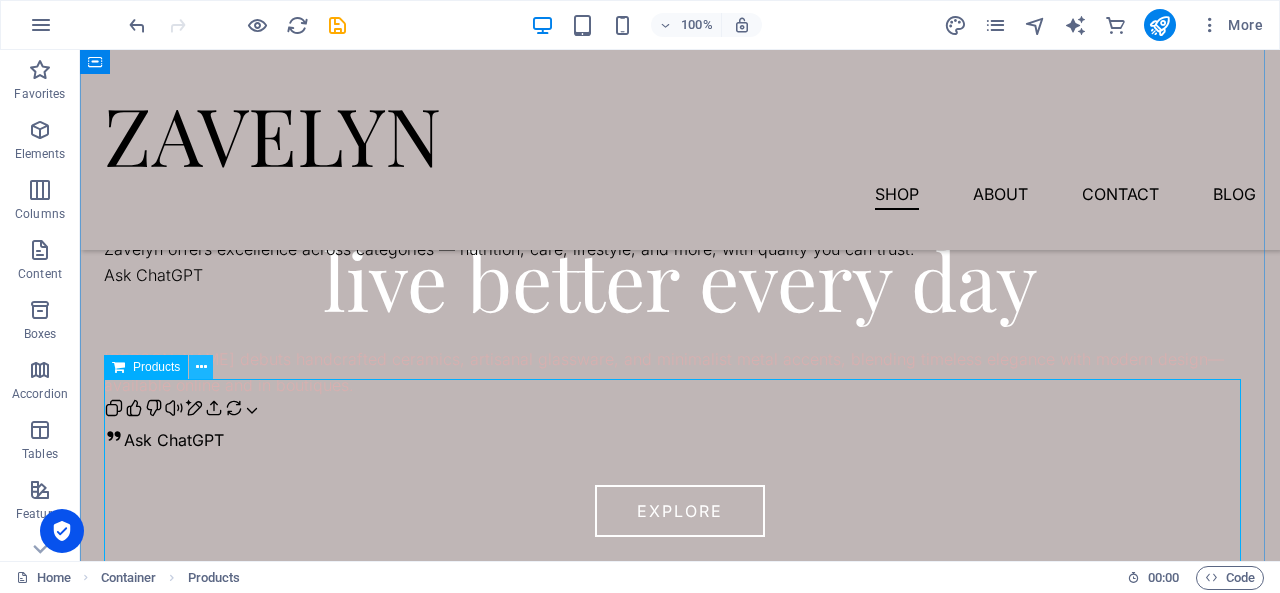click at bounding box center [201, 367] 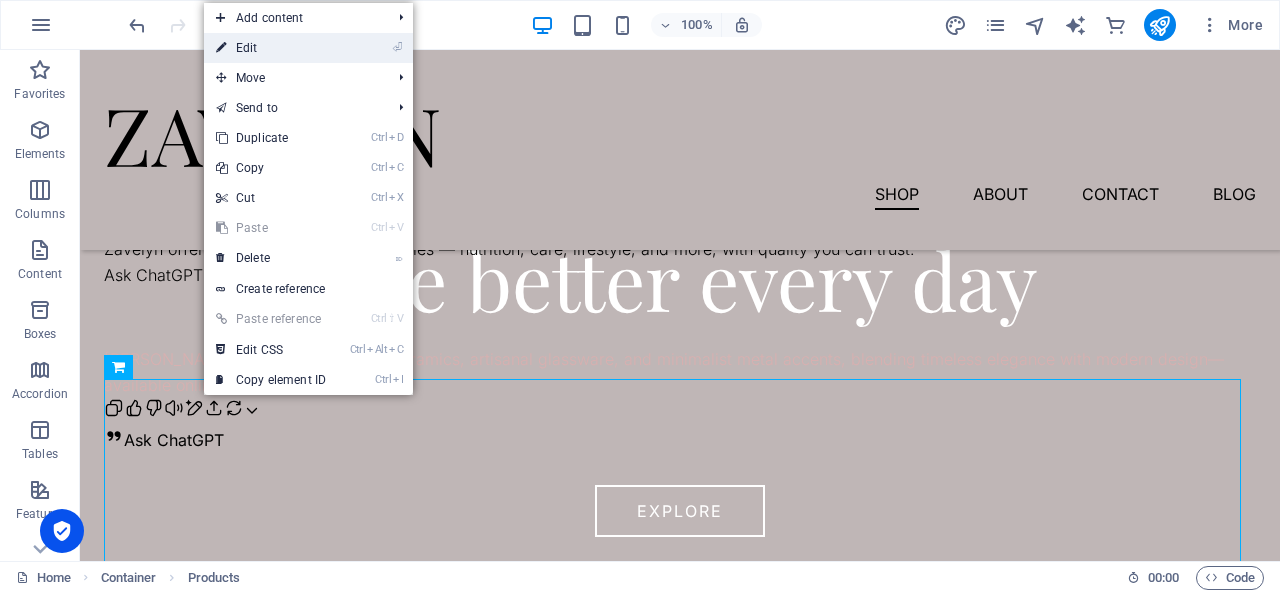 click on "⏎  Edit" at bounding box center (271, 48) 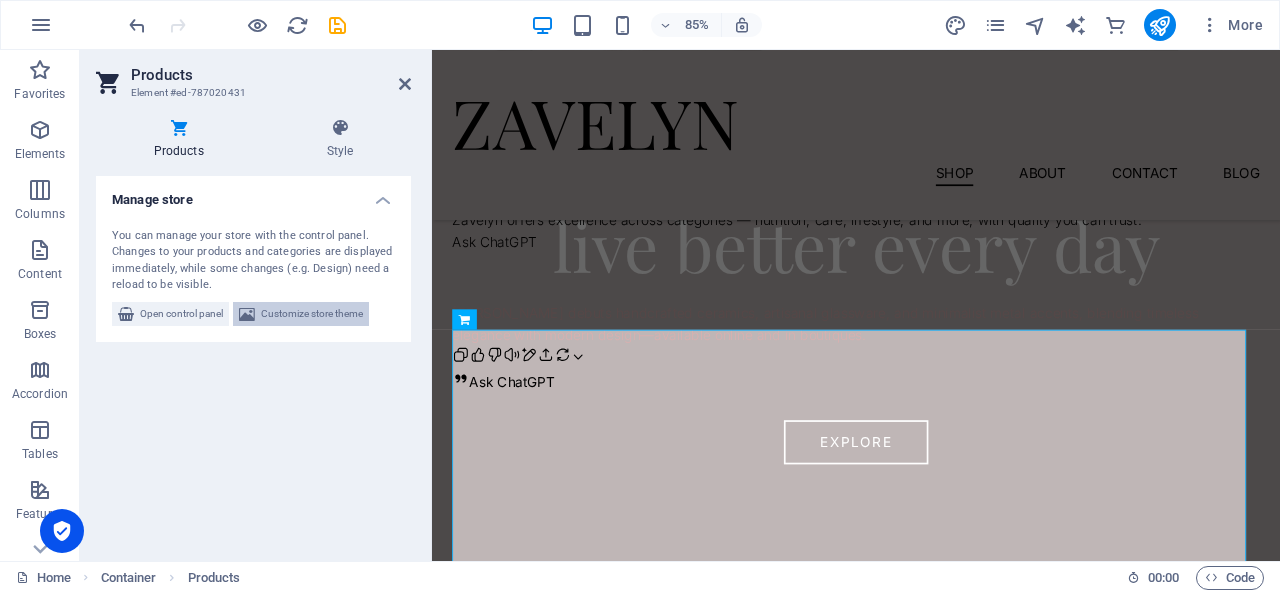 drag, startPoint x: 256, startPoint y: 318, endPoint x: 679, endPoint y: 715, distance: 580.11896 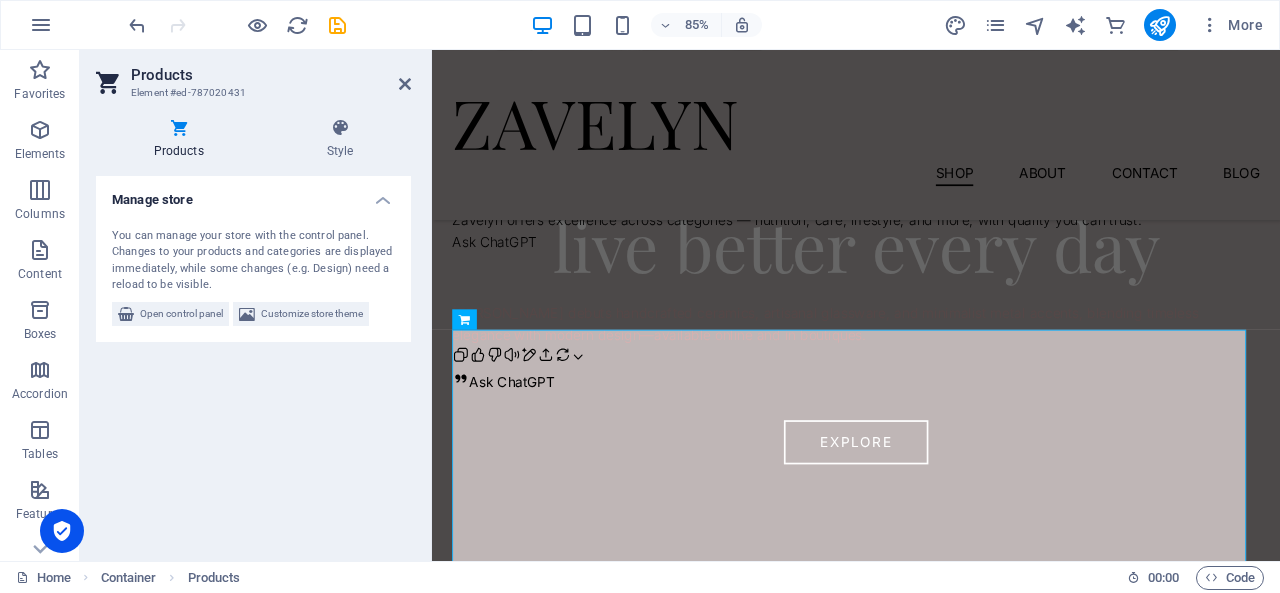 select on "rem" 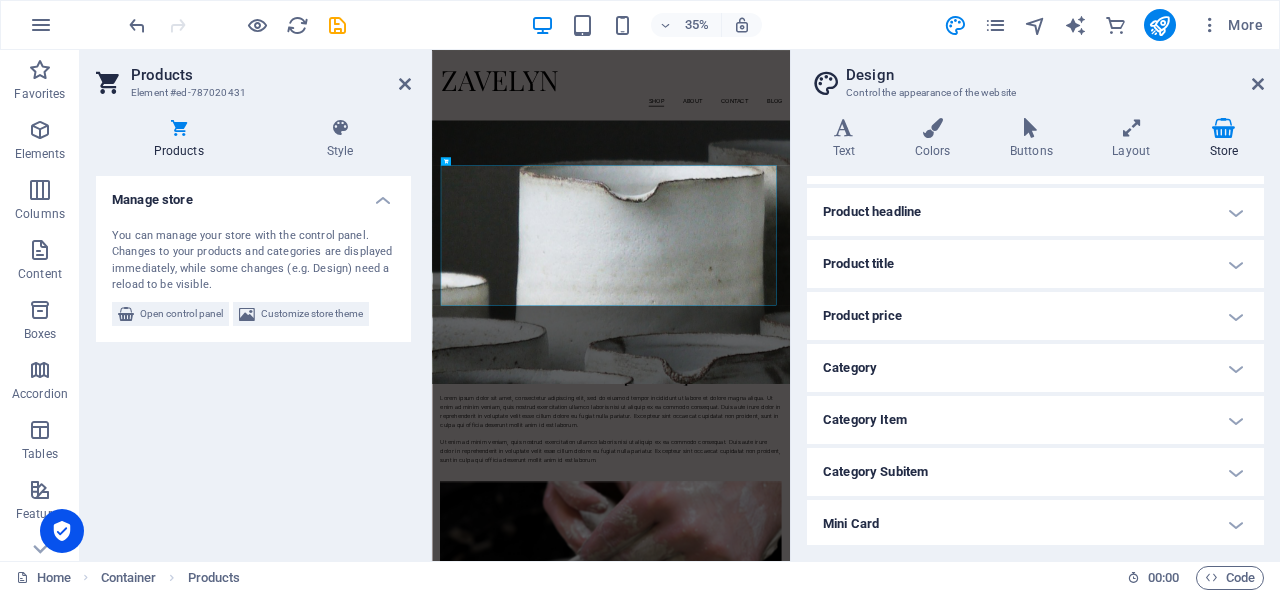 scroll, scrollTop: 190, scrollLeft: 0, axis: vertical 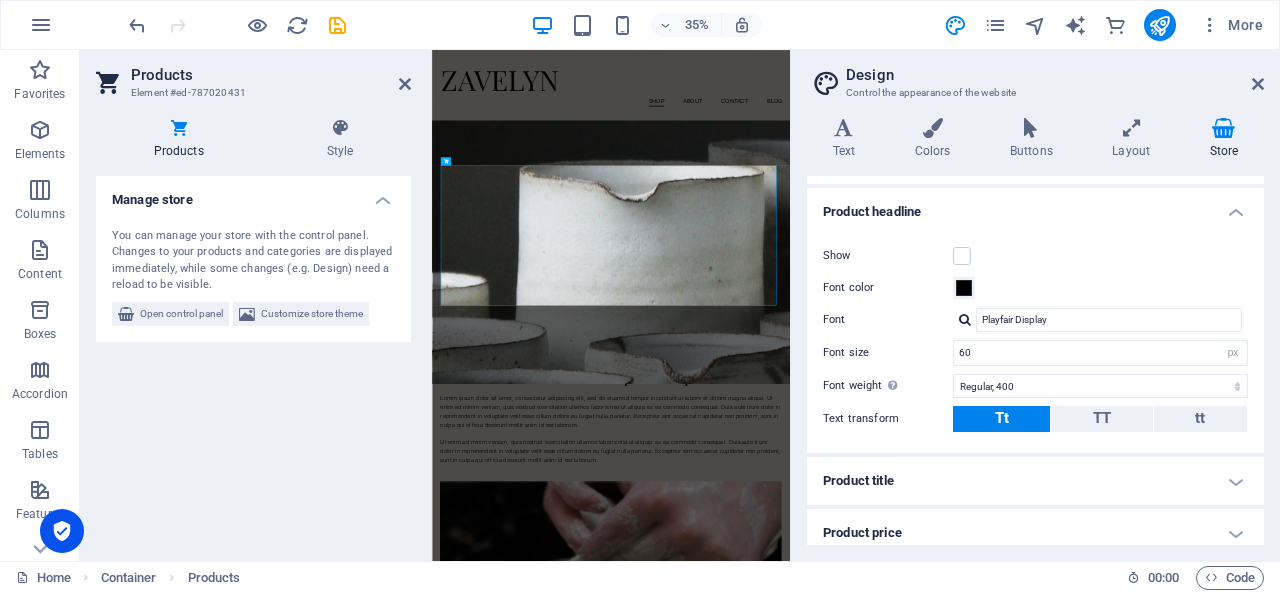click on "Store" at bounding box center [1224, 139] 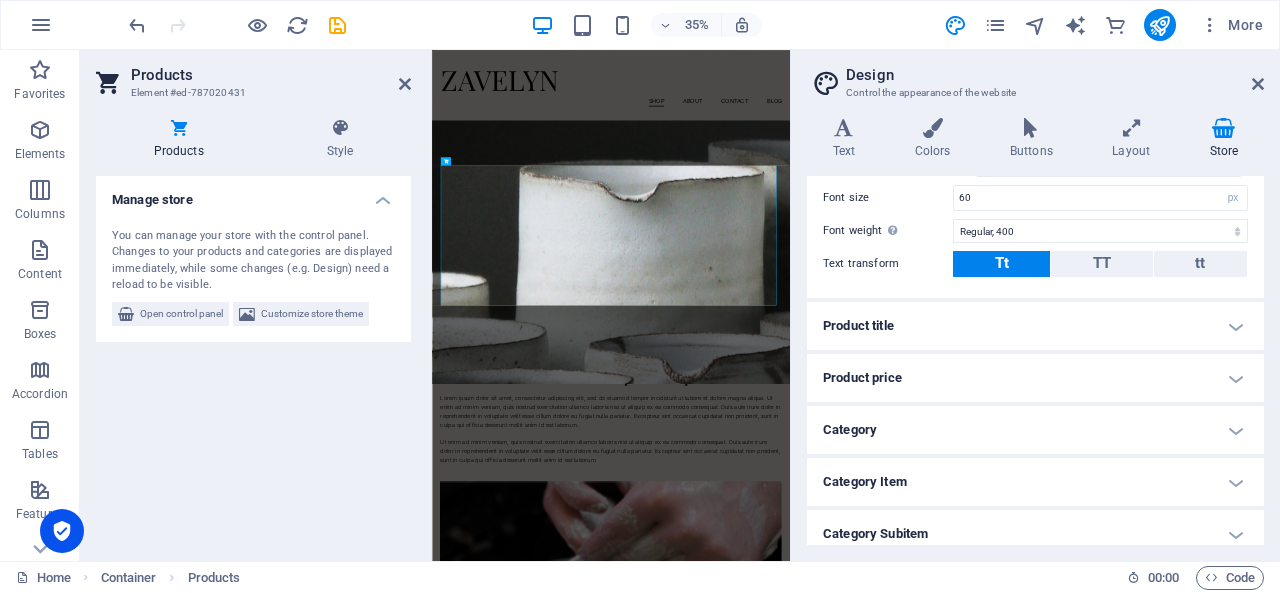 scroll, scrollTop: 350, scrollLeft: 0, axis: vertical 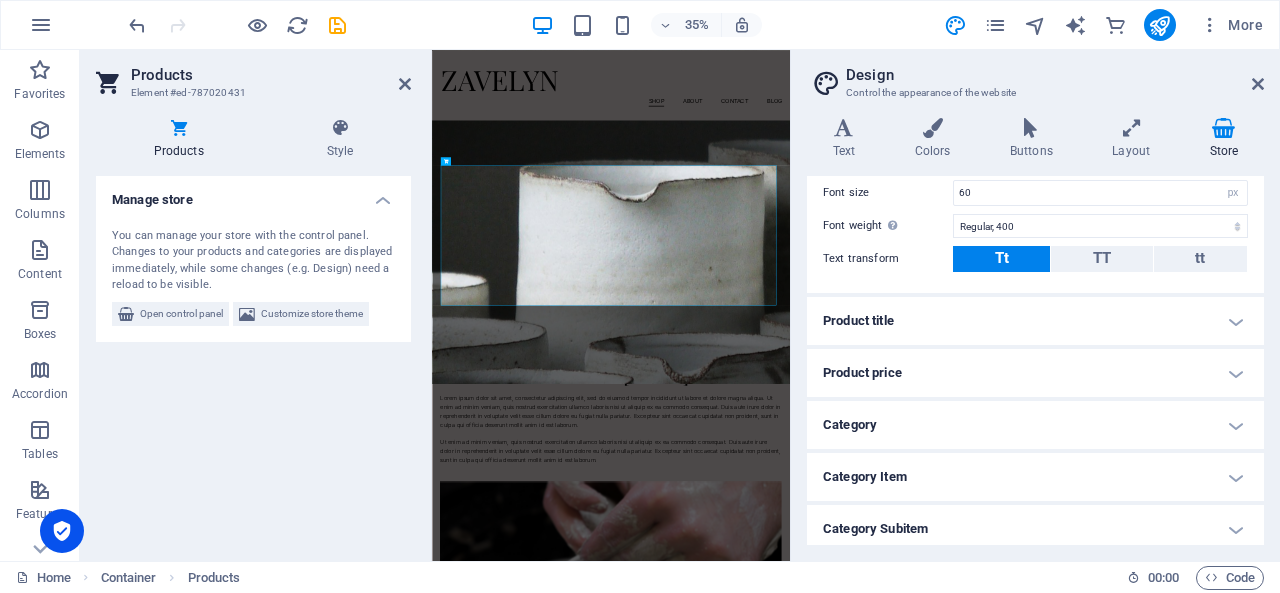 click on "Product title" at bounding box center (1035, 321) 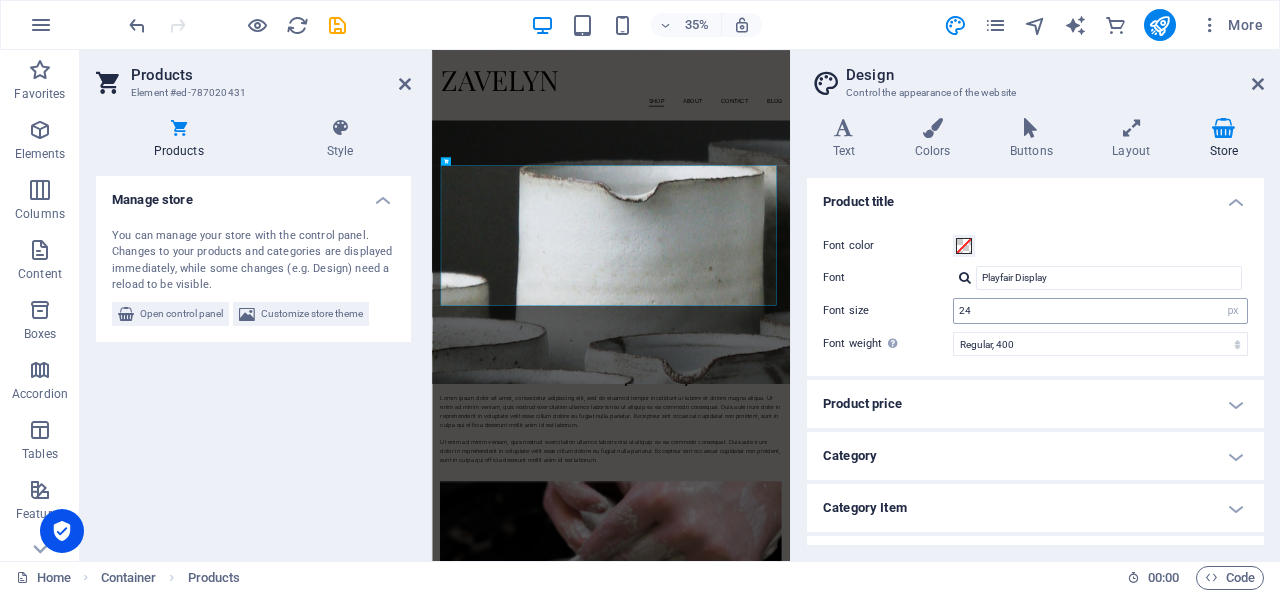 scroll, scrollTop: 503, scrollLeft: 0, axis: vertical 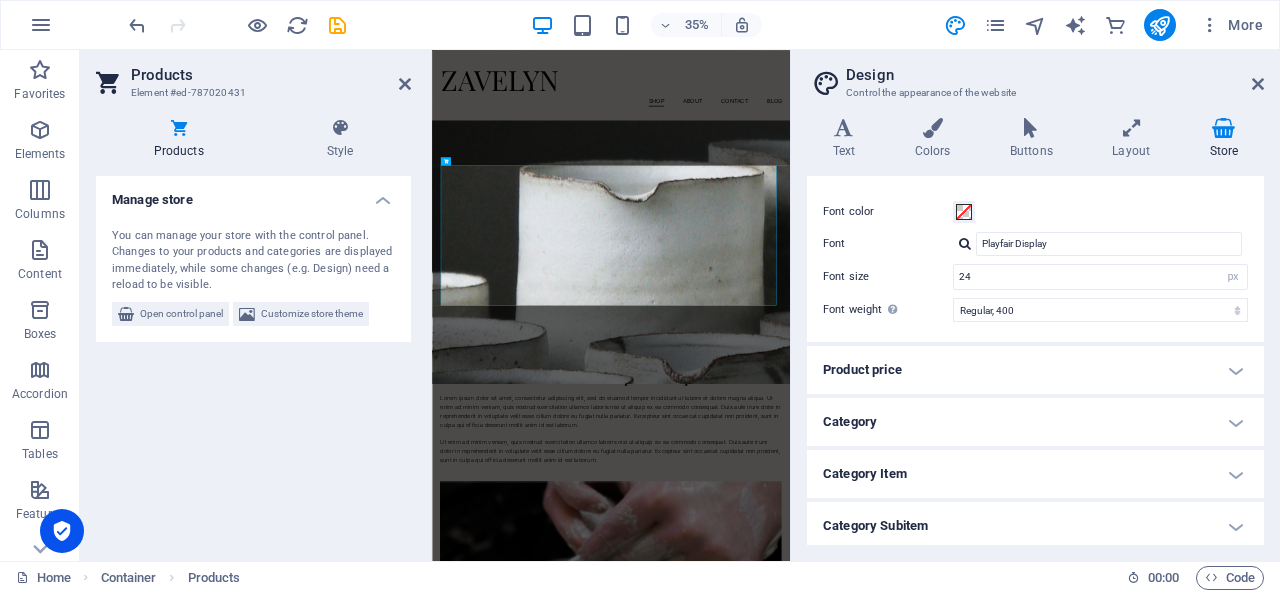 click on "Product price" at bounding box center [1035, 370] 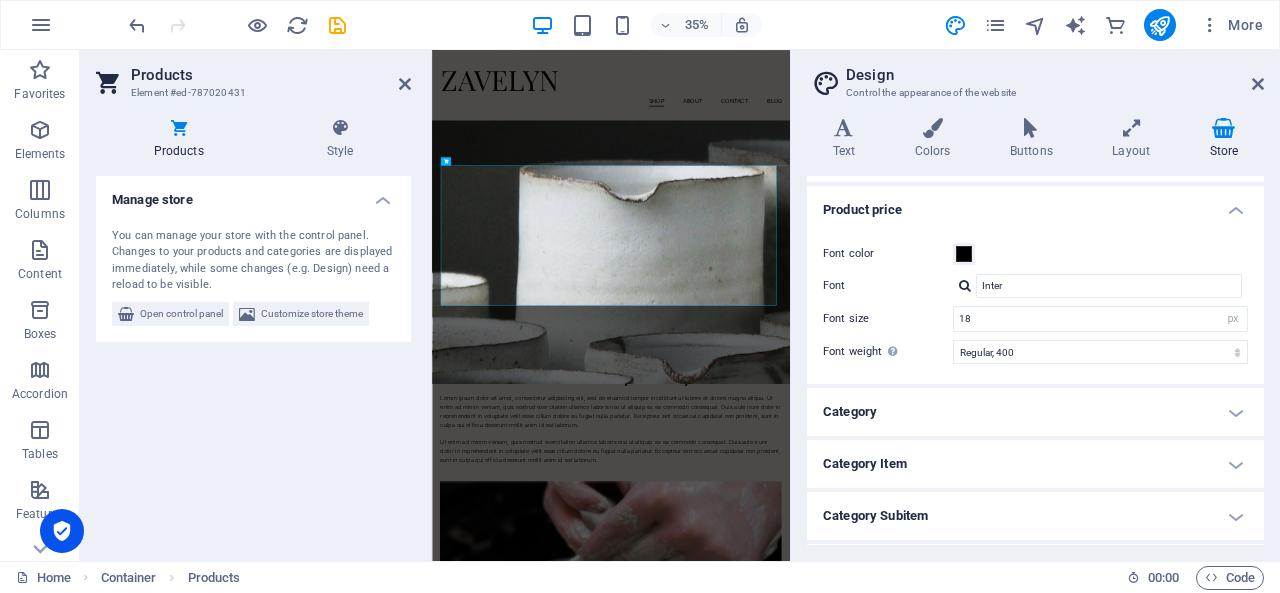 scroll, scrollTop: 702, scrollLeft: 0, axis: vertical 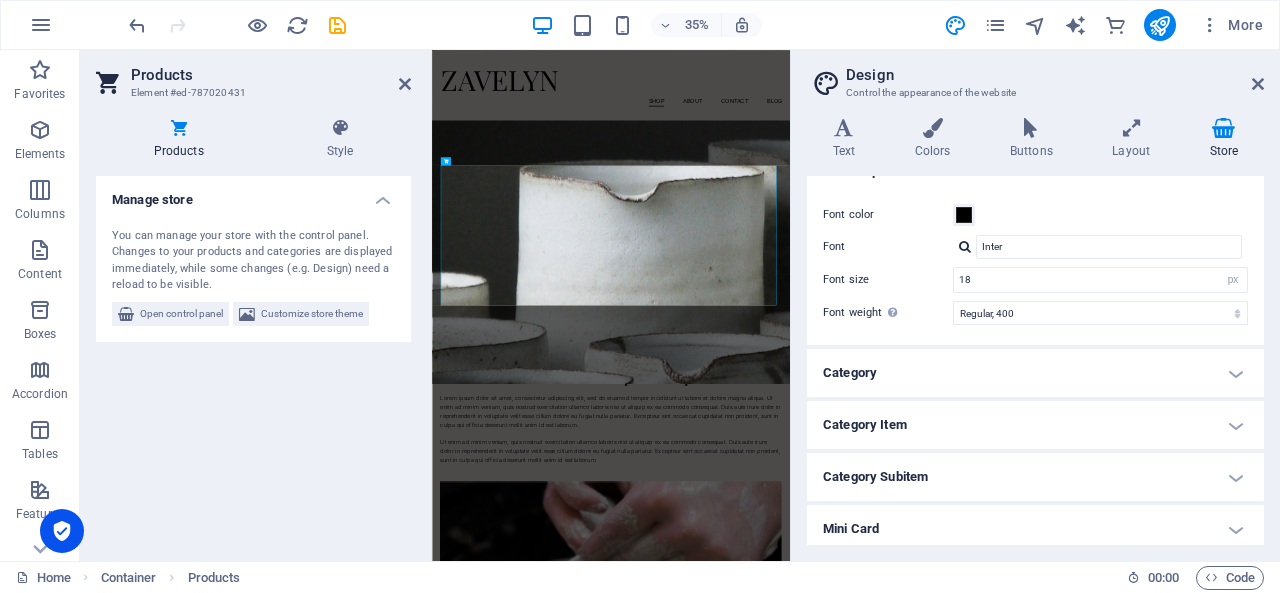 click on "Category" at bounding box center (1035, 373) 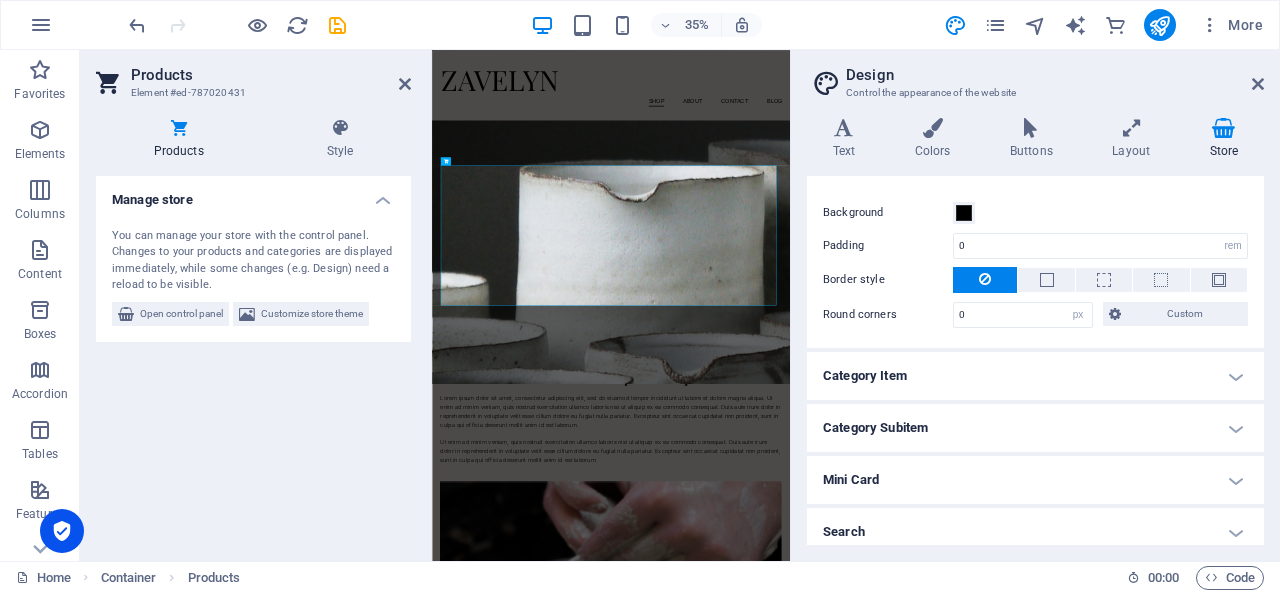 scroll, scrollTop: 907, scrollLeft: 0, axis: vertical 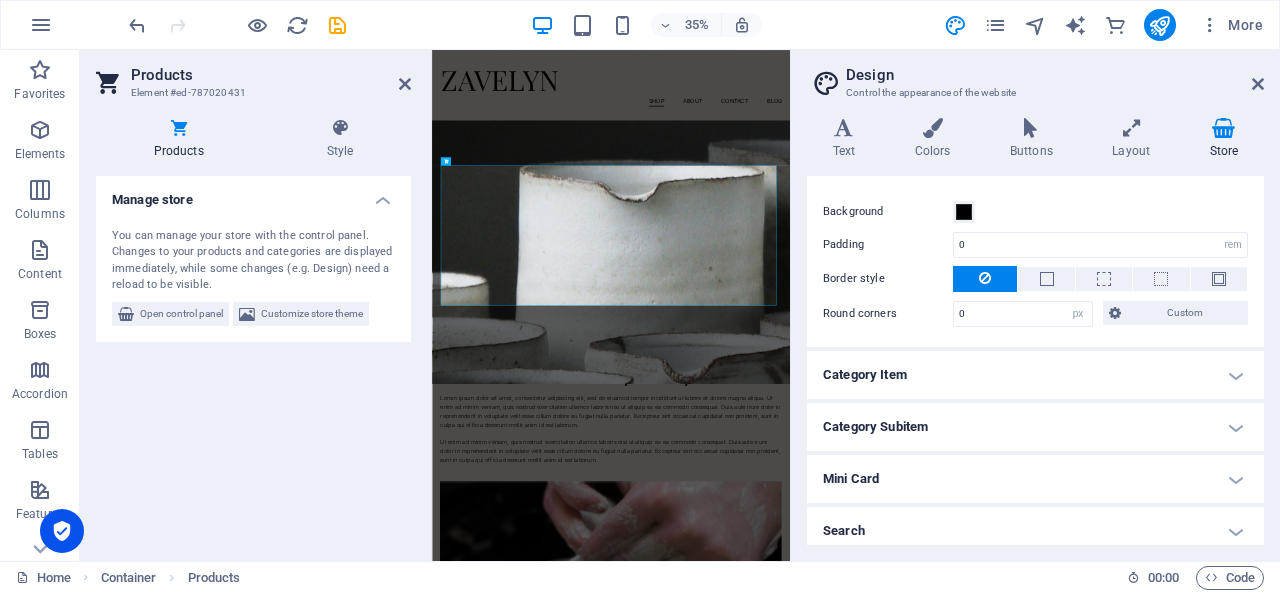 click on "Category Item" at bounding box center [1035, 375] 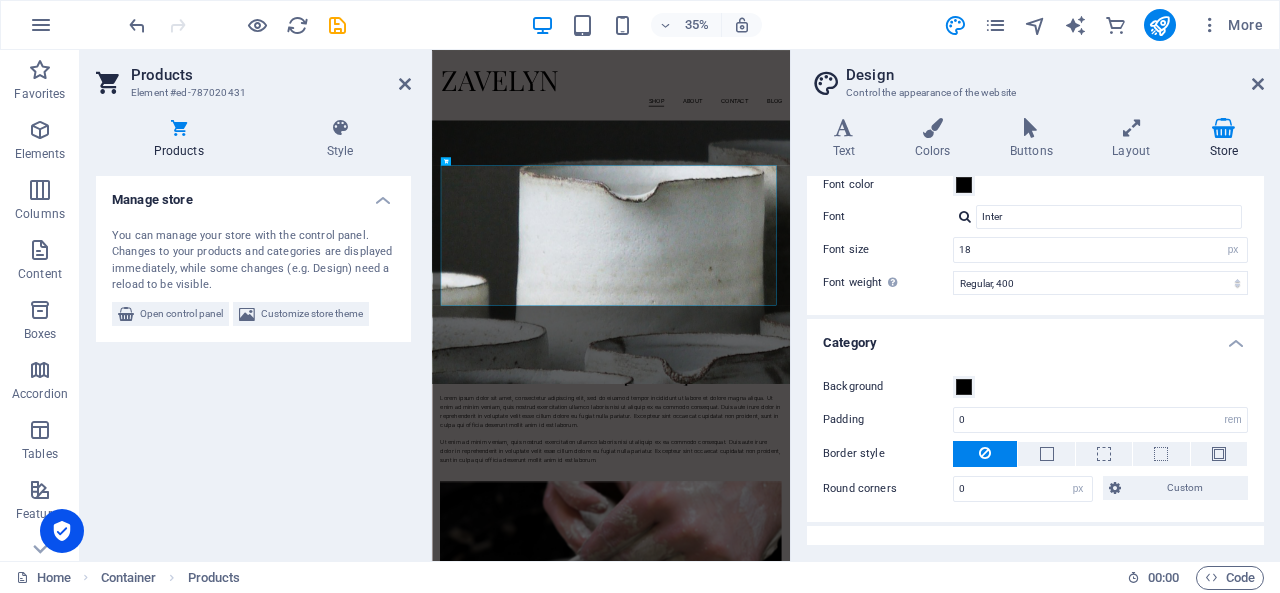 scroll, scrollTop: 1128, scrollLeft: 0, axis: vertical 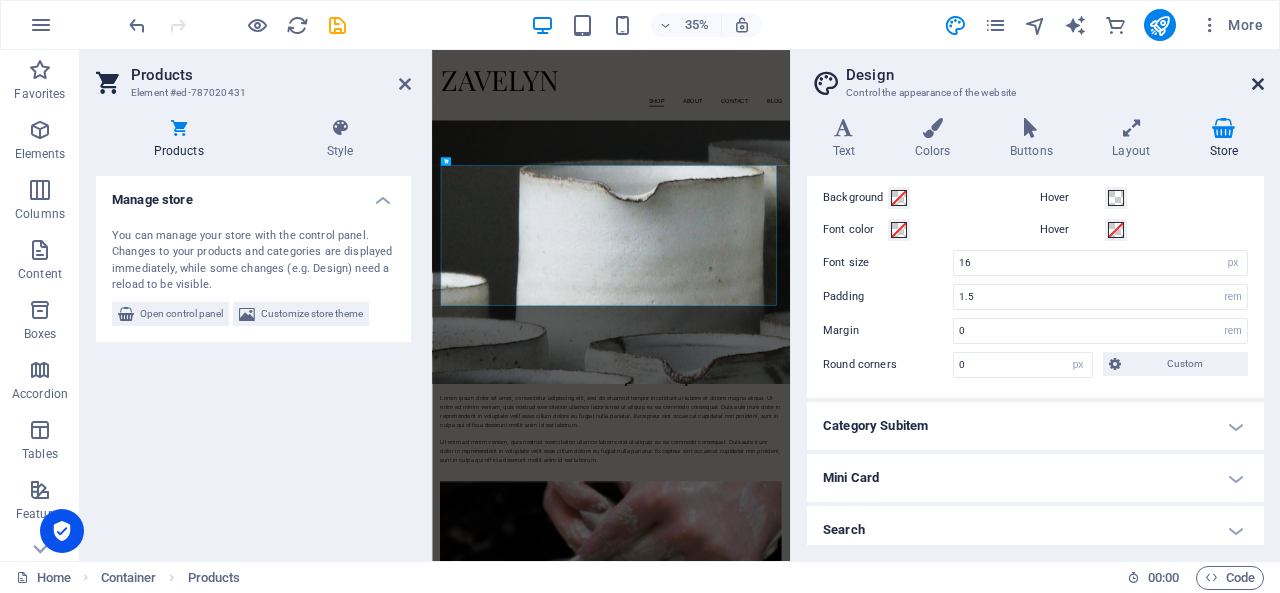click at bounding box center (1258, 84) 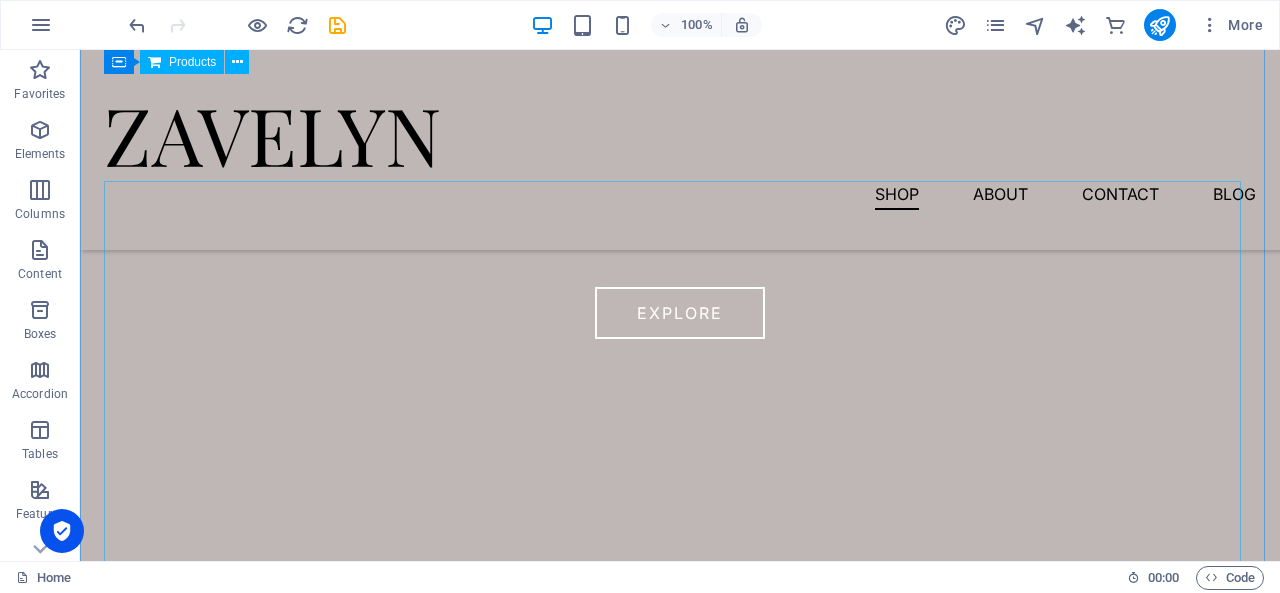 scroll, scrollTop: 872, scrollLeft: 0, axis: vertical 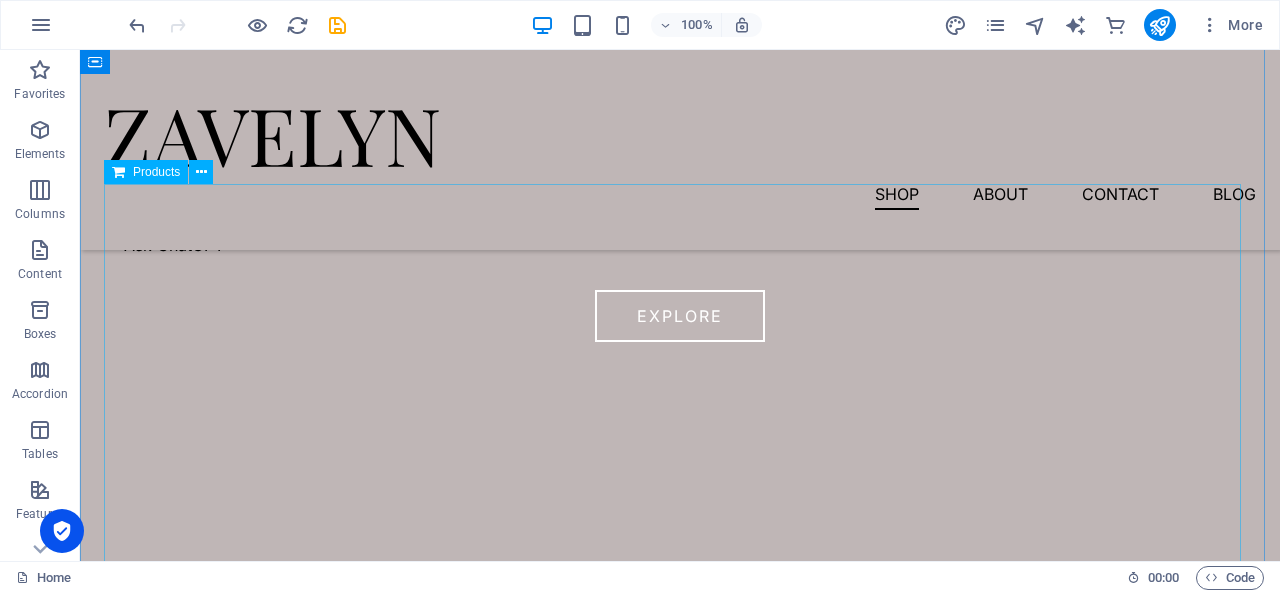 click at bounding box center [680, 384] 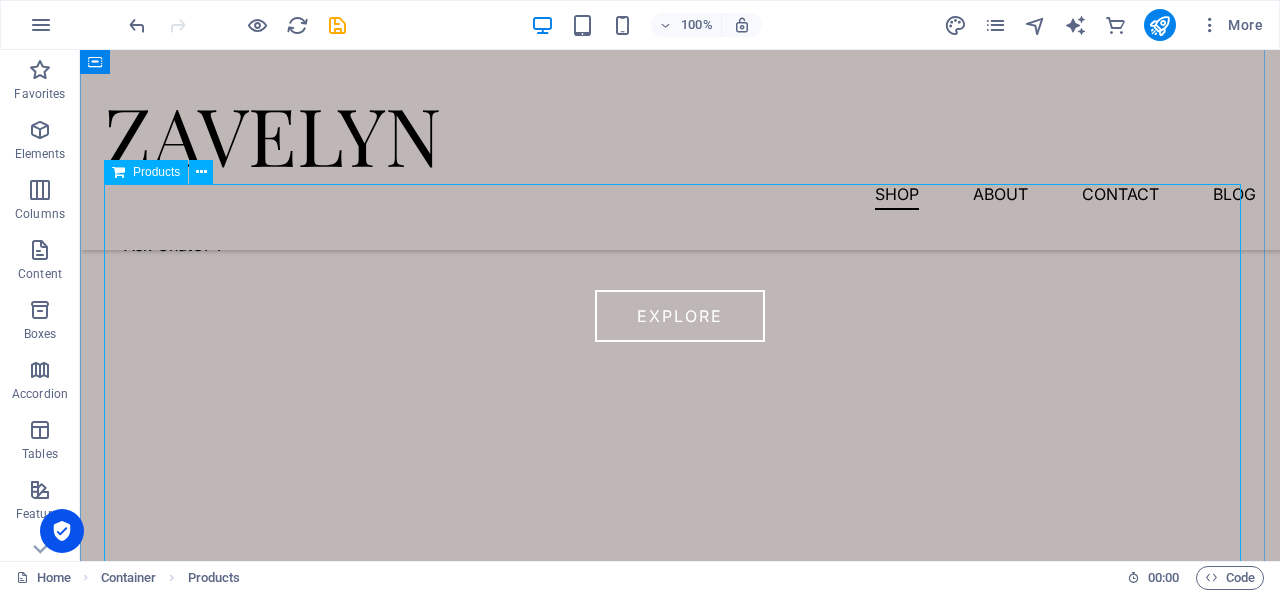 click at bounding box center (680, 384) 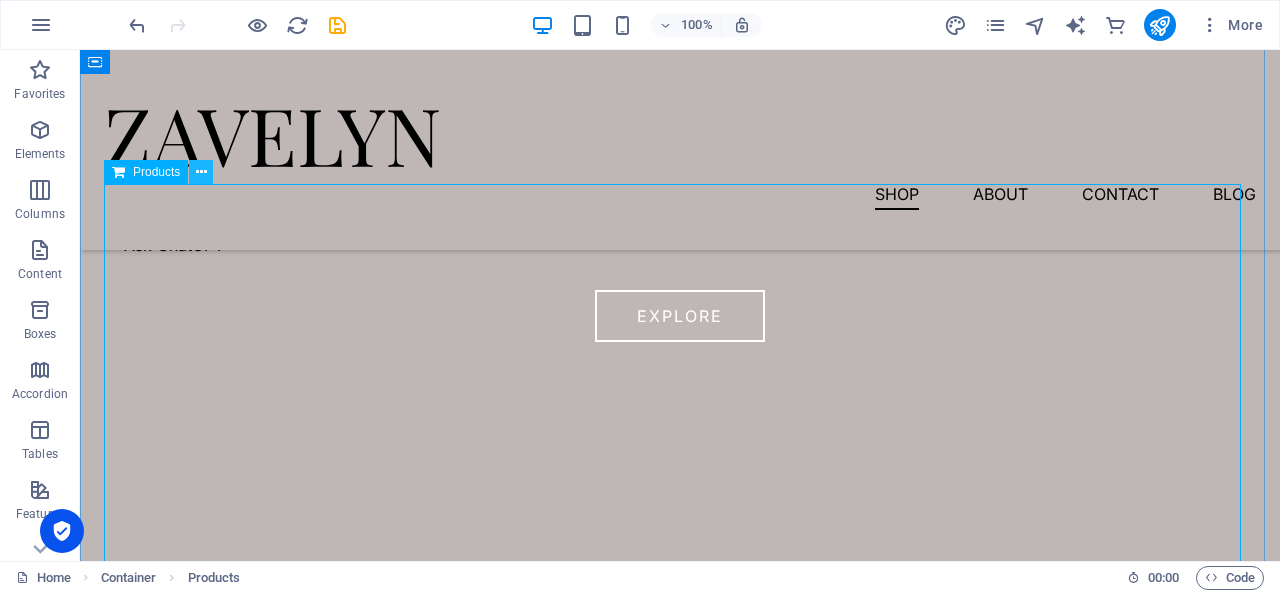 click at bounding box center [201, 172] 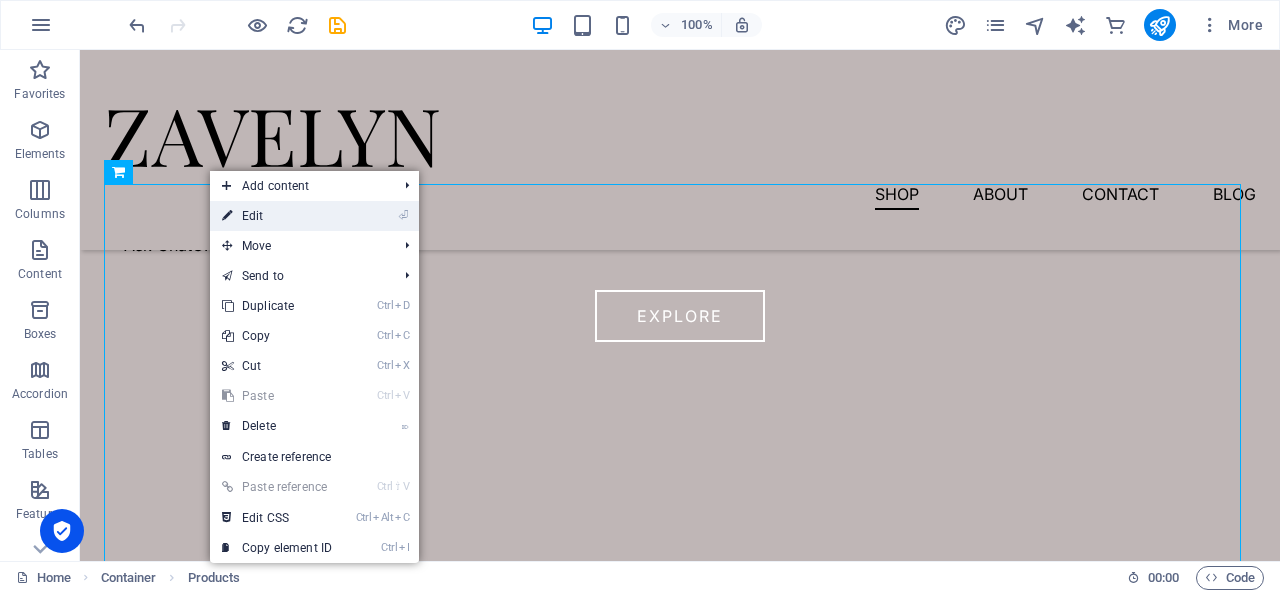click on "⏎  Edit" at bounding box center (277, 216) 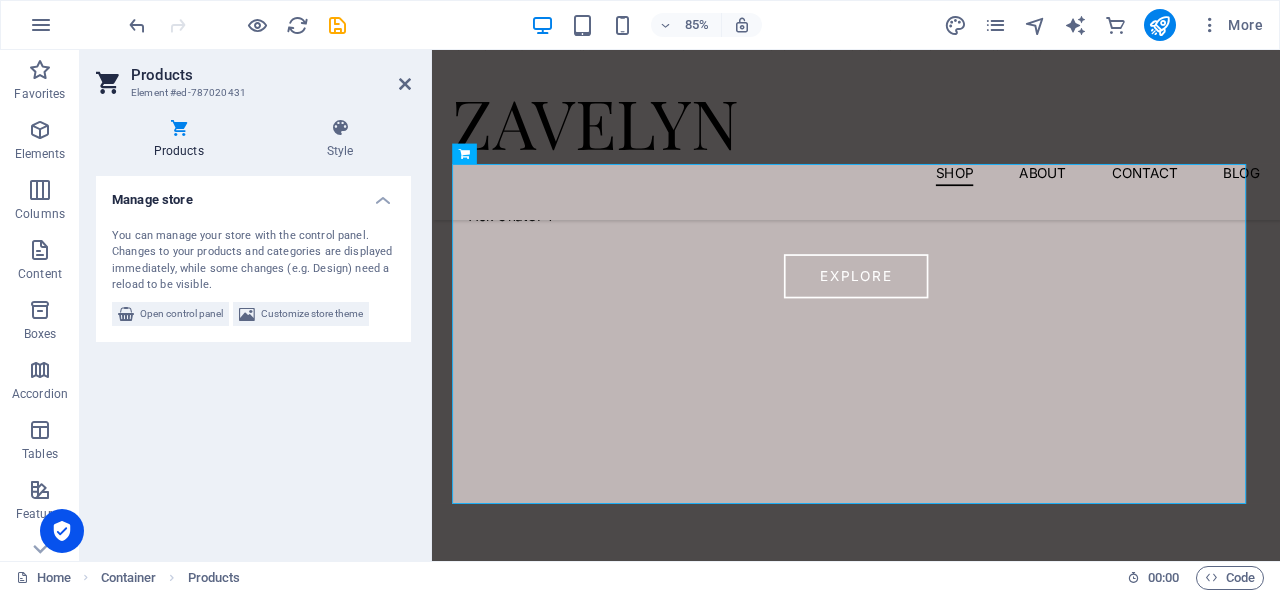 click at bounding box center (178, 128) 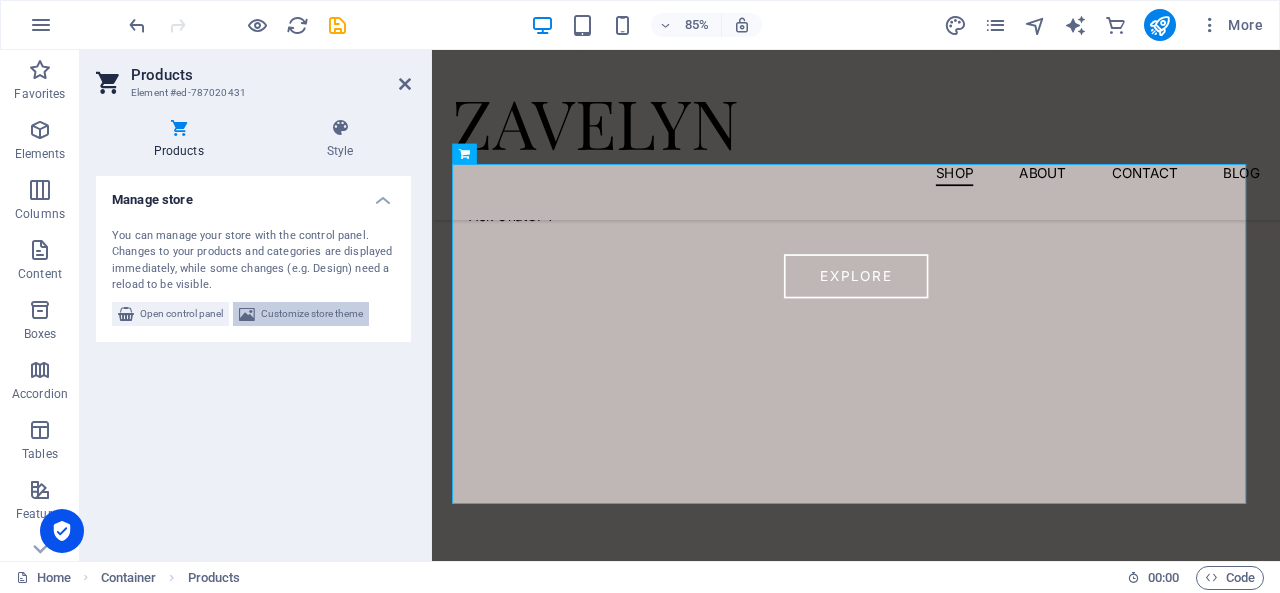 click on "Customize store theme" at bounding box center [301, 314] 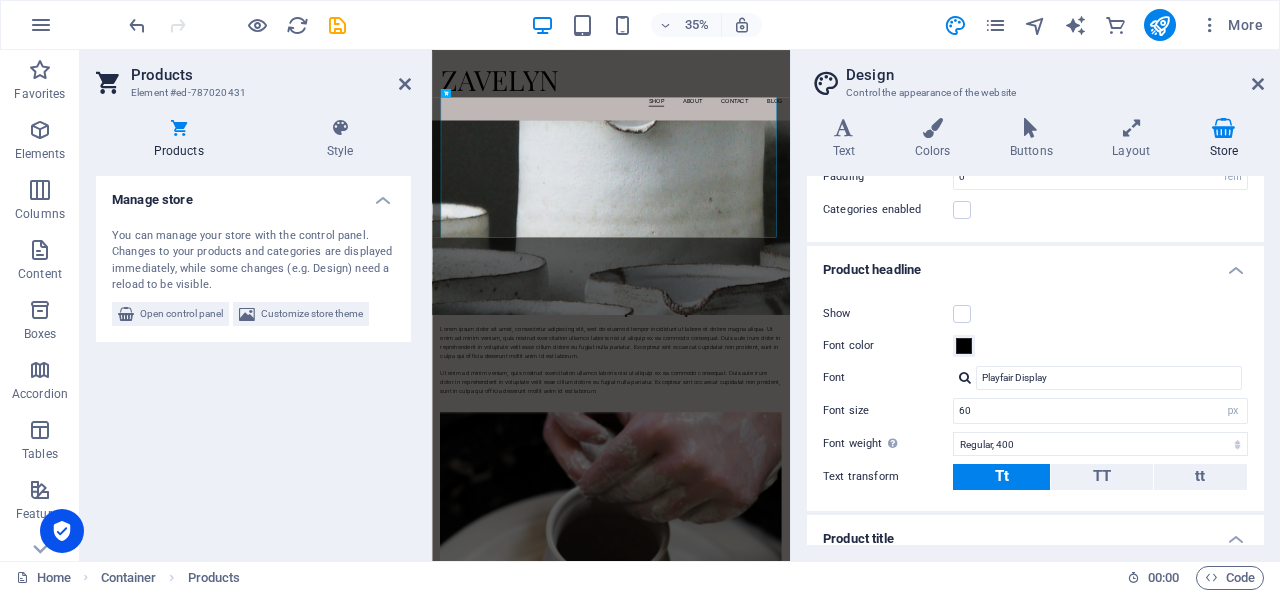 scroll, scrollTop: 0, scrollLeft: 0, axis: both 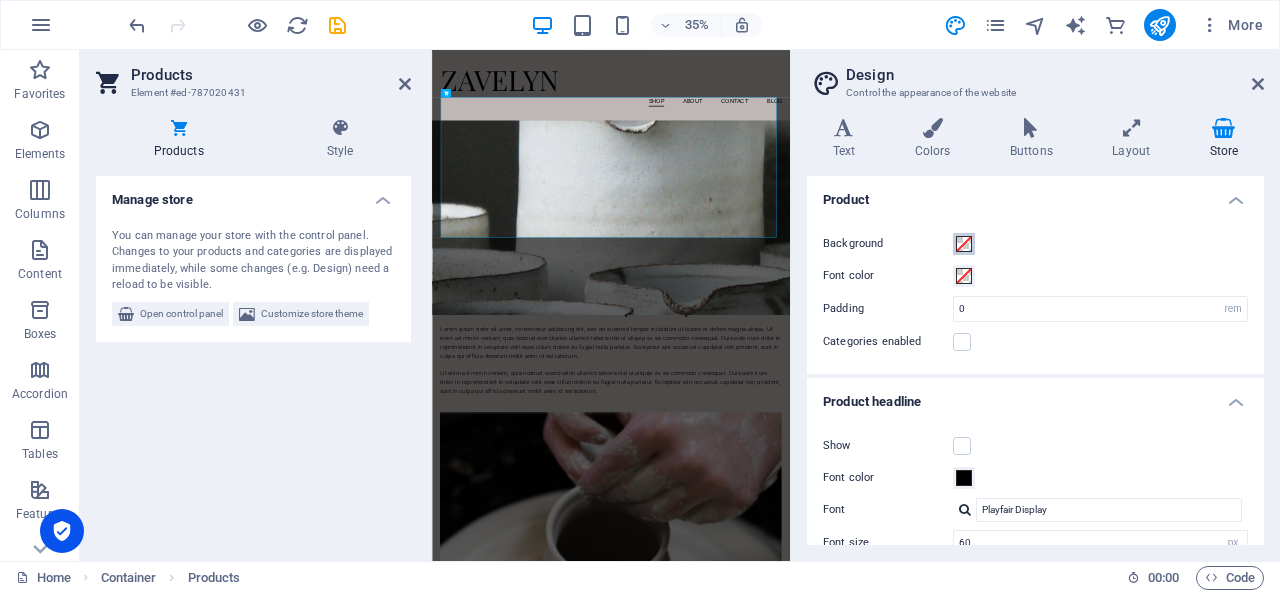 click at bounding box center (964, 244) 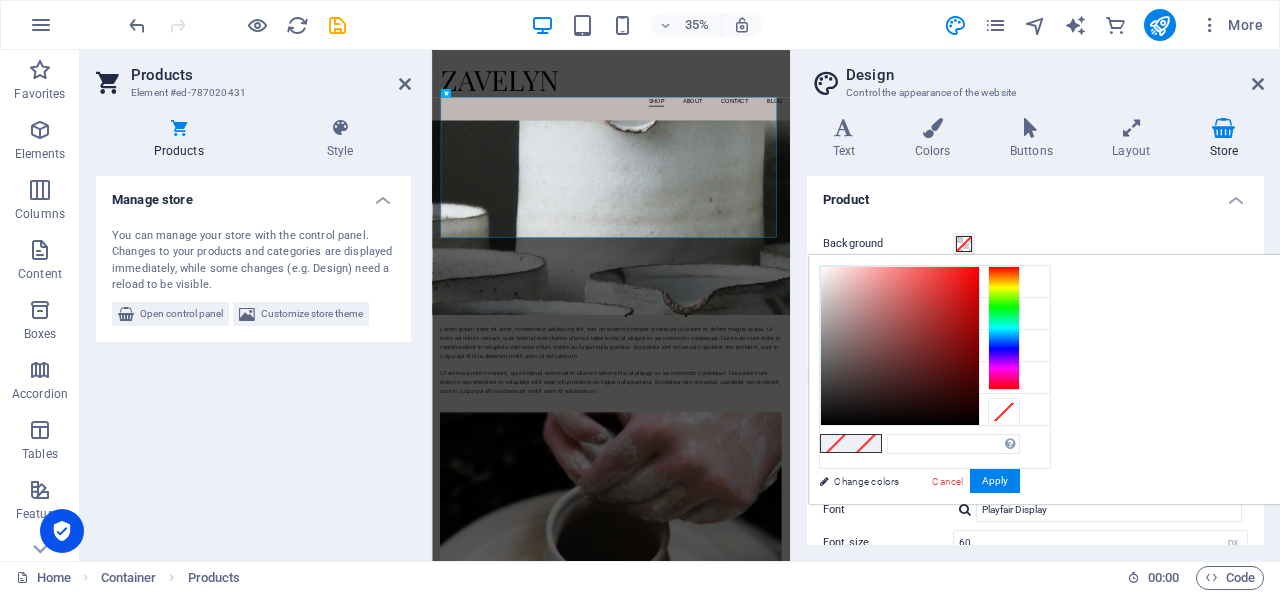 click on "Background Font color Padding 0 rem px Categories enabled" at bounding box center [1035, 293] 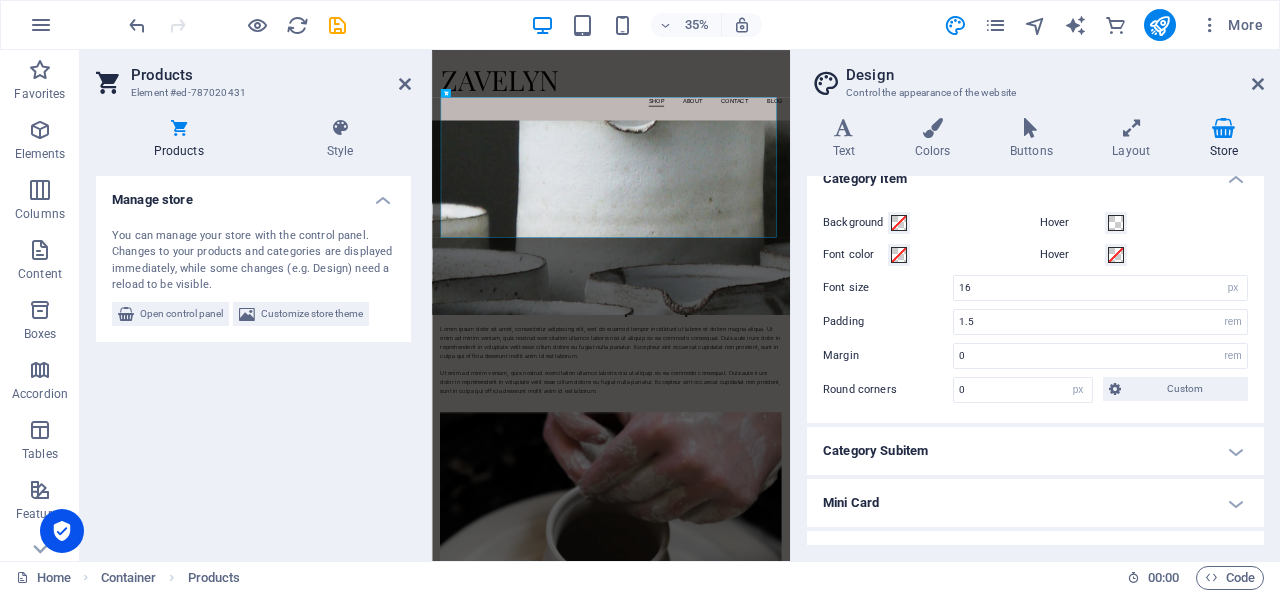 scroll, scrollTop: 1128, scrollLeft: 0, axis: vertical 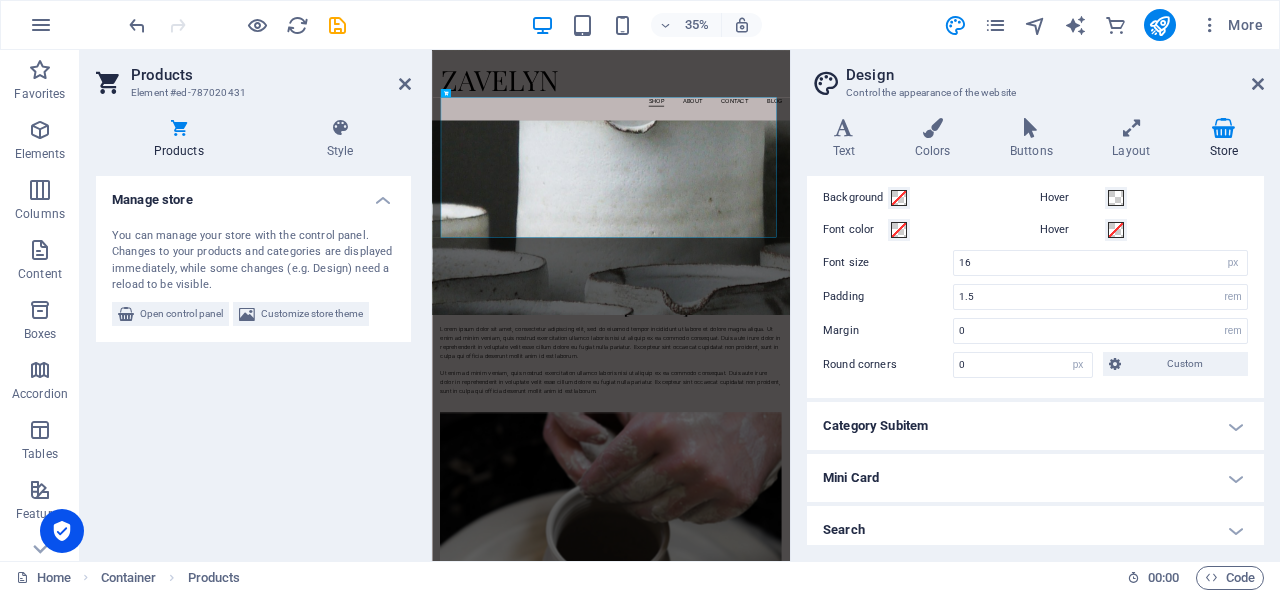 drag, startPoint x: 1002, startPoint y: 403, endPoint x: 1120, endPoint y: 80, distance: 343.87933 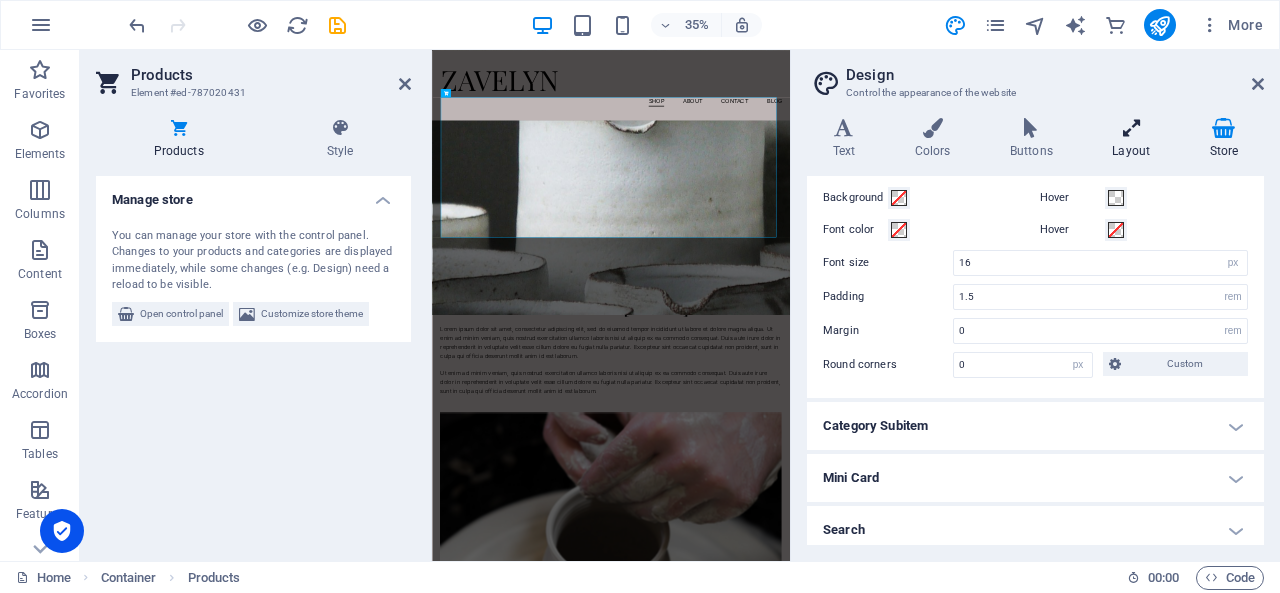 click at bounding box center (1131, 128) 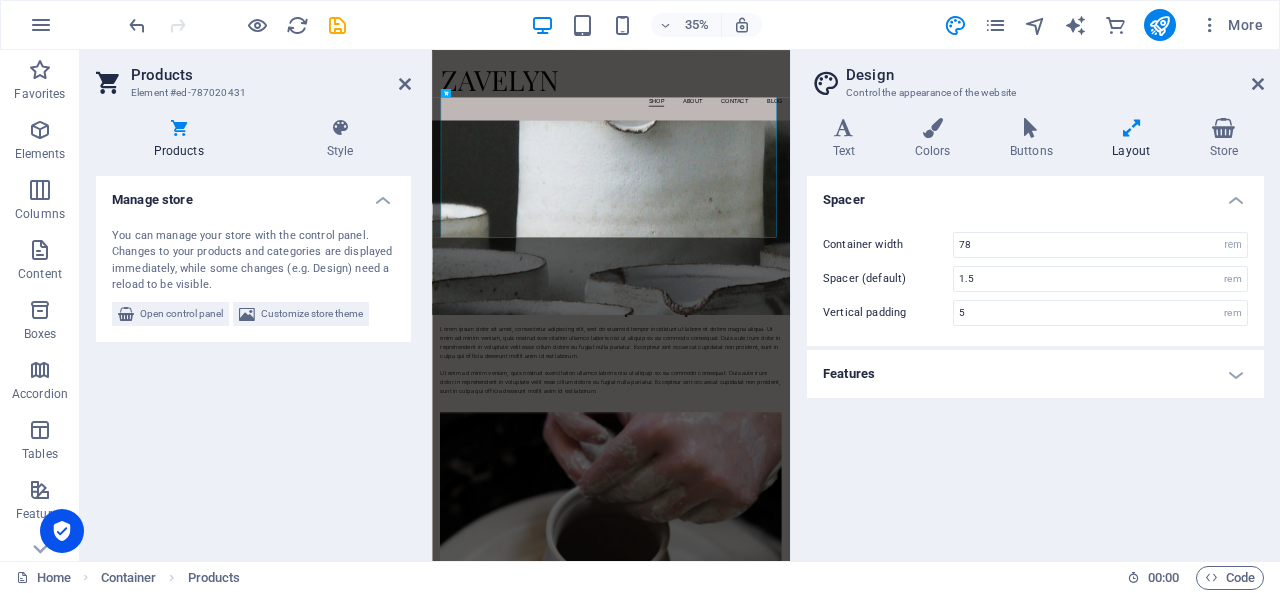 click at bounding box center (1131, 128) 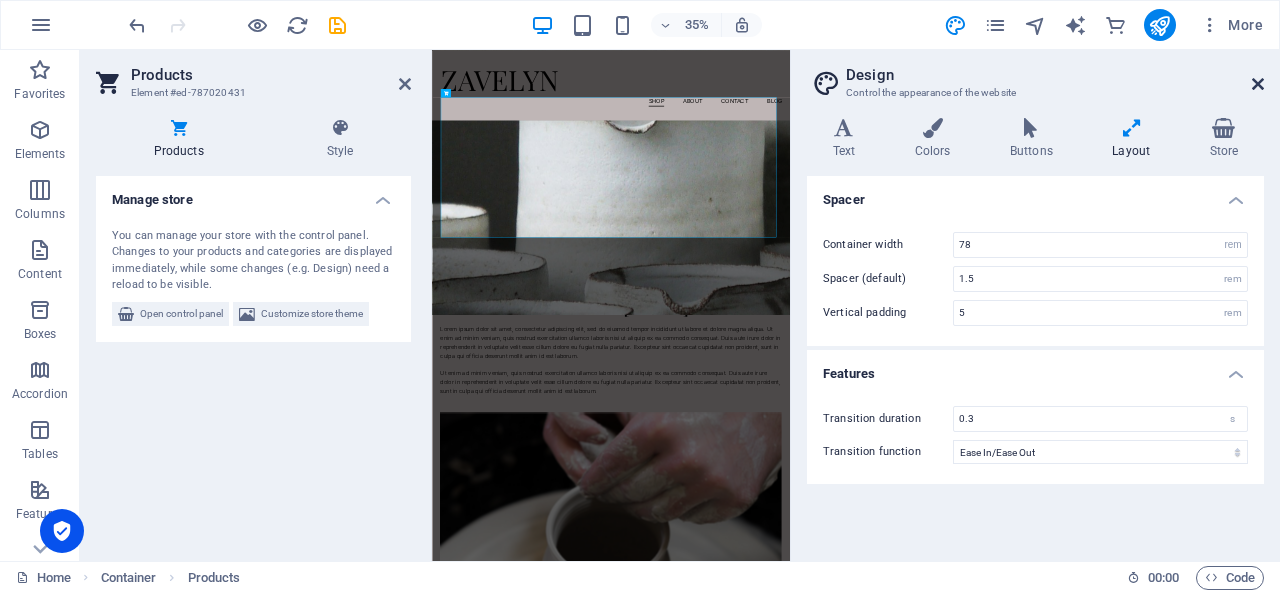 click at bounding box center (1258, 84) 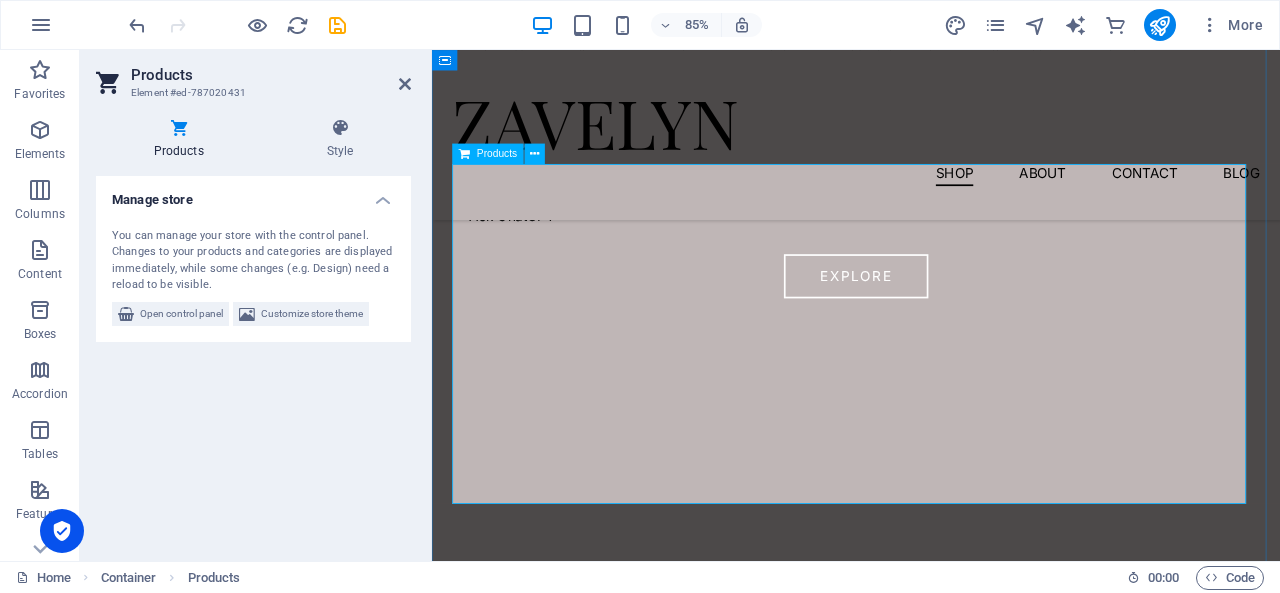 click at bounding box center [931, 384] 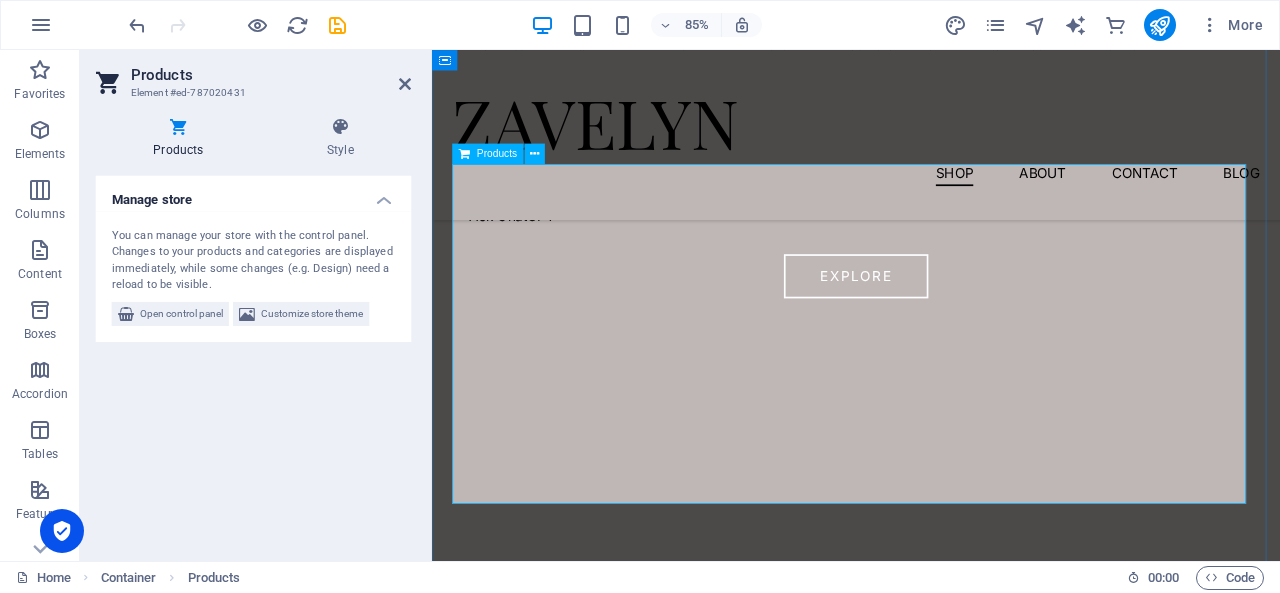 click at bounding box center (931, 384) 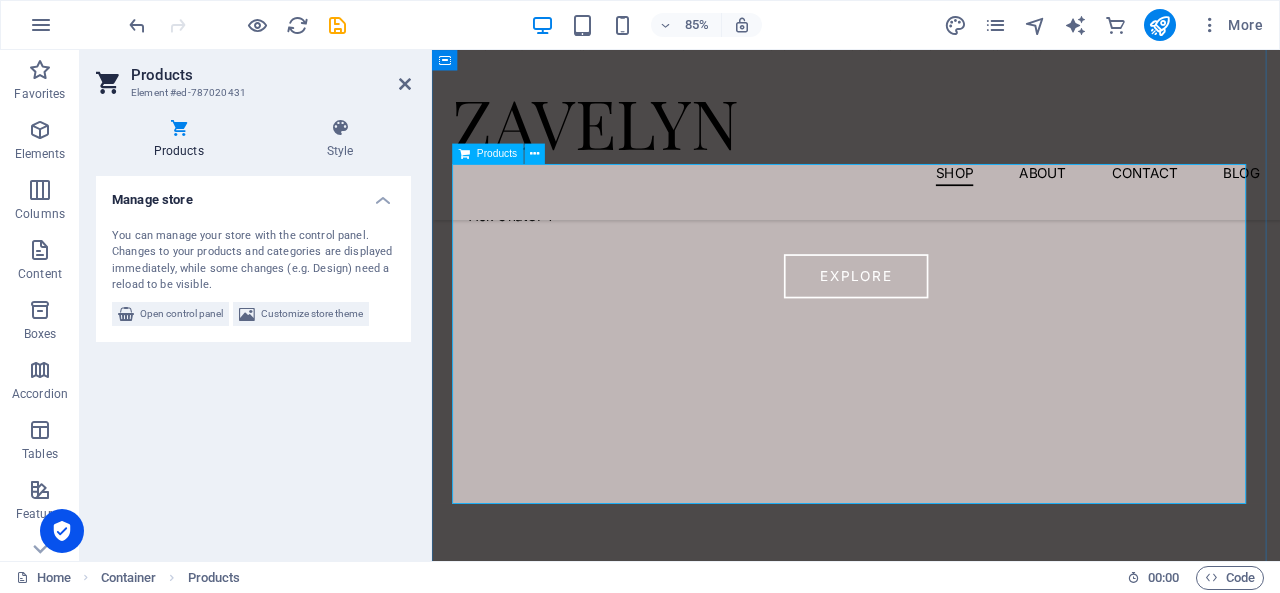 click at bounding box center [931, 384] 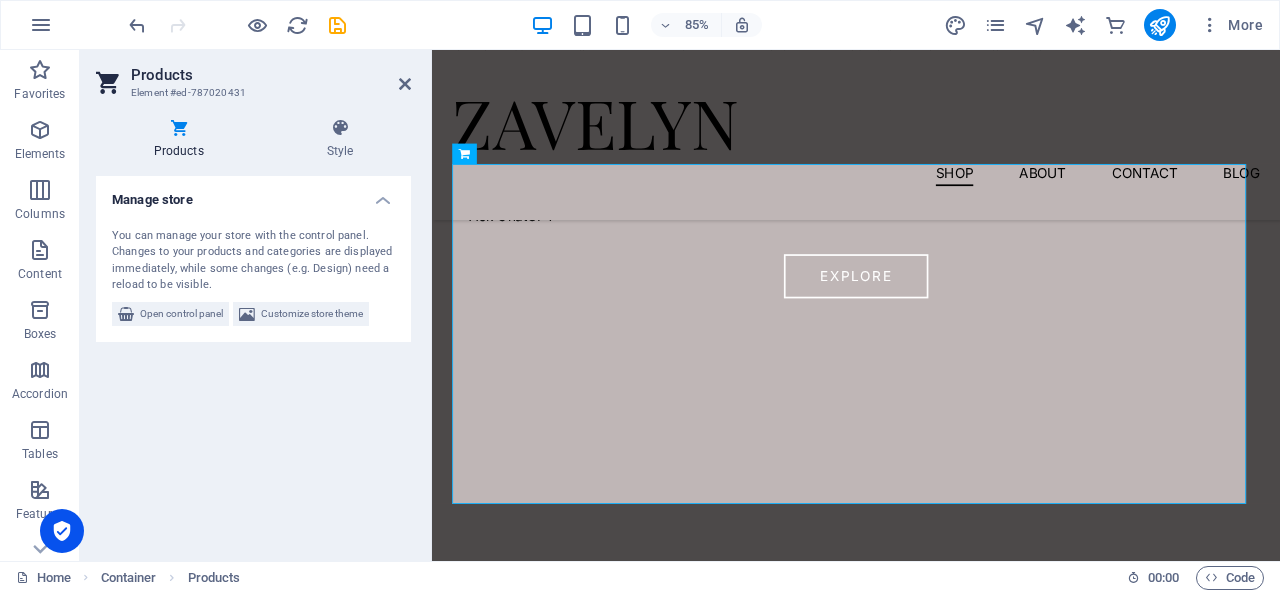 click on "Element #ed-787020431" at bounding box center (251, 93) 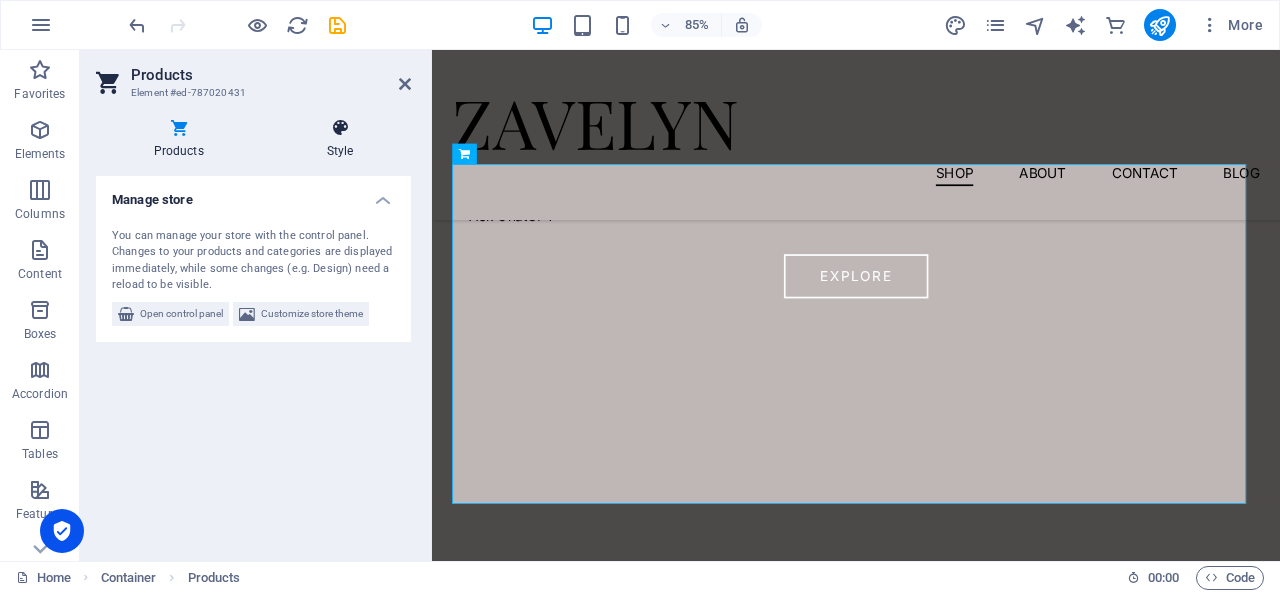 click at bounding box center [340, 128] 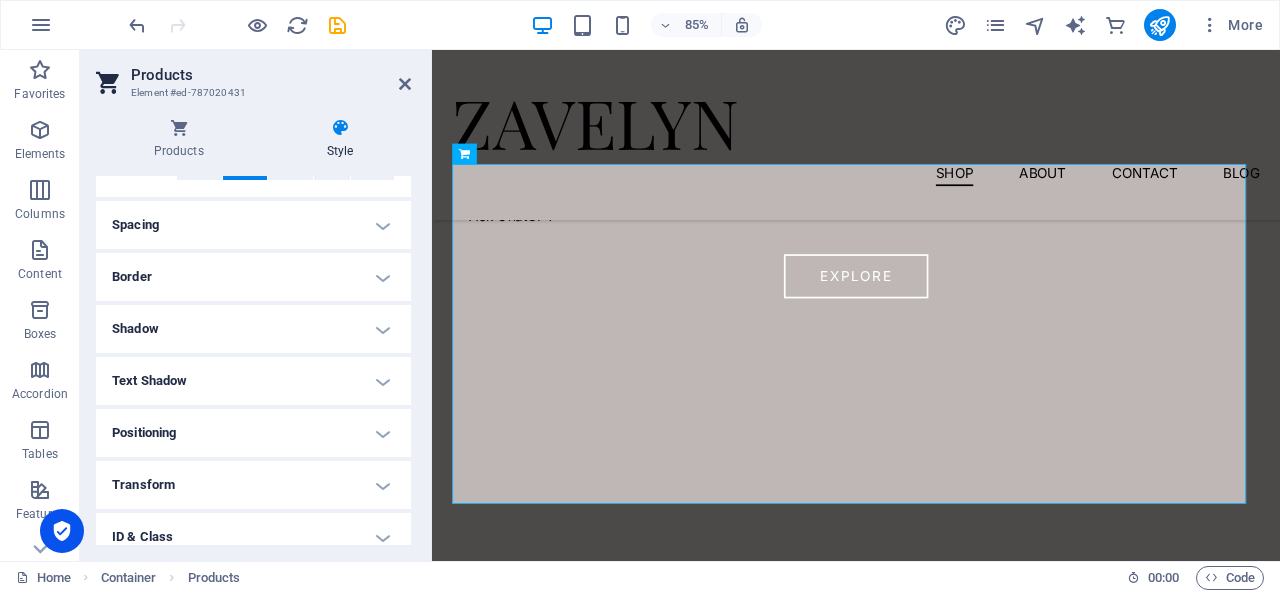 scroll, scrollTop: 474, scrollLeft: 0, axis: vertical 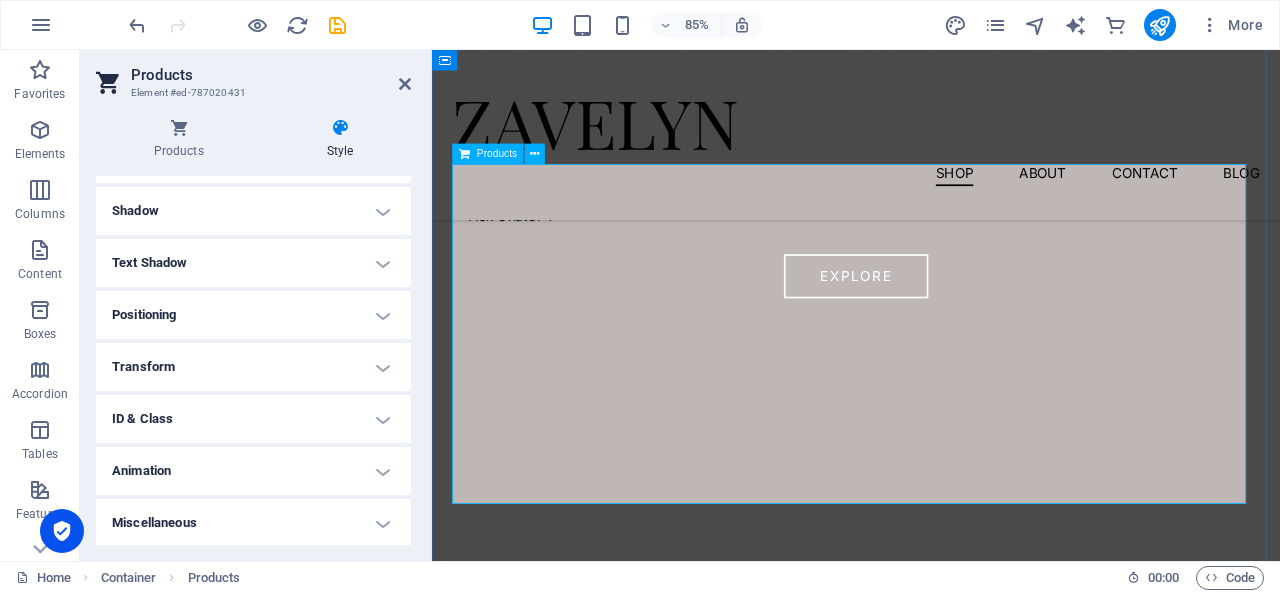 click at bounding box center (931, 384) 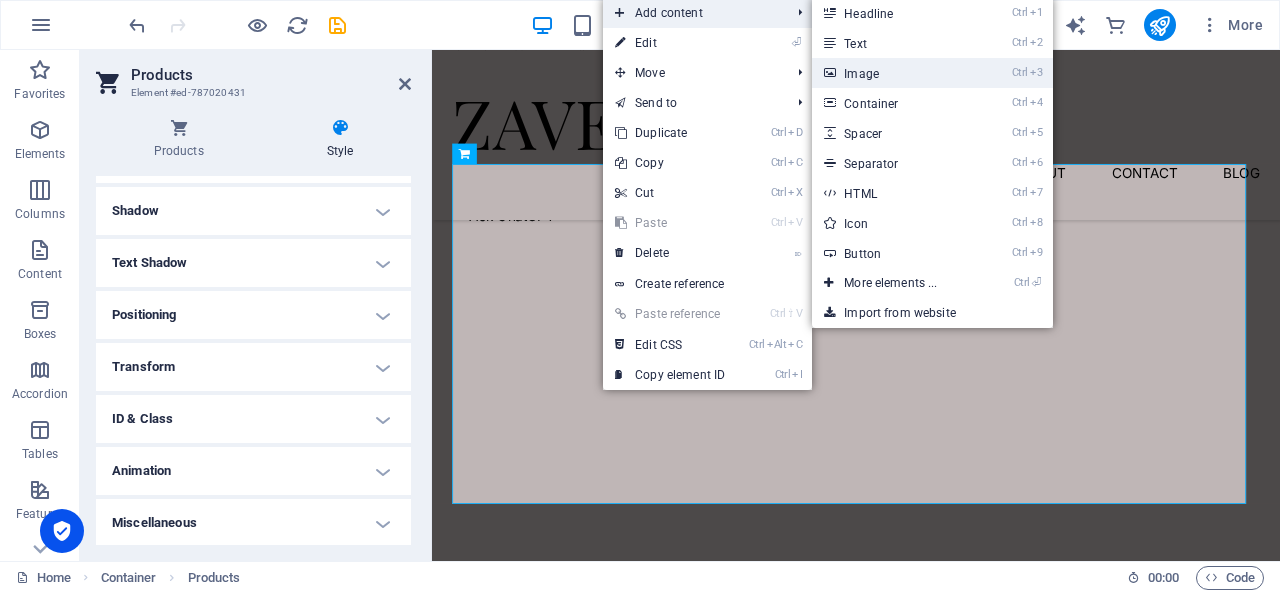 click on "Ctrl 3  Image" at bounding box center (894, 73) 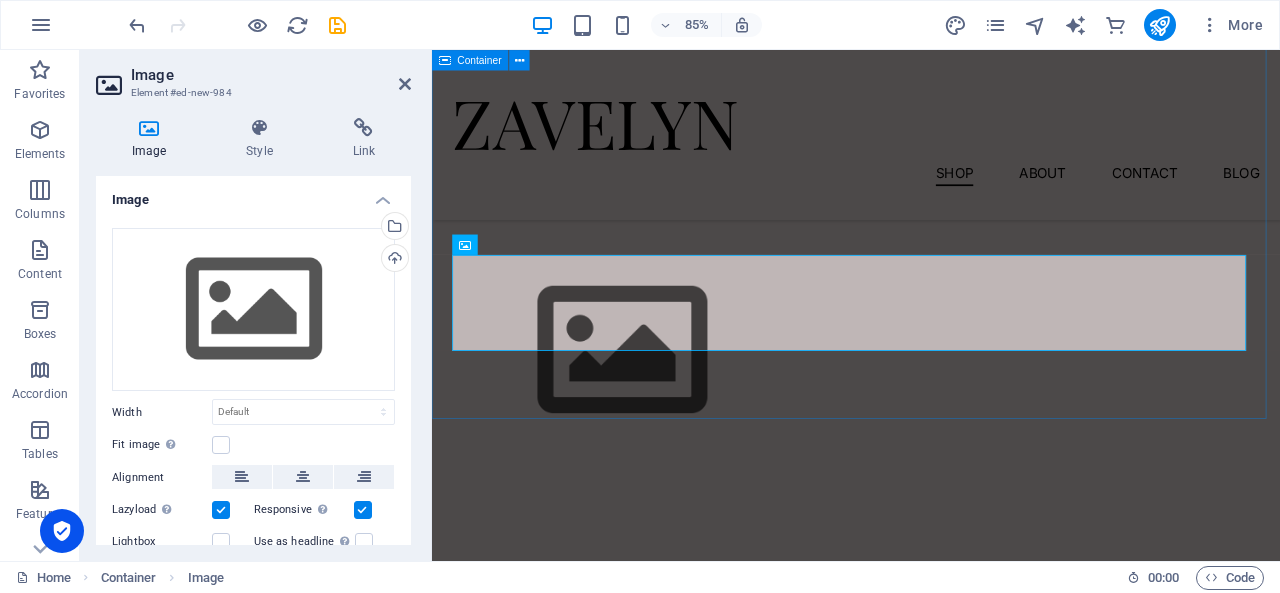 scroll, scrollTop: 1164, scrollLeft: 0, axis: vertical 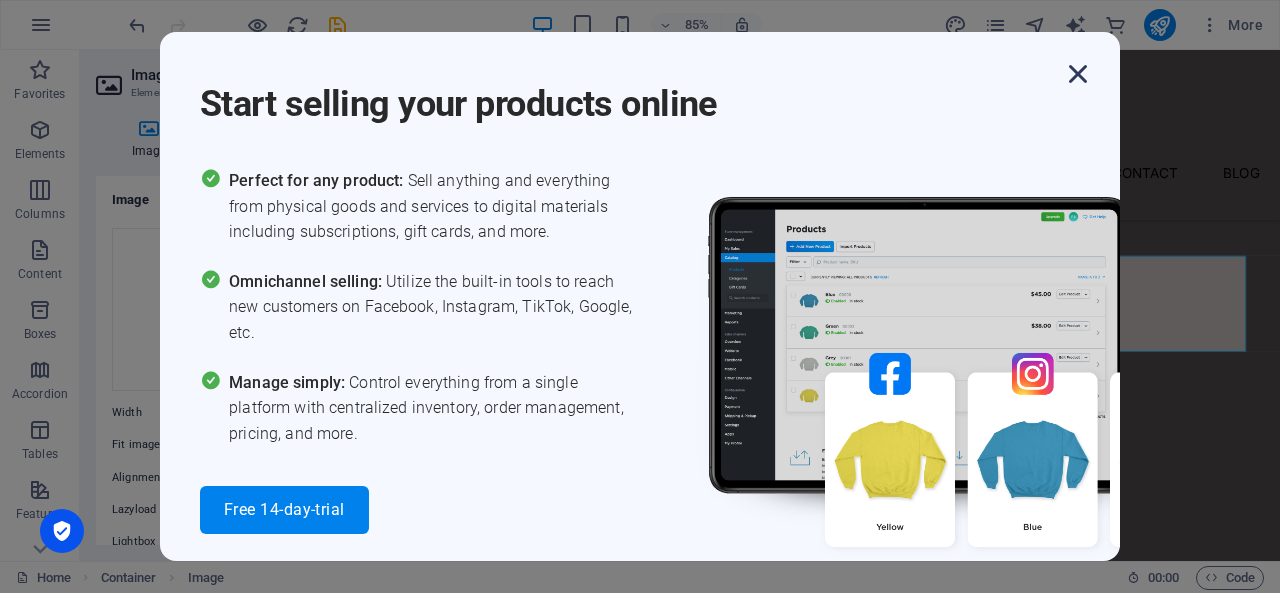 click at bounding box center (1078, 74) 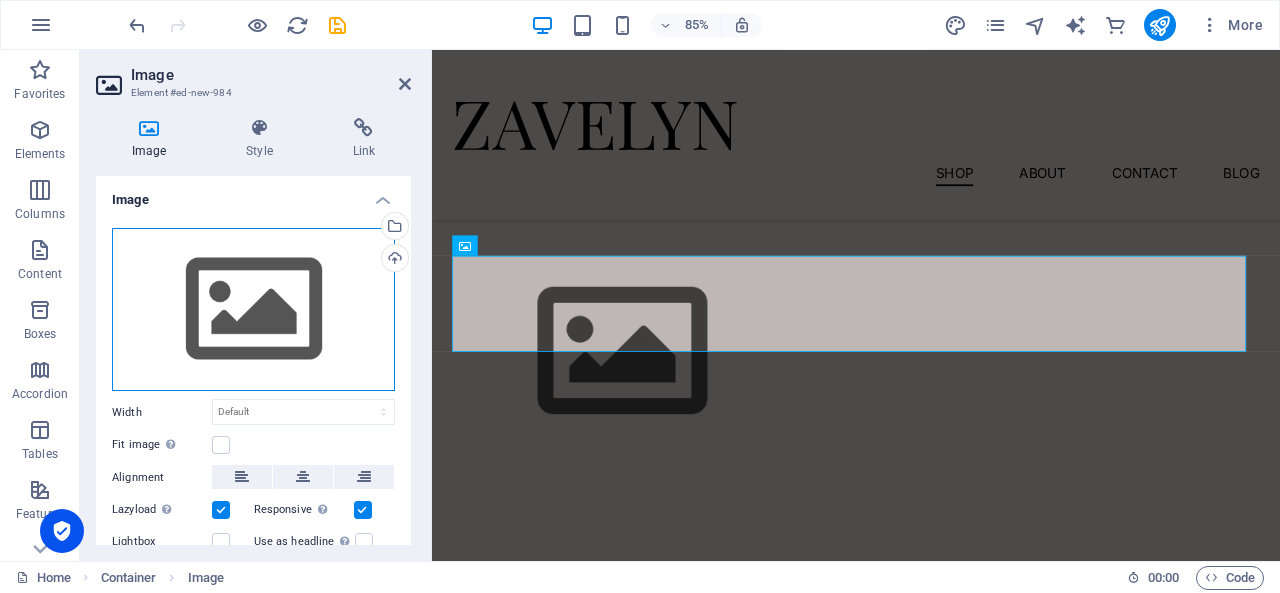 click on "Drag files here, click to choose files or select files from Files or our free stock photos & videos" at bounding box center [253, 310] 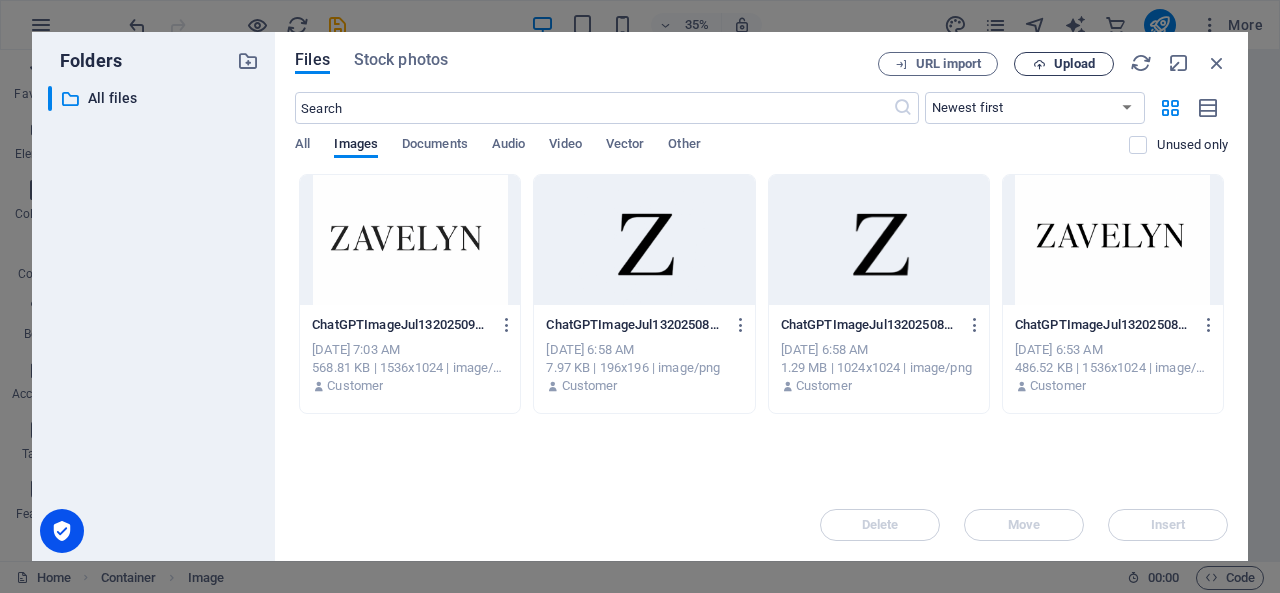 click on "Upload" at bounding box center (1064, 64) 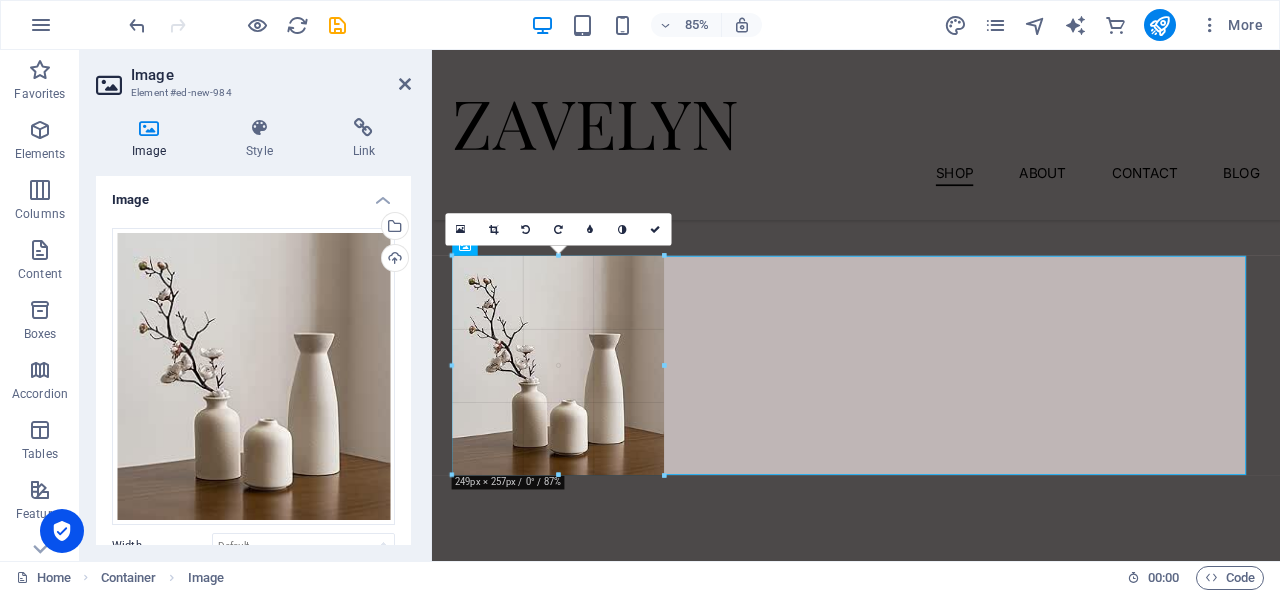 drag, startPoint x: 573, startPoint y: 318, endPoint x: 679, endPoint y: 361, distance: 114.38969 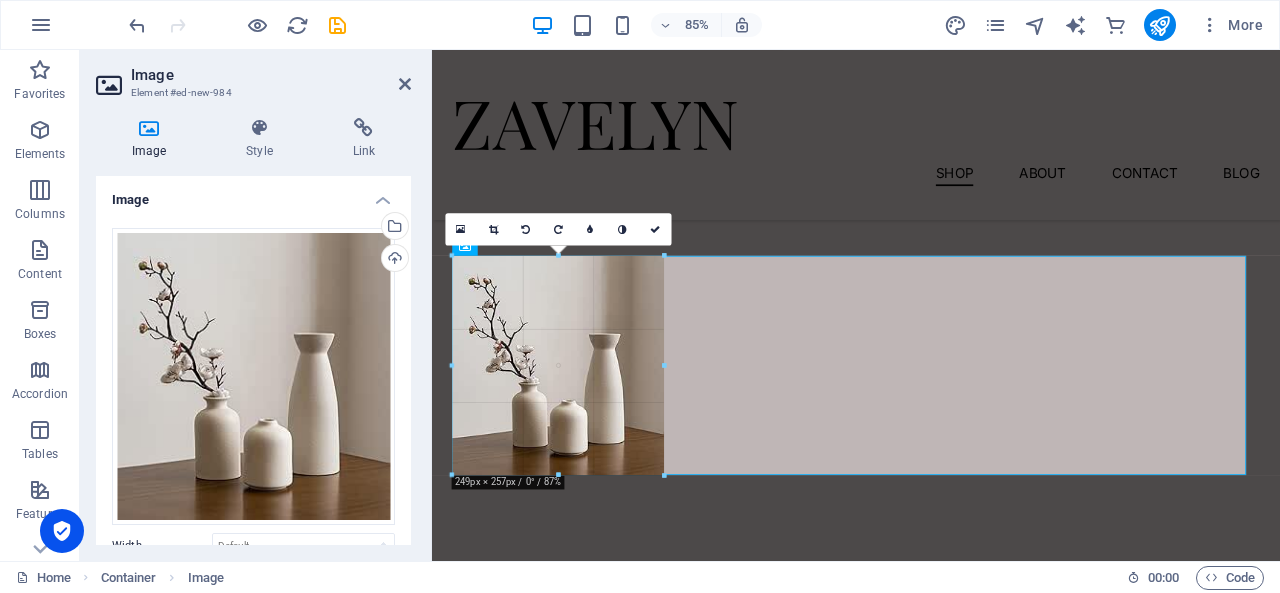 type on "249" 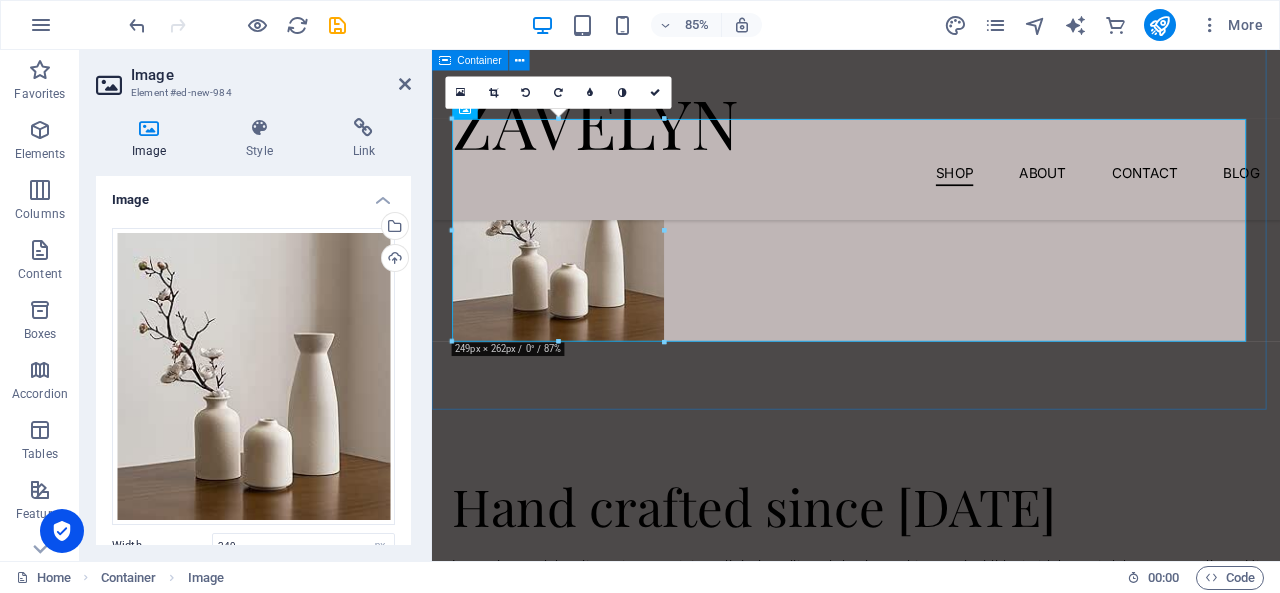 scroll, scrollTop: 1326, scrollLeft: 0, axis: vertical 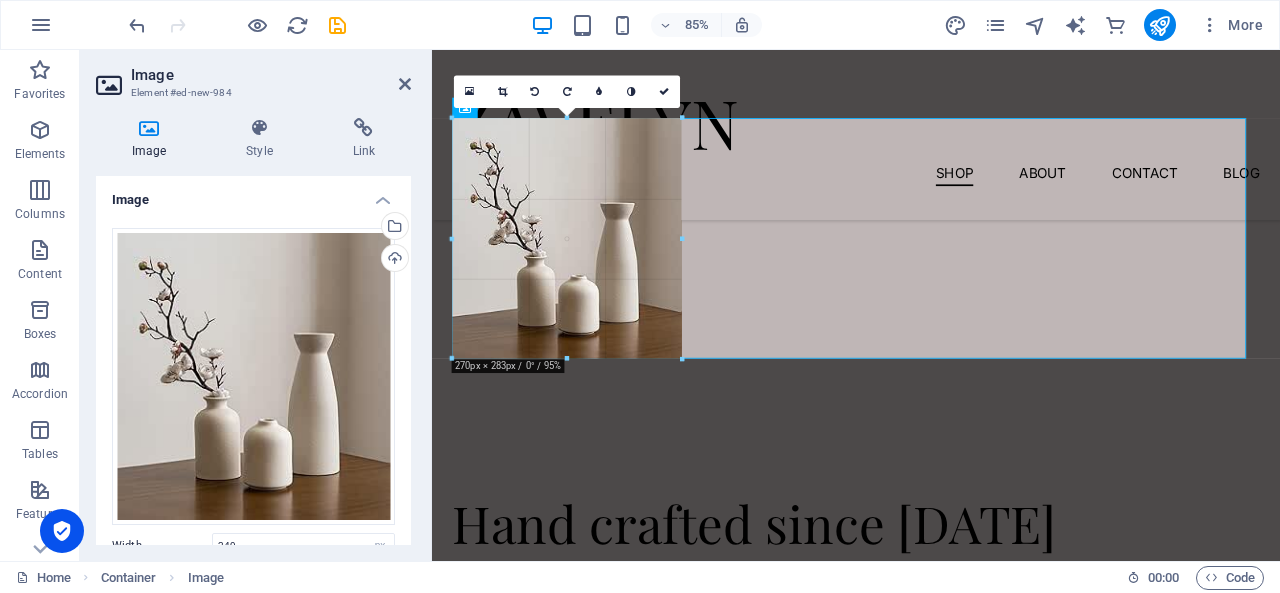 drag, startPoint x: 668, startPoint y: 231, endPoint x: 693, endPoint y: 244, distance: 28.178005 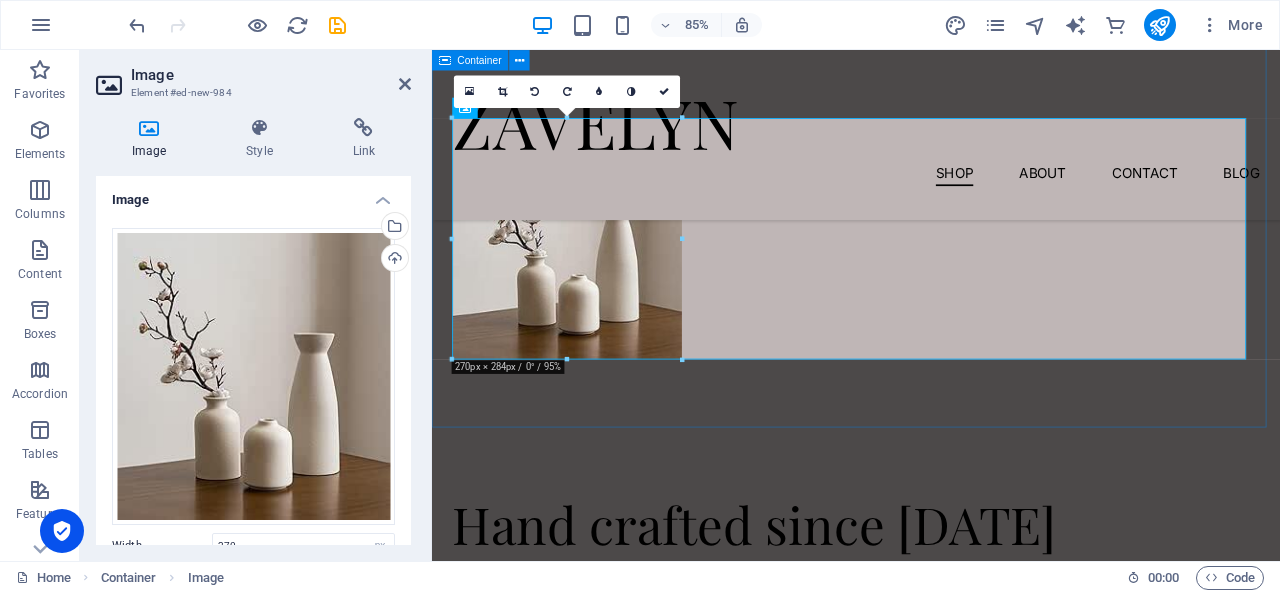 click on "Our Collection Zavelyn offers excellence across categories — nutrition, care, lifestyle, and more, with quality you can trust. Ask ChatGPT" at bounding box center (931, -84) 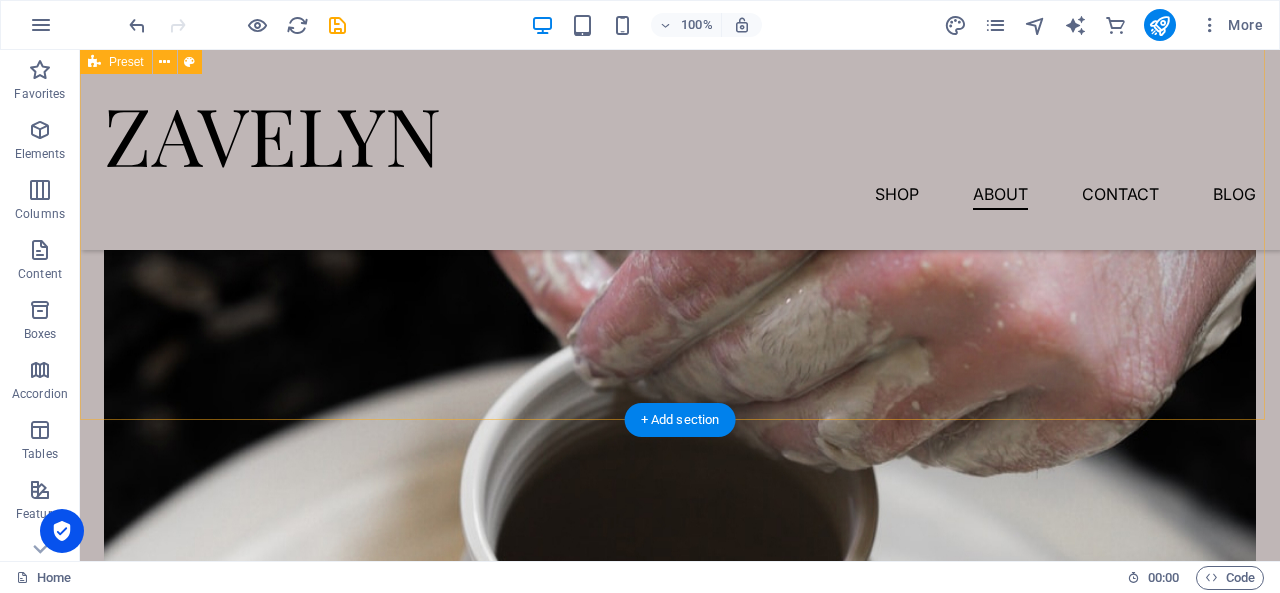 scroll, scrollTop: 2006, scrollLeft: 0, axis: vertical 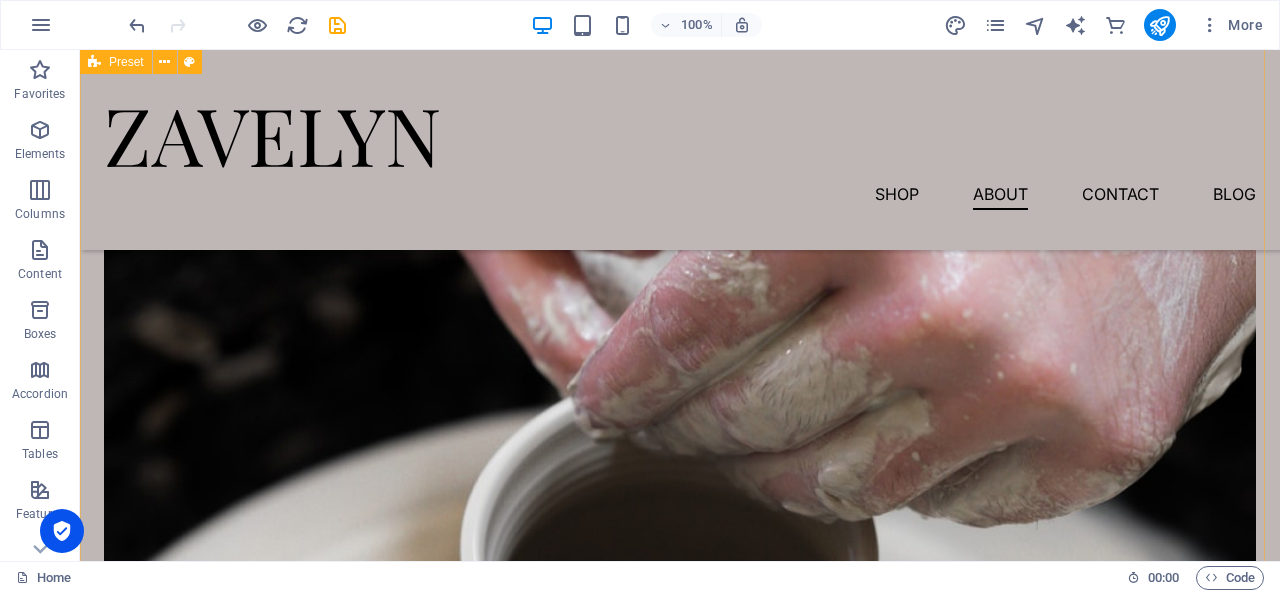 click at bounding box center [680, 535] 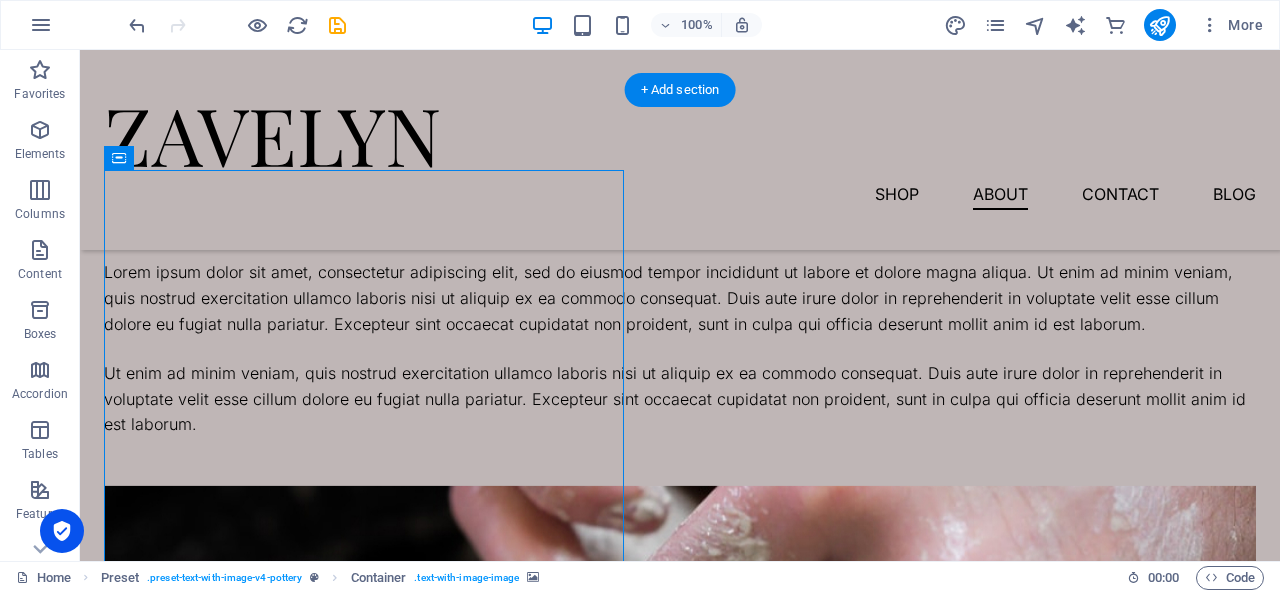 scroll, scrollTop: 1785, scrollLeft: 0, axis: vertical 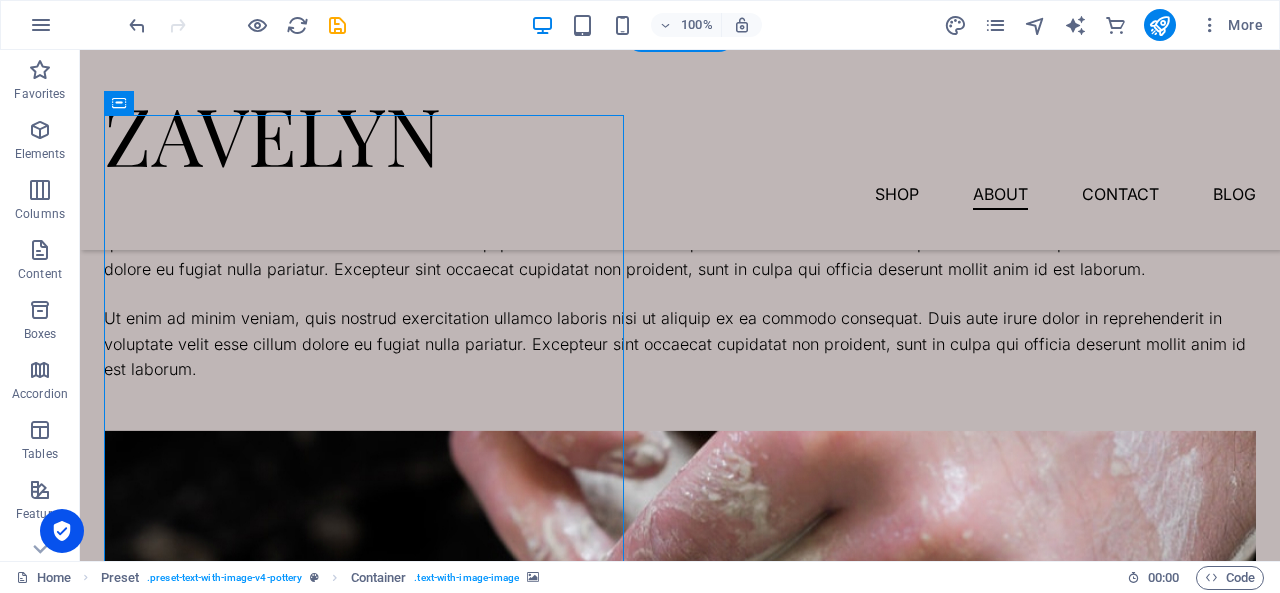 click at bounding box center [680, 756] 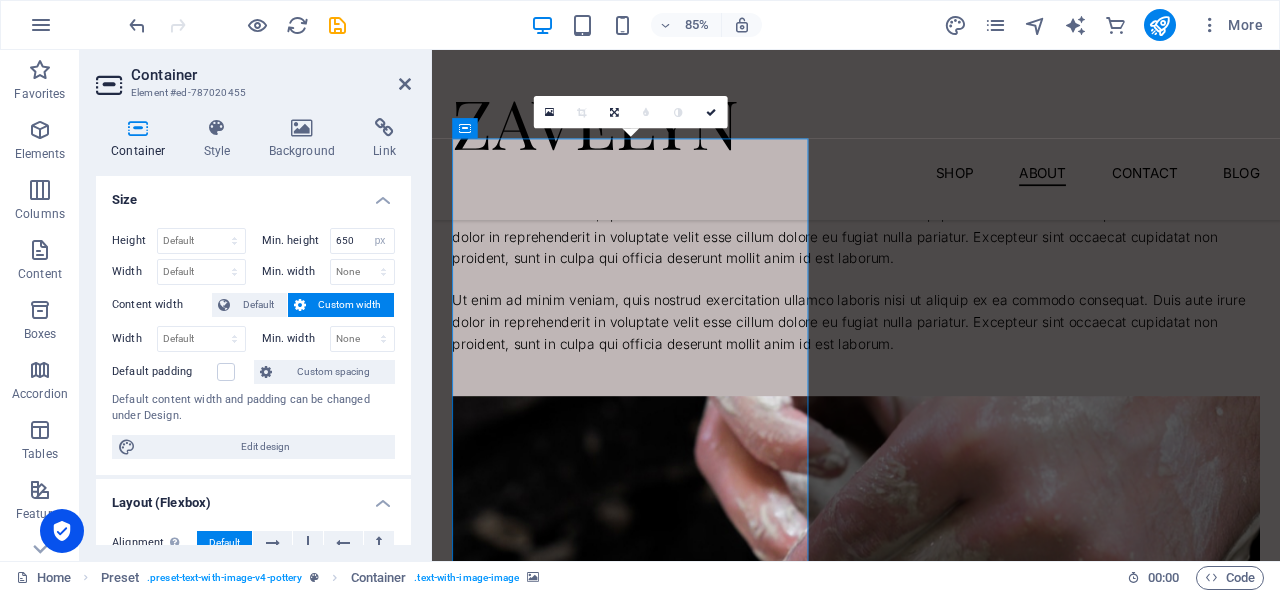 scroll, scrollTop: 1746, scrollLeft: 0, axis: vertical 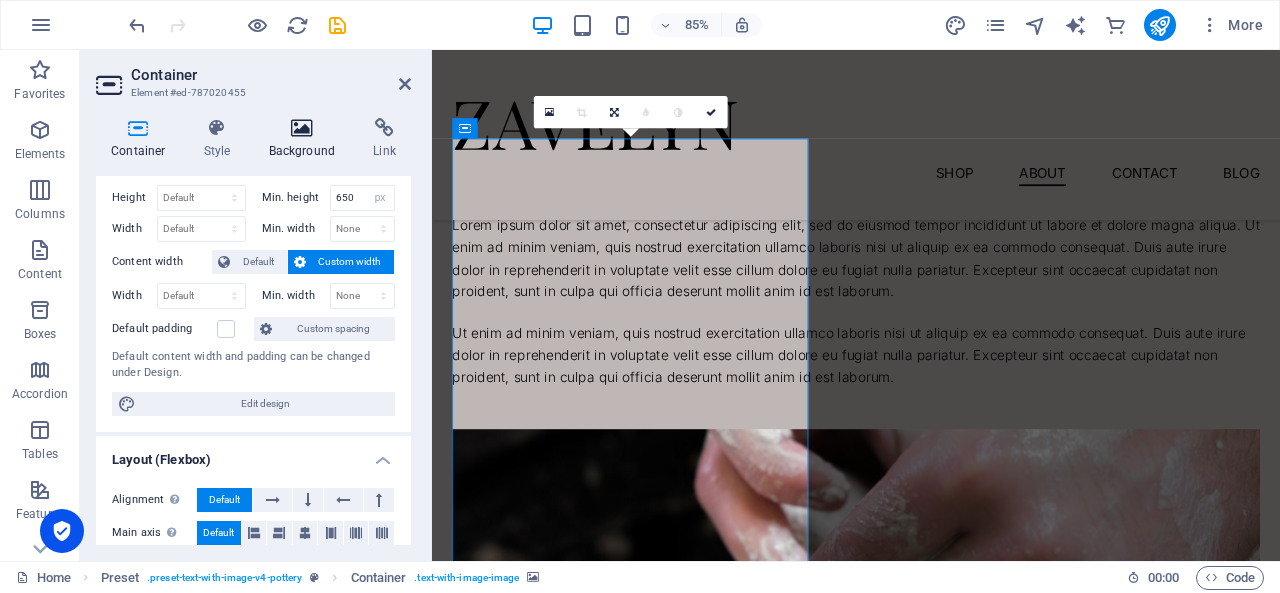 click on "Container Style Background Link Size Height Default px rem % vh vw Min. height 650 None px rem % vh vw Width Default px rem % em vh vw Min. width None px rem % vh vw Content width Default Custom width Width Default px rem % em vh vw Min. width None px rem % vh vw Default padding Custom spacing Default content width and padding can be changed under Design. Edit design Layout (Flexbox) Alignment Determines the flex direction. Default Main axis Determine how elements should behave along the main axis inside this container (justify content). Default Side axis Control the vertical direction of the element inside of the container (align items). Default Wrap Default On Off Fill Controls the distances and direction of elements on the y-axis across several lines (align content). Default Accessibility ARIA helps assistive technologies (like screen readers) to understand the role, state, and behavior of web elements Role The ARIA role defines the purpose of an element.  None Alert Article Banner Comment" at bounding box center [253, 331] 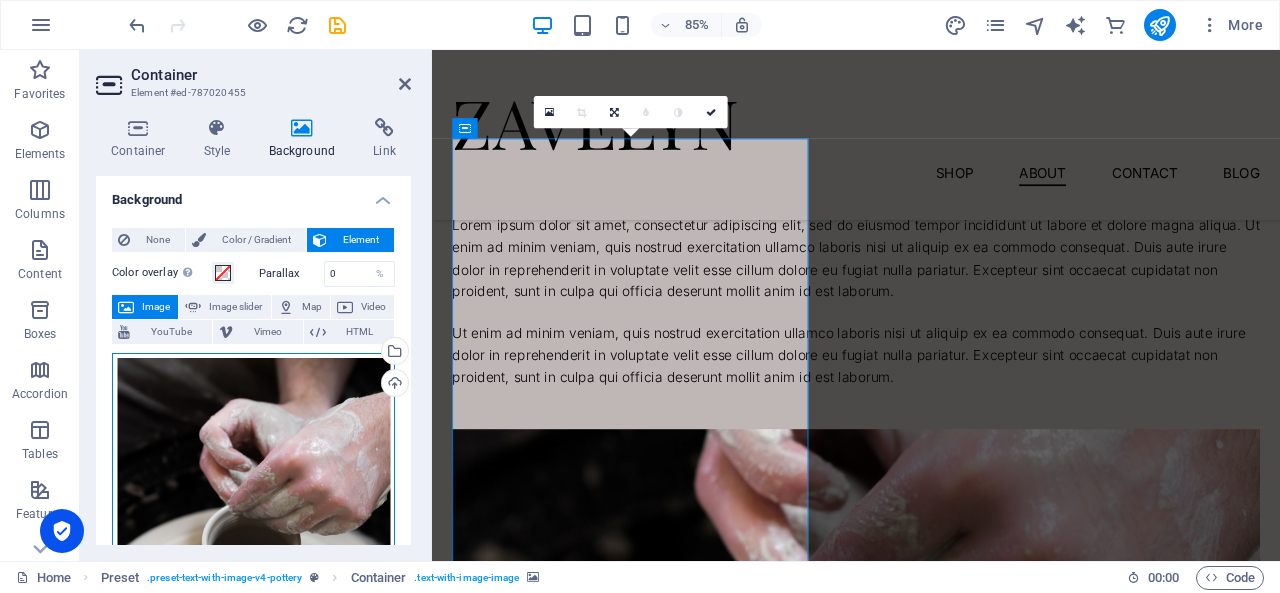 click on "Drag files here, click to choose files or select files from Files or our free stock photos & videos" at bounding box center [253, 537] 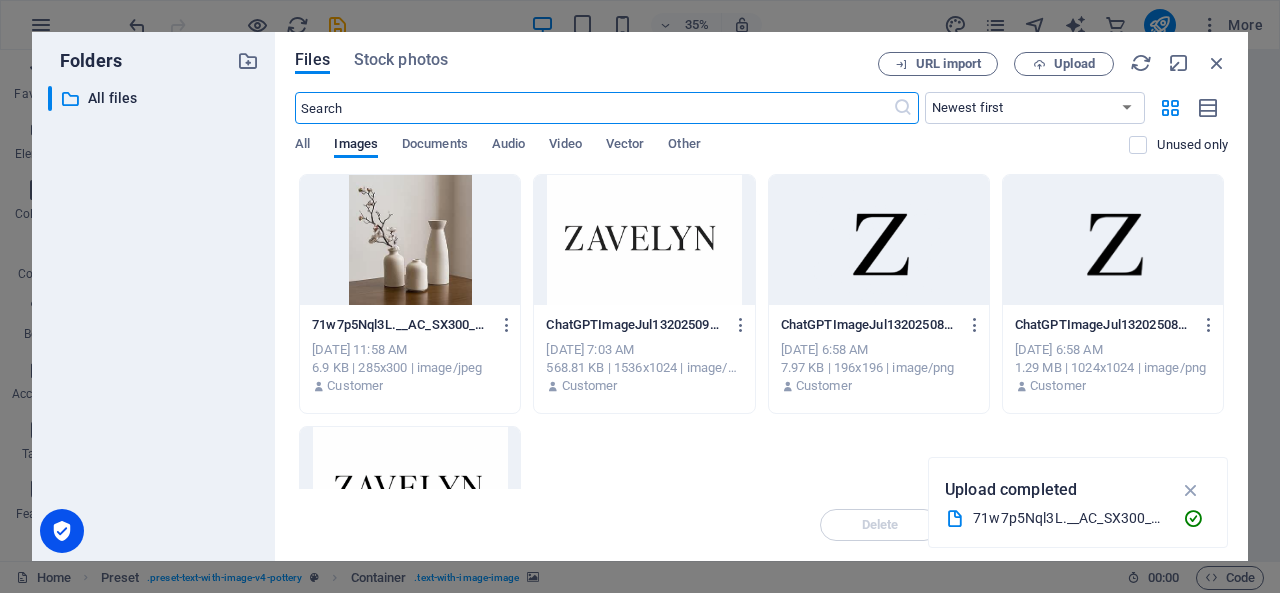 scroll, scrollTop: 1759, scrollLeft: 0, axis: vertical 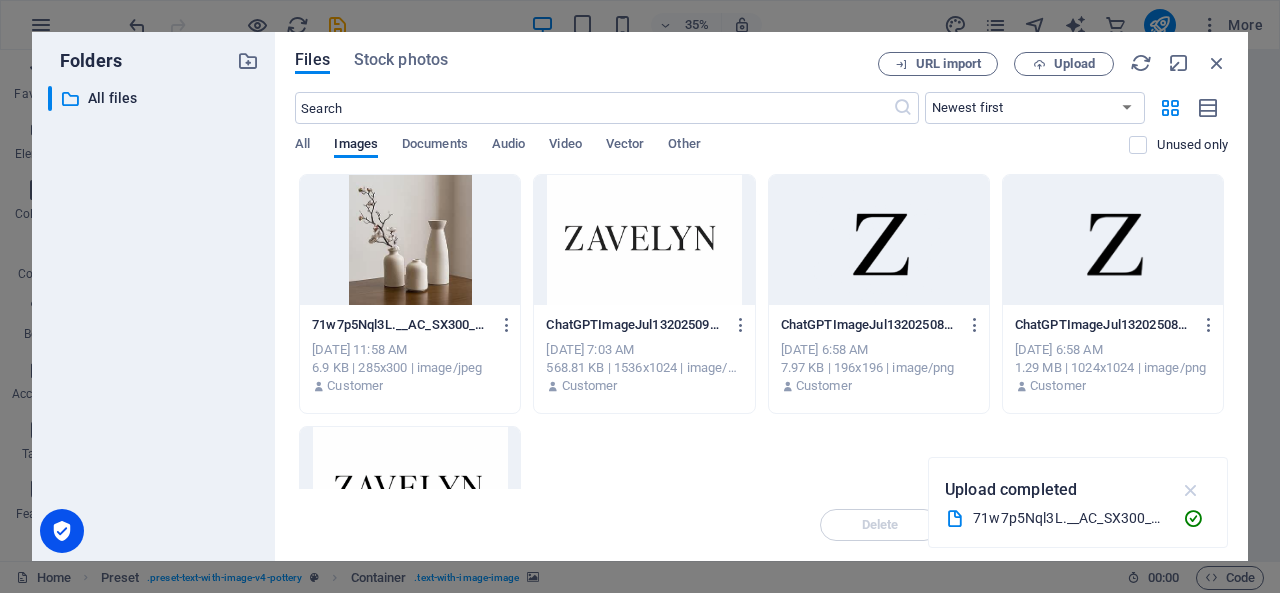 click at bounding box center (1191, 490) 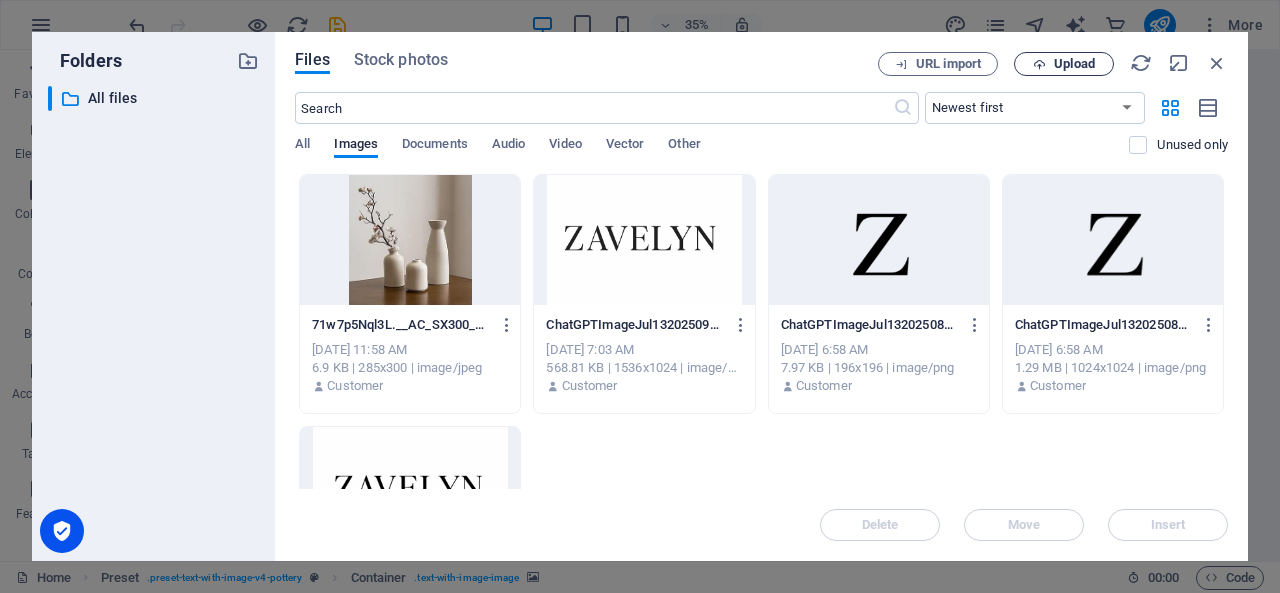 click at bounding box center (1039, 64) 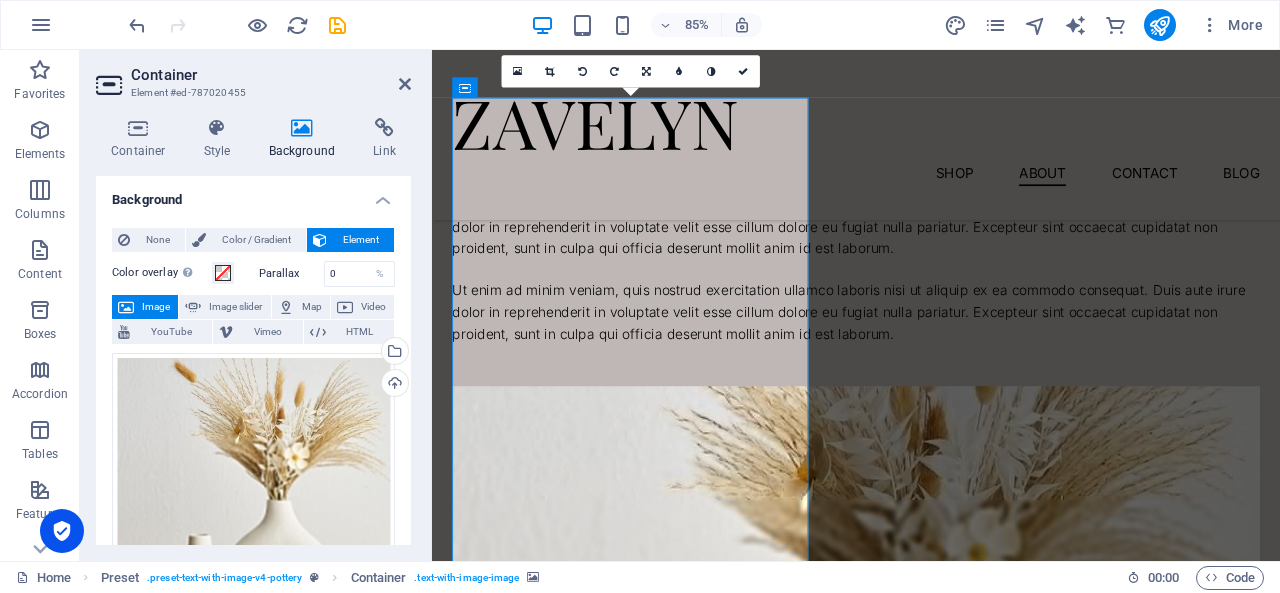 scroll, scrollTop: 1794, scrollLeft: 0, axis: vertical 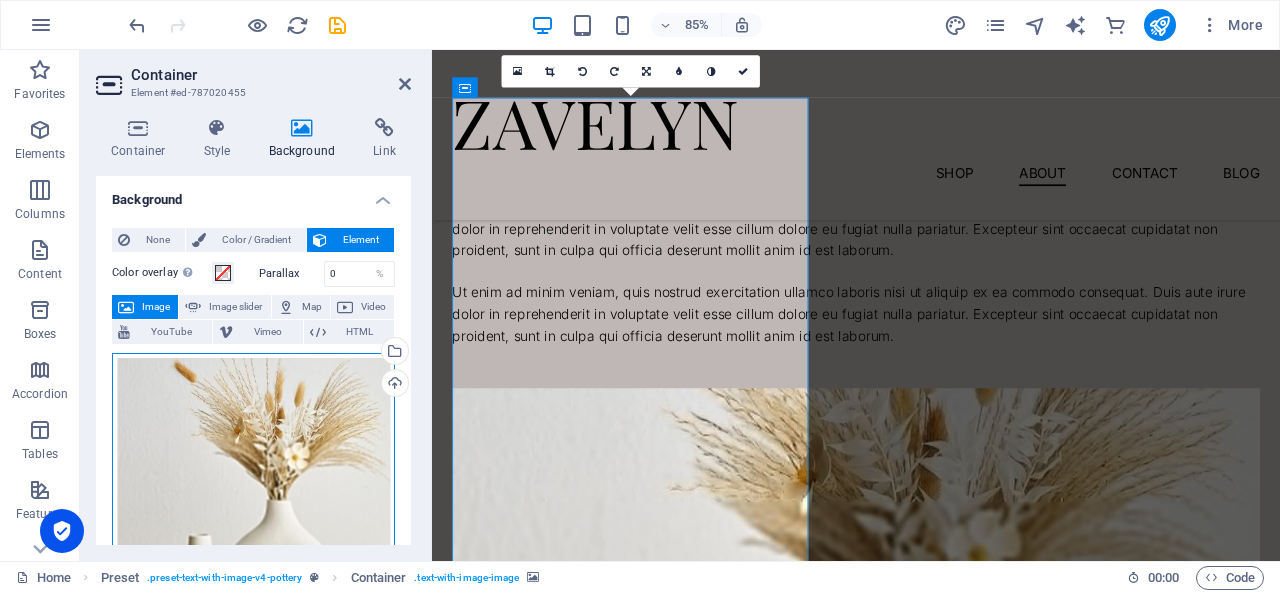 click on "Drag files here, click to choose files or select files from Files or our free stock photos & videos" at bounding box center (253, 494) 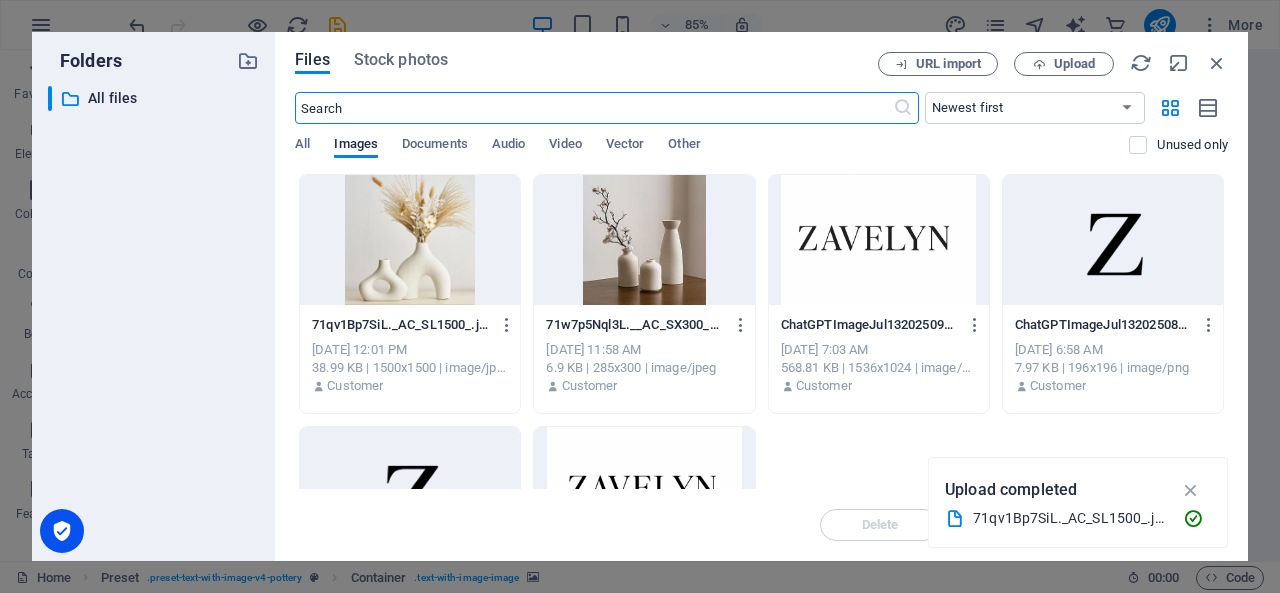 scroll, scrollTop: 1807, scrollLeft: 0, axis: vertical 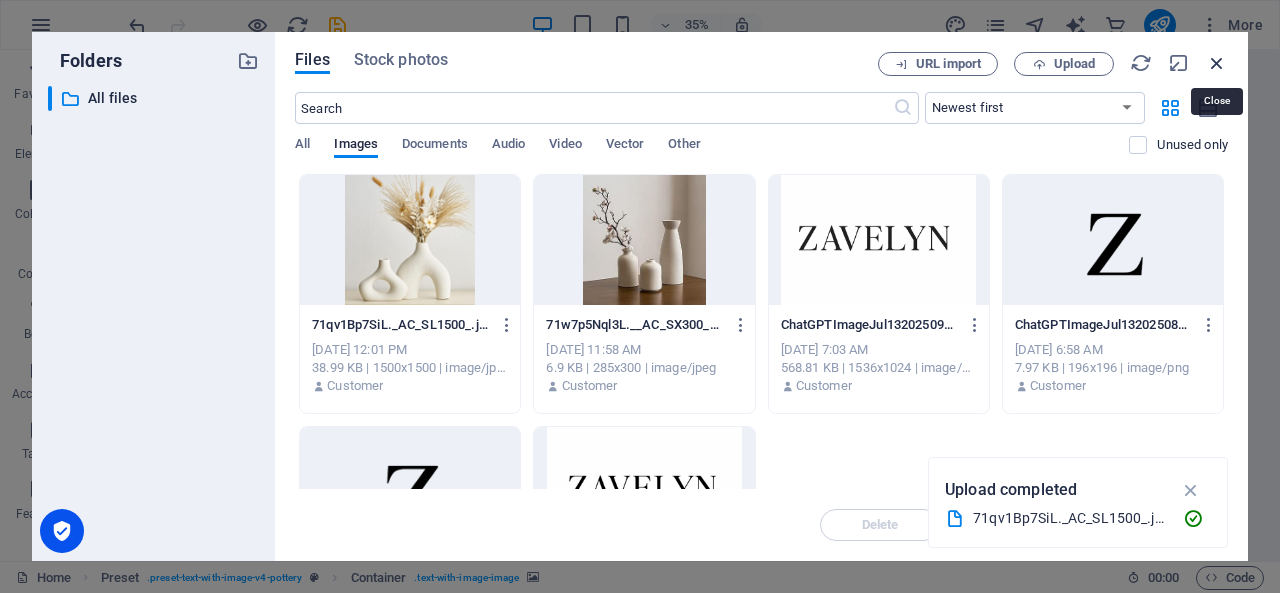 click at bounding box center [1217, 63] 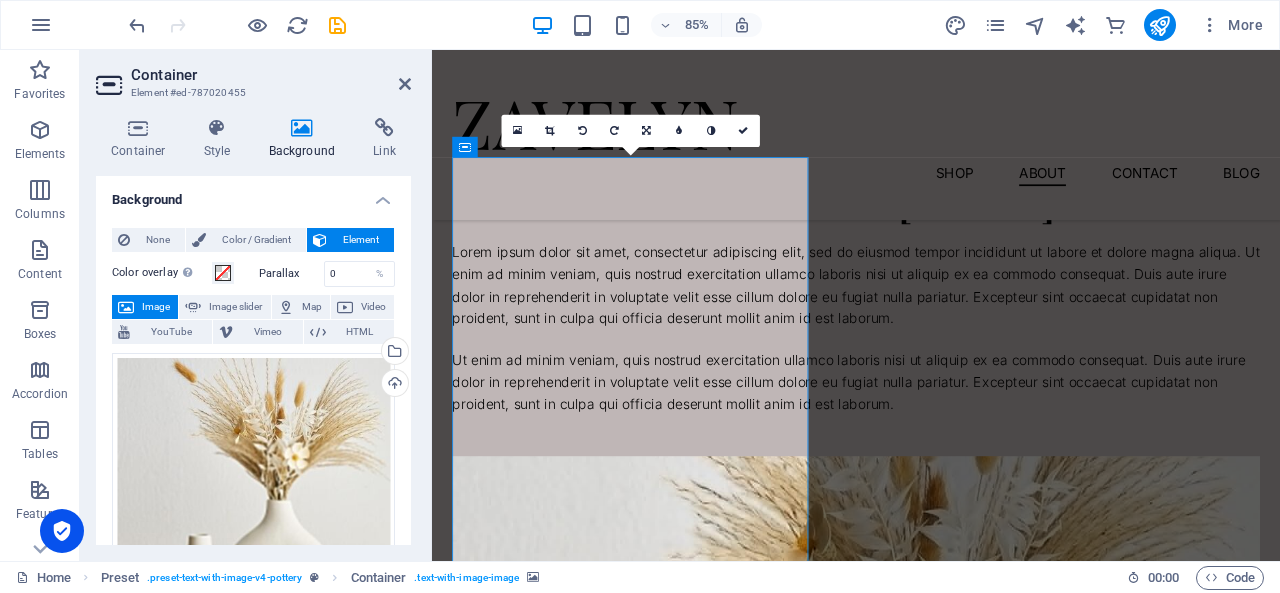scroll, scrollTop: 1709, scrollLeft: 0, axis: vertical 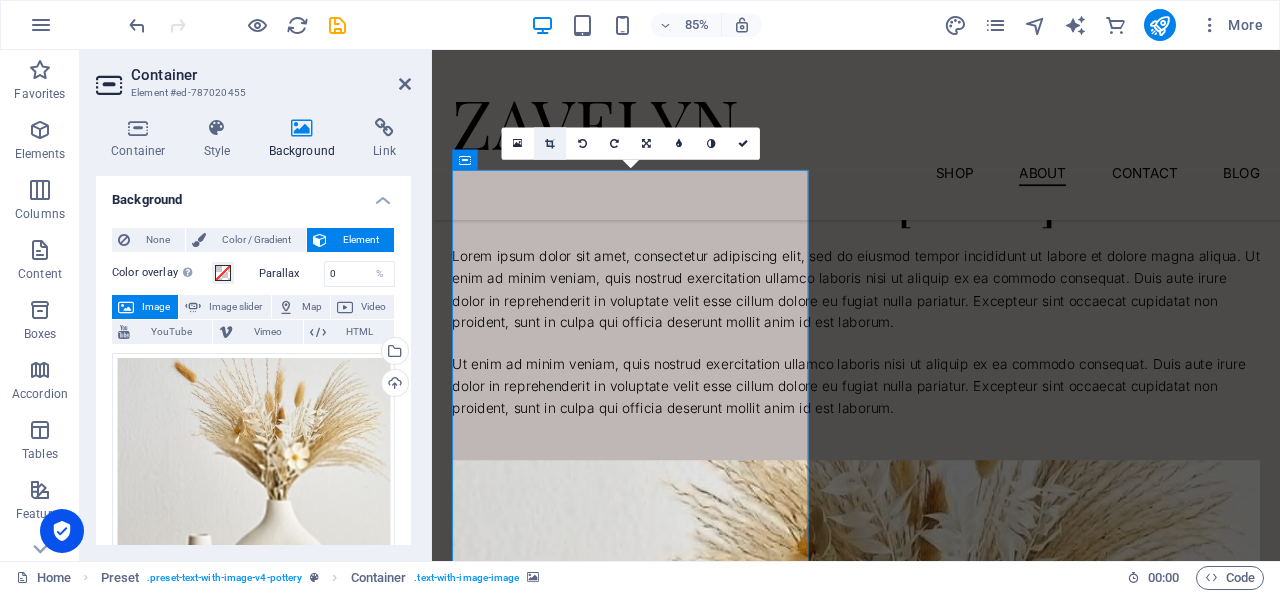 click at bounding box center (549, 143) 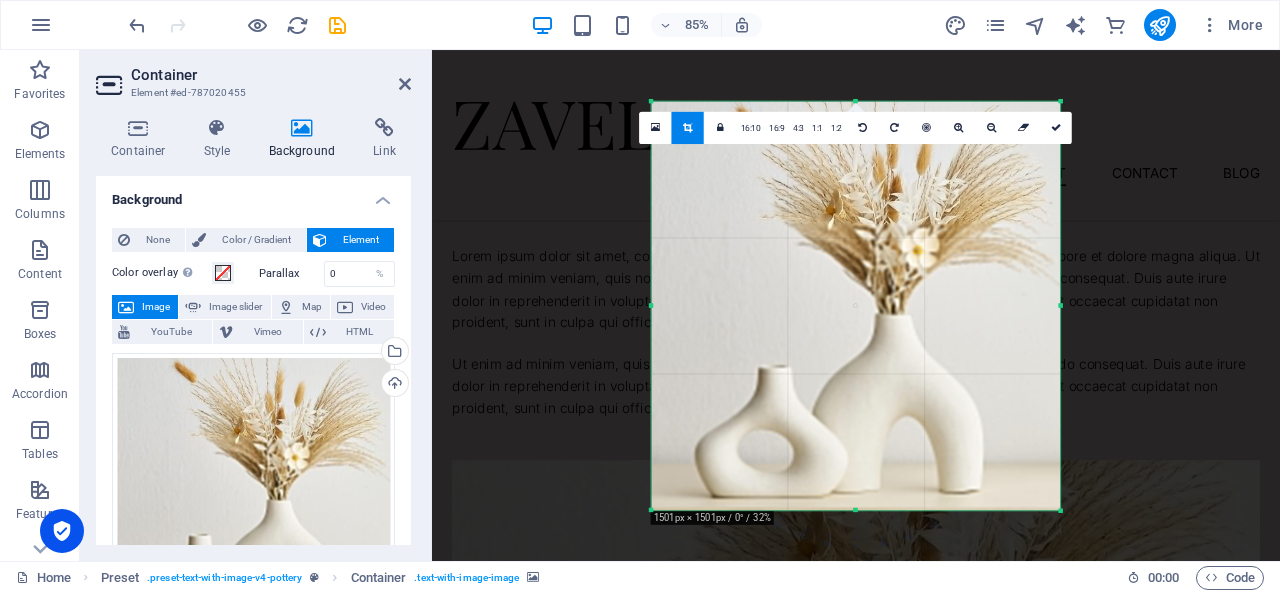 click at bounding box center (855, 305) 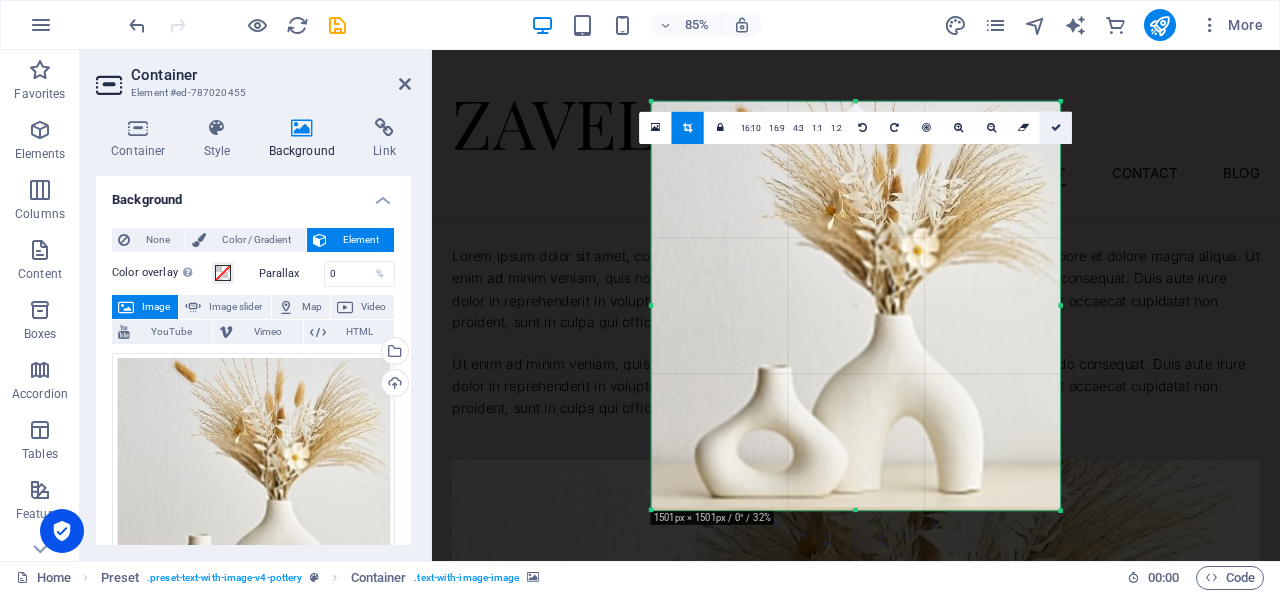 click at bounding box center [1056, 127] 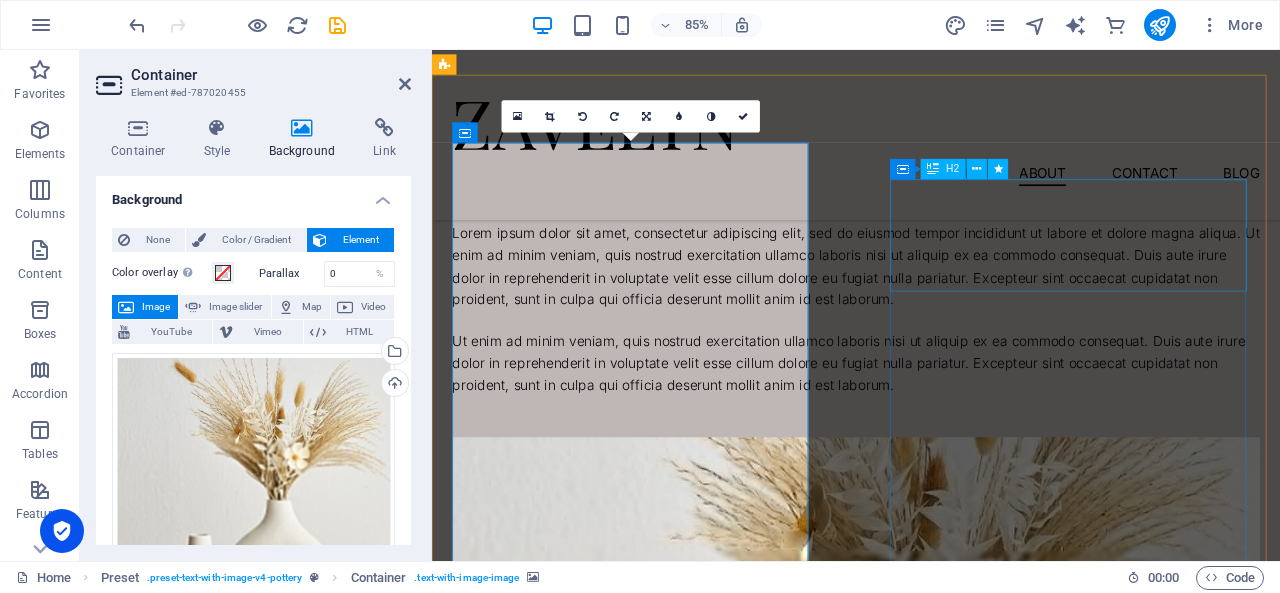scroll, scrollTop: 1736, scrollLeft: 0, axis: vertical 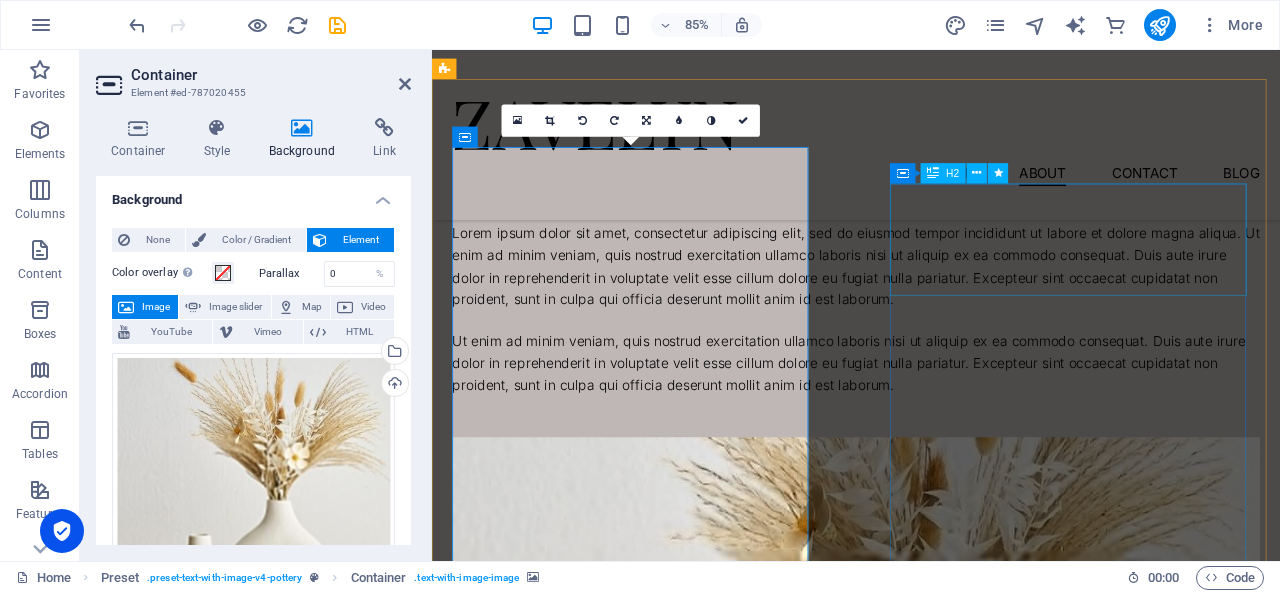 click on "Hand crafted since [DATE]" at bounding box center (931, 197) 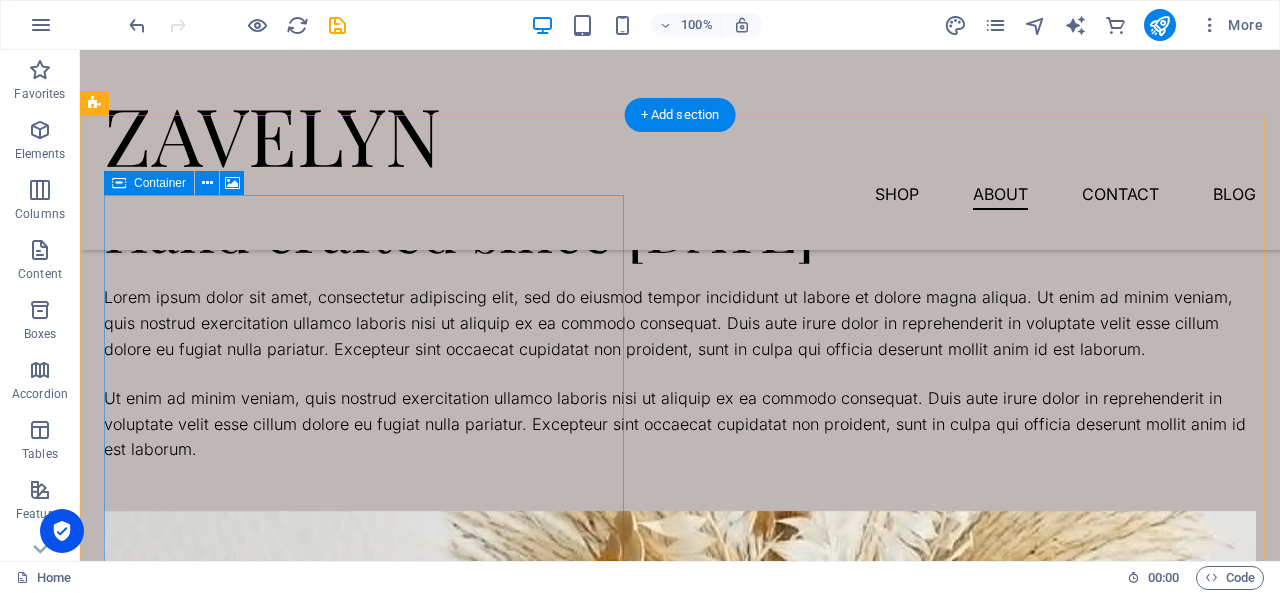 scroll, scrollTop: 1657, scrollLeft: 0, axis: vertical 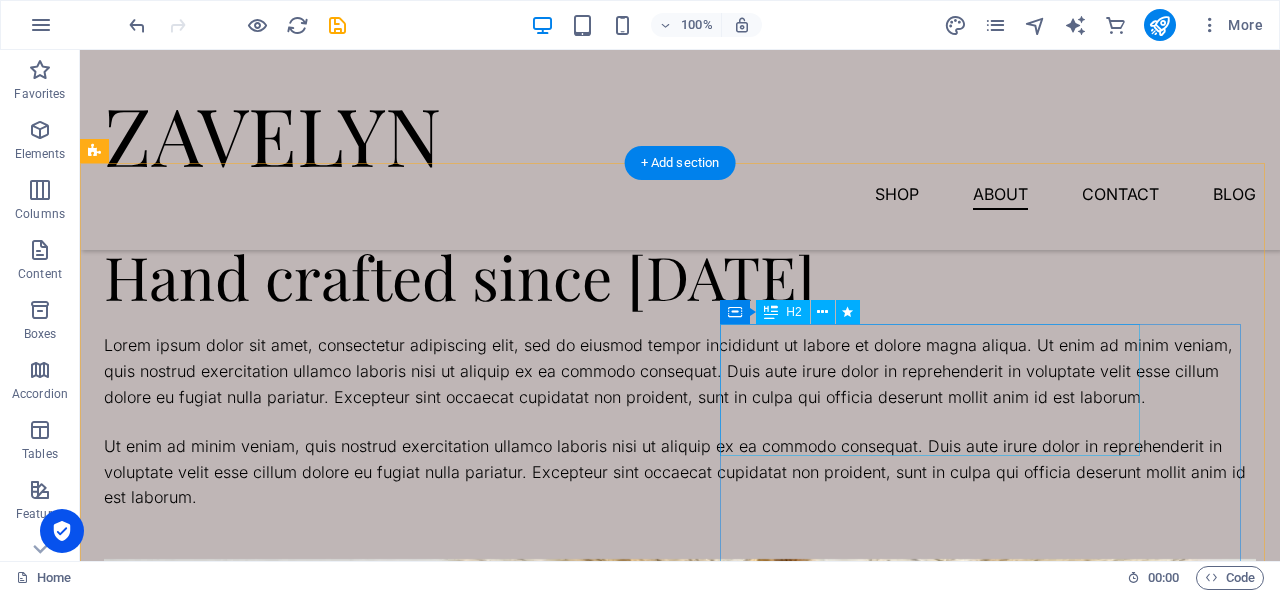 click on "Hand crafted since [DATE]" at bounding box center (680, 276) 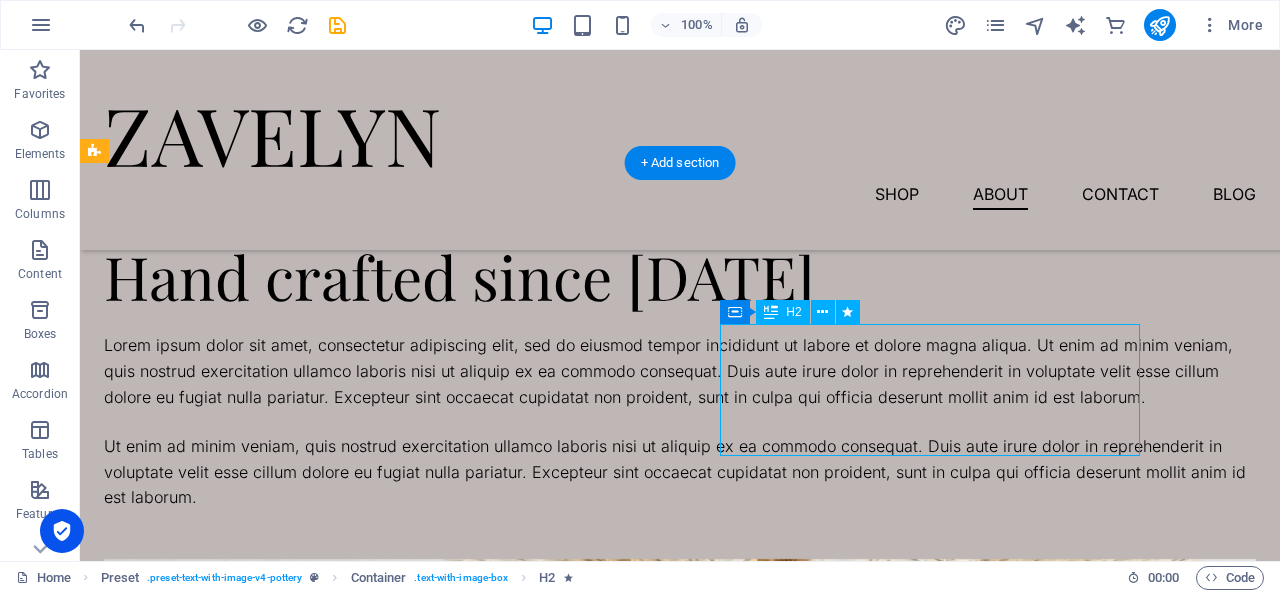 click on "Hand crafted since [DATE]" at bounding box center (680, 276) 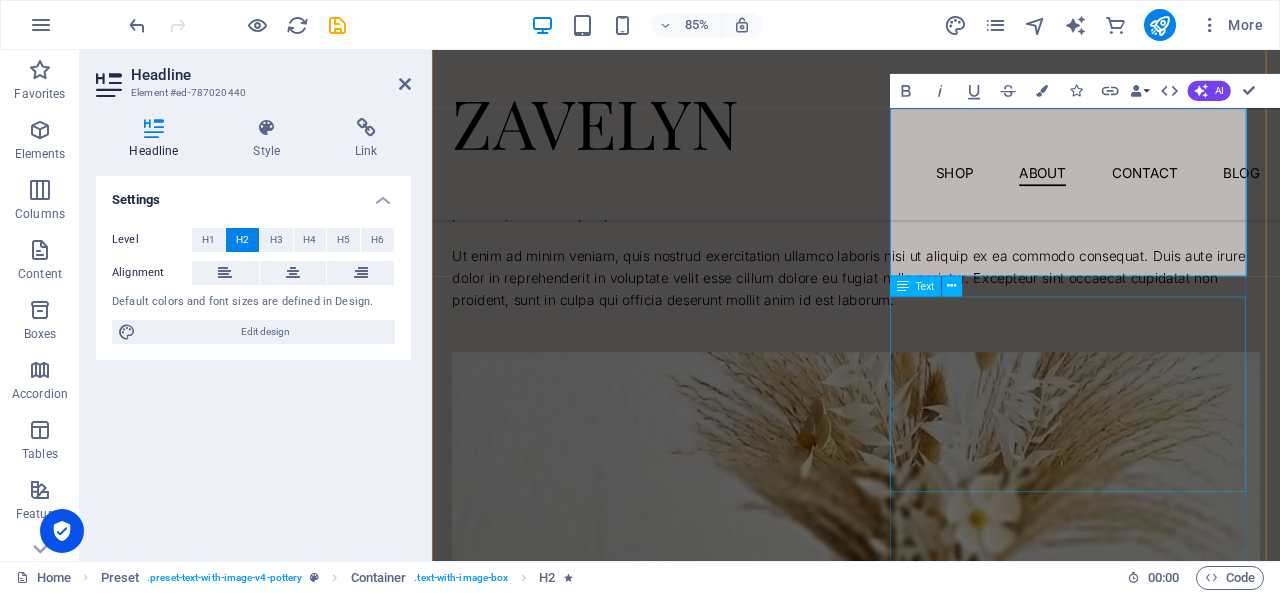scroll, scrollTop: 1852, scrollLeft: 0, axis: vertical 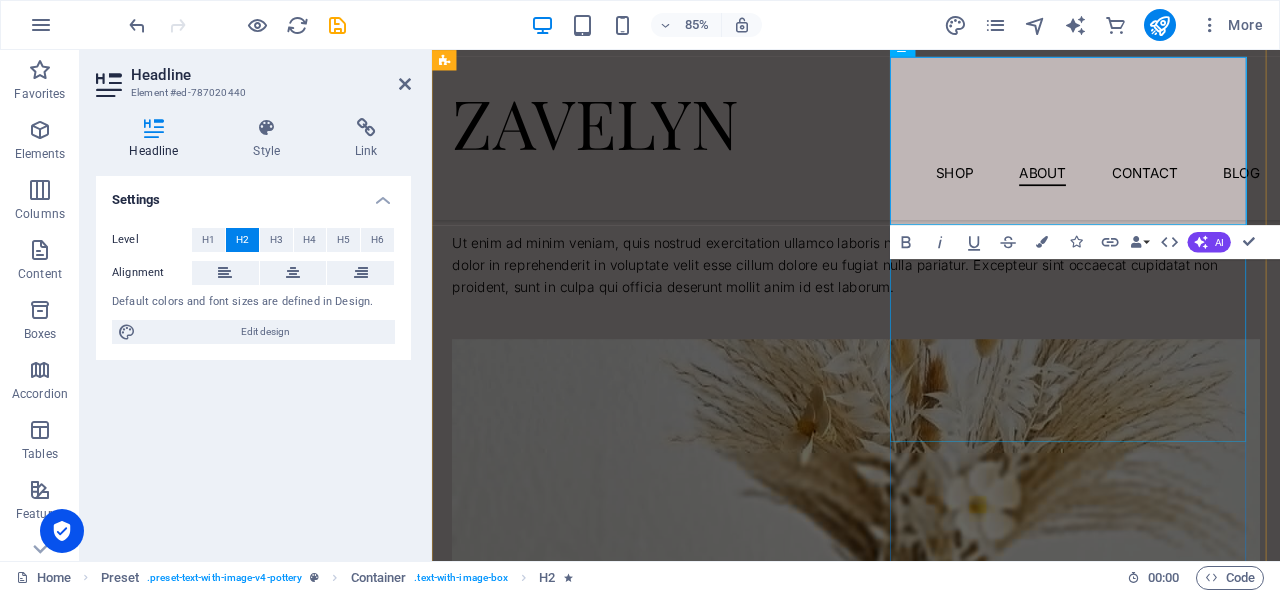 click on "Lorem ipsum dolor sit amet, consectetur adipiscing elit, sed do eiusmod tempor incididunt ut labore et dolore magna aliqua. Ut enim ad minim veniam, quis nostrud exercitation ullamco laboris nisi ut aliquip ex ea commodo consequat. Duis aute irure dolor in reprehenderit in voluptate velit esse cillum dolore eu fugiat nulla pariatur. Excepteur sint occaecat cupidatat non proident, sunt in culpa qui officia deserunt mollit anim id est laborum." at bounding box center (931, 189) 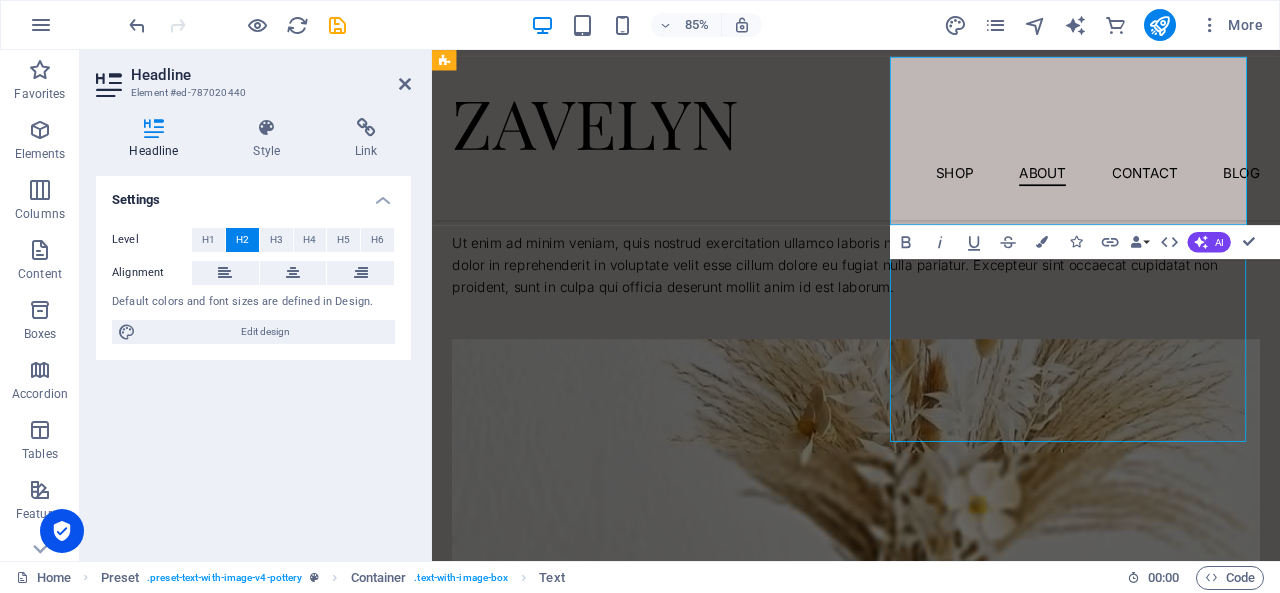 scroll, scrollTop: 1890, scrollLeft: 0, axis: vertical 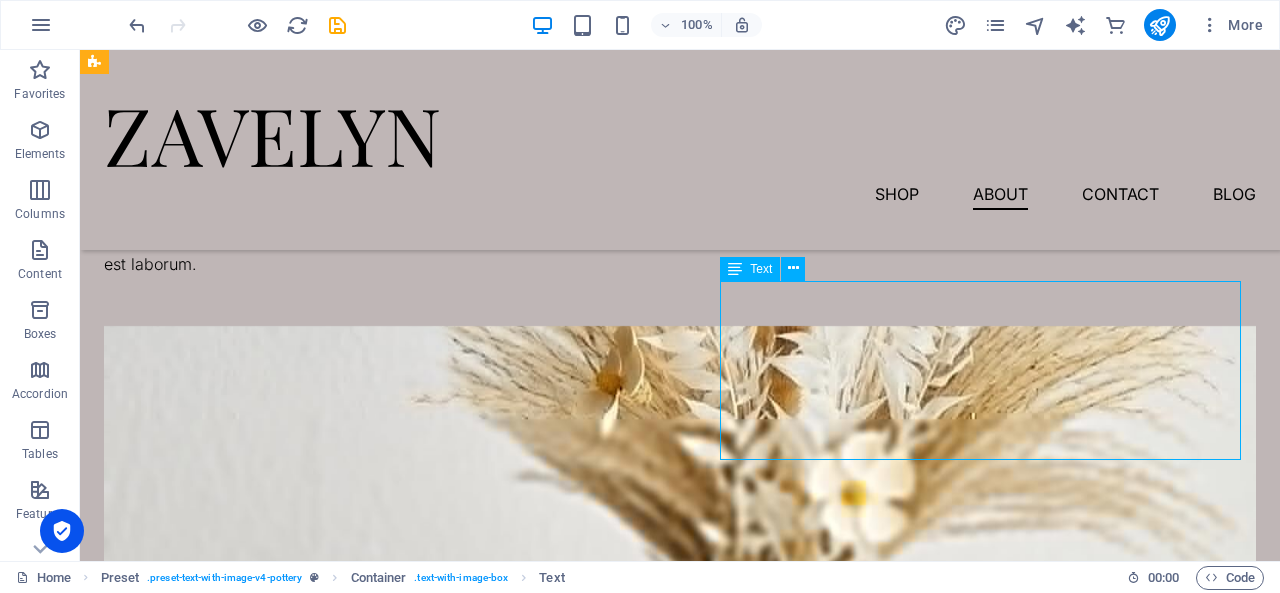 click on "Lorem ipsum dolor sit amet, consectetur adipiscing elit, sed do eiusmod tempor incididunt ut labore et dolore magna aliqua. Ut enim ad minim veniam, quis nostrud exercitation ullamco laboris nisi ut aliquip ex ea commodo consequat. Duis aute irure dolor in reprehenderit in voluptate velit esse cillum dolore eu fugiat nulla pariatur. Excepteur sint occaecat cupidatat non proident, sunt in culpa qui officia deserunt mollit anim id est laborum." at bounding box center (680, 138) 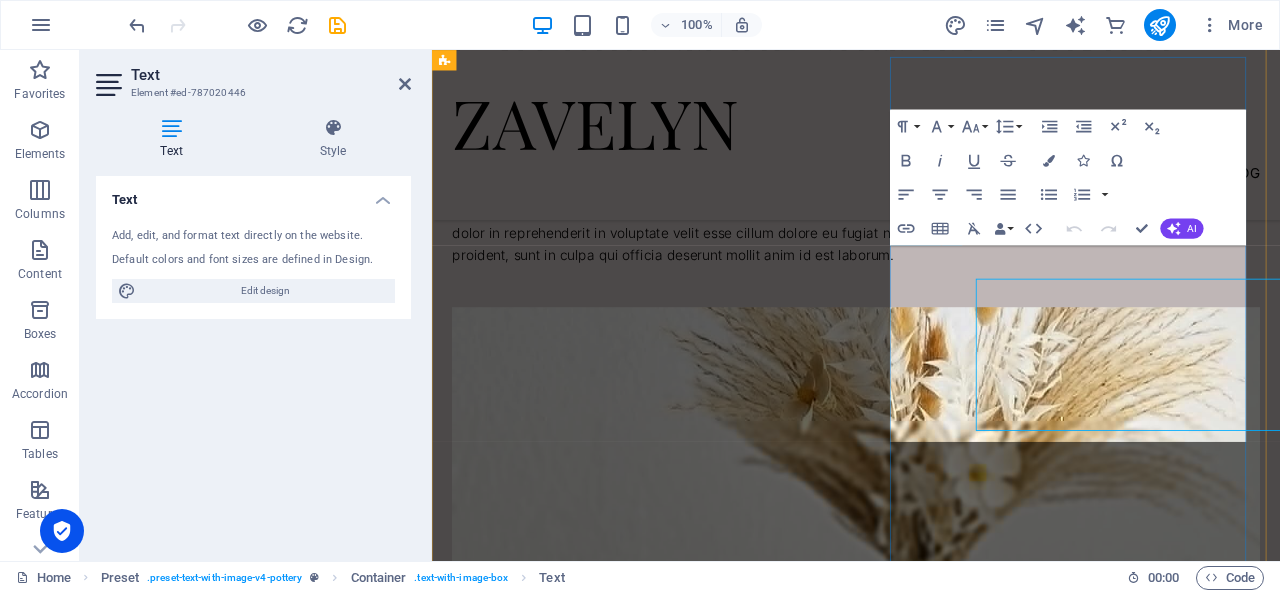 click on "Carefully Made, Always Trusted. Lorem ipsum dolor sit amet, consectetur adipiscing elit, sed do eiusmod tempor incididunt ut labore et dolore magna aliqua. Ut enim ad minim veniam, quis nostrud exercitation ullamco laboris nisi ut aliquip ex ea commodo consequat. Duis aute irure dolor in reprehenderit in voluptate velit esse cillum dolore eu fugiat nulla pariatur. Excepteur sint occaecat cupidatat non proident, sunt in culpa qui officia deserunt mollit anim id est laborum. Ut enim ad minim veniam, quis nostrud exercitation ullamco laboris nisi ut aliquip ex ea commodo consequat. Duis aute irure dolor in reprehenderit in voluptate velit esse cillum dolore eu fugiat nulla pariatur. Excepteur sint occaecat cupidatat non proident, sunt in culpa qui officia deserunt mollit anim id est laborum." at bounding box center [931, 156] 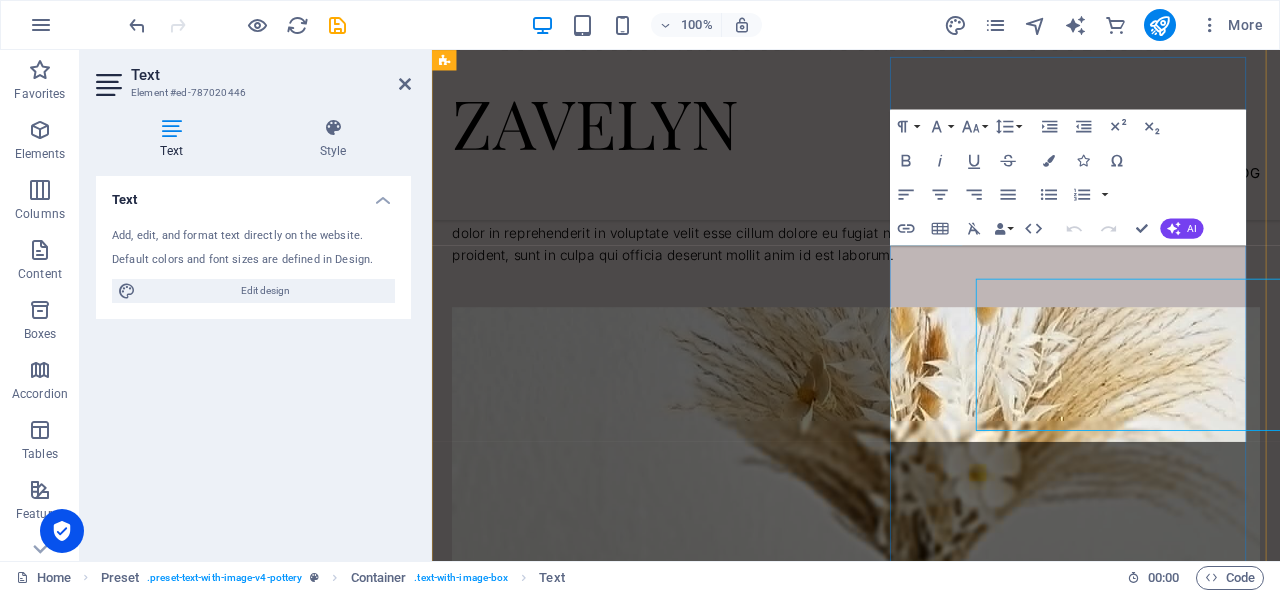 scroll, scrollTop: 1852, scrollLeft: 0, axis: vertical 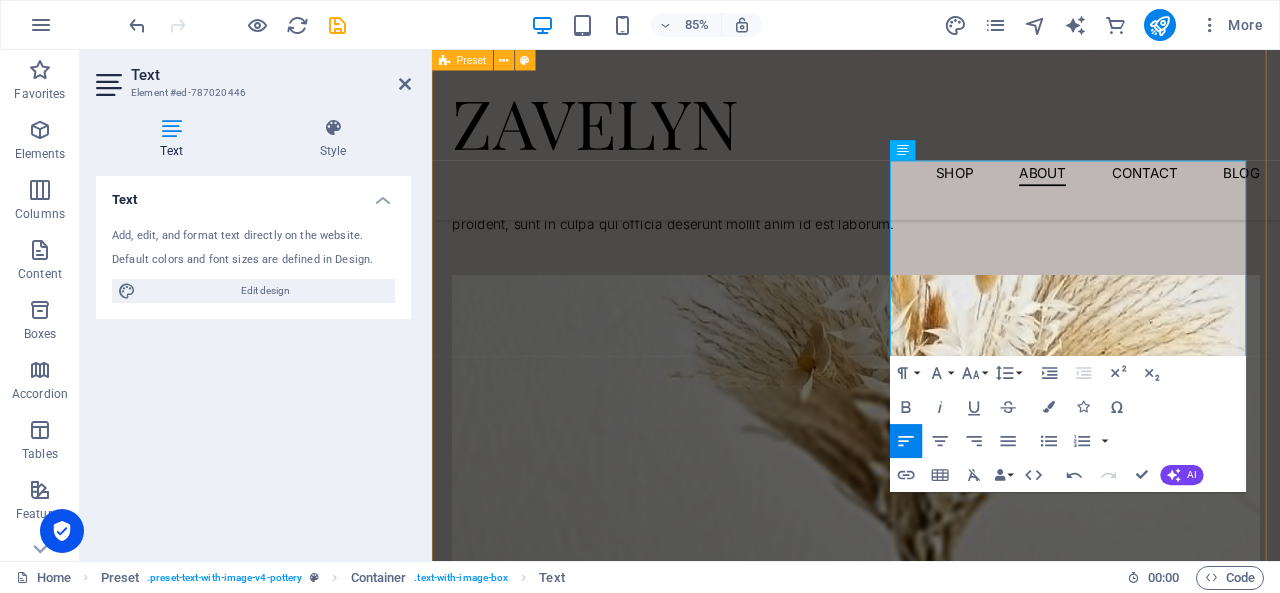 click on "Carefully Made, Always Trusted. At [GEOGRAPHIC_DATA], we believe quality is not just a promise — it’s a responsibility. Since our beginning, we’ve been committed to crafting products that reflect care, innovation, and trust. Whether it’s pet nutrition, lifestyle essentials, or daily care, each Zavelyn product is designed to meet the highest standards for you and your family. With carefully selected ingredients, expert formulations, and a dedication to excellence, [PERSON_NAME] continues to bring quality and care into everyday lives. Ut enim ad minim veniam, quis nostrud exercitation ullamco laboris nisi ut aliquip ex ea commodo consequat. Duis aute irure dolor in reprehenderit in voluptate velit esse cillum dolore eu fugiat nulla pariatur. Excepteur sint occaecat cupidatat non proident, sunt in culpa qui officia deserunt mollit anim id est laborum. Drop content here or  Add elements  Paste clipboard" at bounding box center [931, 527] 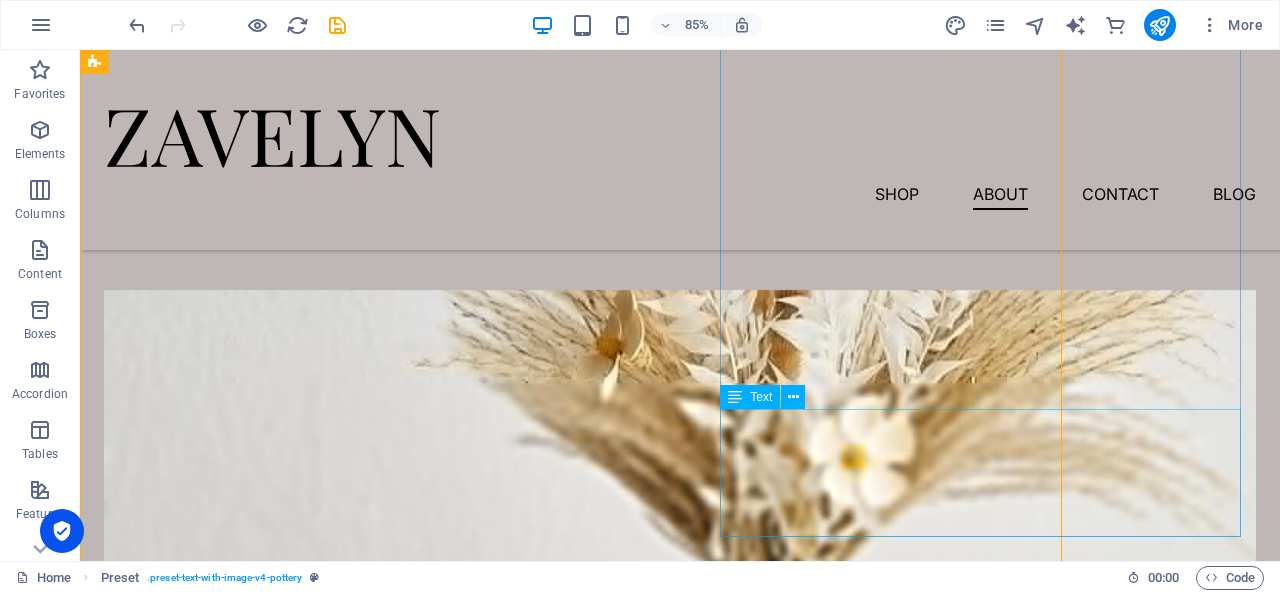 scroll, scrollTop: 1977, scrollLeft: 0, axis: vertical 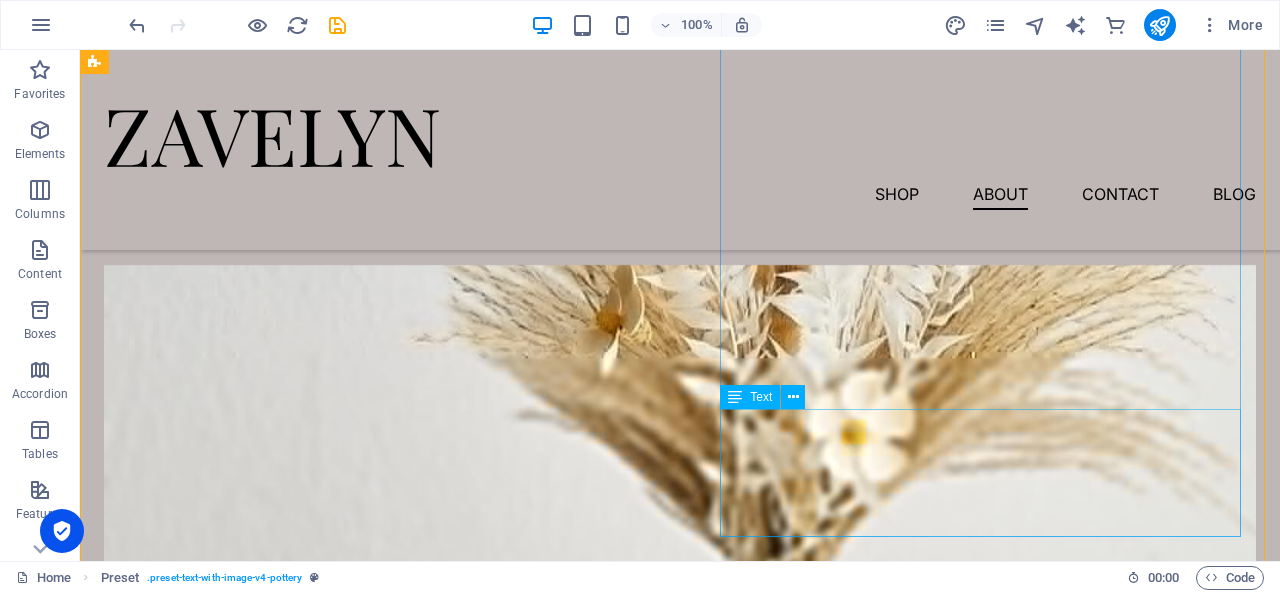 click on "Ut enim ad minim veniam, quis nostrud exercitation ullamco laboris nisi ut aliquip ex ea commodo consequat. Duis aute irure dolor in reprehenderit in voluptate velit esse cillum dolore eu fugiat nulla pariatur. Excepteur sint occaecat cupidatat non proident, sunt in culpa qui officia deserunt mollit anim id est laborum." at bounding box center [680, 178] 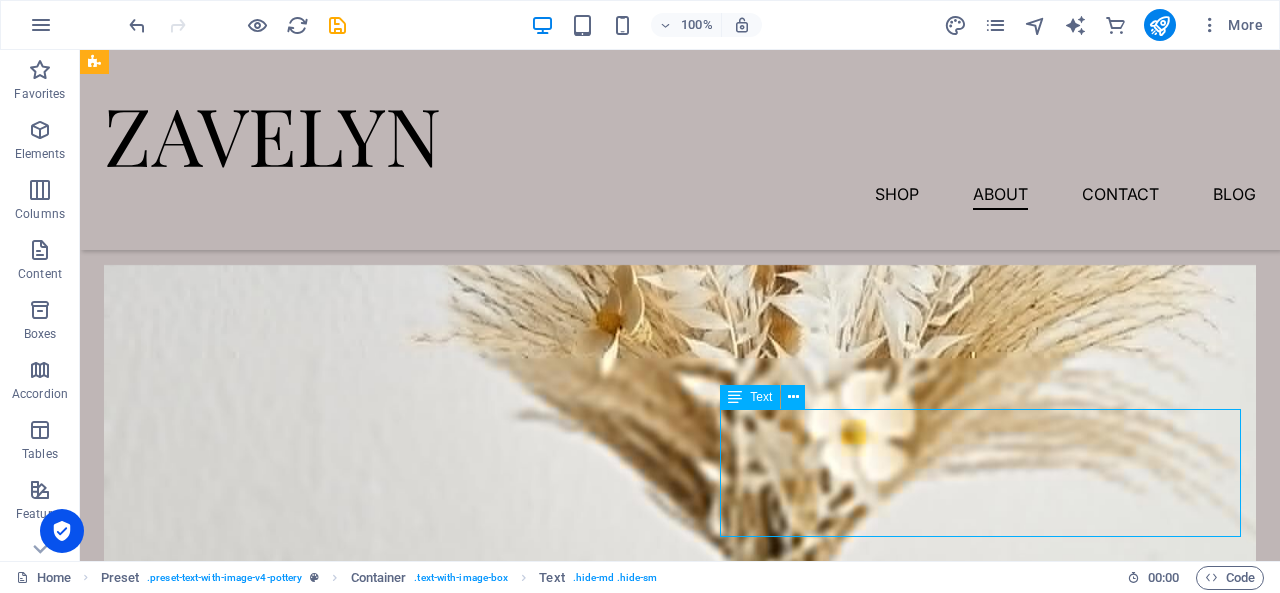 click on "Ut enim ad minim veniam, quis nostrud exercitation ullamco laboris nisi ut aliquip ex ea commodo consequat. Duis aute irure dolor in reprehenderit in voluptate velit esse cillum dolore eu fugiat nulla pariatur. Excepteur sint occaecat cupidatat non proident, sunt in culpa qui officia deserunt mollit anim id est laborum." at bounding box center (680, 178) 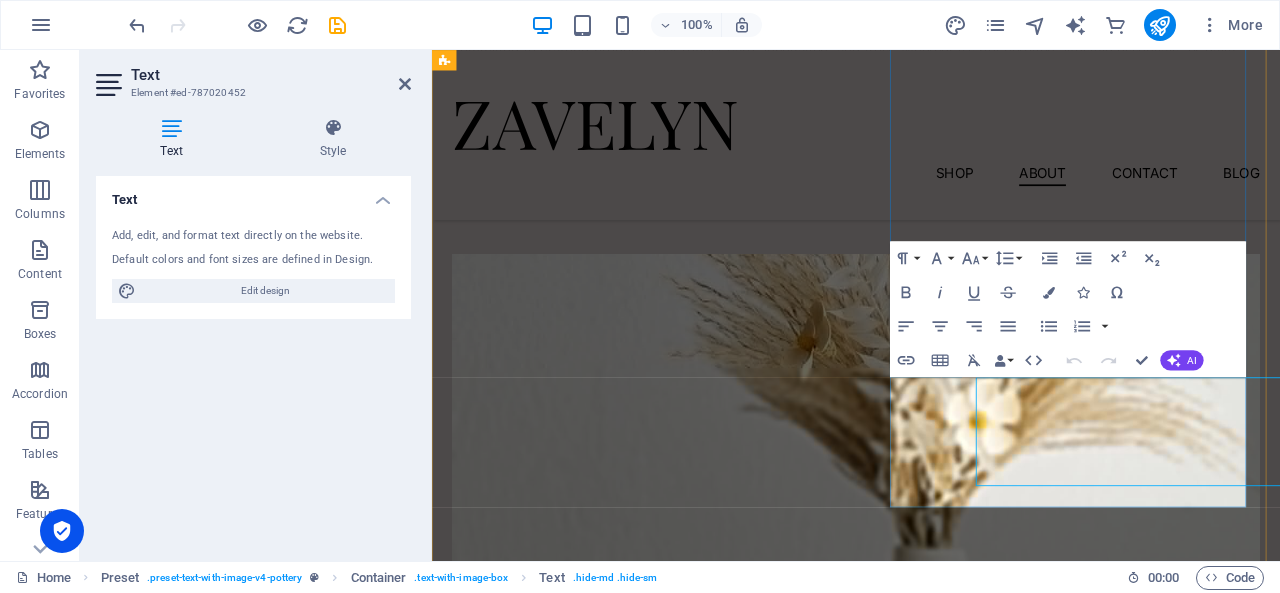 click on "Carefully Made, Always Trusted. At [GEOGRAPHIC_DATA], we believe quality is not just a promise — it’s a responsibility. Since our beginning, we’ve been committed to crafting products that reflect care, innovation, and trust. Whether it’s pet nutrition, lifestyle essentials, or daily care, each Zavelyn product is designed to meet the highest standards for you and your family. With carefully selected ingredients, expert formulations, and a dedication to excellence, [PERSON_NAME] continues to bring quality and care into everyday lives. Ut enim ad minim veniam, quis nostrud exercitation ullamco laboris nisi ut aliquip ex ea commodo consequat. Duis aute irure dolor in reprehenderit in voluptate velit esse cillum dolore eu fugiat nulla pariatur. Excepteur sint occaecat cupidatat non proident, sunt in culpa qui officia deserunt mollit anim id est laborum. Drop content here or  Add elements  Paste clipboard" at bounding box center (931, 502) 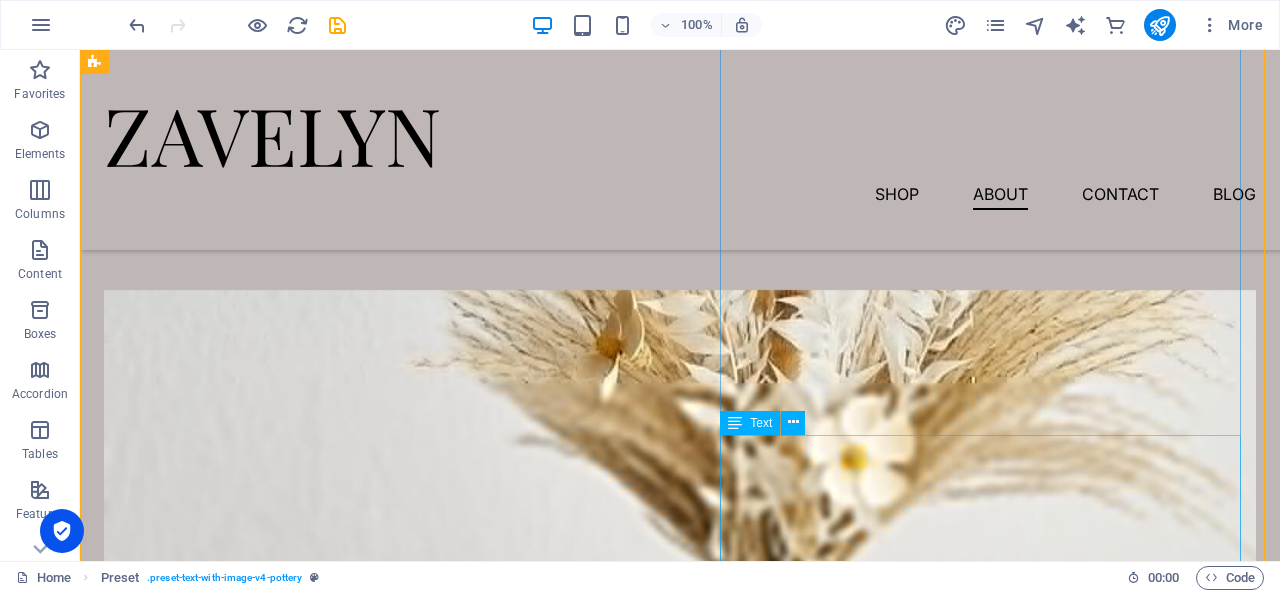 click on "Ut enim ad minim veniam, quis nostrud exercitation ullamco laboris nisi ut aliquip ex ea commodo consequat. Duis aute irure dolor in reprehenderit in voluptate velit esse cillum dolore eu fugiat nulla pariatur. Excepteur sint occaecat cupidatat non proident, sunt in culpa qui officia deserunt mollit anim id est laborum." at bounding box center [680, 203] 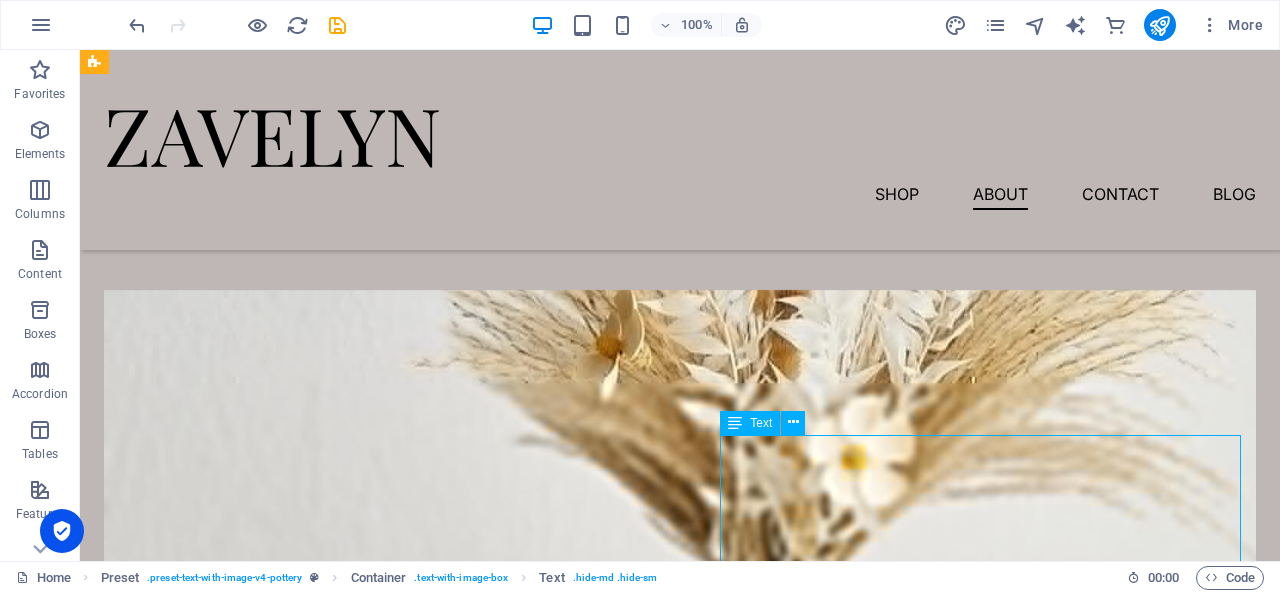click on "Ut enim ad minim veniam, quis nostrud exercitation ullamco laboris nisi ut aliquip ex ea commodo consequat. Duis aute irure dolor in reprehenderit in voluptate velit esse cillum dolore eu fugiat nulla pariatur. Excepteur sint occaecat cupidatat non proident, sunt in culpa qui officia deserunt mollit anim id est laborum." at bounding box center [680, 203] 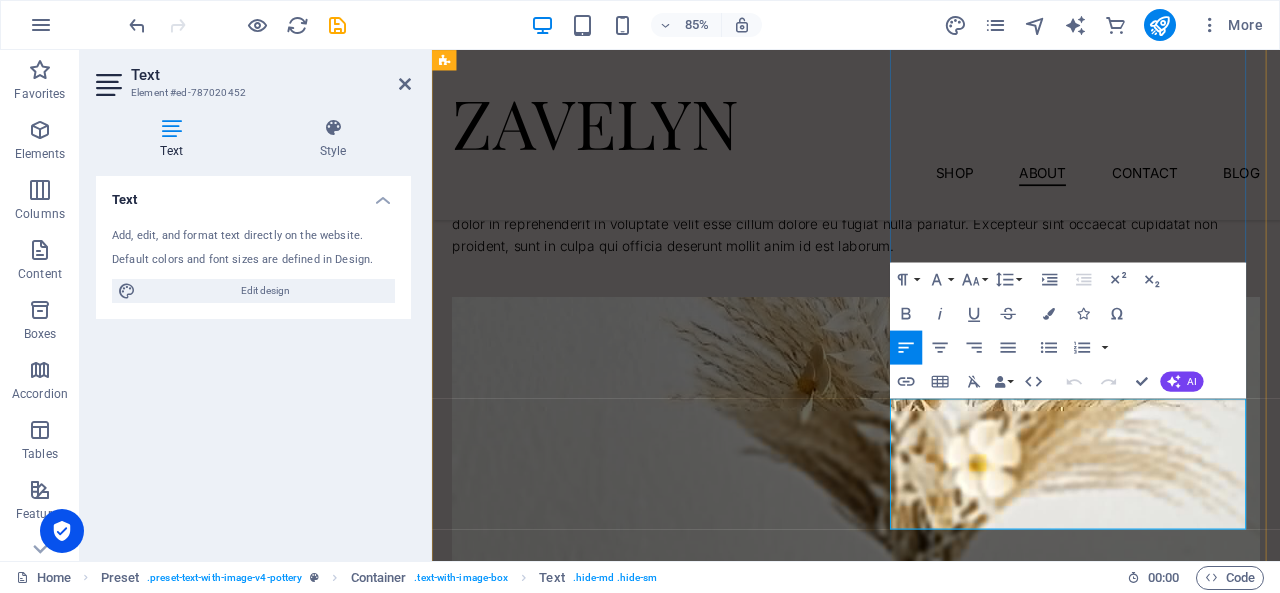 drag, startPoint x: 1284, startPoint y: 485, endPoint x: 1021, endPoint y: 561, distance: 273.76083 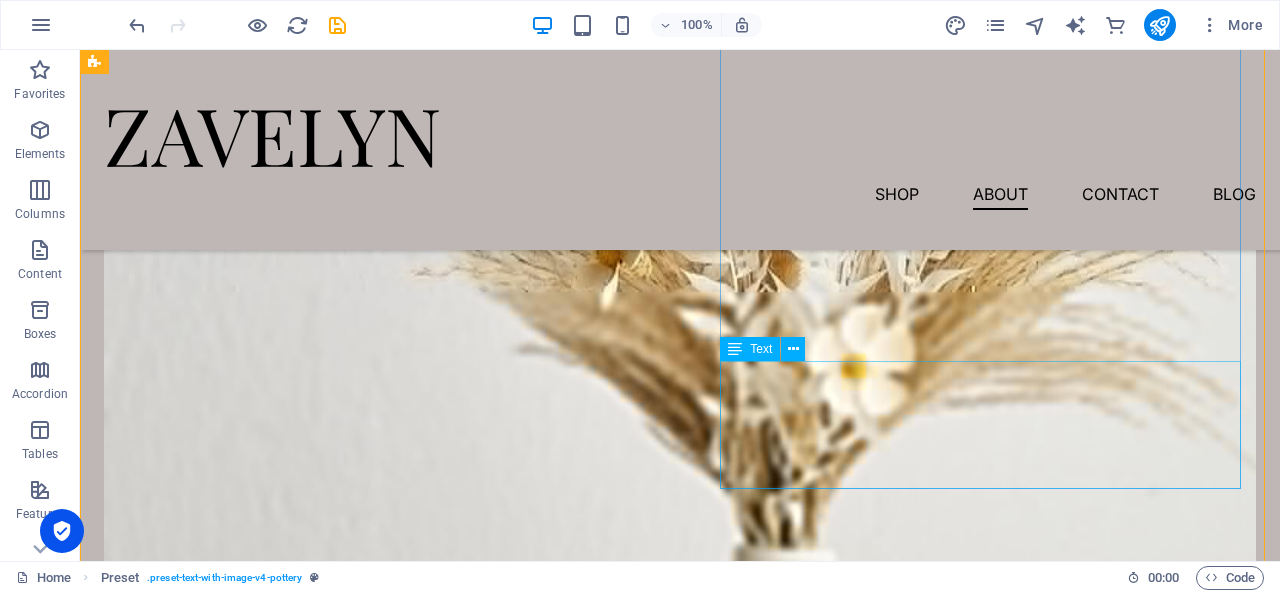 scroll, scrollTop: 2044, scrollLeft: 0, axis: vertical 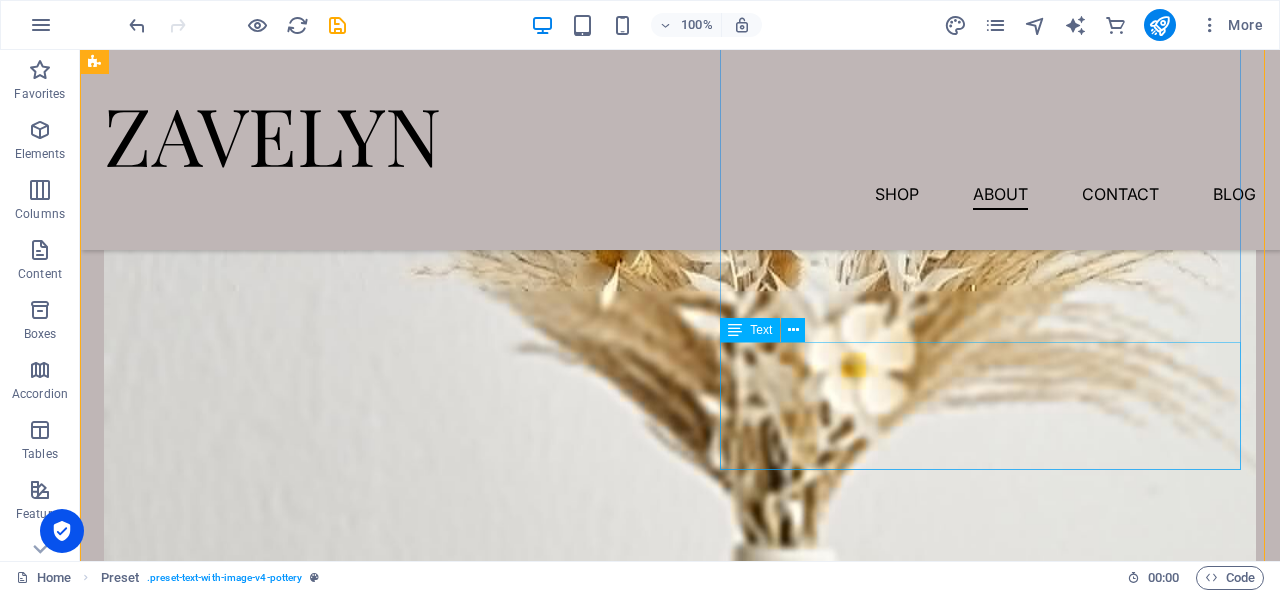 click on "Ut enim ad minim veniam, quis nostrud exercitation ullamco laboris nisi ut aliquip ex ea commodo consequat. Duis aute irure dolor in reprehenderit in voluptate velit esse cillum dolore eu fugiat nulla pariatur. Excepteur sint occaecat cupidatat non proident, sunt in culpa qui officia deserunt mollit anim id est laborum." at bounding box center (680, 111) 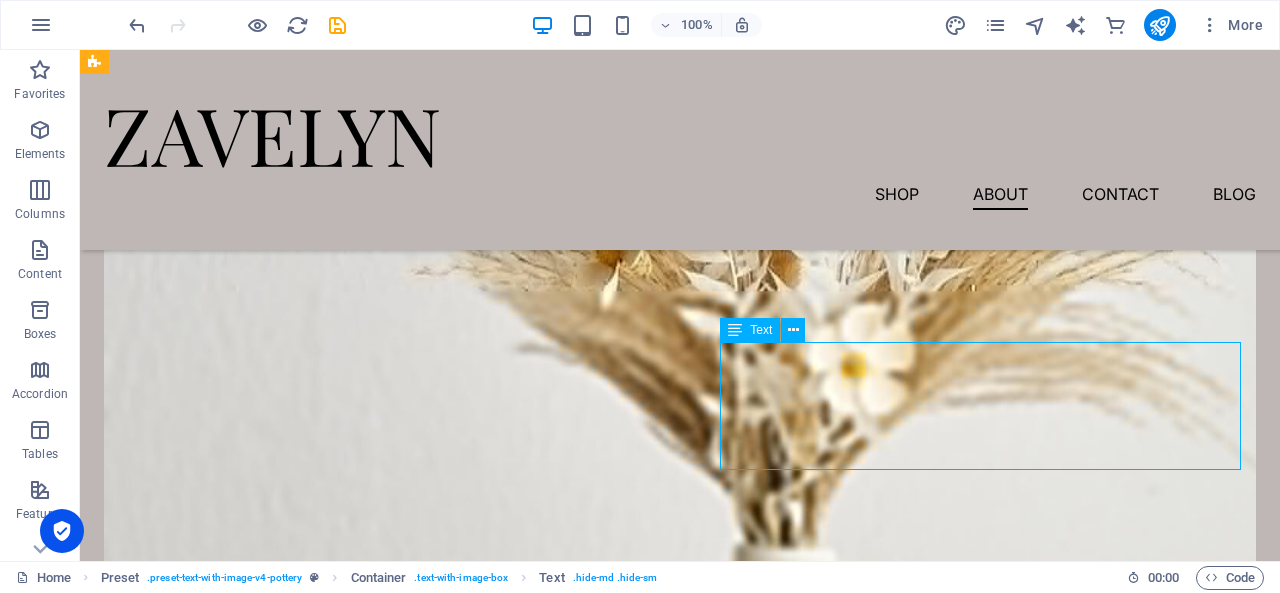 click on "Ut enim ad minim veniam, quis nostrud exercitation ullamco laboris nisi ut aliquip ex ea commodo consequat. Duis aute irure dolor in reprehenderit in voluptate velit esse cillum dolore eu fugiat nulla pariatur. Excepteur sint occaecat cupidatat non proident, sunt in culpa qui officia deserunt mollit anim id est laborum." at bounding box center (680, 111) 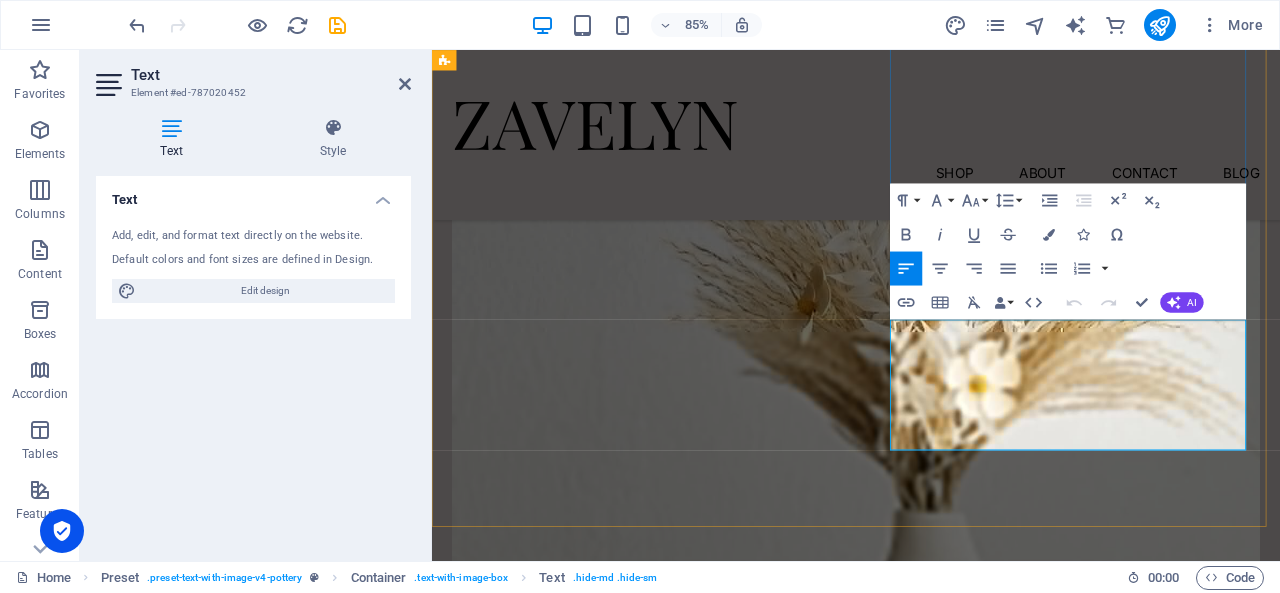 click on "Ut enim ad minim veniam, quis nostrud exercitation ullamco laboris nisi ut aliquip ex ea commodo consequat. Duis aute irure dolor in reprehenderit in voluptate velit esse cillum dolore eu fugiat nulla pariatur. Excepteur sint occaecat cupidatat non proident, sunt in culpa qui officia deserunt mollit anim id est laborum." at bounding box center [931, 161] 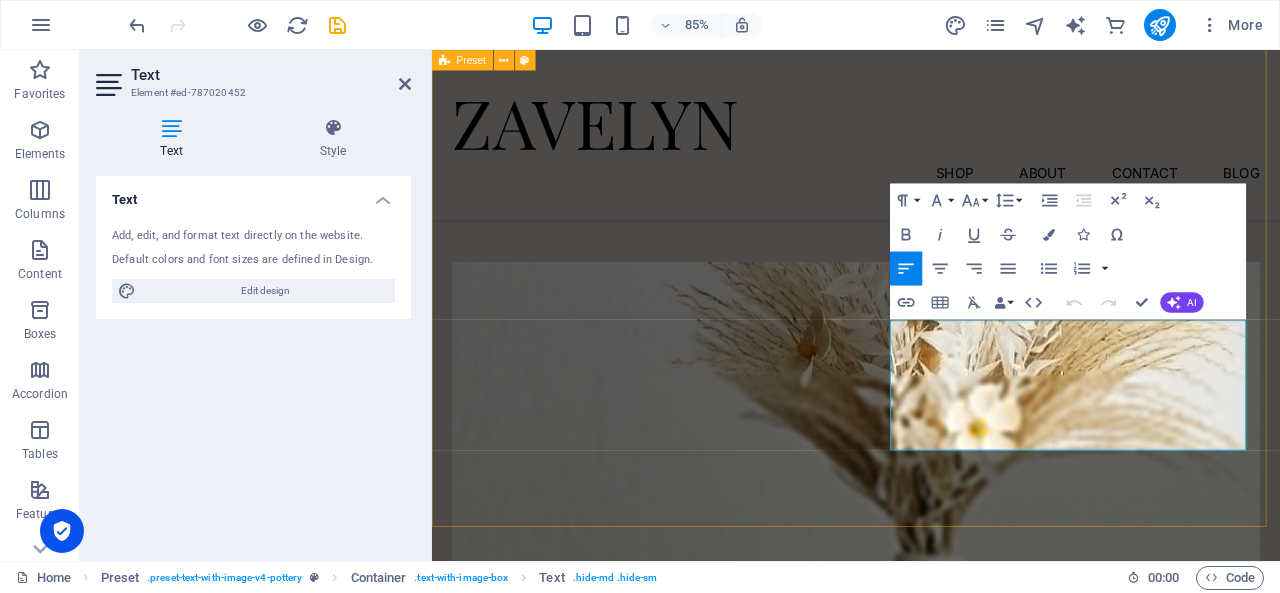 scroll, scrollTop: 2009, scrollLeft: 0, axis: vertical 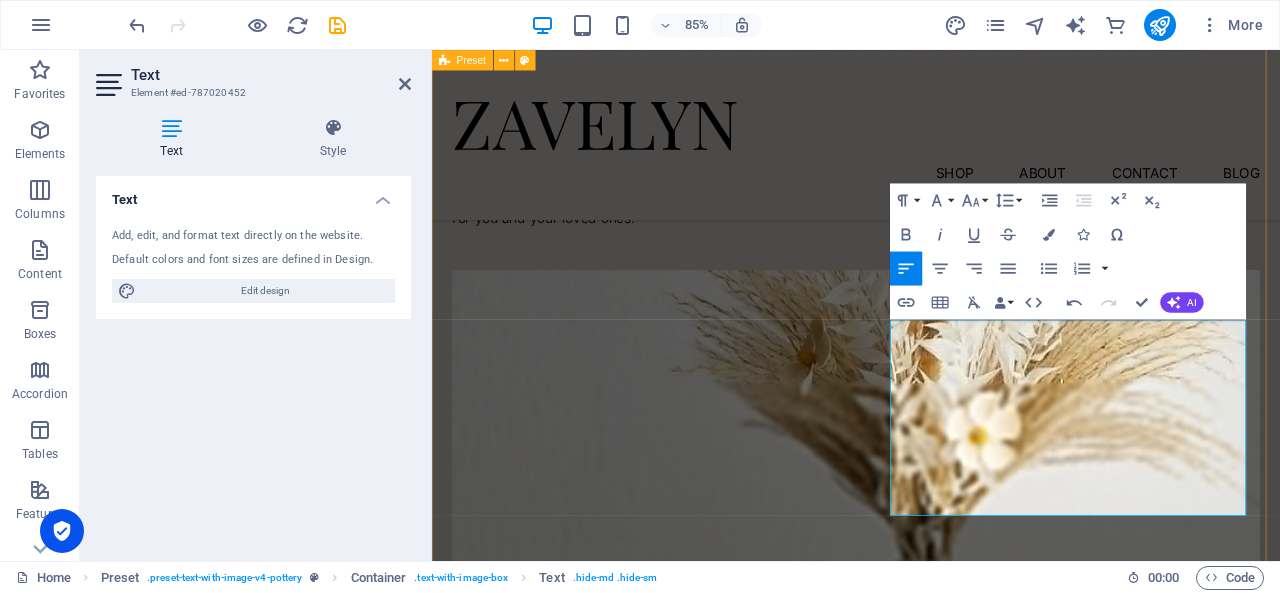 click on "Carefully Made, Always Trusted. At [GEOGRAPHIC_DATA], we believe quality is not just a promise — it’s a responsibility. Since our beginning, we’ve been committed to crafting products that reflect care, innovation, and trust. Whether it’s pet nutrition, lifestyle essentials, or daily care, each Zavelyn product is designed to meet the highest standards for you and your family. With carefully selected ingredients, expert formulations, and a dedication to excellence, [PERSON_NAME] continues to bring quality and care into everyday lives. Drop content here or  Add elements  Paste clipboard" at bounding box center [931, 496] 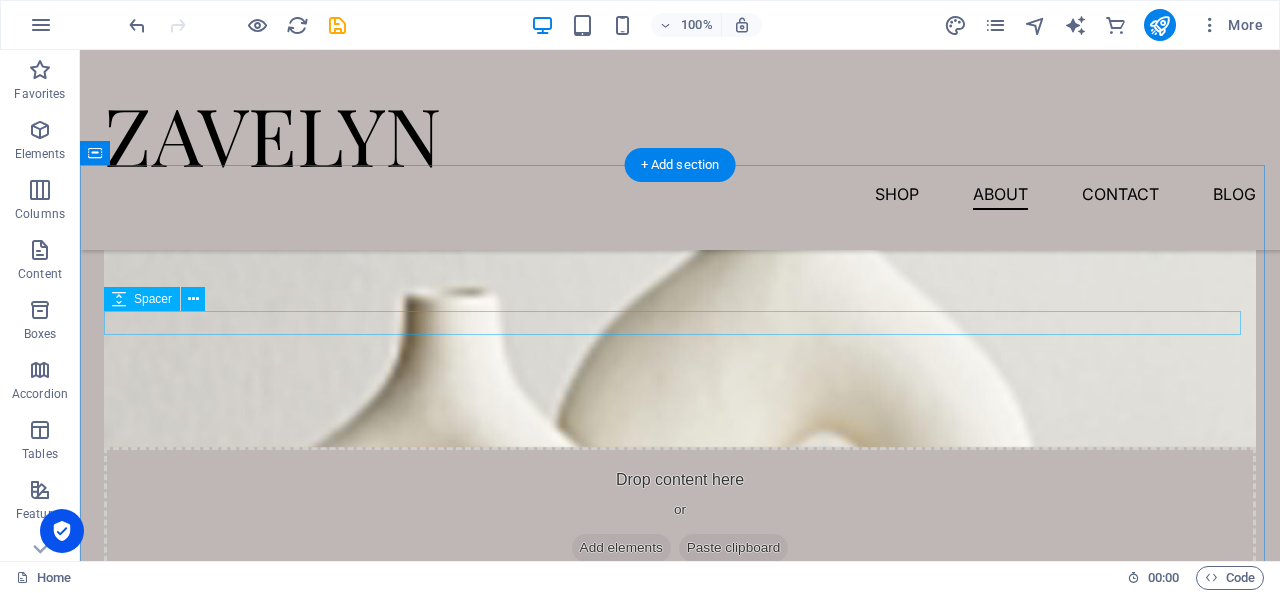 scroll, scrollTop: 2470, scrollLeft: 0, axis: vertical 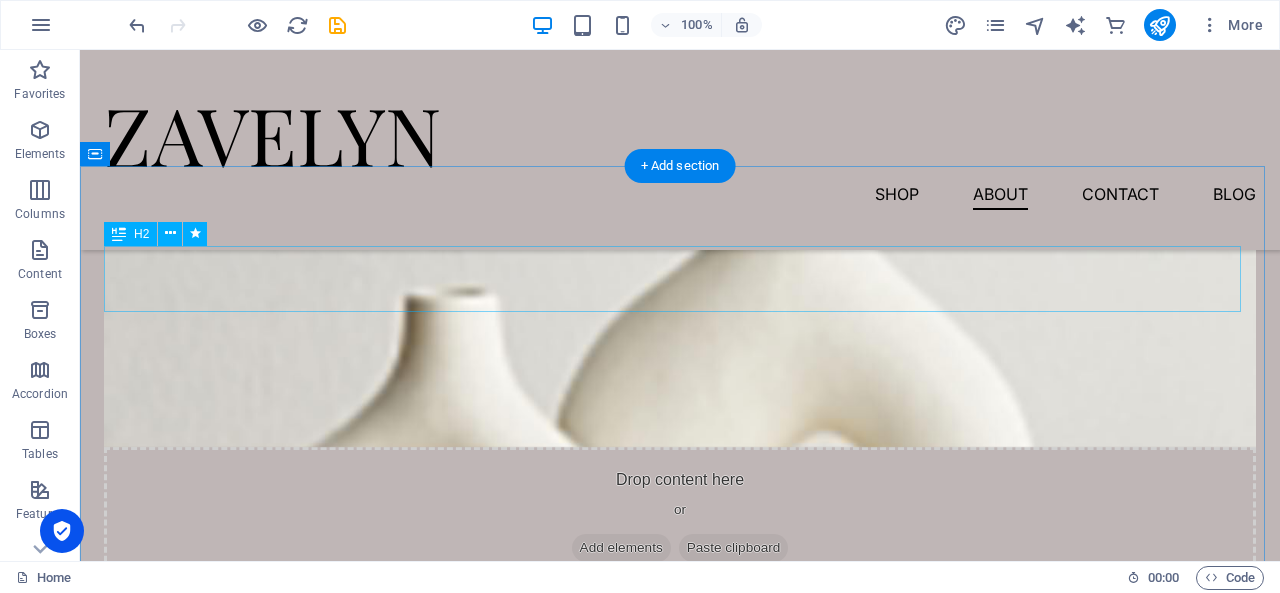 click on "Join Our Workshops" at bounding box center [680, 782] 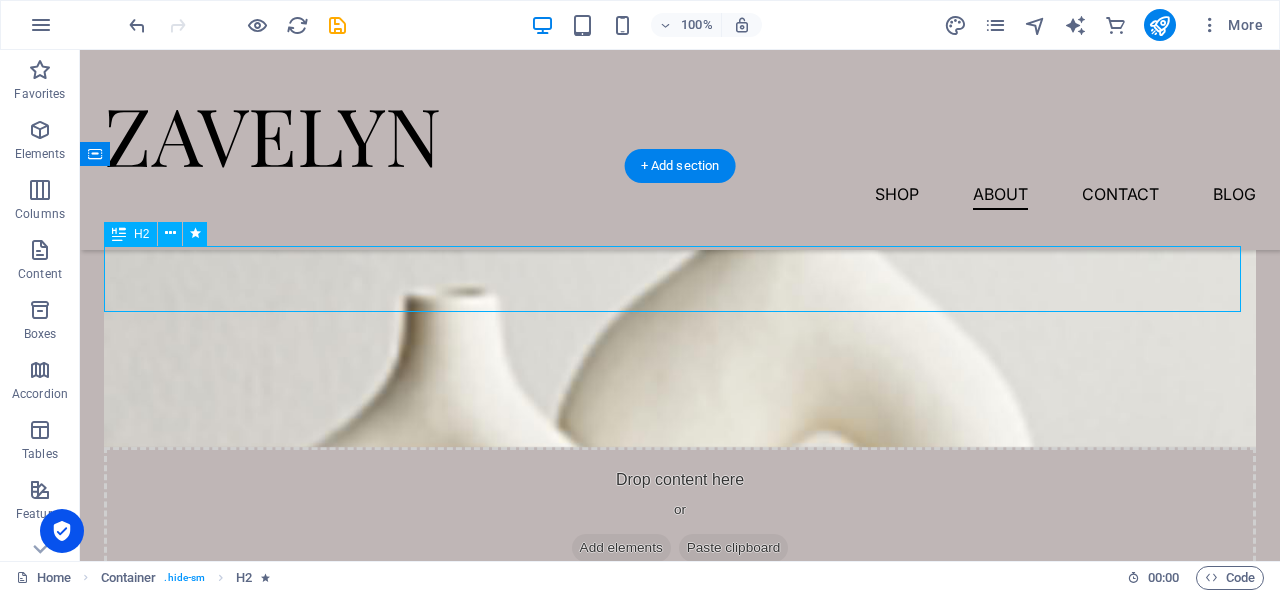 click on "Join Our Workshops" at bounding box center [680, 782] 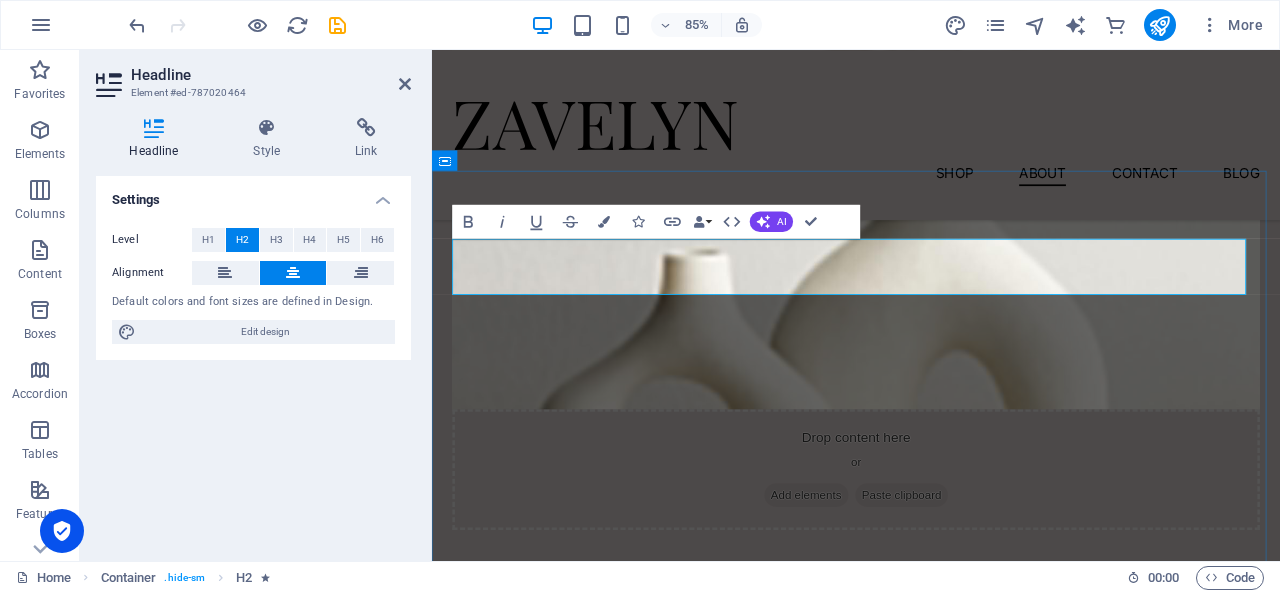 click on "Join Our Workshops" at bounding box center [931, 808] 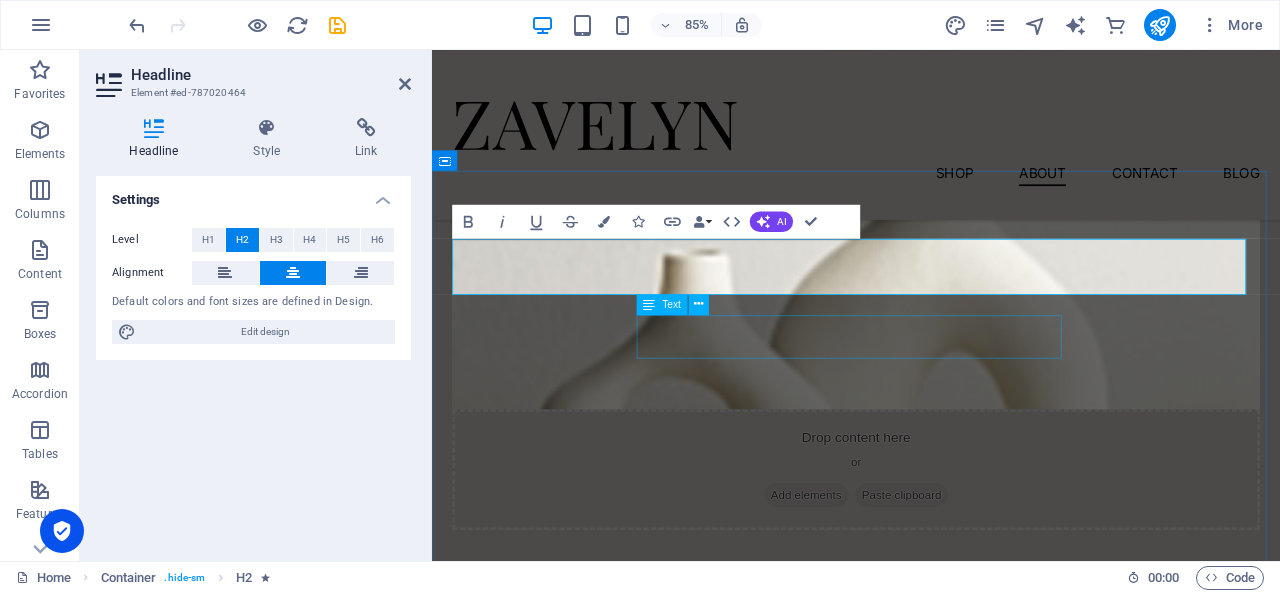 click on "Lorem ipsum dolor sit amet, consectetur adipiscing elit, sed do eiusmod tempor incididunt ut labore et dolore magna aliqua." at bounding box center [931, 878] 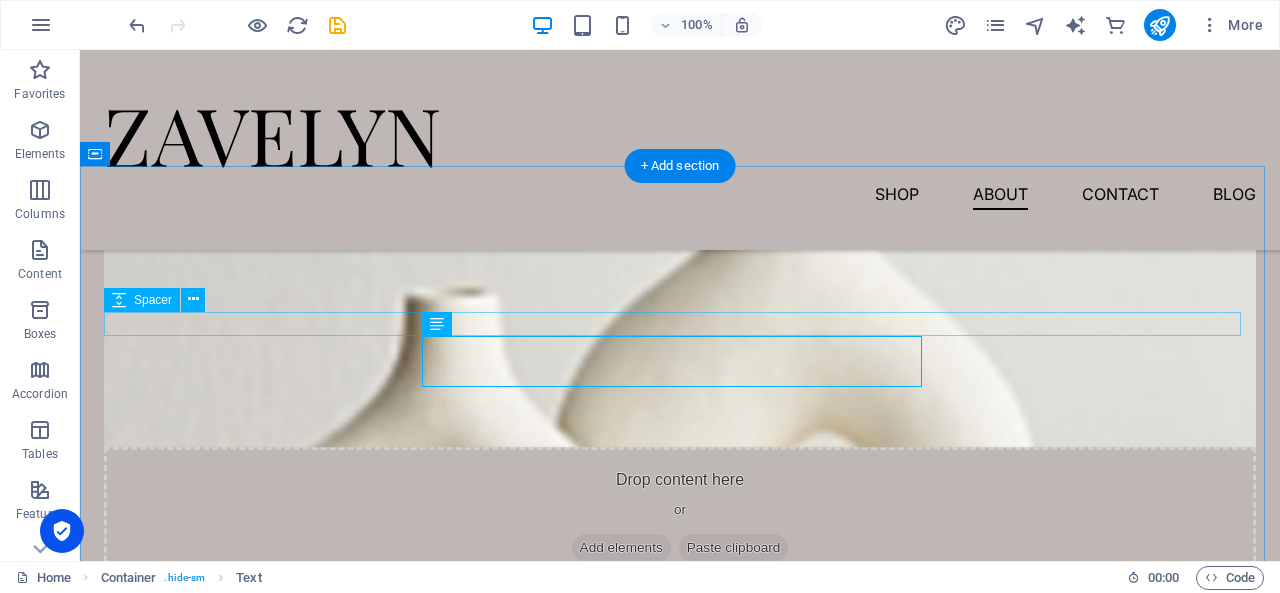 click at bounding box center (680, 827) 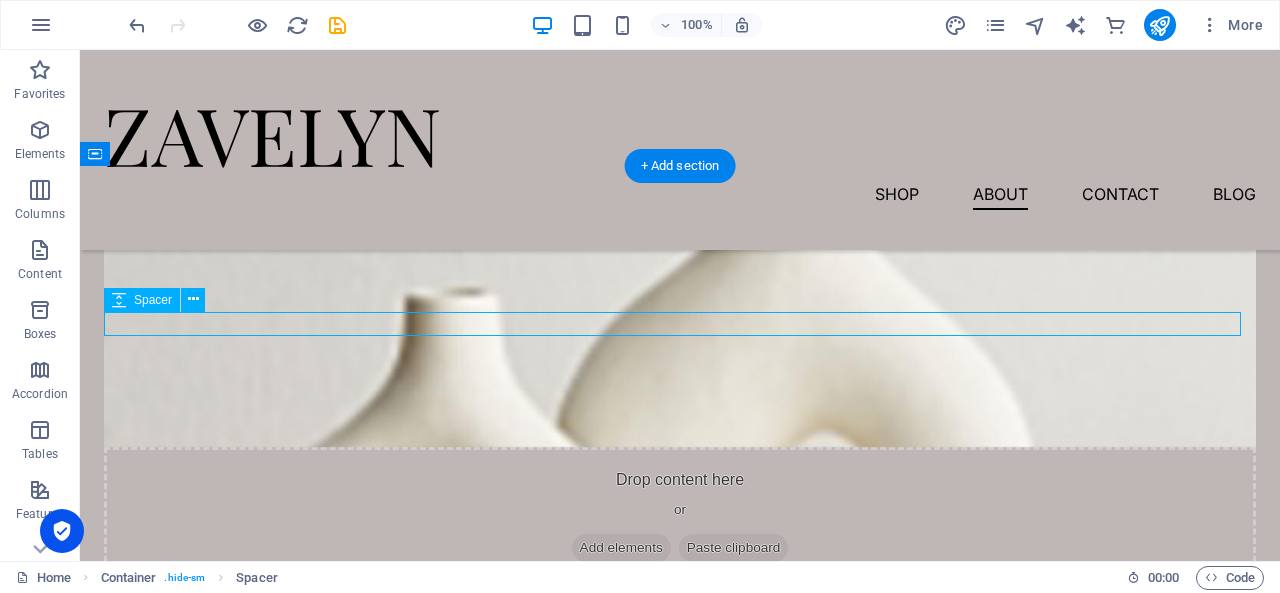 drag, startPoint x: 378, startPoint y: 377, endPoint x: 686, endPoint y: 328, distance: 311.87338 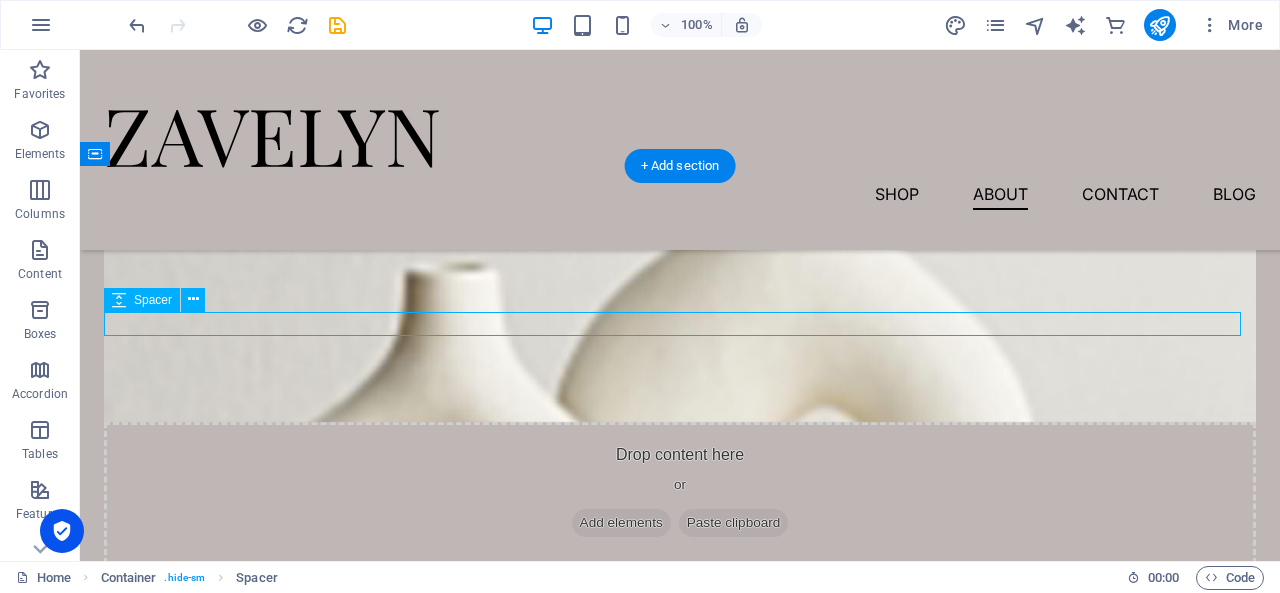 select on "px" 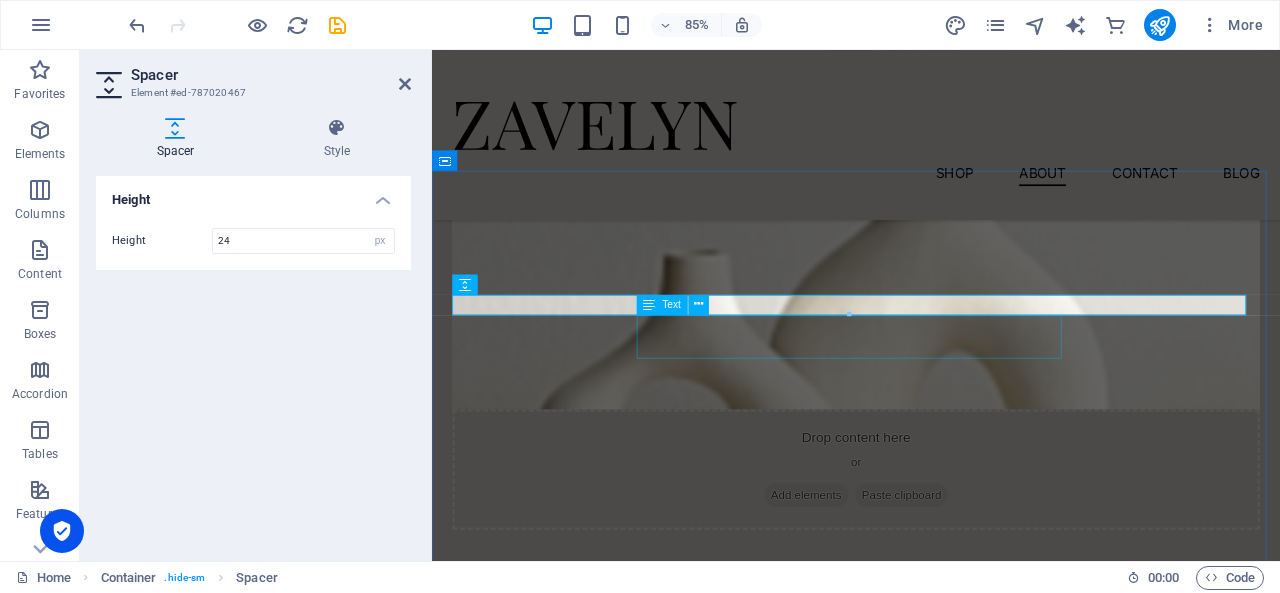 click on "Lorem ipsum dolor sit amet, consectetur adipiscing elit, sed do eiusmod tempor incididunt ut labore et dolore magna aliqua." at bounding box center [931, 878] 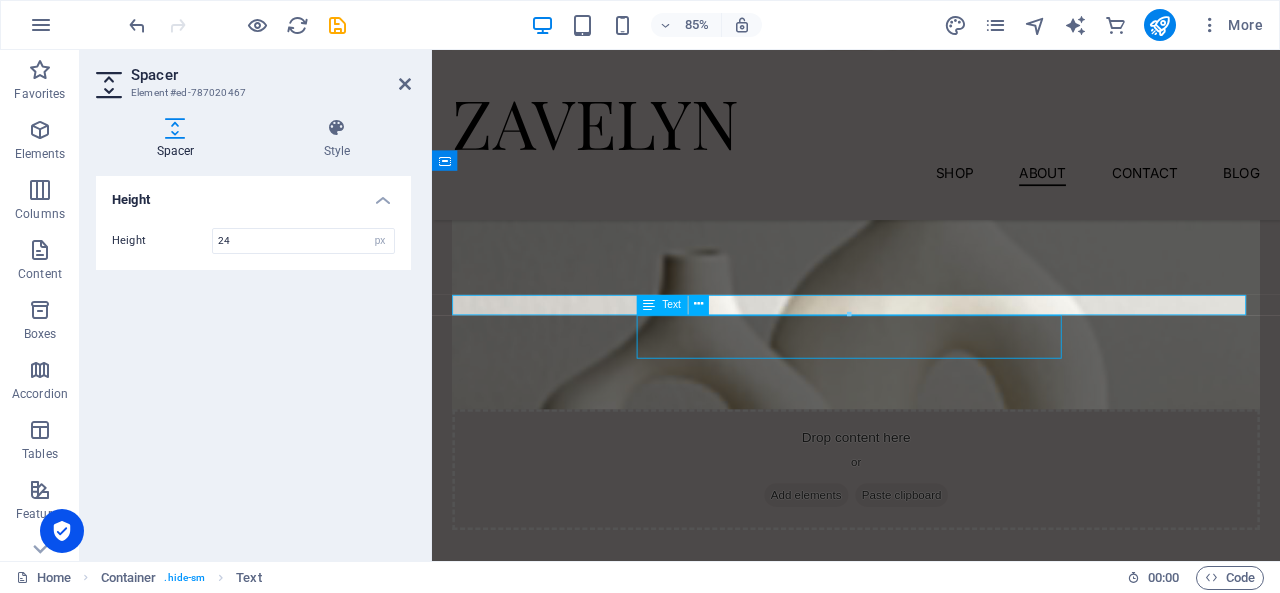 click on "Lorem ipsum dolor sit amet, consectetur adipiscing elit, sed do eiusmod tempor incididunt ut labore et dolore magna aliqua." at bounding box center (931, 878) 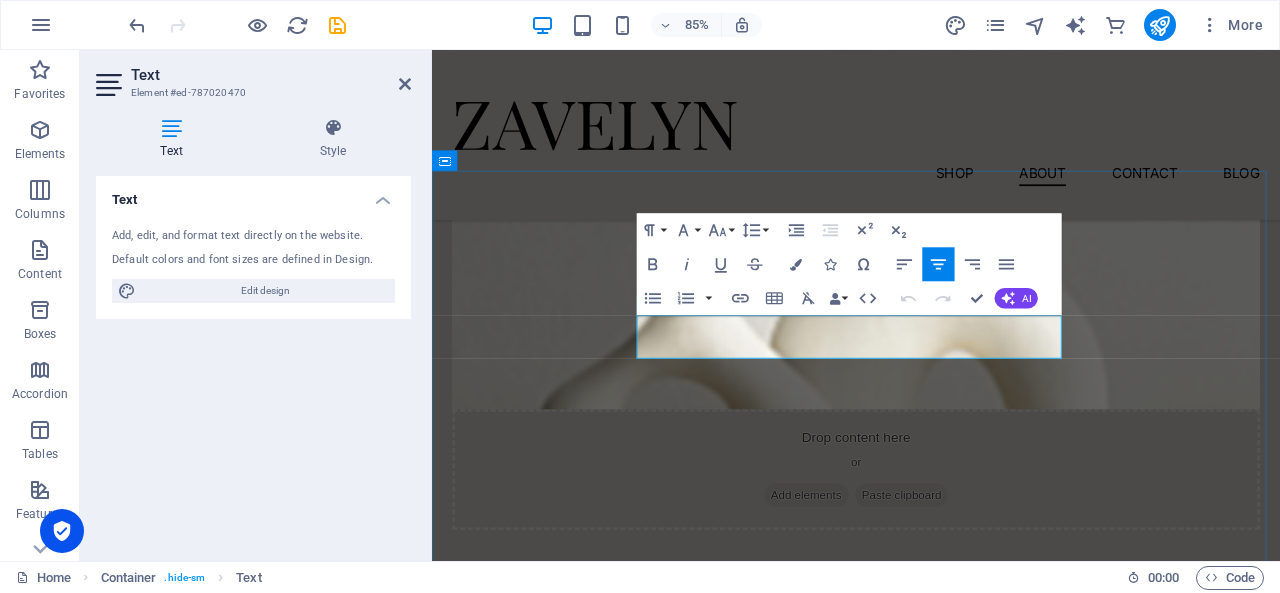 click on "Lorem ipsum dolor sit amet, consectetur adipiscing elit, sed do eiusmod tempor incididunt ut labore et dolore magna aliqua." at bounding box center (931, 878) 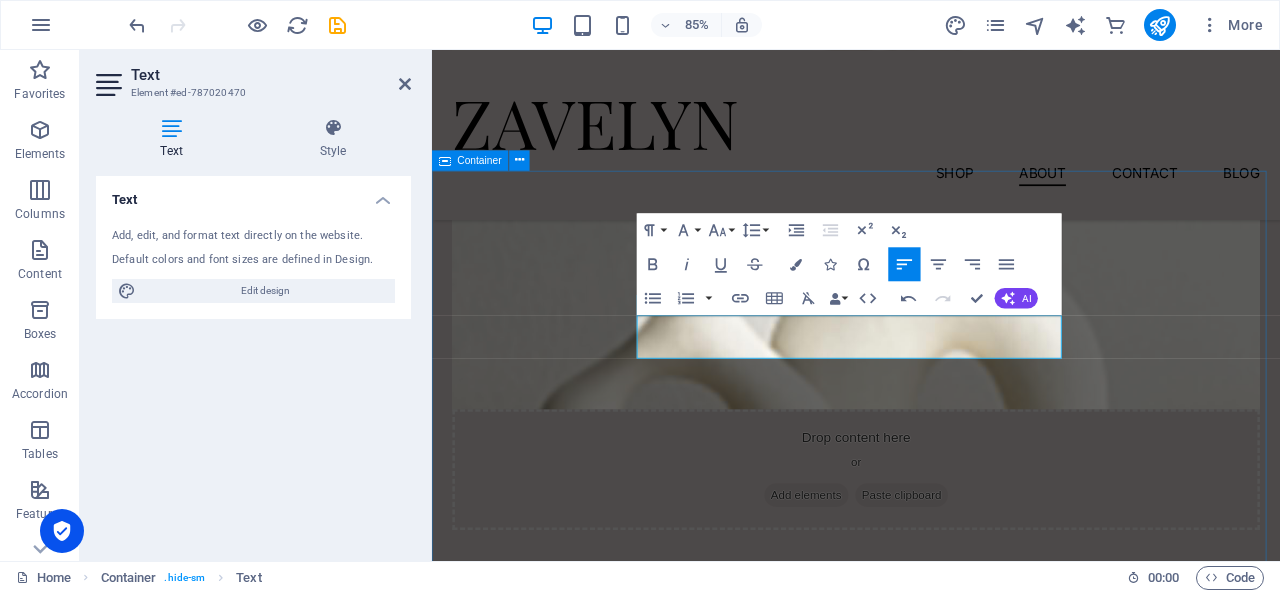 click on "Join Our Training Programs At [GEOGRAPHIC_DATA], we craft every product with care, bringing together innovation and passion to enhance everyday life. Aperitivo & clay - [DATE] $64.50 Evening pottery workshop $23.50 Pottery class workshop $36.50  Vorherige Nächste" at bounding box center (931, 2748) 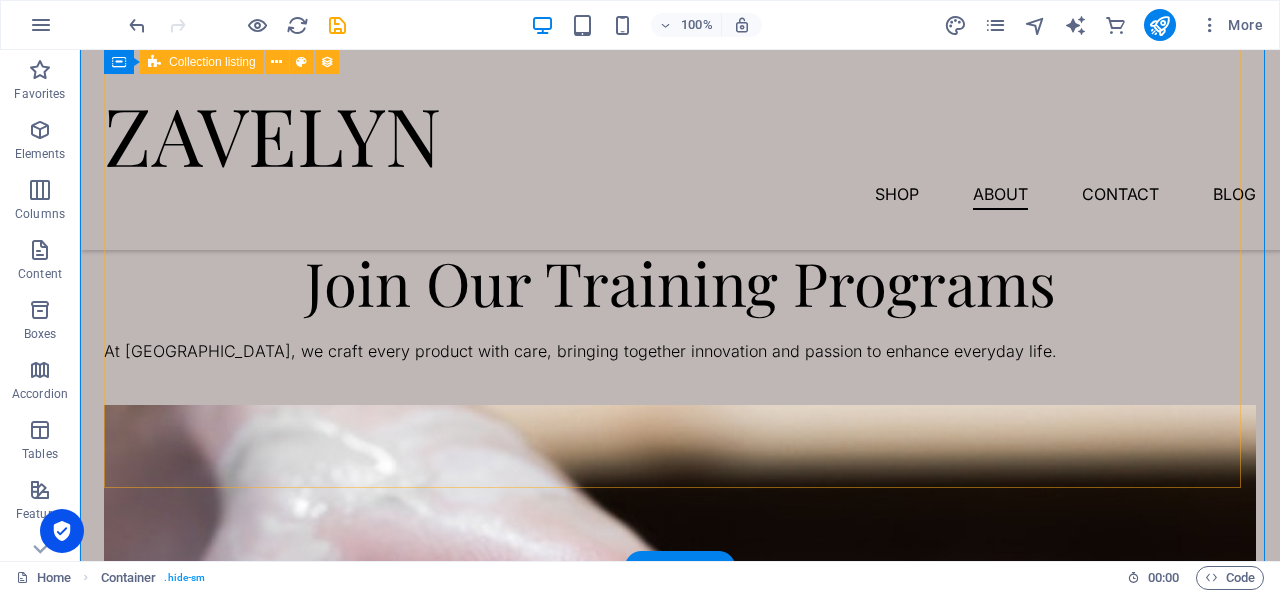 scroll, scrollTop: 2970, scrollLeft: 0, axis: vertical 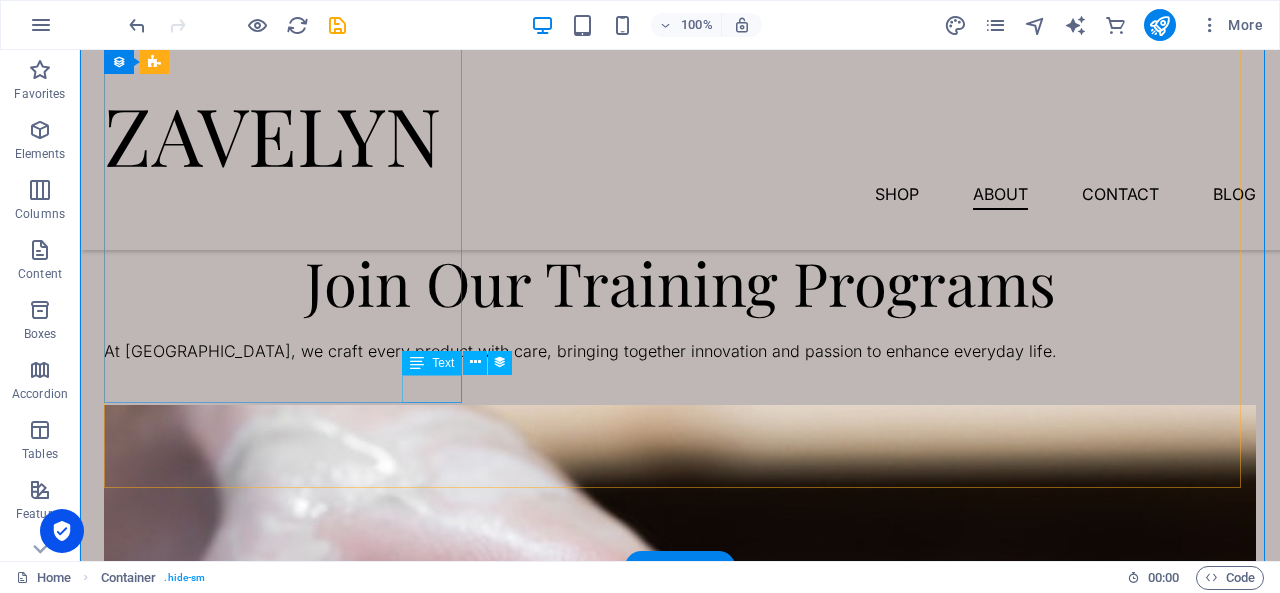 click on "$64.50" at bounding box center (680, 1834) 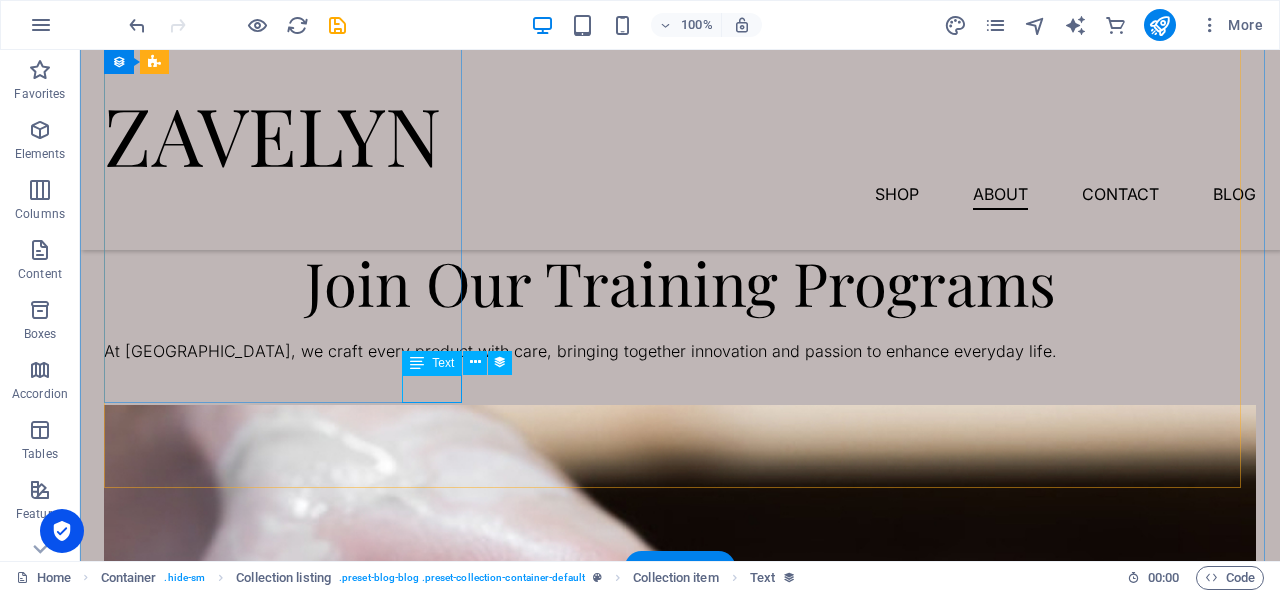 click on "$64.50" at bounding box center (680, 1834) 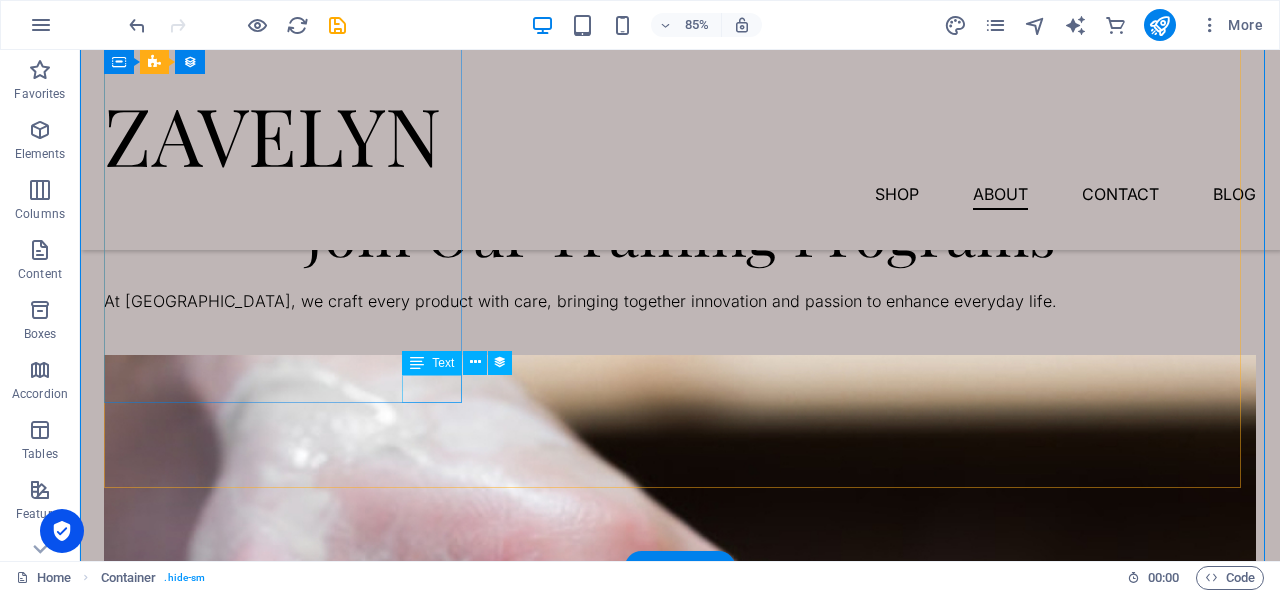 scroll, scrollTop: 2970, scrollLeft: 0, axis: vertical 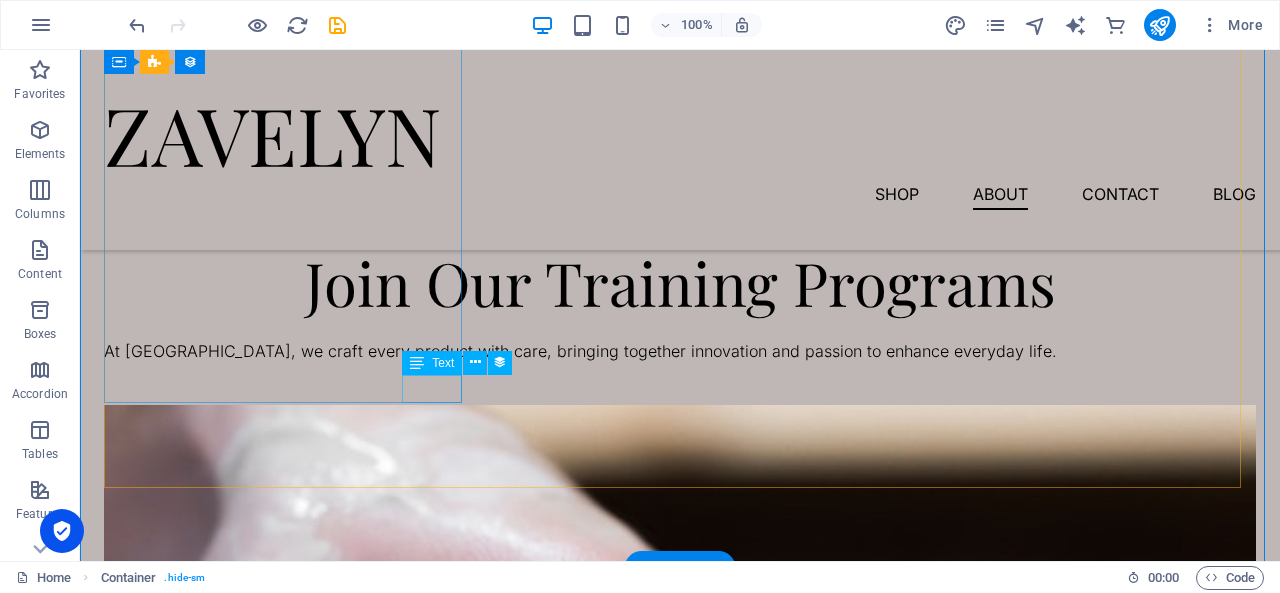 click on "$64.50" at bounding box center (680, 1834) 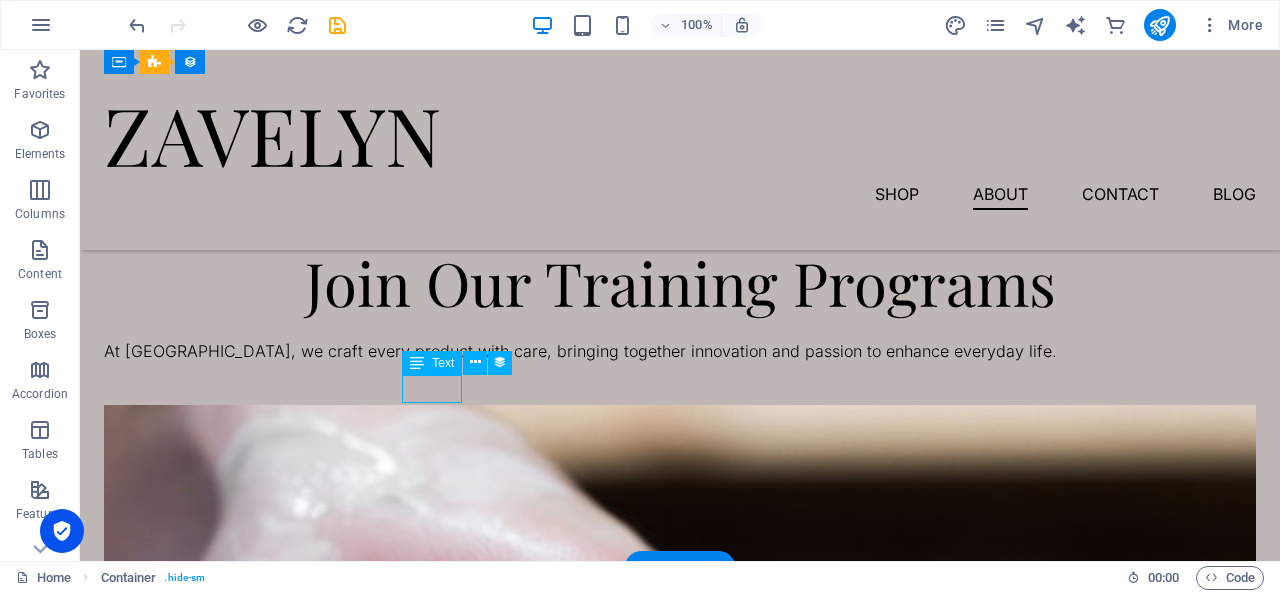 click on "$64.50" at bounding box center [680, 1834] 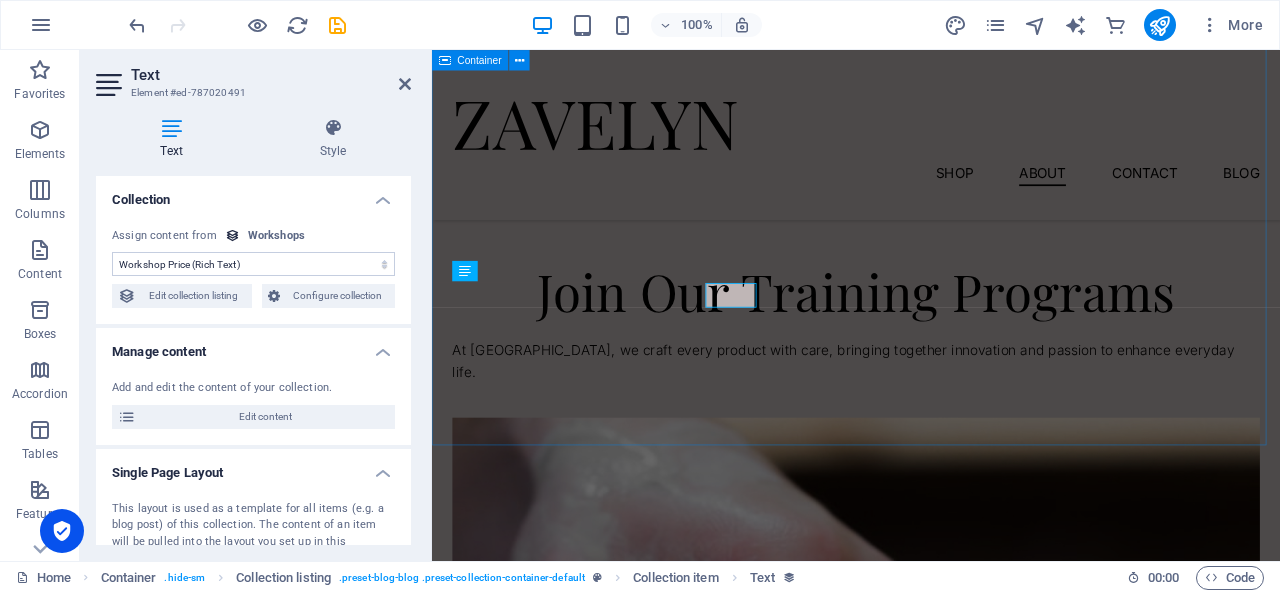scroll, scrollTop: 3020, scrollLeft: 0, axis: vertical 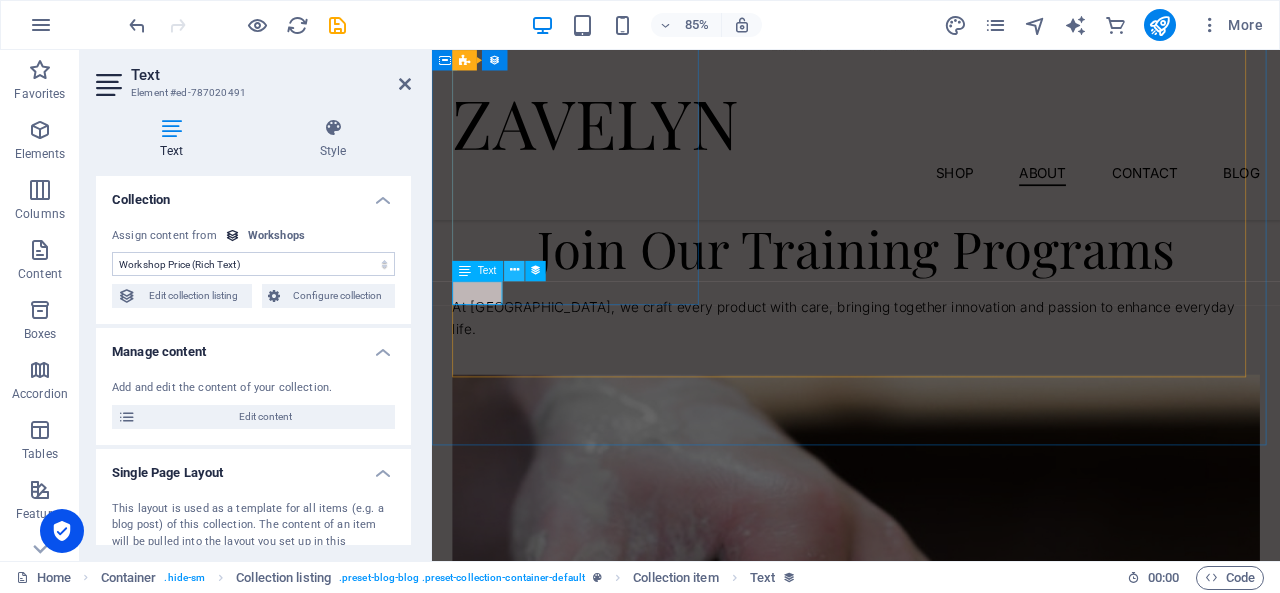 click at bounding box center [514, 270] 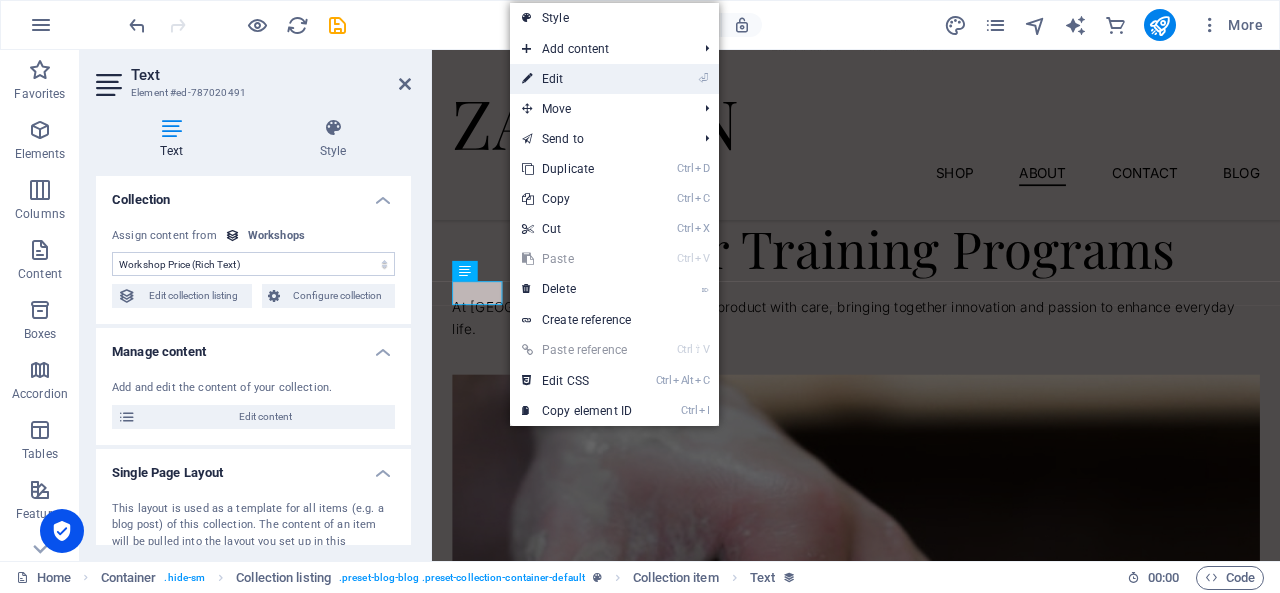 click on "⏎  Edit" at bounding box center (577, 79) 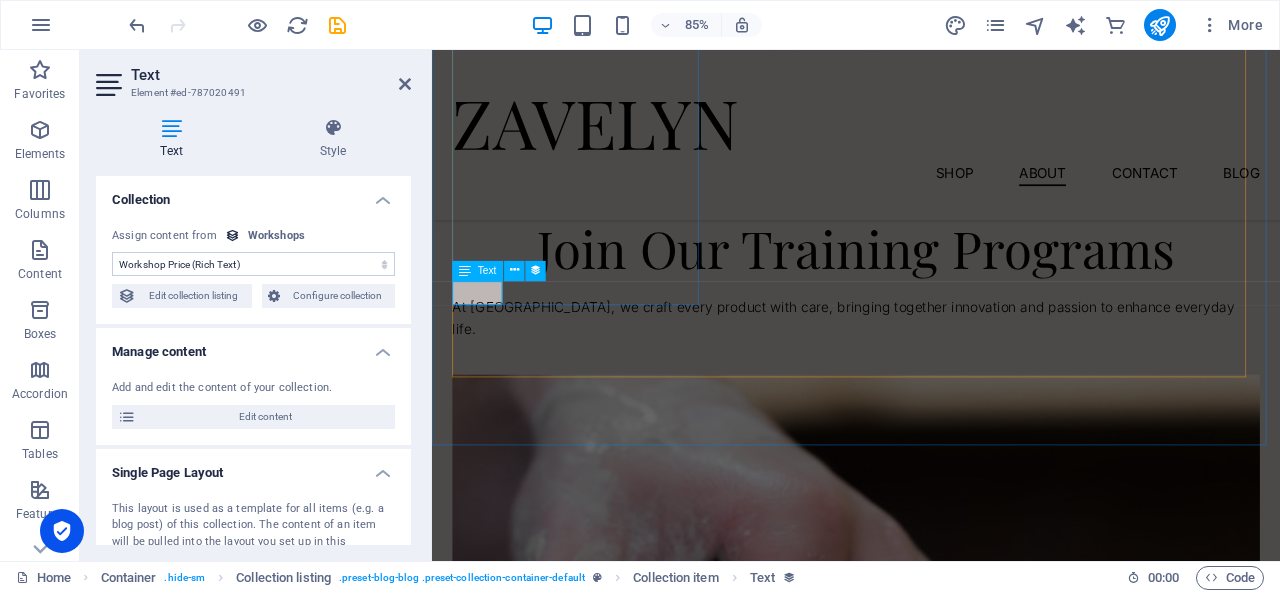 click on "$64.50" at bounding box center [931, 1621] 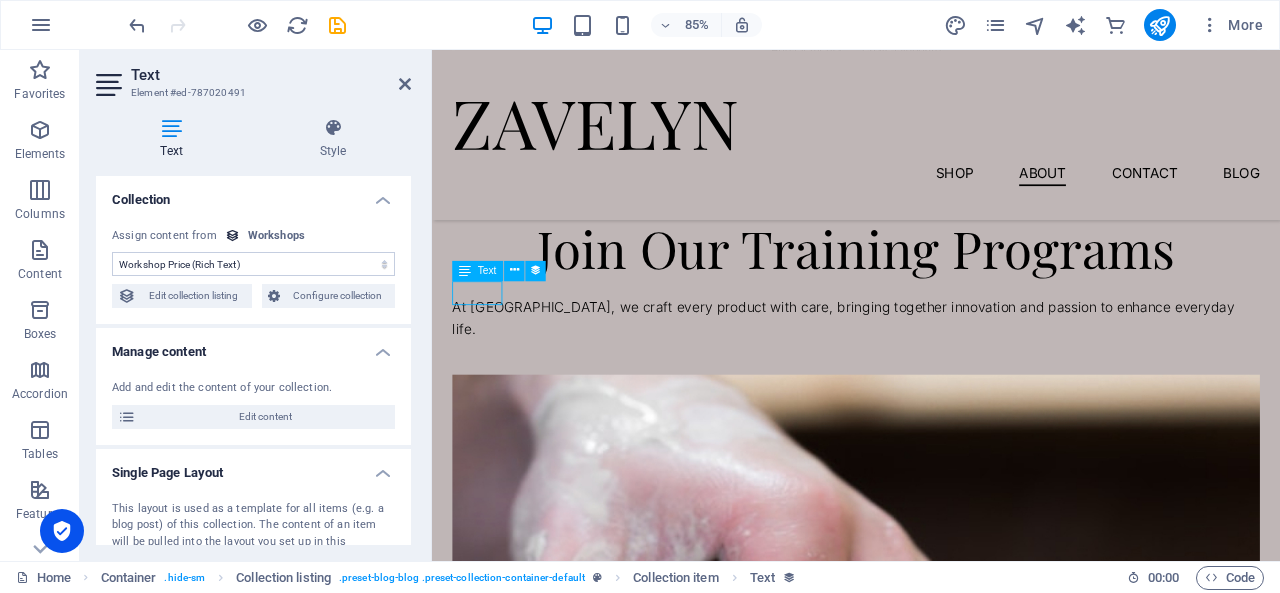 click on "$64.50" at bounding box center (931, 1621) 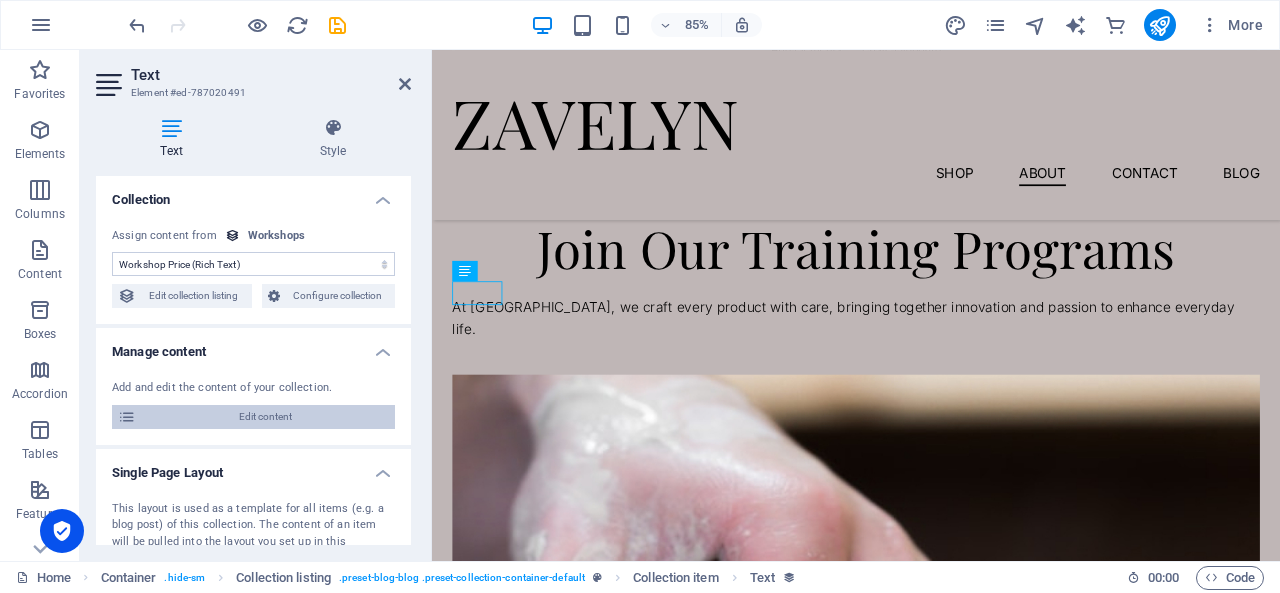 click on "Edit content" at bounding box center [265, 417] 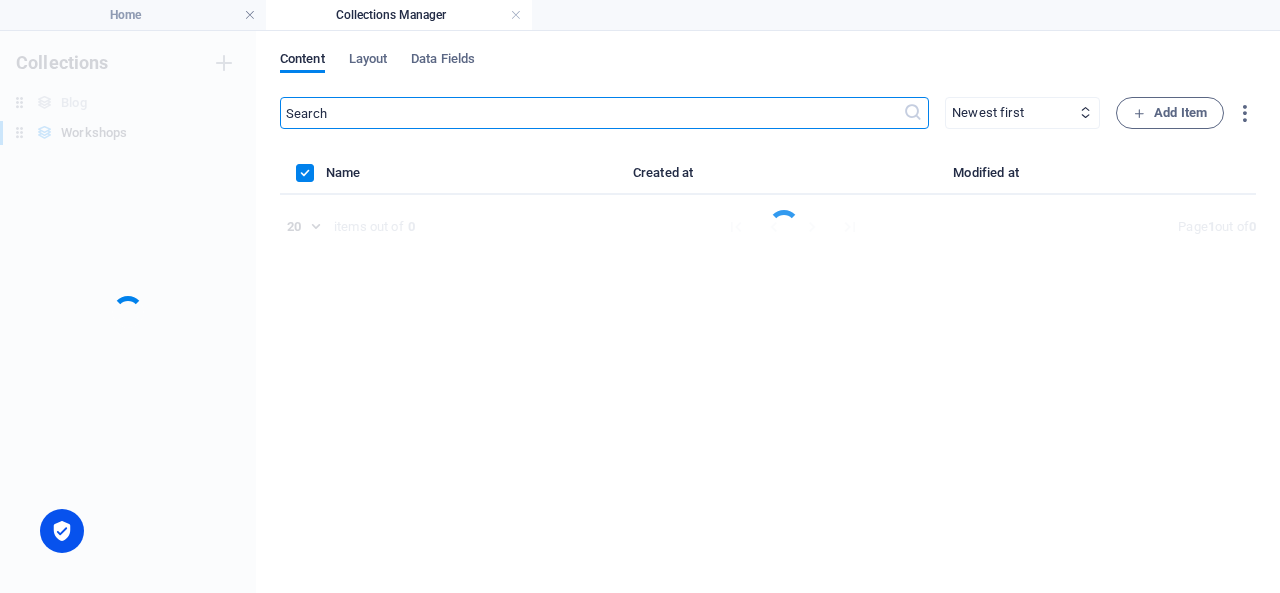 scroll, scrollTop: 0, scrollLeft: 0, axis: both 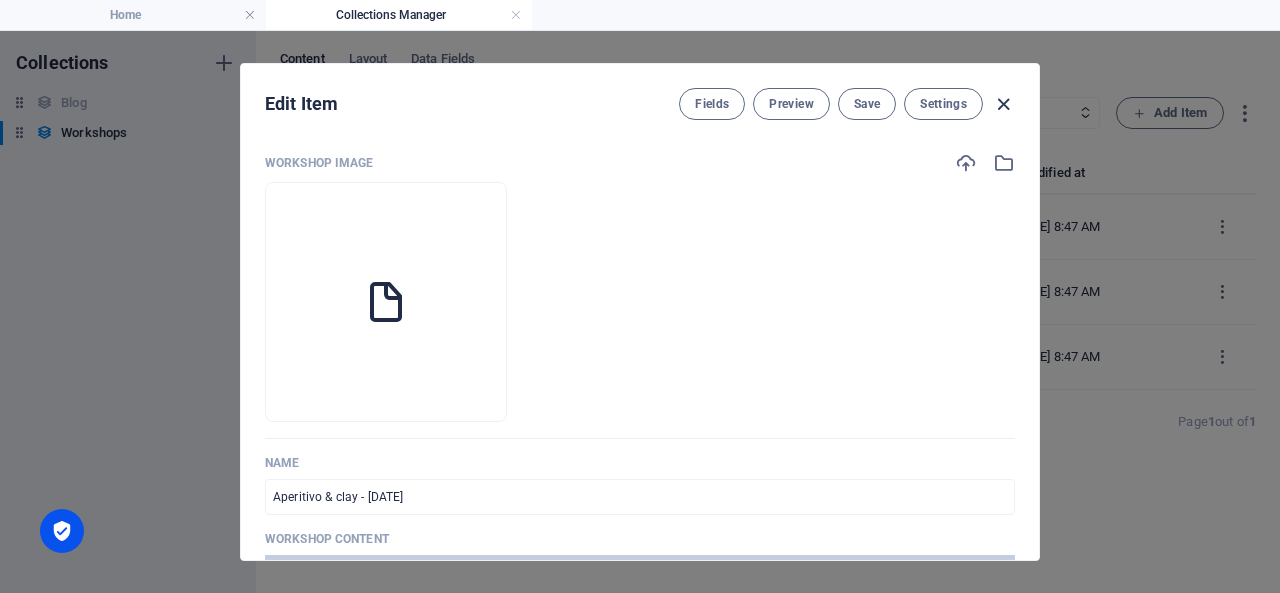 click at bounding box center (1003, 104) 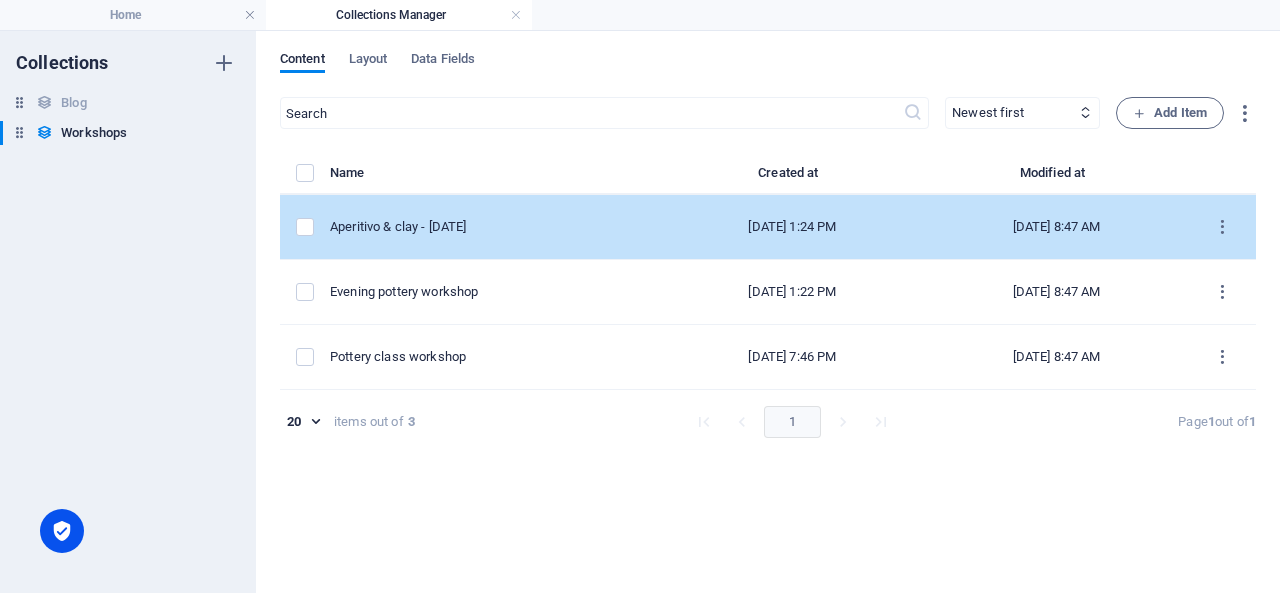 click on "[DATE] 1:24 PM" at bounding box center (792, 227) 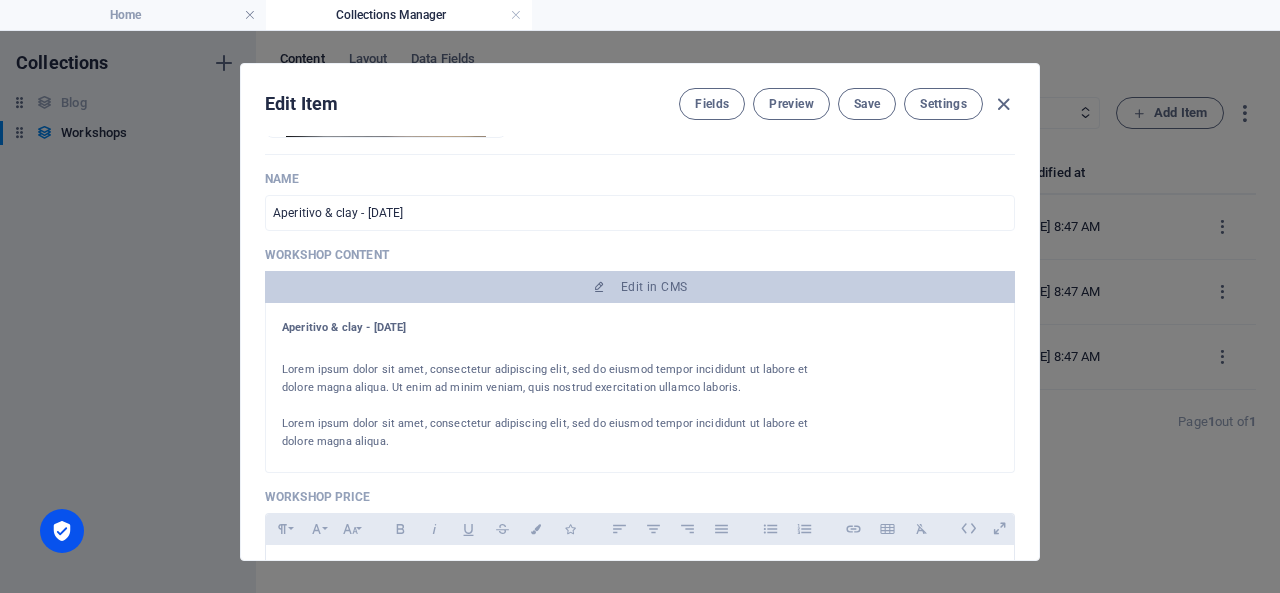 scroll, scrollTop: 283, scrollLeft: 0, axis: vertical 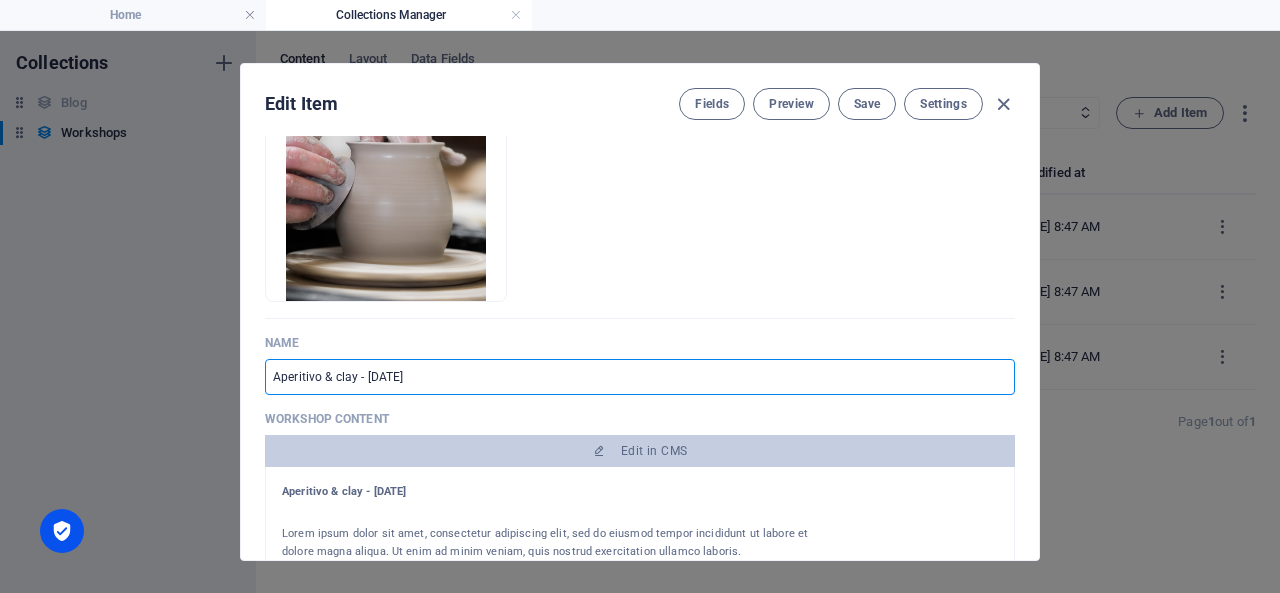 click on "Aperitivo & clay - [DATE]" at bounding box center [640, 377] 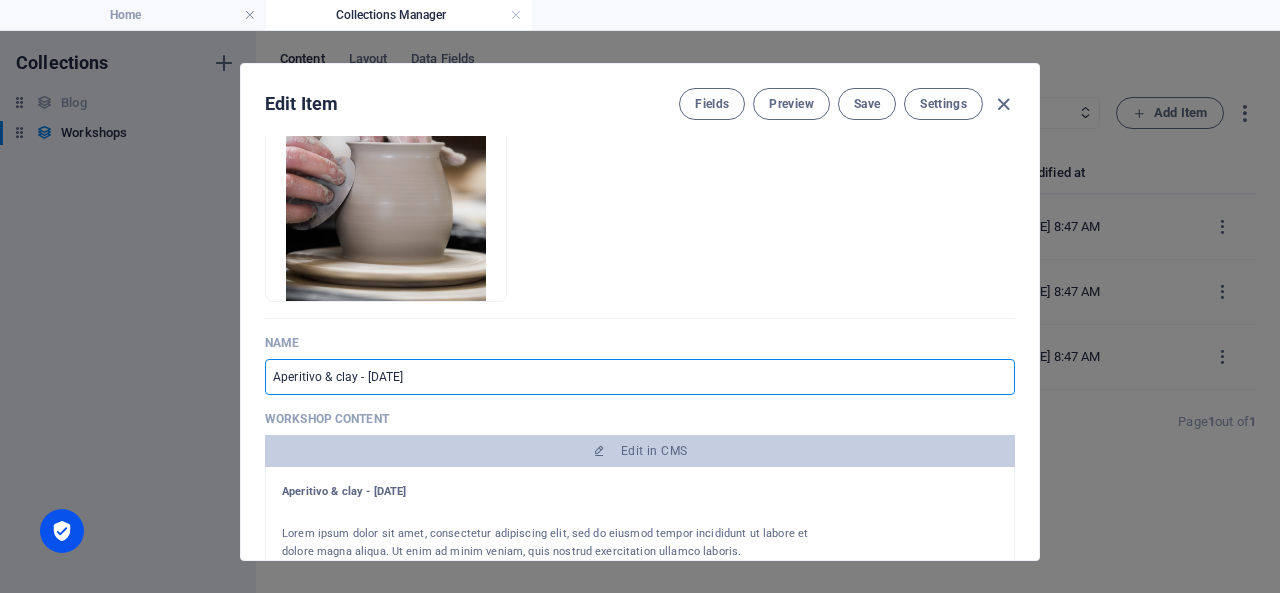 click on "Aperitivo & clay - [DATE]" at bounding box center (640, 377) 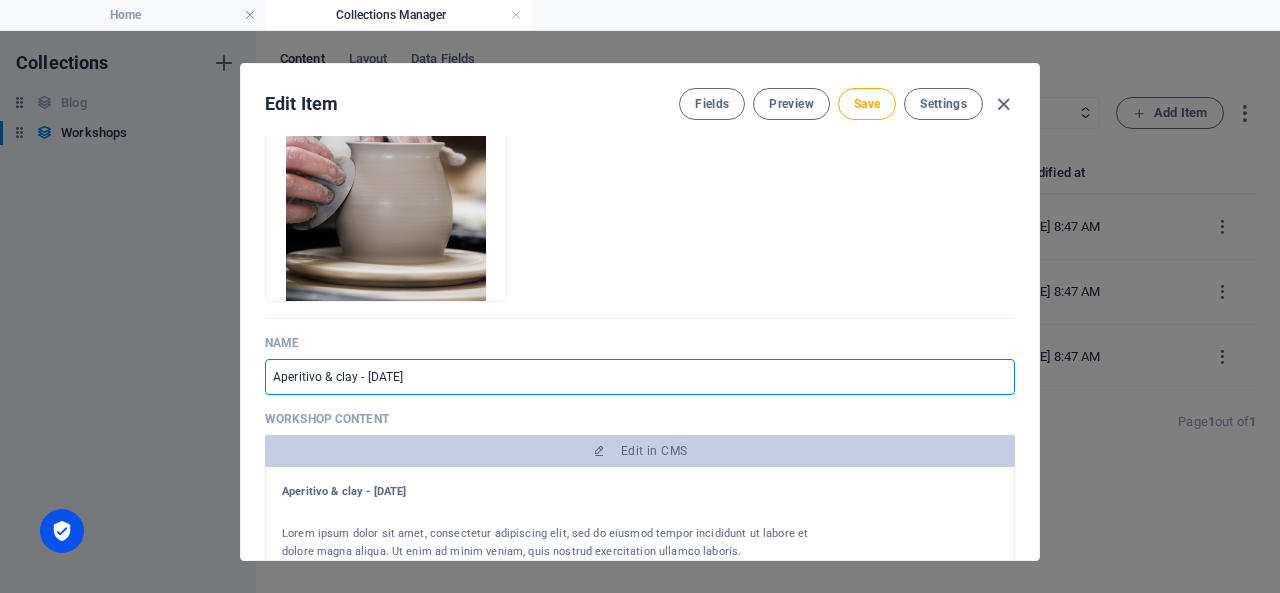 type on "Aperitivo & clay - 110.10.24" 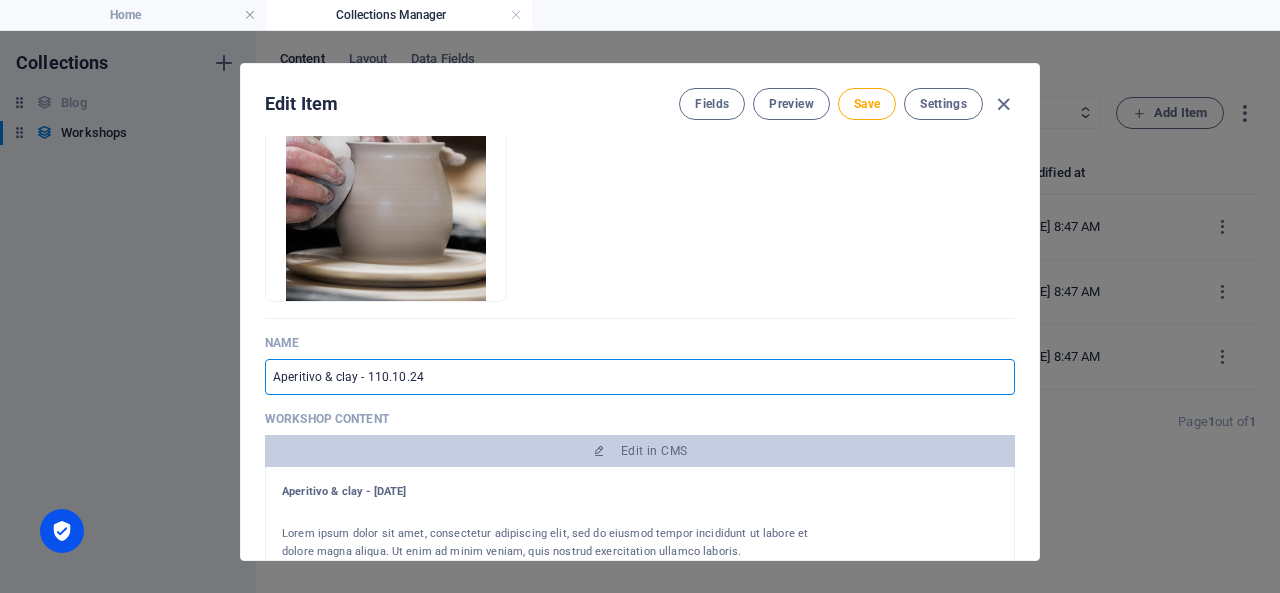 type on "Aperitivo & clay - [DATE]" 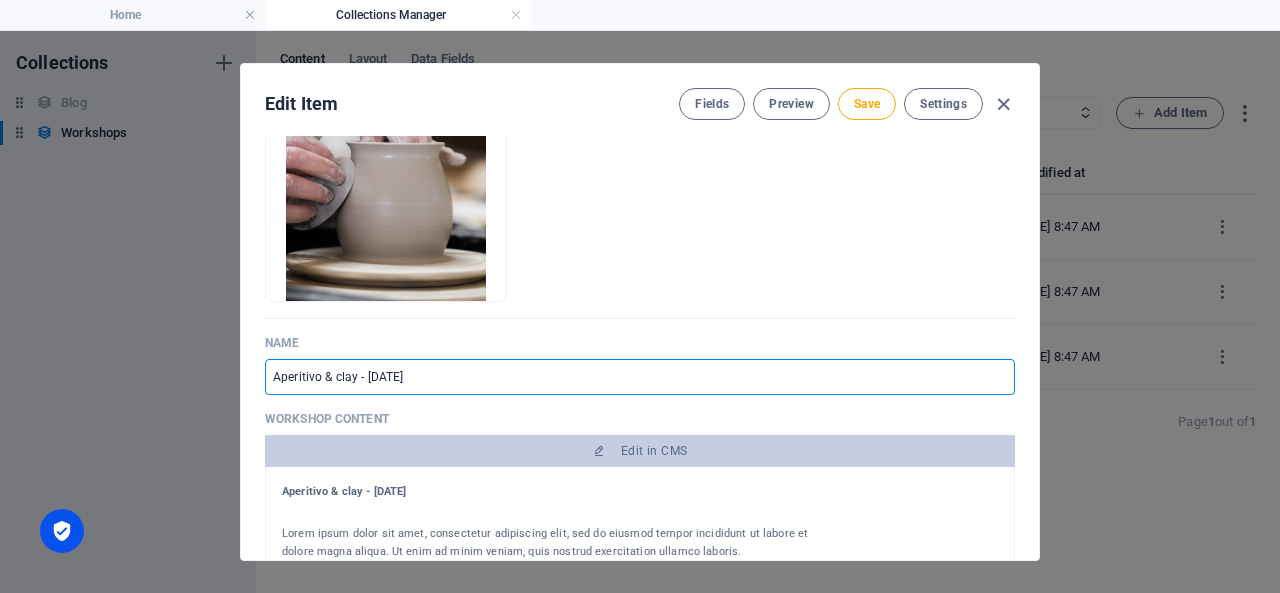 type on "Aperitivo & clay - [DATE]" 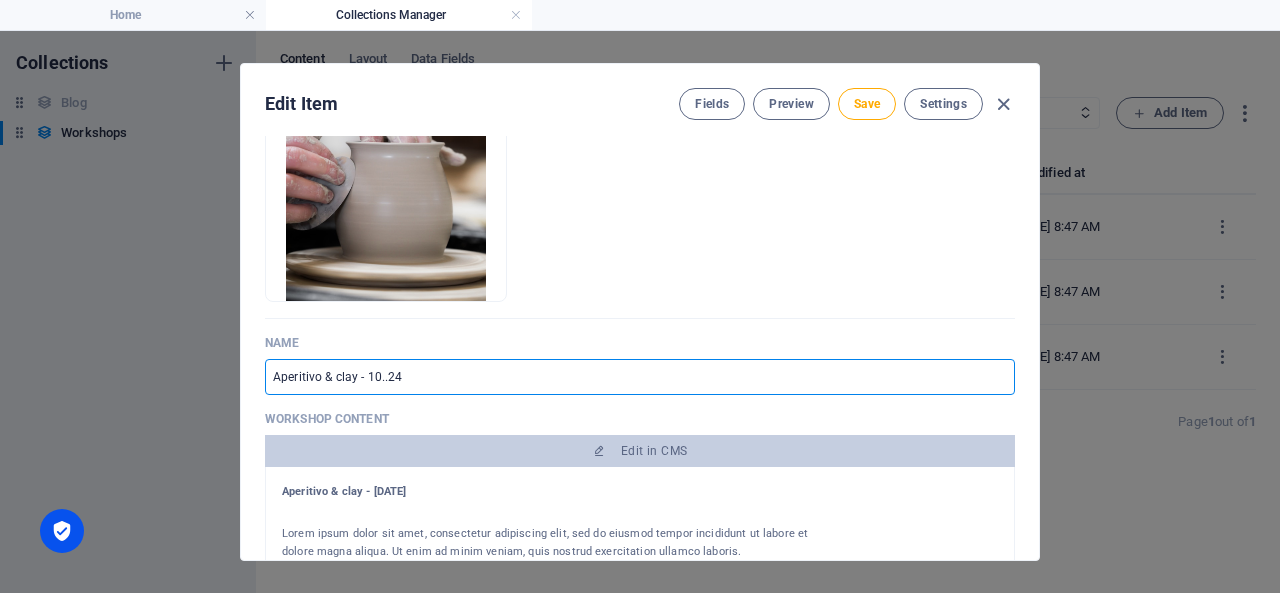 type on "aperitivo-clay-10-24" 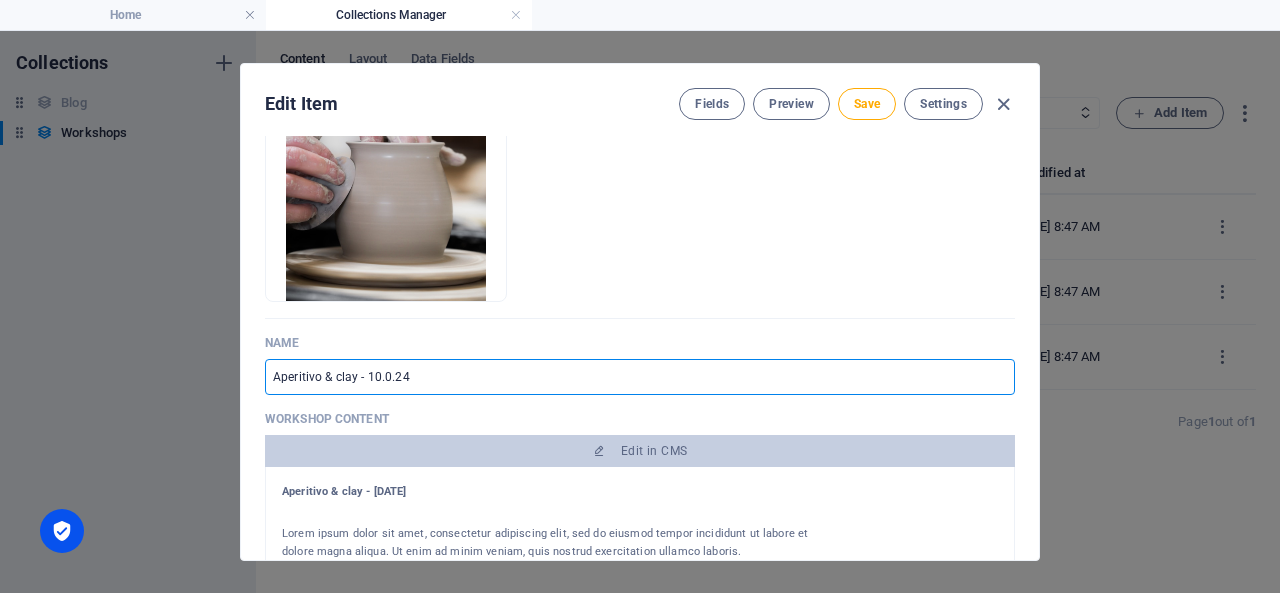 type on "Aperitivo & clay - [DATE]" 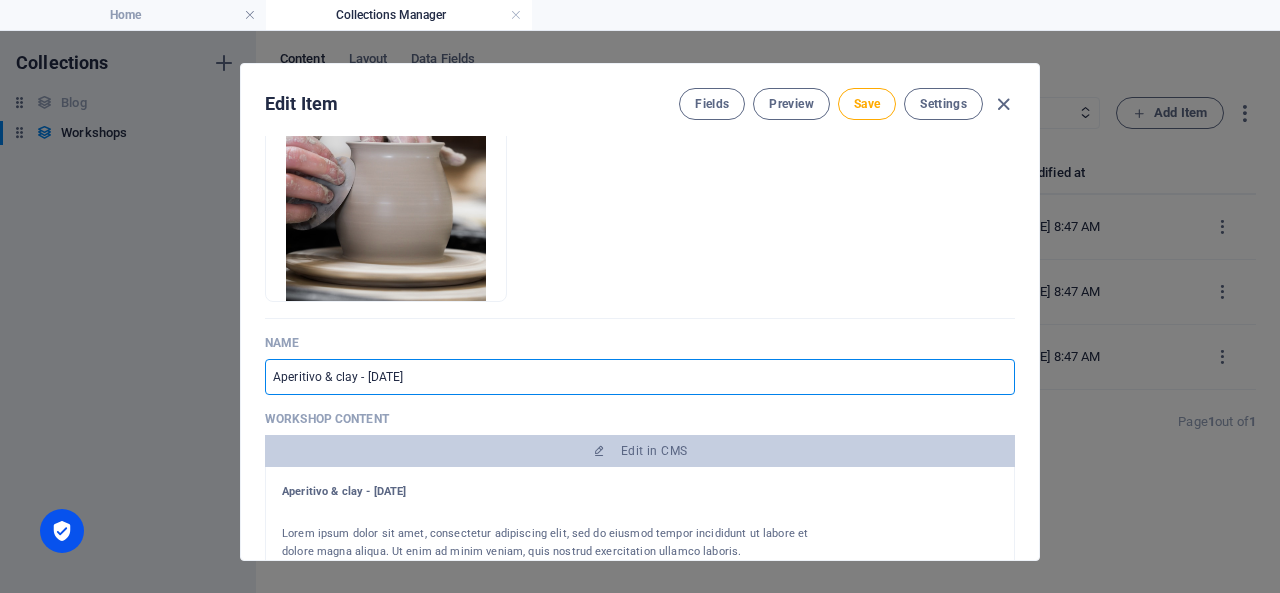 type on "Aperitivo & clay - 10.07.2" 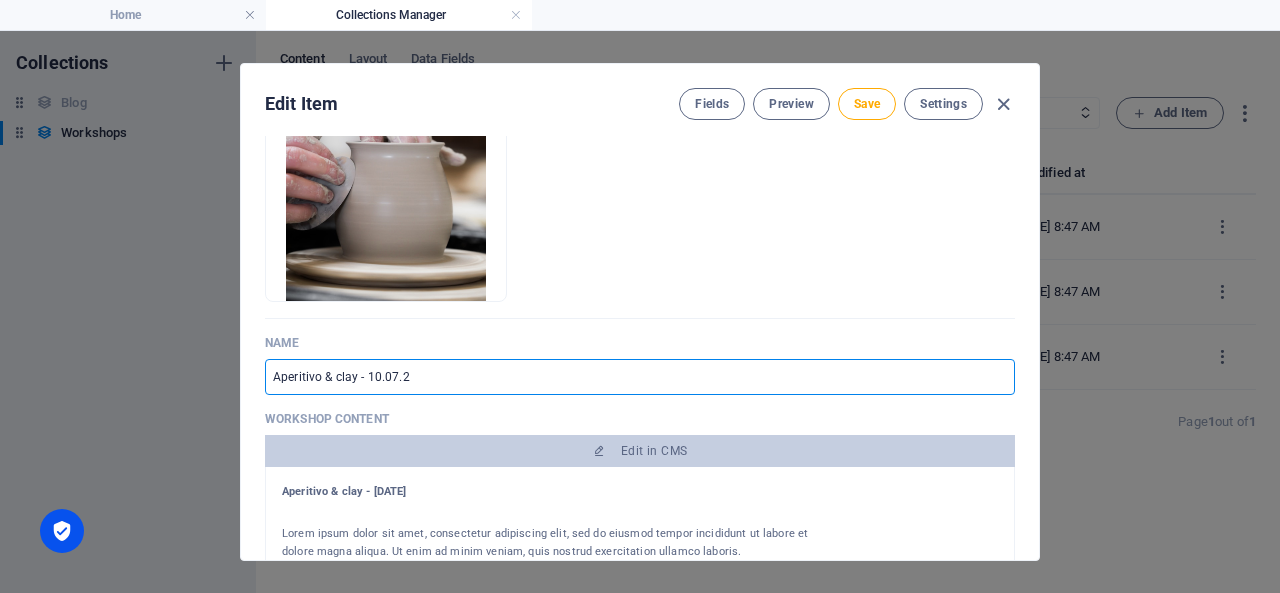 type on "Aperitivo & clay - [DATE]" 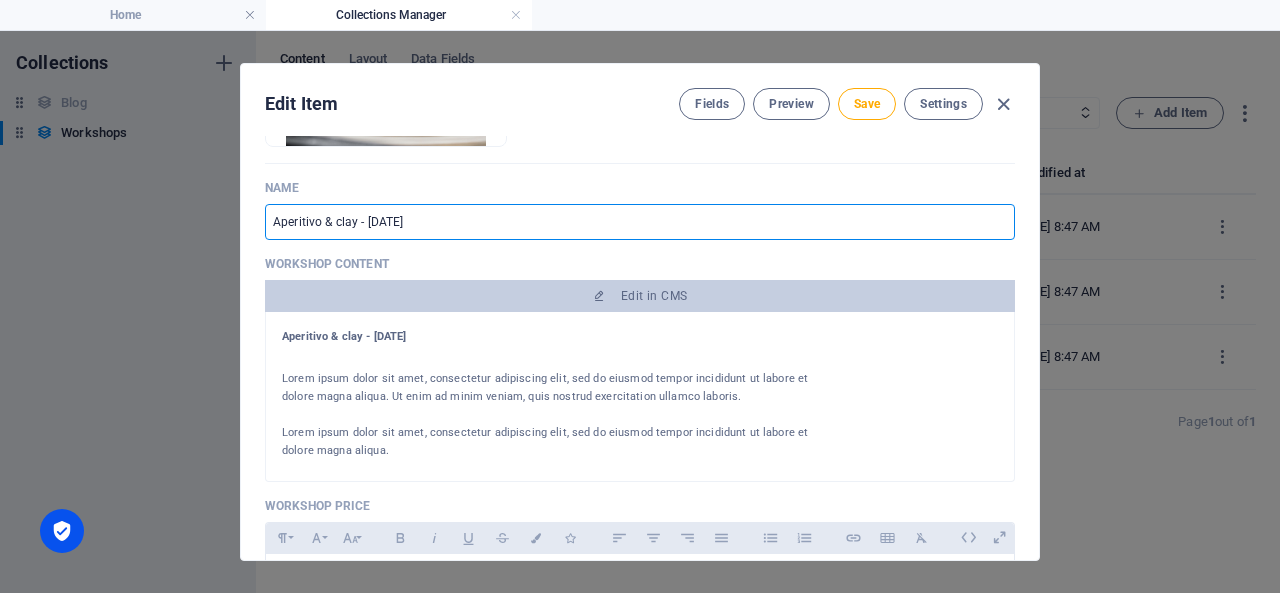 scroll, scrollTop: 276, scrollLeft: 0, axis: vertical 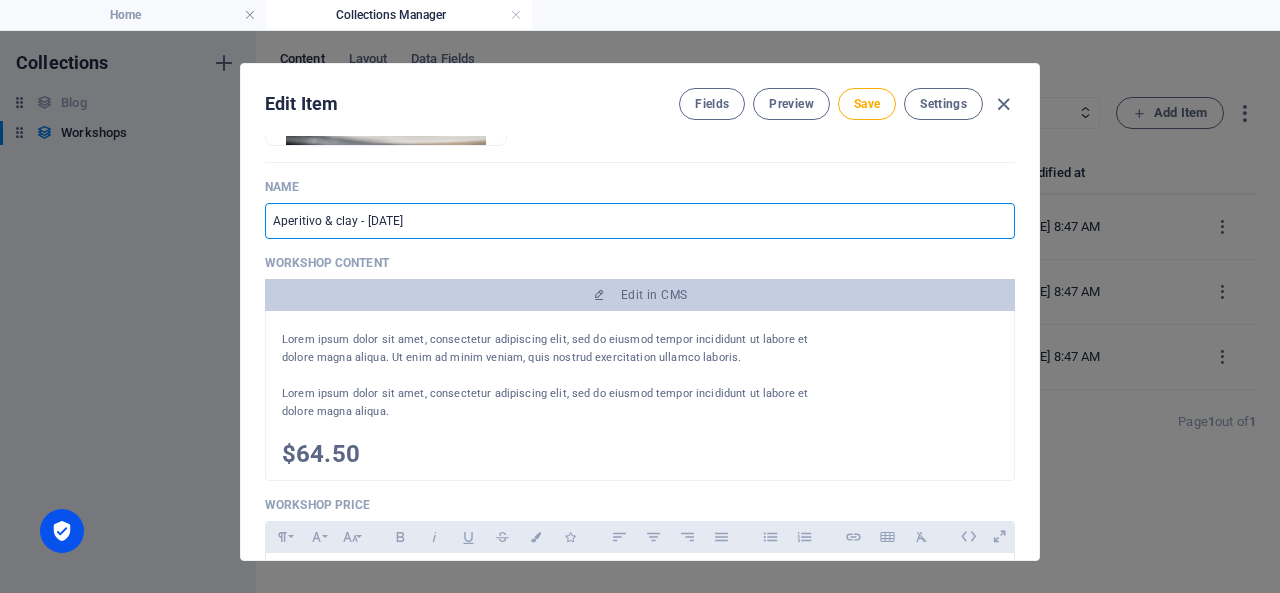 type on "Aperitivo & clay - [DATE]" 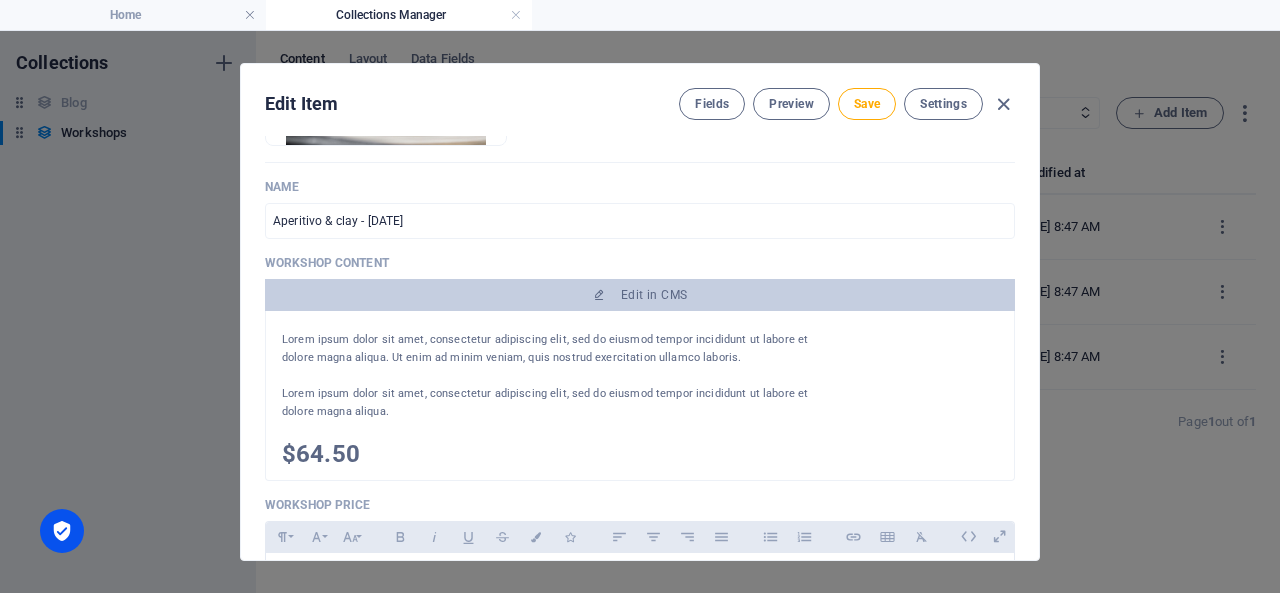 click on "Lorem ipsum dolor sit amet, consectetur adipiscing elit, sed do eiusmod tempor incididunt ut labore et dolore magna aliqua. Ut enim ad minim veniam, quis nostrud exercitation ullamco laboris." at bounding box center (547, 349) 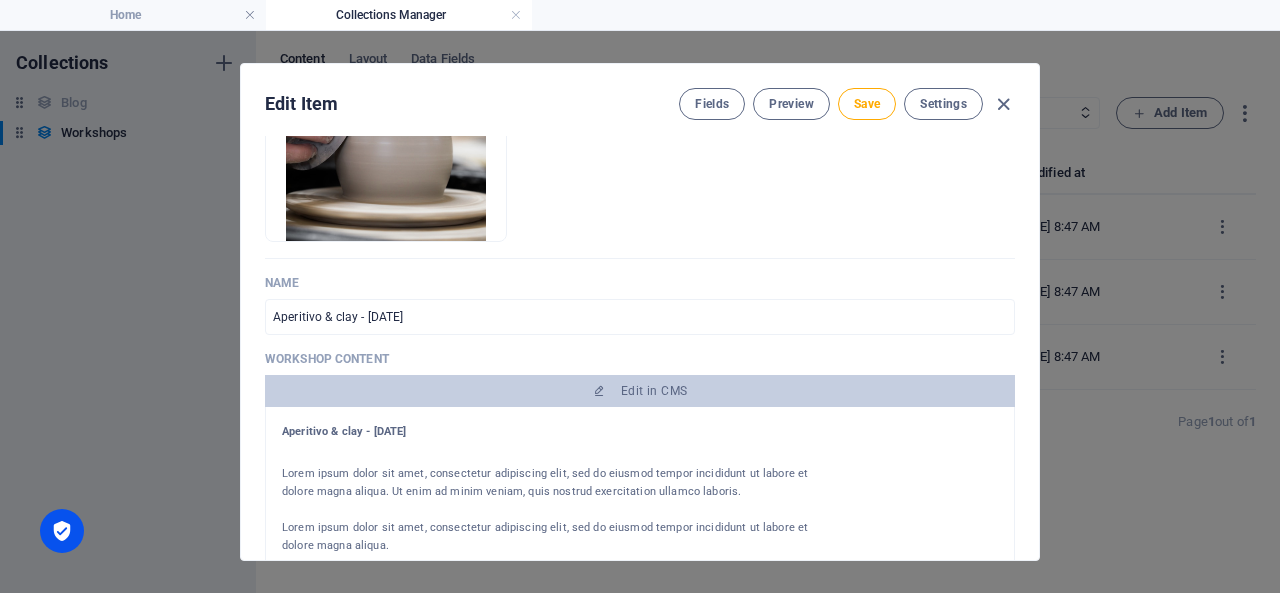 scroll, scrollTop: 171, scrollLeft: 0, axis: vertical 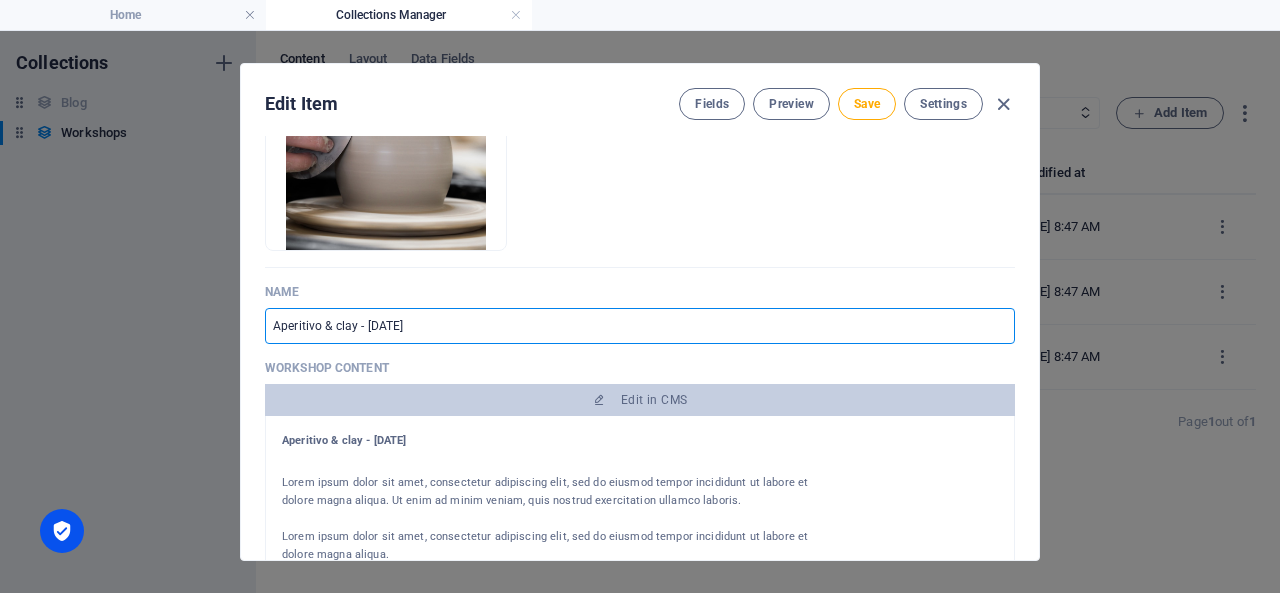 click on "Aperitivo & clay - [DATE]" at bounding box center (640, 326) 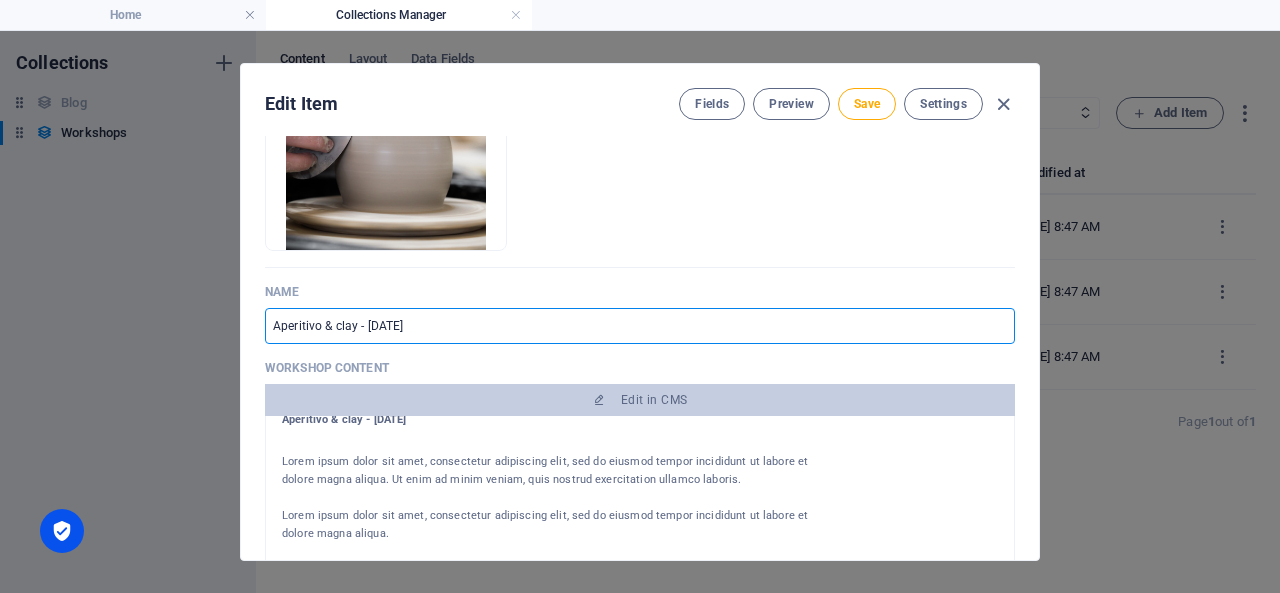 scroll, scrollTop: 22, scrollLeft: 0, axis: vertical 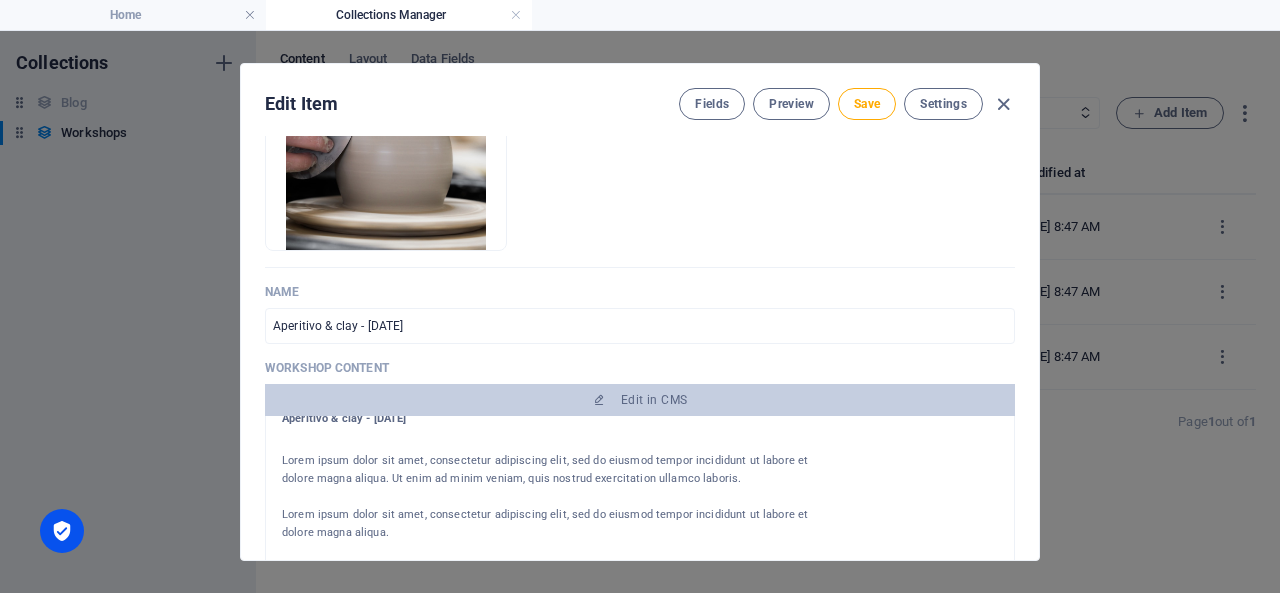click at bounding box center [547, 440] 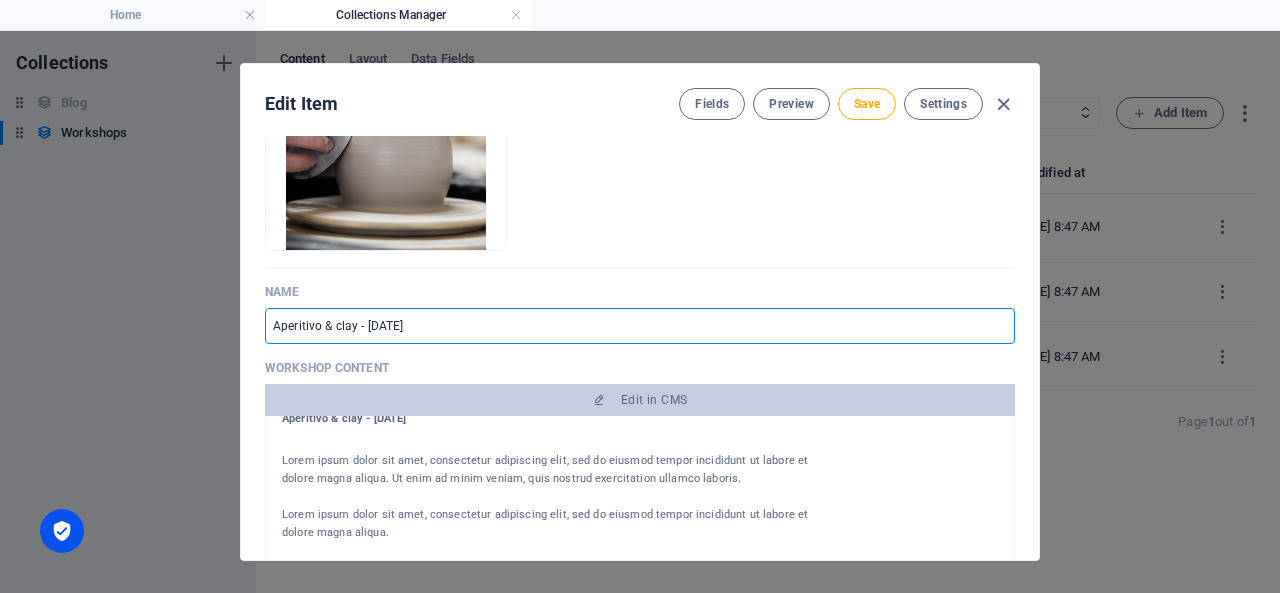 click on "Aperitivo & clay - [DATE]" at bounding box center (640, 326) 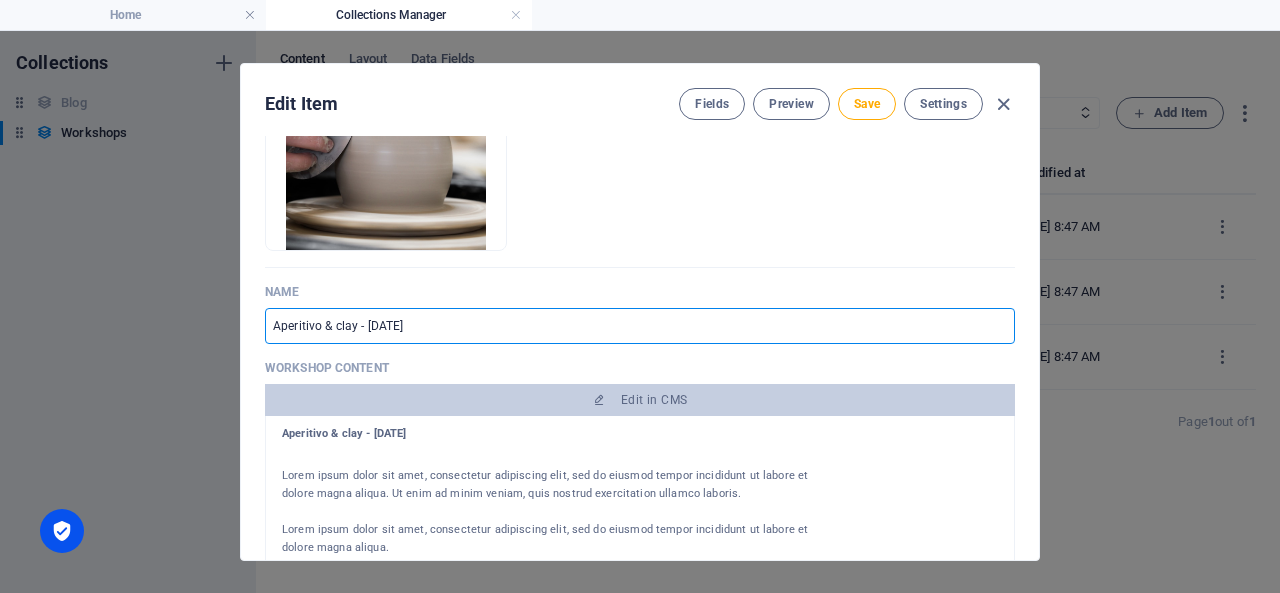 scroll, scrollTop: 6, scrollLeft: 0, axis: vertical 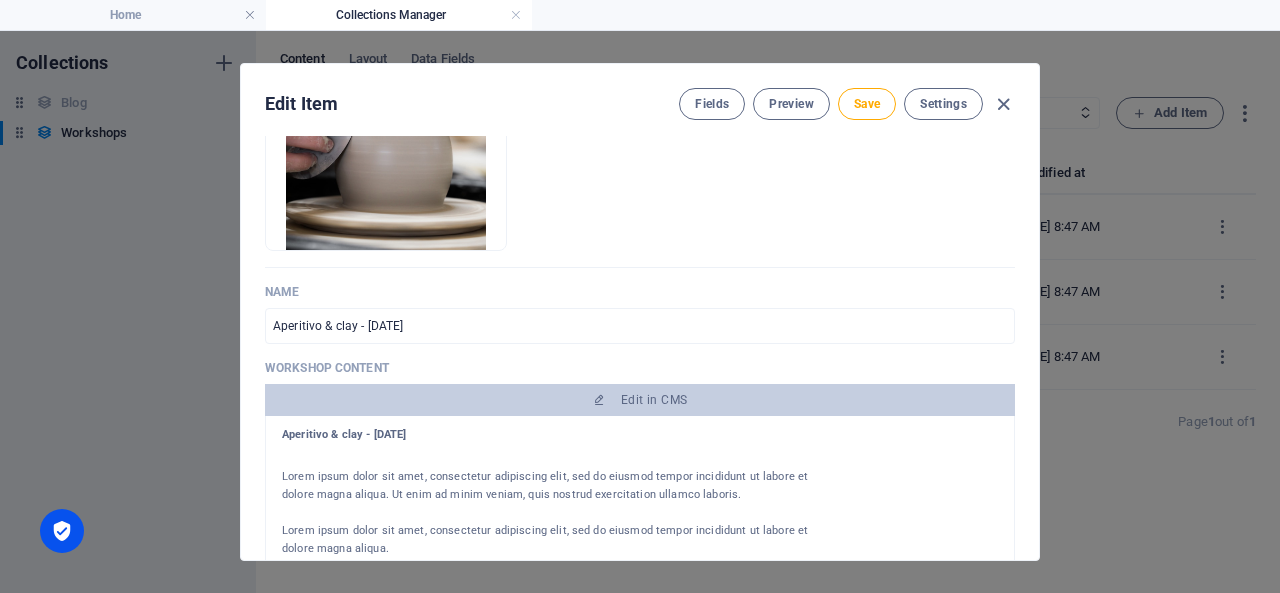 click on "Aperitivo & clay - [DATE]" at bounding box center [547, 435] 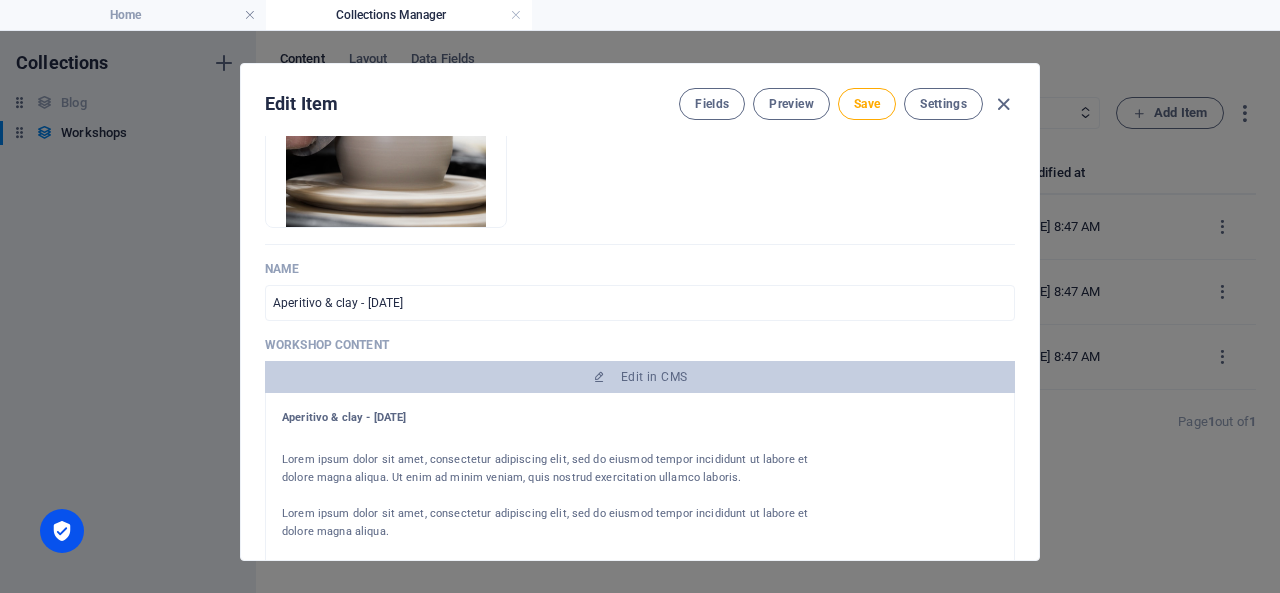 scroll, scrollTop: 64, scrollLeft: 0, axis: vertical 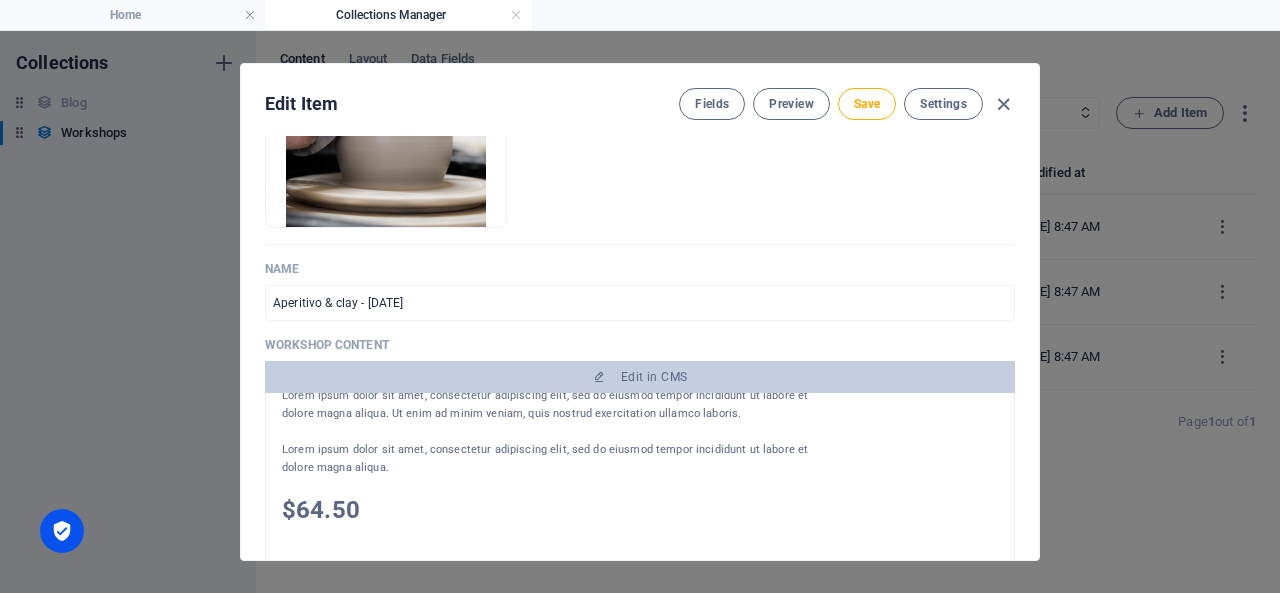 drag, startPoint x: 279, startPoint y: 431, endPoint x: 414, endPoint y: 525, distance: 164.50227 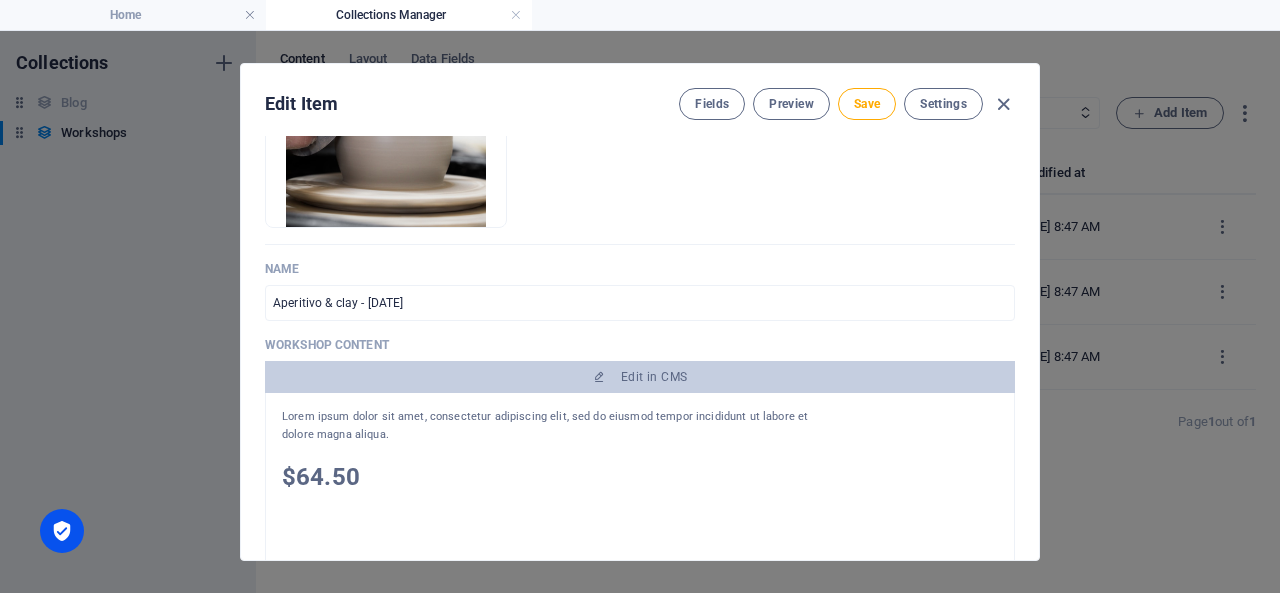 scroll, scrollTop: 98, scrollLeft: 0, axis: vertical 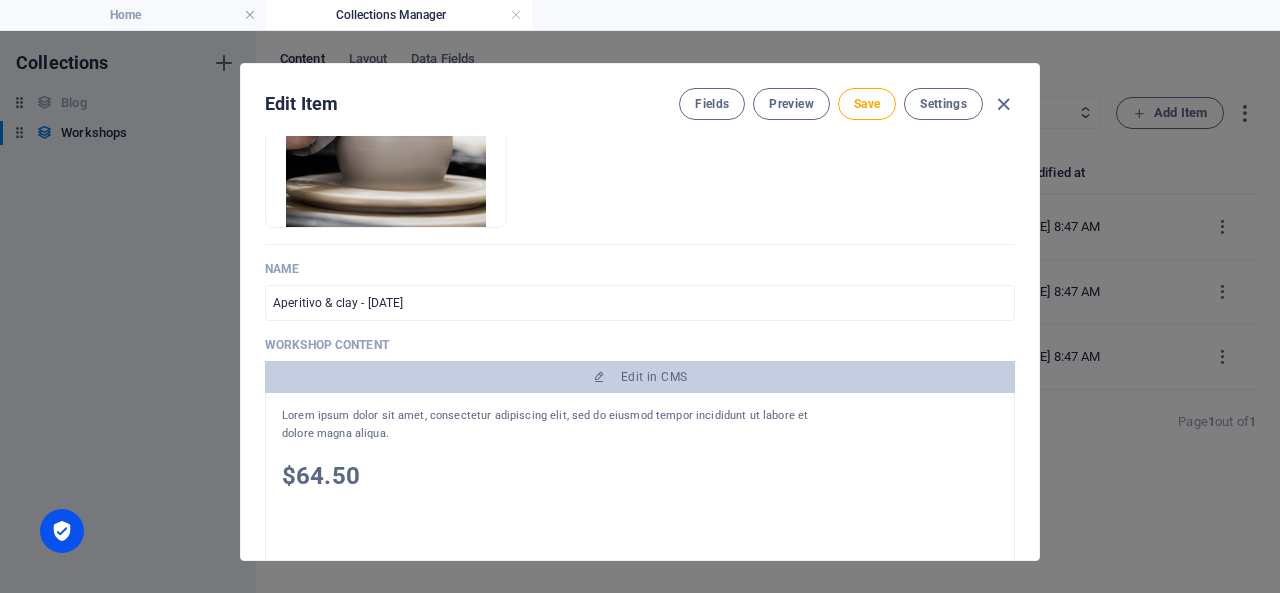 click on "$64.50" at bounding box center (547, 478) 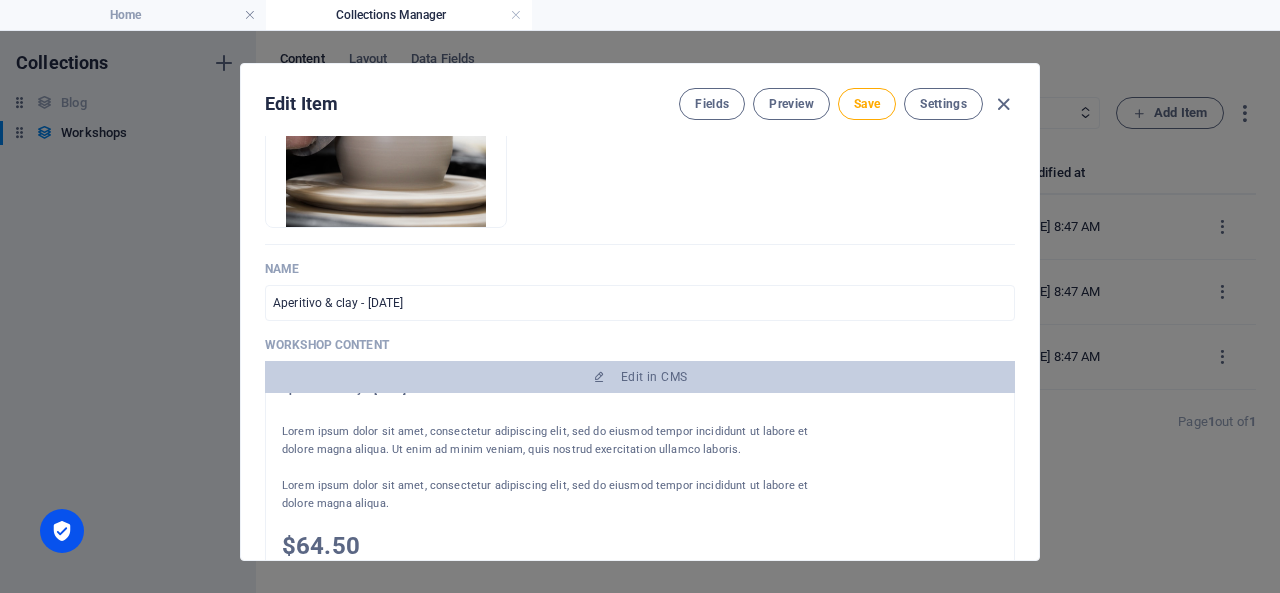 scroll, scrollTop: 10, scrollLeft: 0, axis: vertical 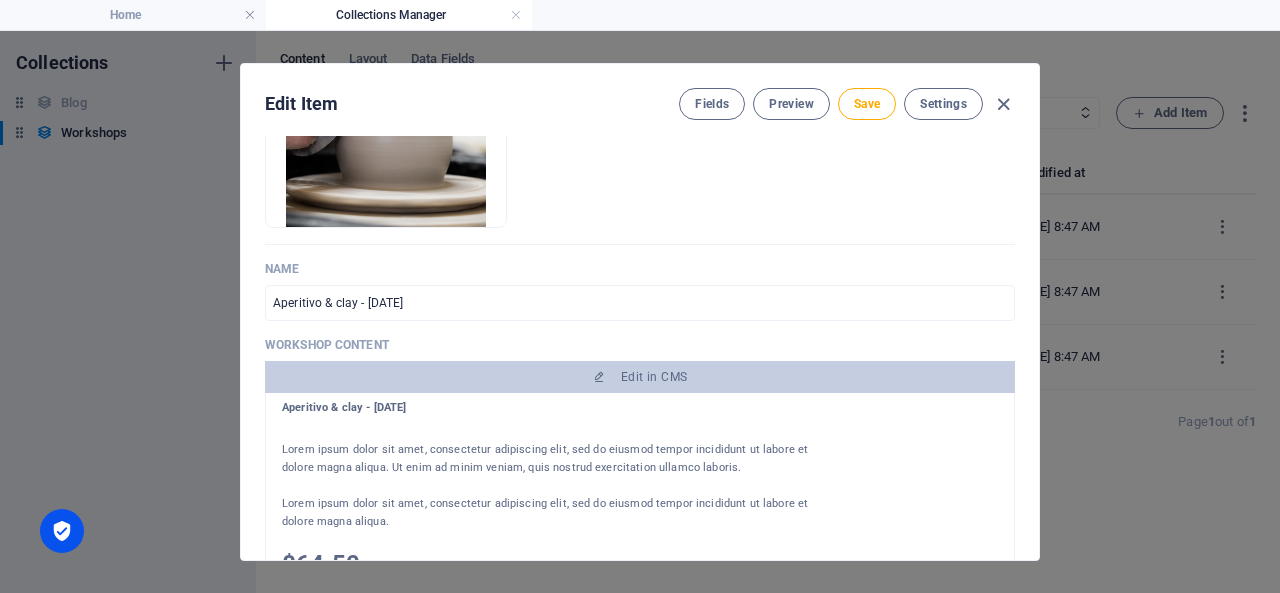 click on "Lorem ipsum dolor sit amet, consectetur adipiscing elit, sed do eiusmod tempor incididunt ut labore et dolore magna aliqua. Ut enim ad minim veniam, quis nostrud exercitation ullamco laboris." at bounding box center [547, 459] 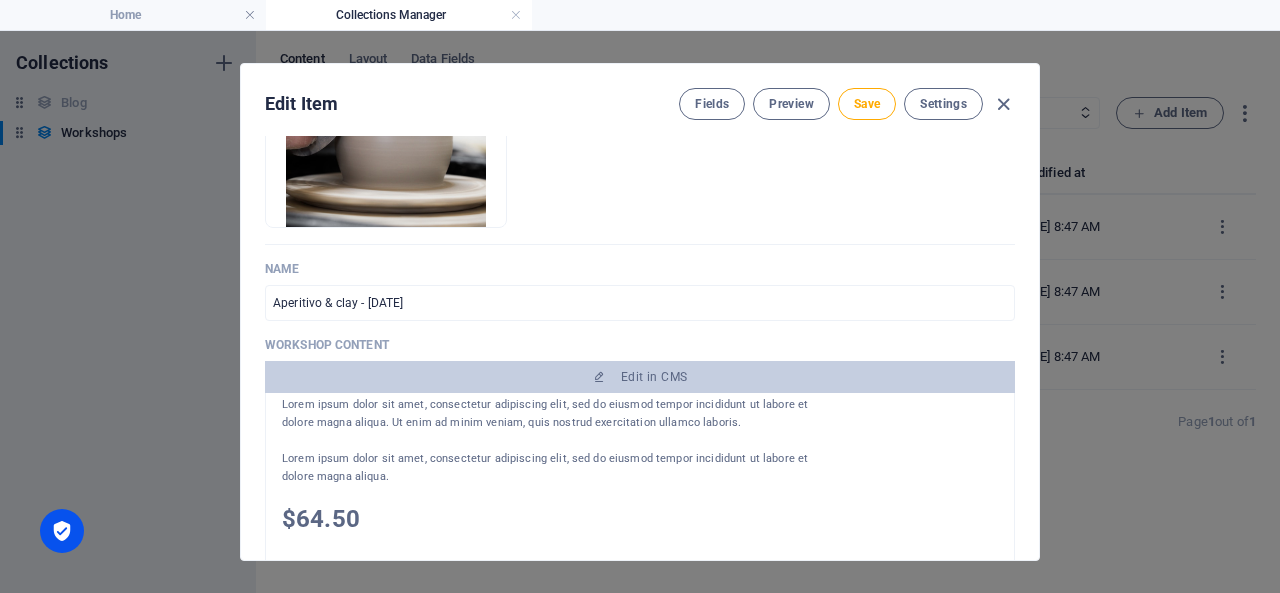 scroll, scrollTop: 44, scrollLeft: 0, axis: vertical 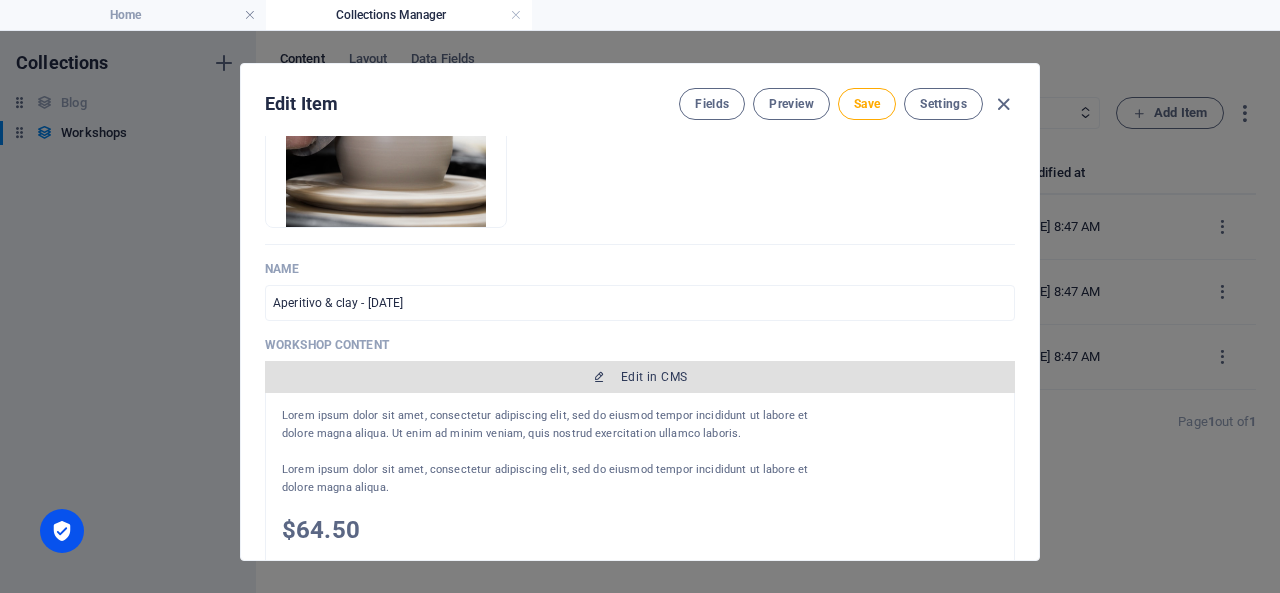 click on "Edit in CMS" at bounding box center (640, 377) 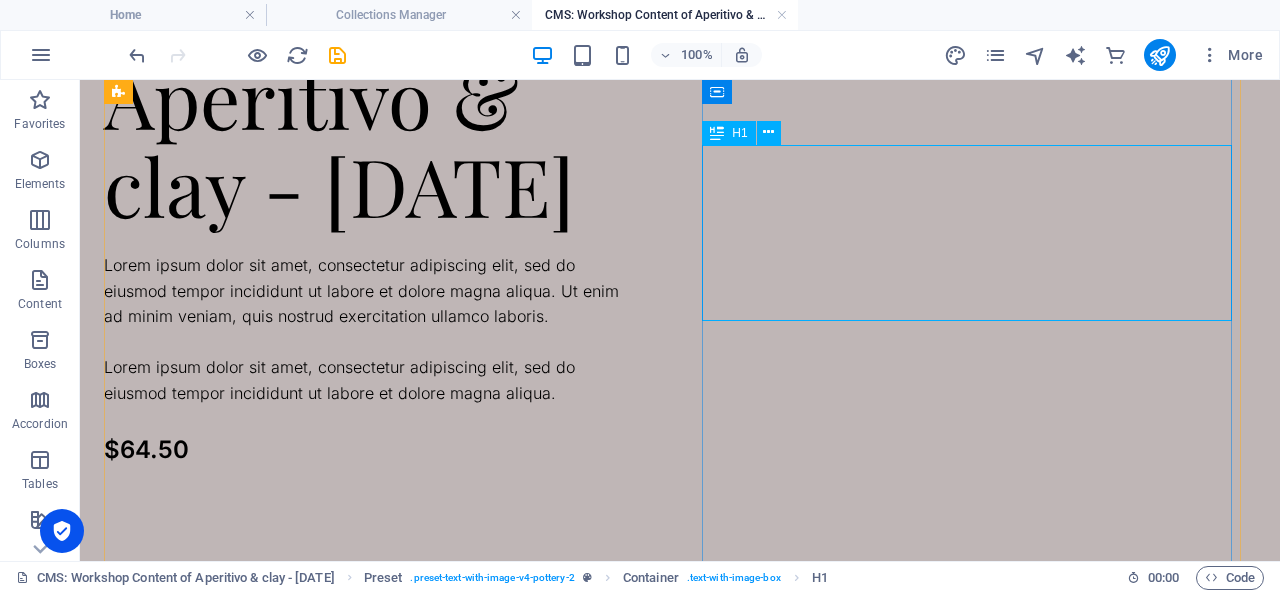 scroll, scrollTop: 106, scrollLeft: 0, axis: vertical 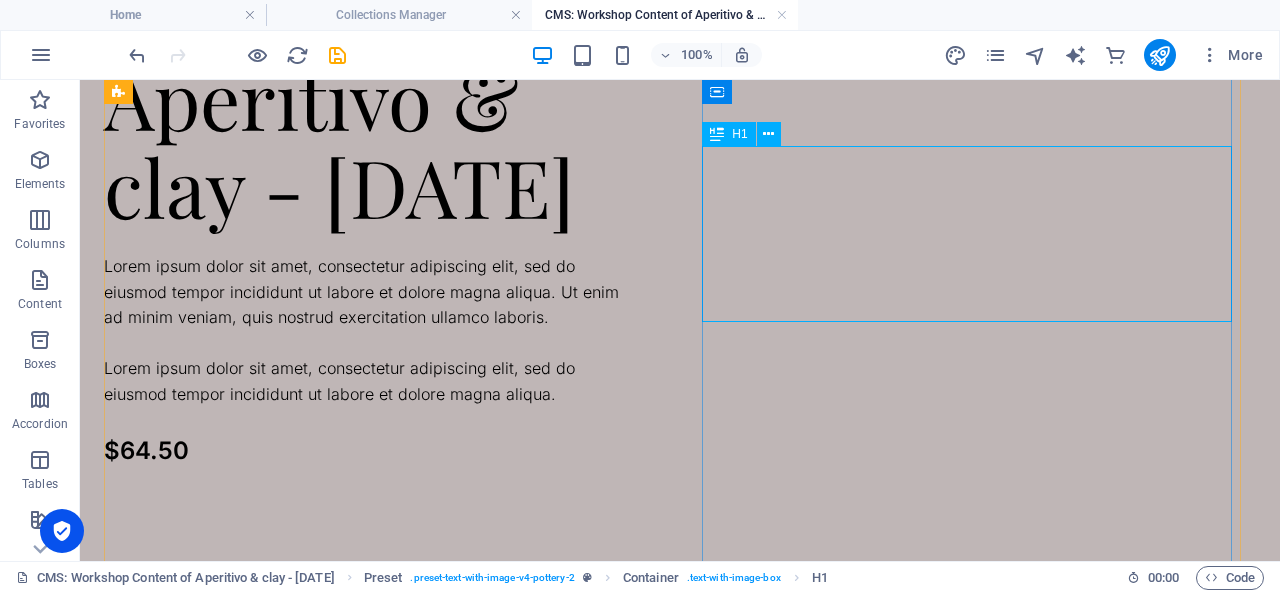click on "Aperitivo & clay - [DATE]" at bounding box center [369, 142] 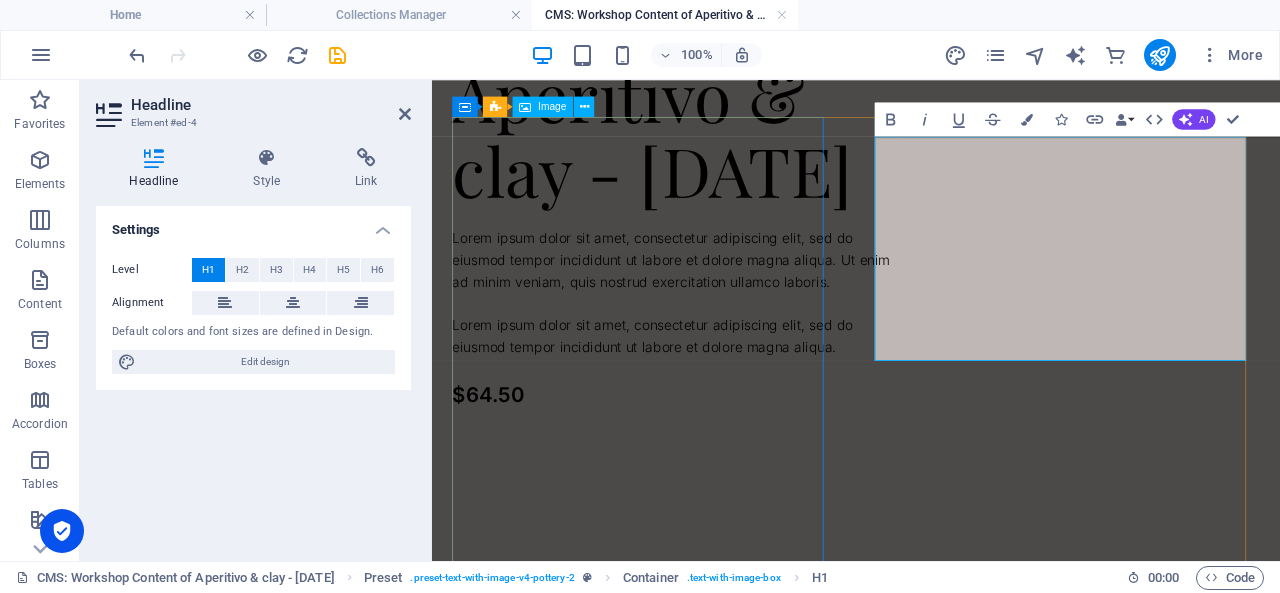 drag, startPoint x: 1158, startPoint y: 244, endPoint x: 871, endPoint y: 273, distance: 288.46143 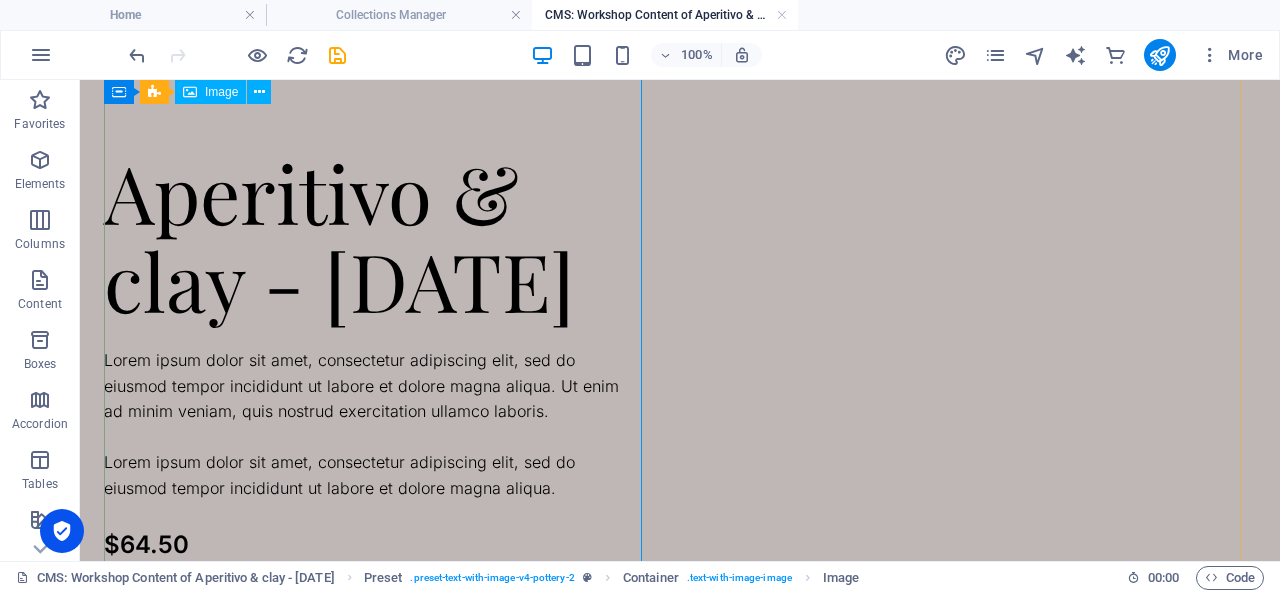 scroll, scrollTop: 0, scrollLeft: 0, axis: both 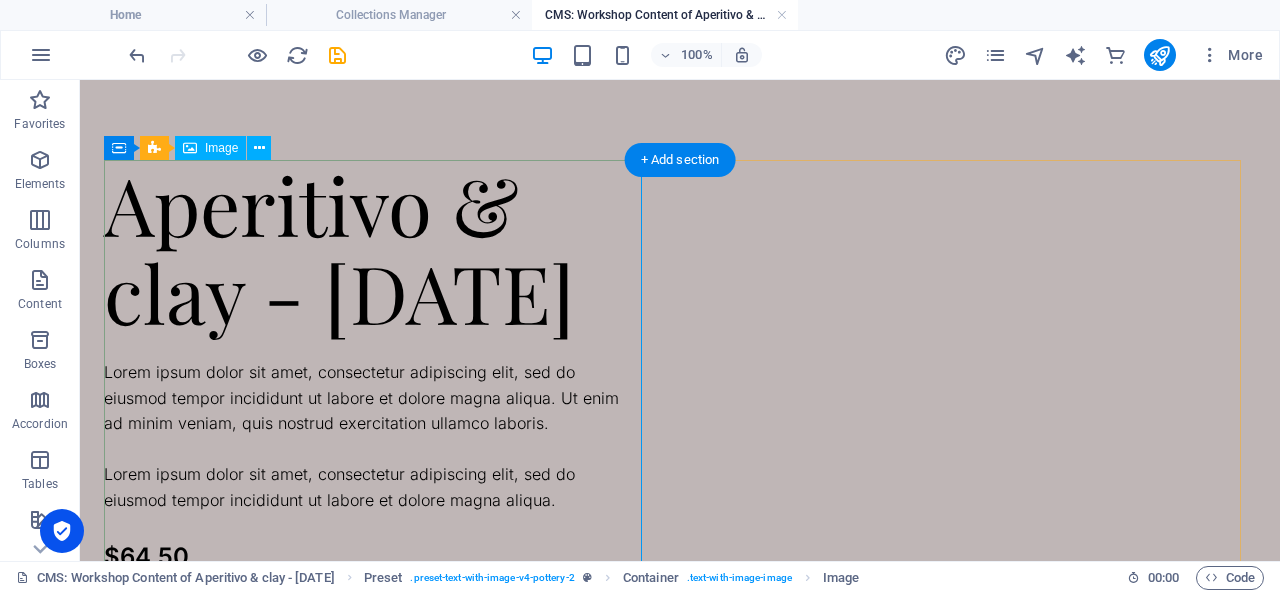 click at bounding box center (680, 1130) 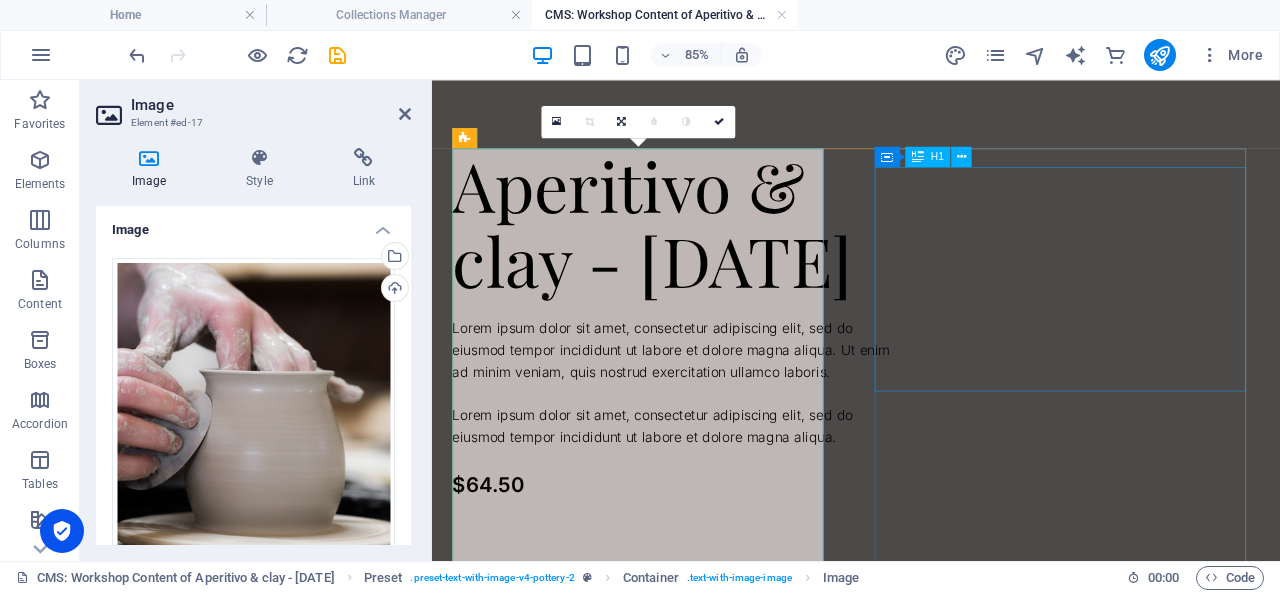 click on "Aperitivo & clay - [DATE]" at bounding box center (721, 248) 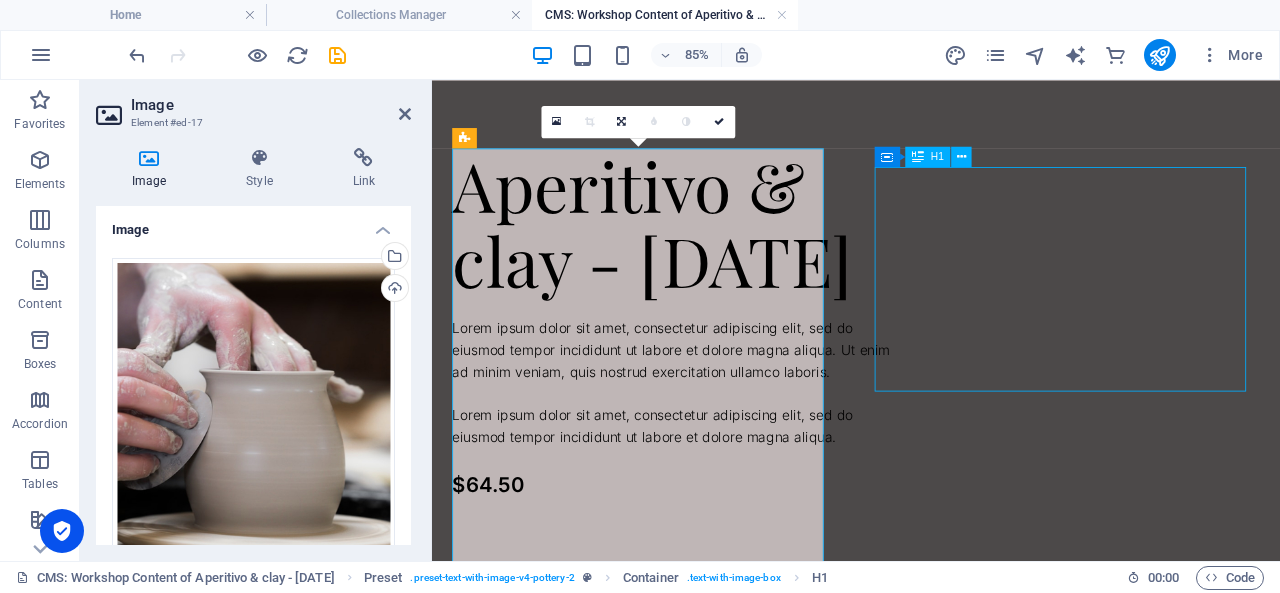 click on "Aperitivo & clay - [DATE]" at bounding box center [721, 248] 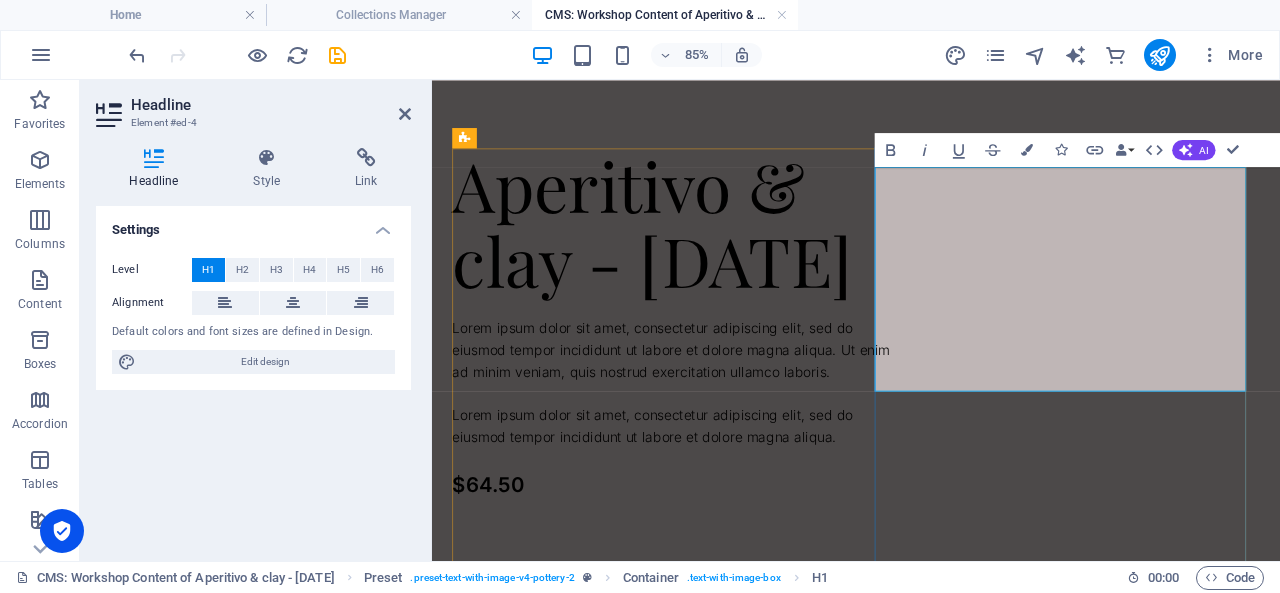 click on "Aperitivo & clay - [DATE]" at bounding box center [721, 248] 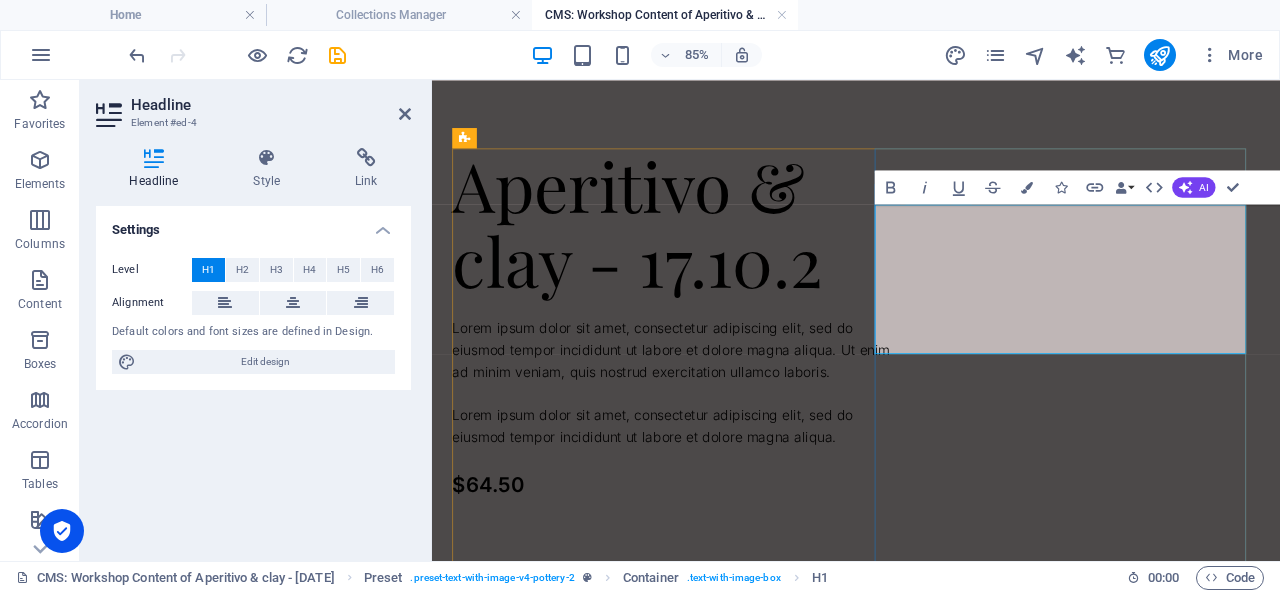 type 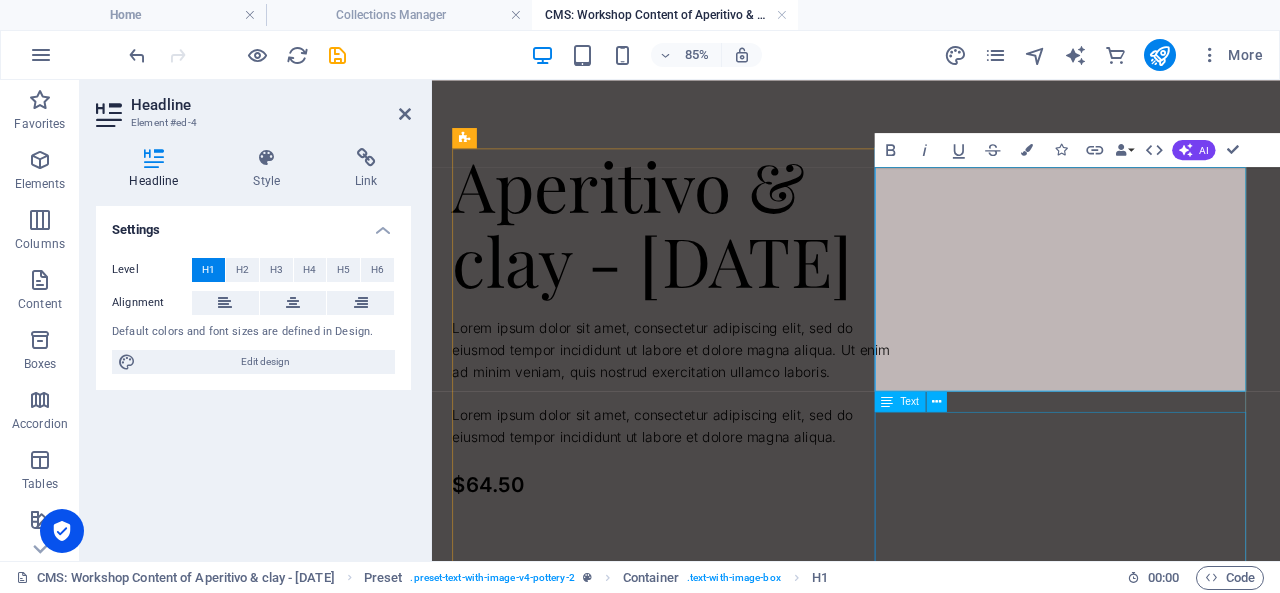 click on "Lorem ipsum dolor sit amet, consectetur adipiscing elit, sed do eiusmod tempor incididunt ut labore et dolore magna aliqua. Ut enim ad minim veniam, quis nostrud exercitation ullamco laboris.
Lorem ipsum dolor sit amet, consectetur adipiscing elit, sed do eiusmod tempor incididunt ut labore et dolore magna aliqua." at bounding box center [721, 437] 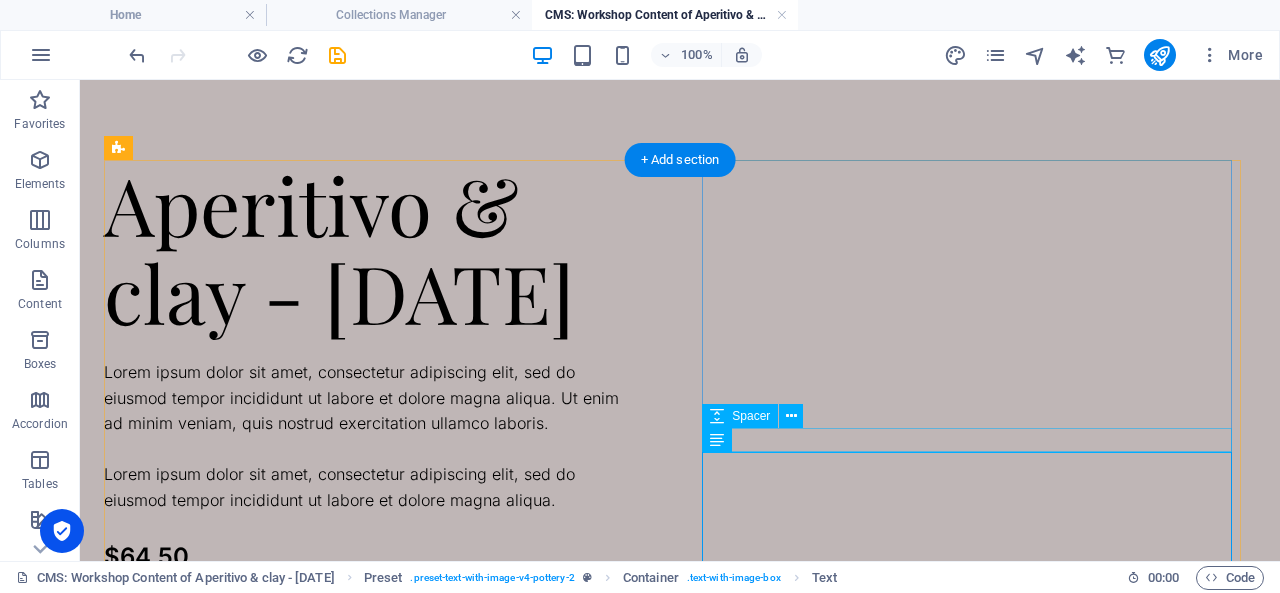 click at bounding box center (369, 348) 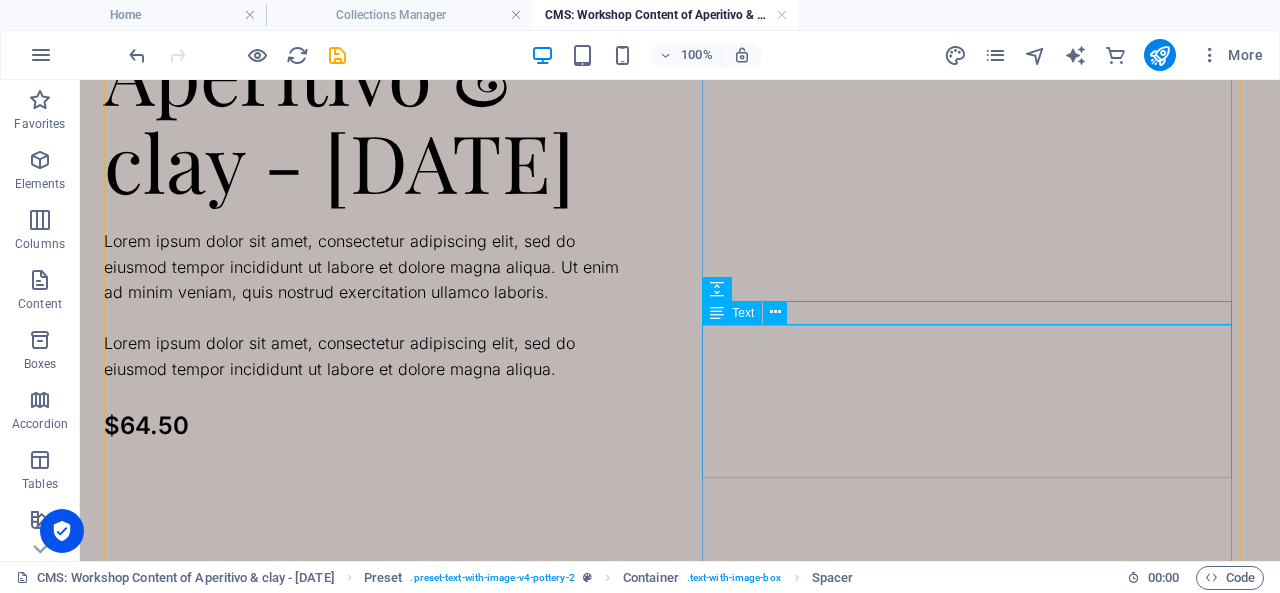 scroll, scrollTop: 137, scrollLeft: 0, axis: vertical 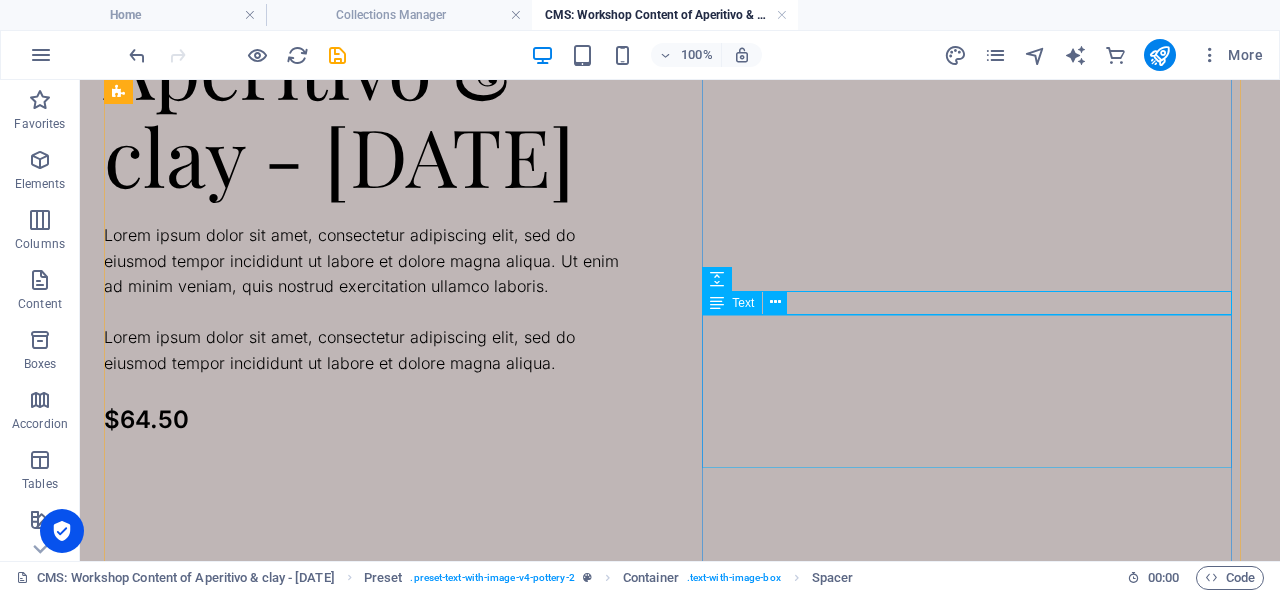 click on "Lorem ipsum dolor sit amet, consectetur adipiscing elit, sed do eiusmod tempor incididunt ut labore et dolore magna aliqua. Ut enim ad minim veniam, quis nostrud exercitation ullamco laboris.
Lorem ipsum dolor sit amet, consectetur adipiscing elit, sed do eiusmod tempor incididunt ut labore et dolore magna aliqua." at bounding box center (369, 300) 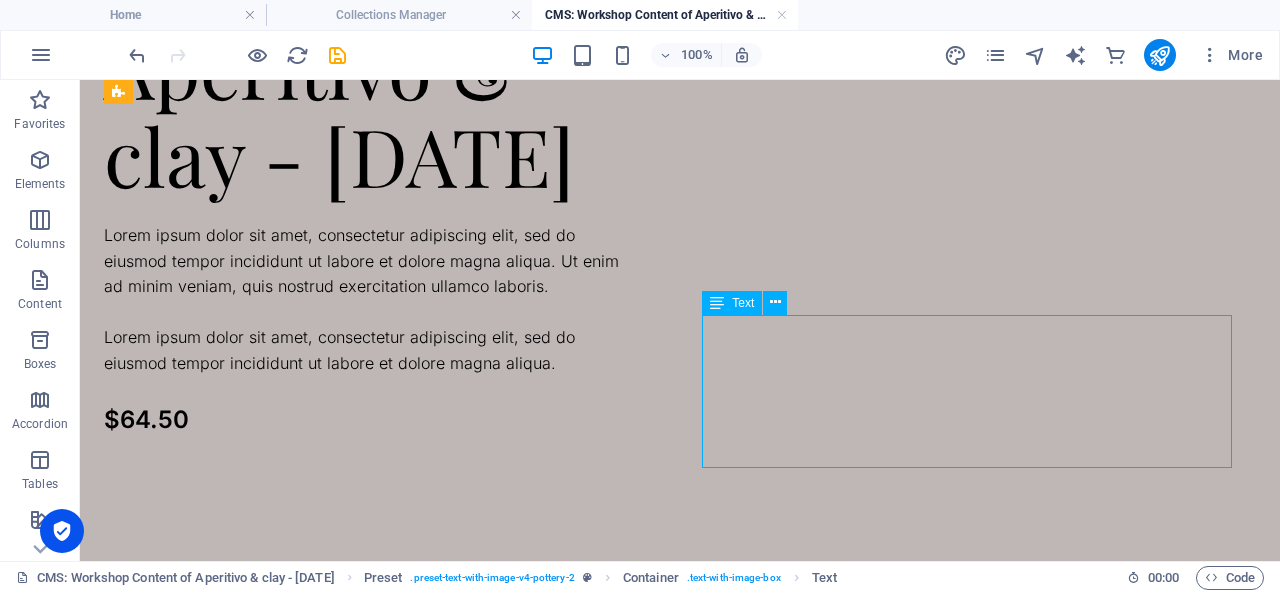click on "Lorem ipsum dolor sit amet, consectetur adipiscing elit, sed do eiusmod tempor incididunt ut labore et dolore magna aliqua. Ut enim ad minim veniam, quis nostrud exercitation ullamco laboris.
Lorem ipsum dolor sit amet, consectetur adipiscing elit, sed do eiusmod tempor incididunt ut labore et dolore magna aliqua." at bounding box center (369, 300) 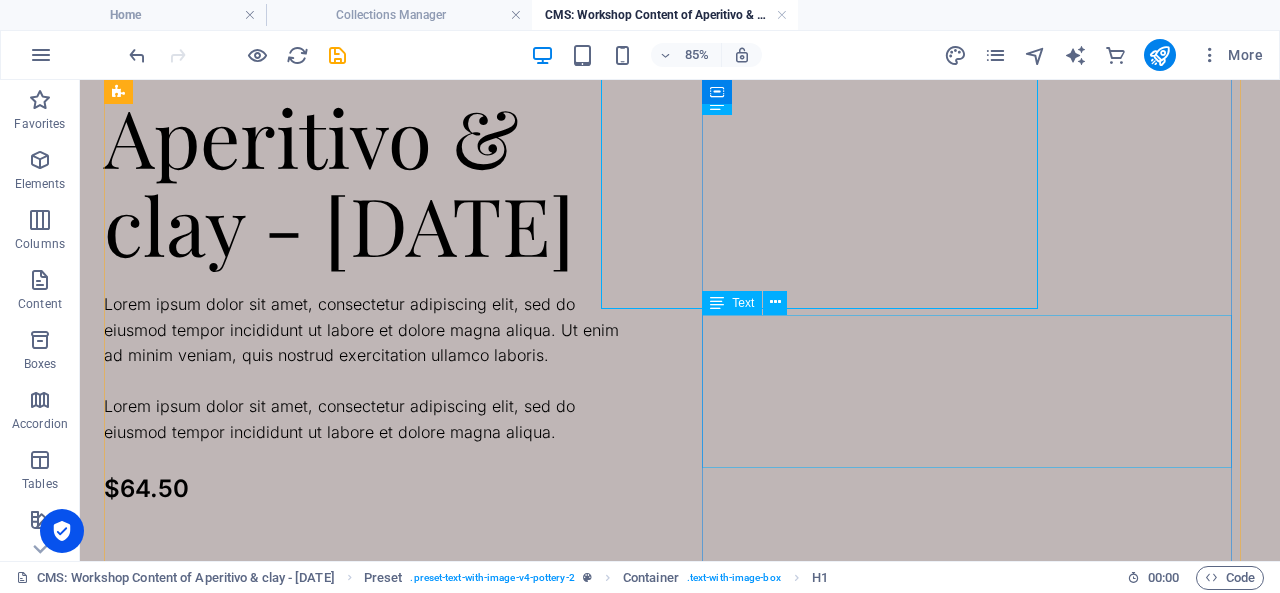 scroll, scrollTop: 137, scrollLeft: 0, axis: vertical 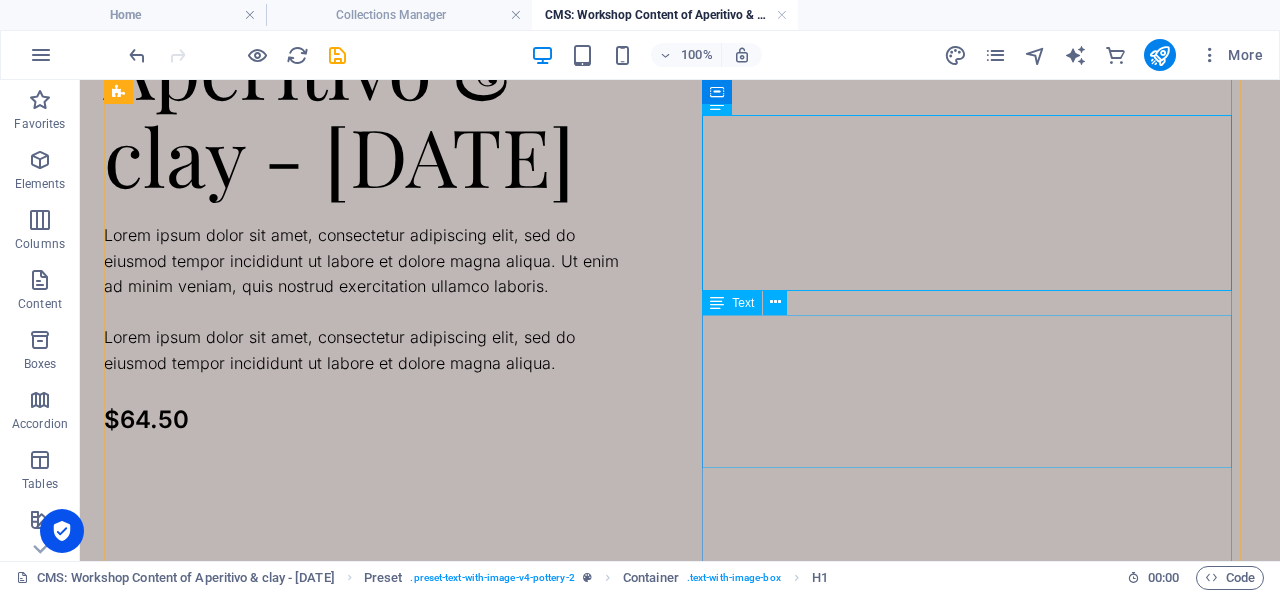 click on "Lorem ipsum dolor sit amet, consectetur adipiscing elit, sed do eiusmod tempor incididunt ut labore et dolore magna aliqua. Ut enim ad minim veniam, quis nostrud exercitation ullamco laboris.
Lorem ipsum dolor sit amet, consectetur adipiscing elit, sed do eiusmod tempor incididunt ut labore et dolore magna aliqua." at bounding box center [369, 300] 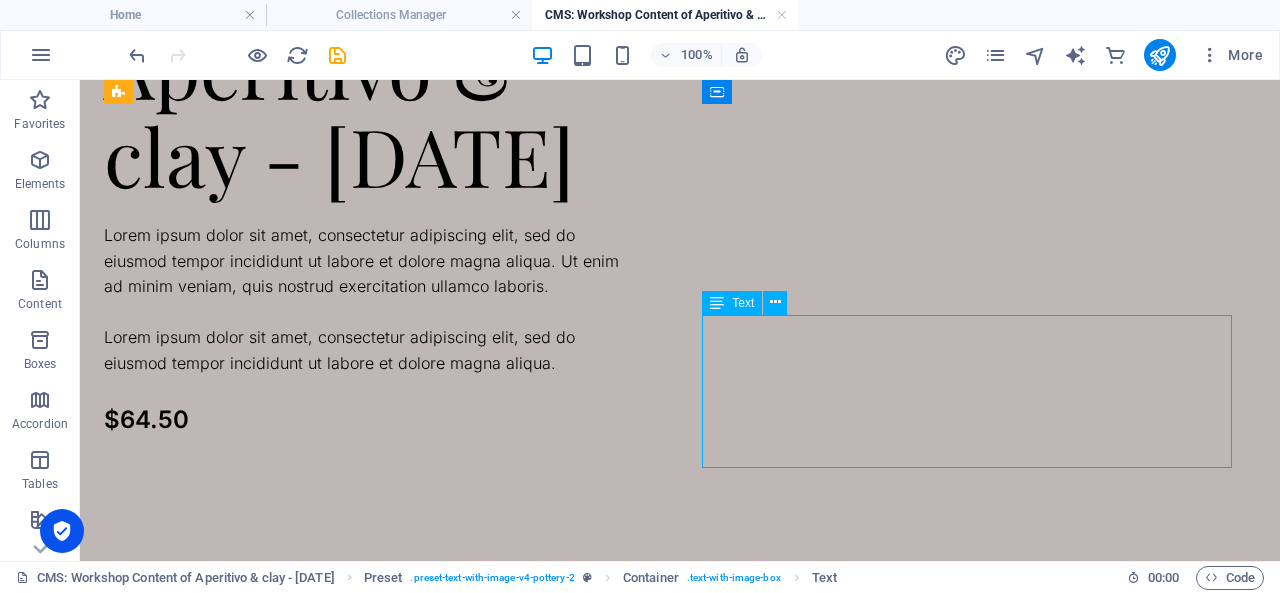 click on "Lorem ipsum dolor sit amet, consectetur adipiscing elit, sed do eiusmod tempor incididunt ut labore et dolore magna aliqua. Ut enim ad minim veniam, quis nostrud exercitation ullamco laboris.
Lorem ipsum dolor sit amet, consectetur adipiscing elit, sed do eiusmod tempor incididunt ut labore et dolore magna aliqua." at bounding box center [369, 300] 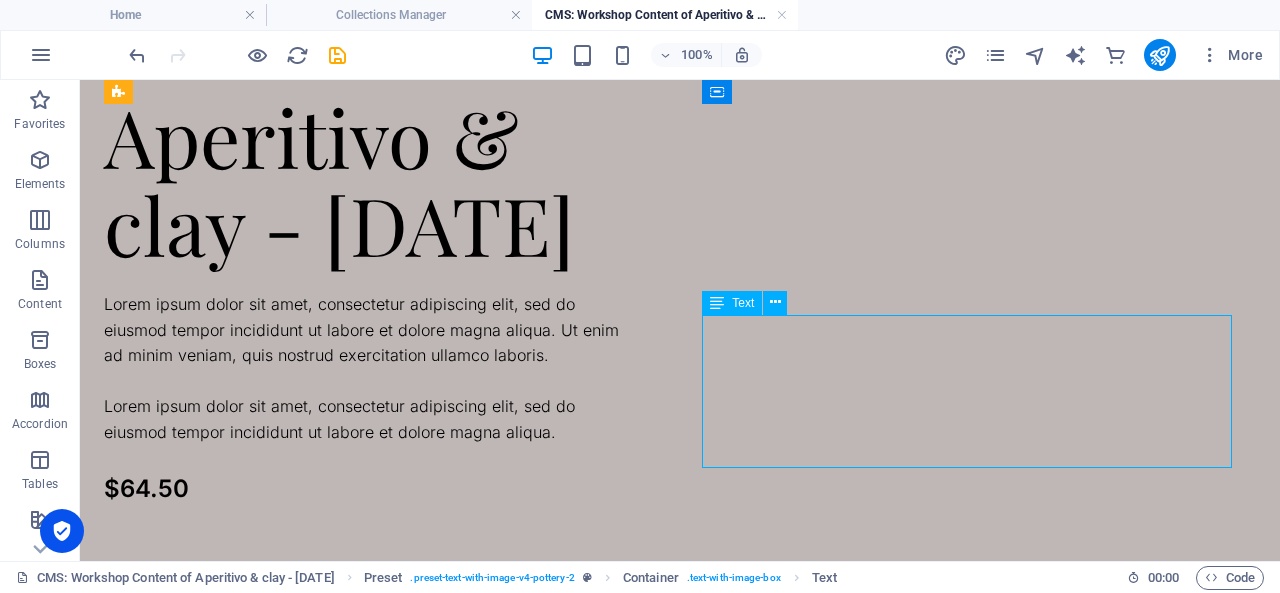 drag, startPoint x: 888, startPoint y: 361, endPoint x: 616, endPoint y: 410, distance: 276.37836 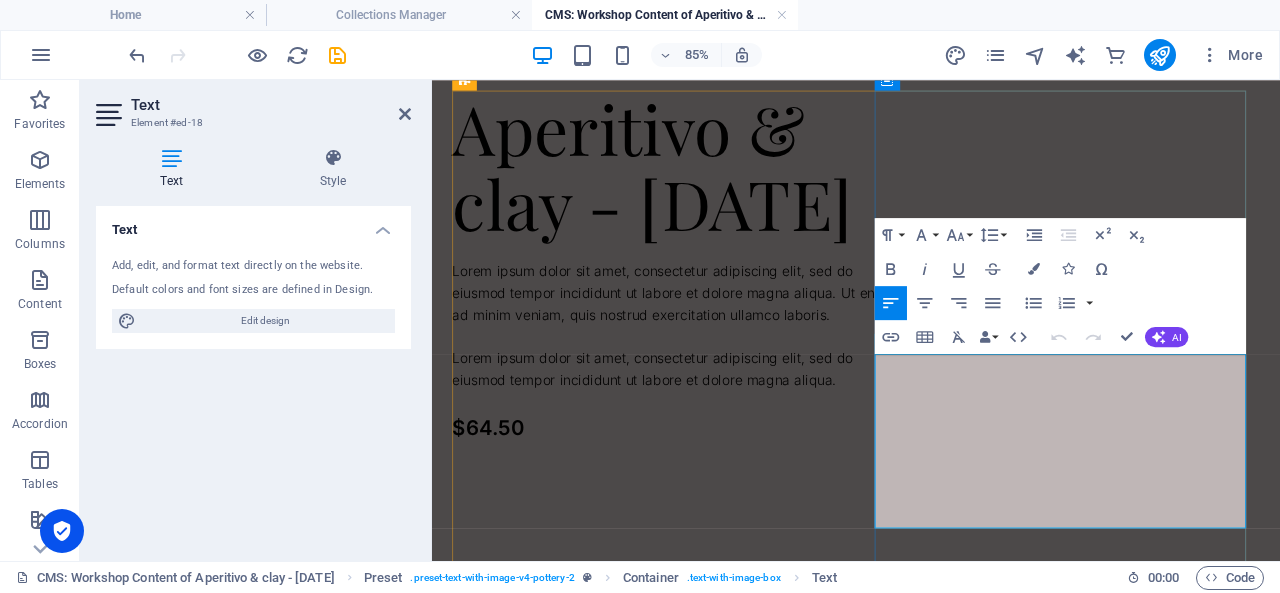 click on "Lorem ipsum dolor sit amet, consectetur adipiscing elit, sed do eiusmod tempor incididunt ut labore et dolore magna aliqua. Ut enim ad minim veniam, quis nostrud exercitation ullamco laboris." at bounding box center [721, 330] 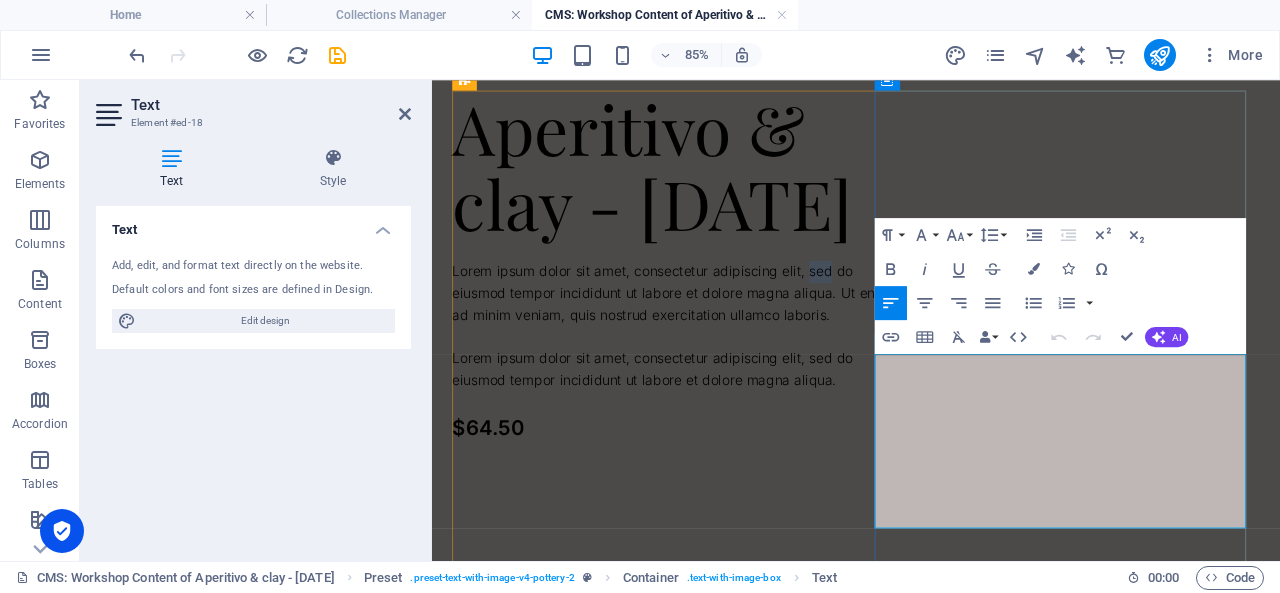 click on "Lorem ipsum dolor sit amet, consectetur adipiscing elit, sed do eiusmod tempor incididunt ut labore et dolore magna aliqua. Ut enim ad minim veniam, quis nostrud exercitation ullamco laboris." at bounding box center [721, 330] 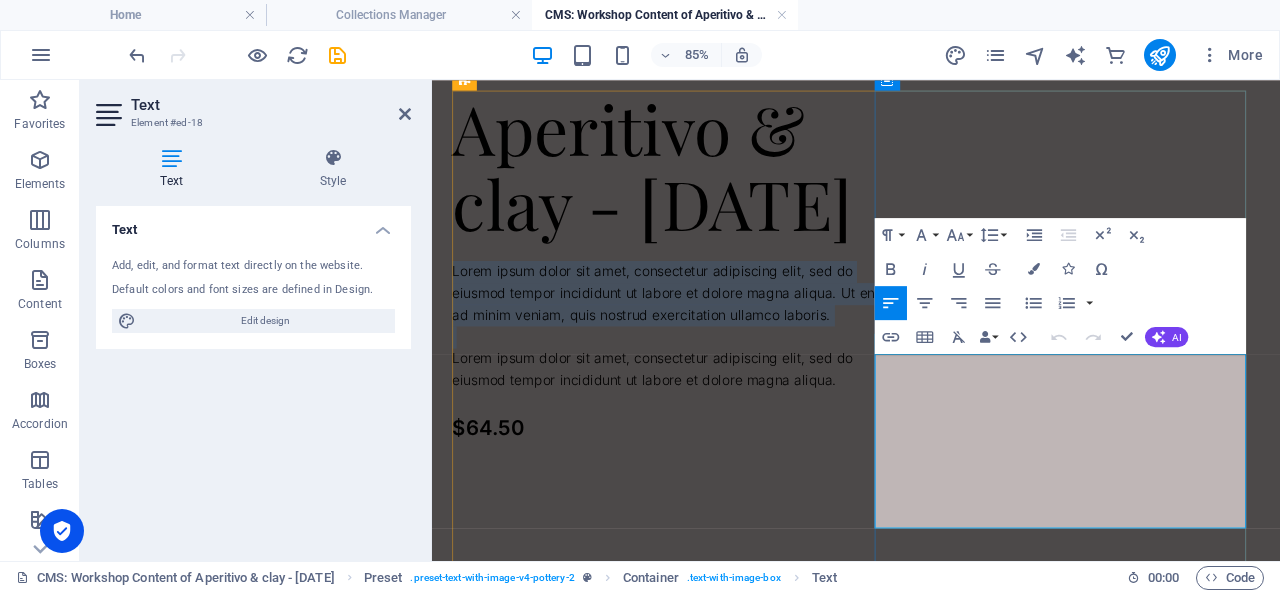 click on "Lorem ipsum dolor sit amet, consectetur adipiscing elit, sed do eiusmod tempor incididunt ut labore et dolore magna aliqua. Ut enim ad minim veniam, quis nostrud exercitation ullamco laboris." at bounding box center [721, 330] 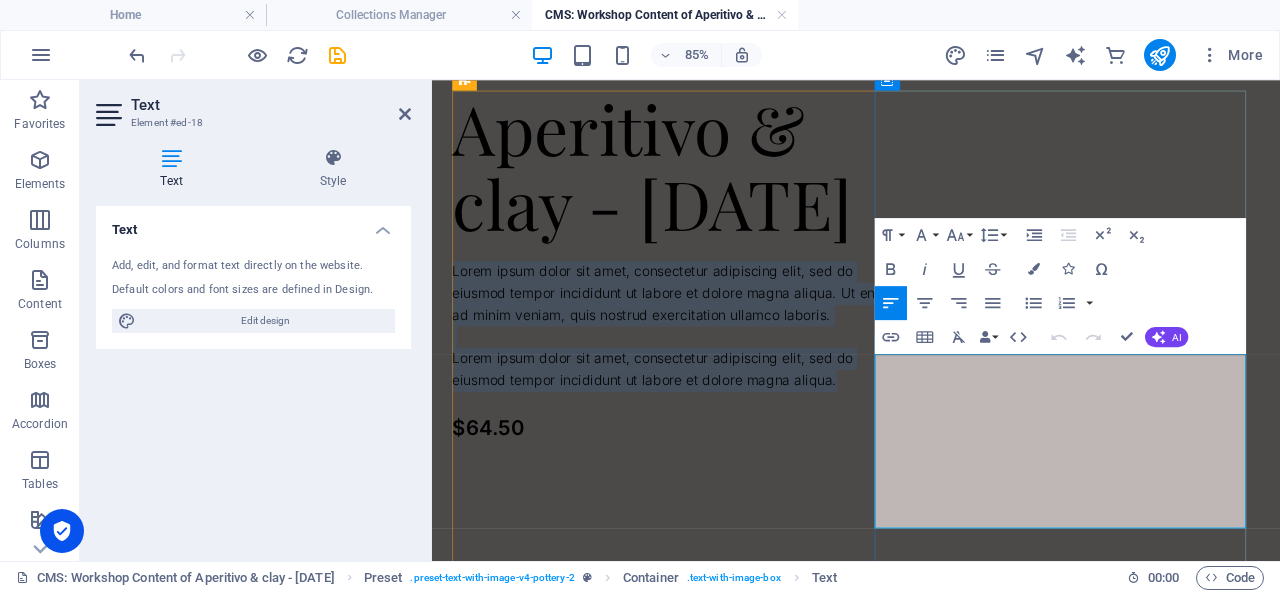 drag, startPoint x: 955, startPoint y: 414, endPoint x: 1091, endPoint y: 593, distance: 224.80435 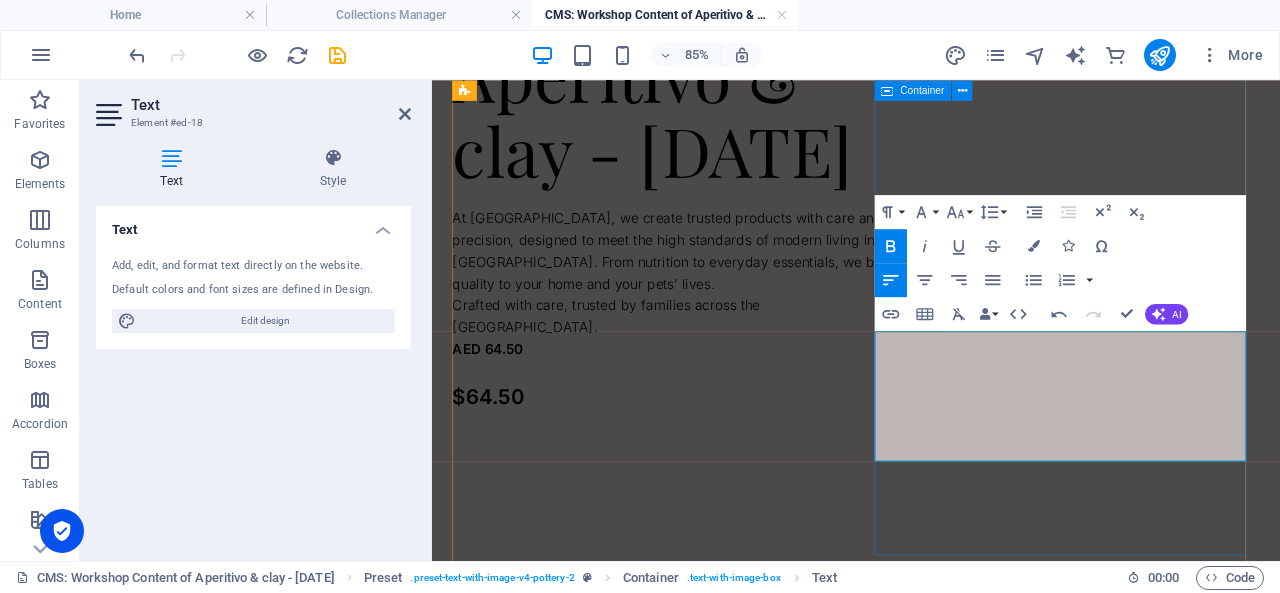 scroll, scrollTop: 133, scrollLeft: 0, axis: vertical 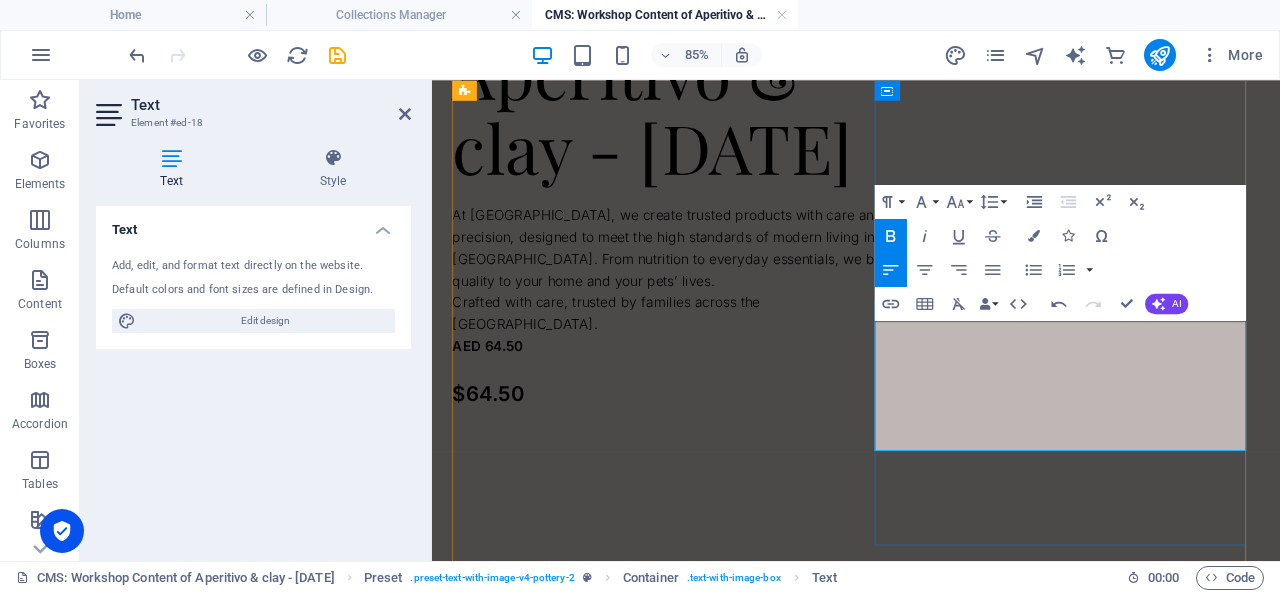 click on "AED 64.50" at bounding box center [721, 394] 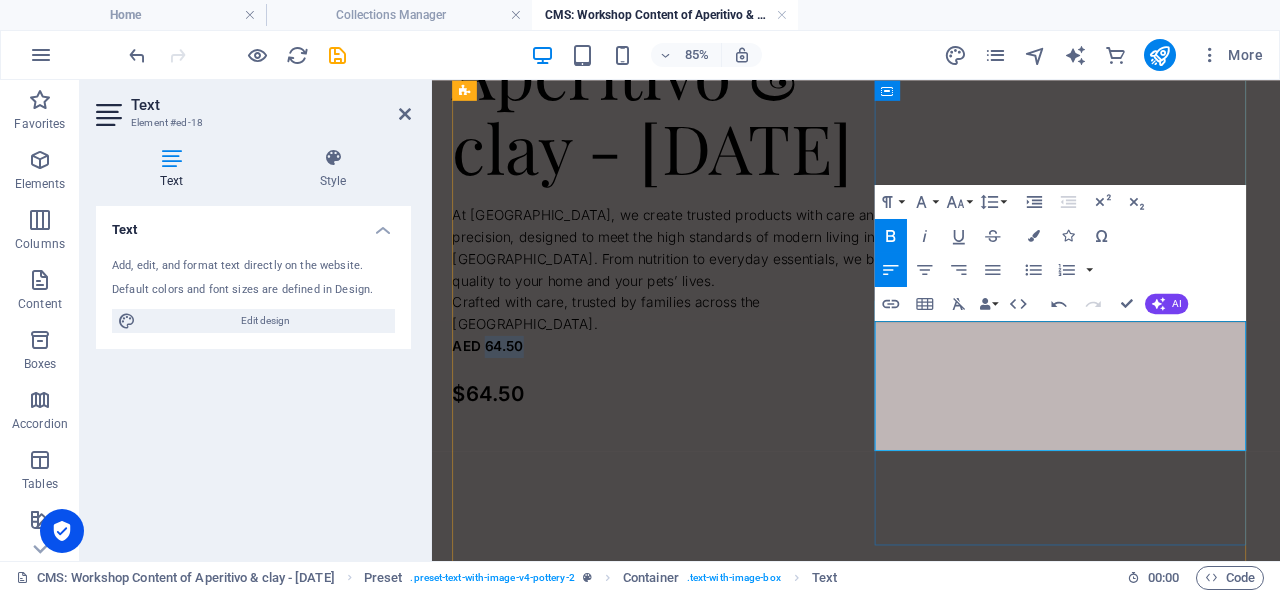 click on "AED 64.50" at bounding box center (721, 394) 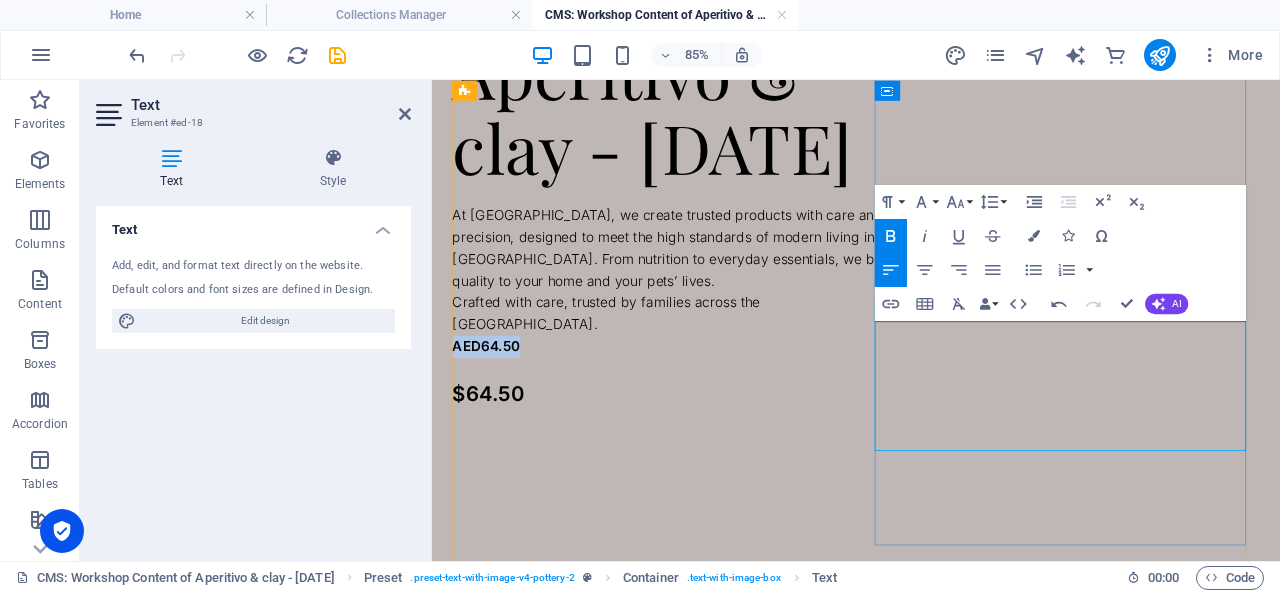 drag, startPoint x: 955, startPoint y: 503, endPoint x: 1041, endPoint y: 496, distance: 86.28442 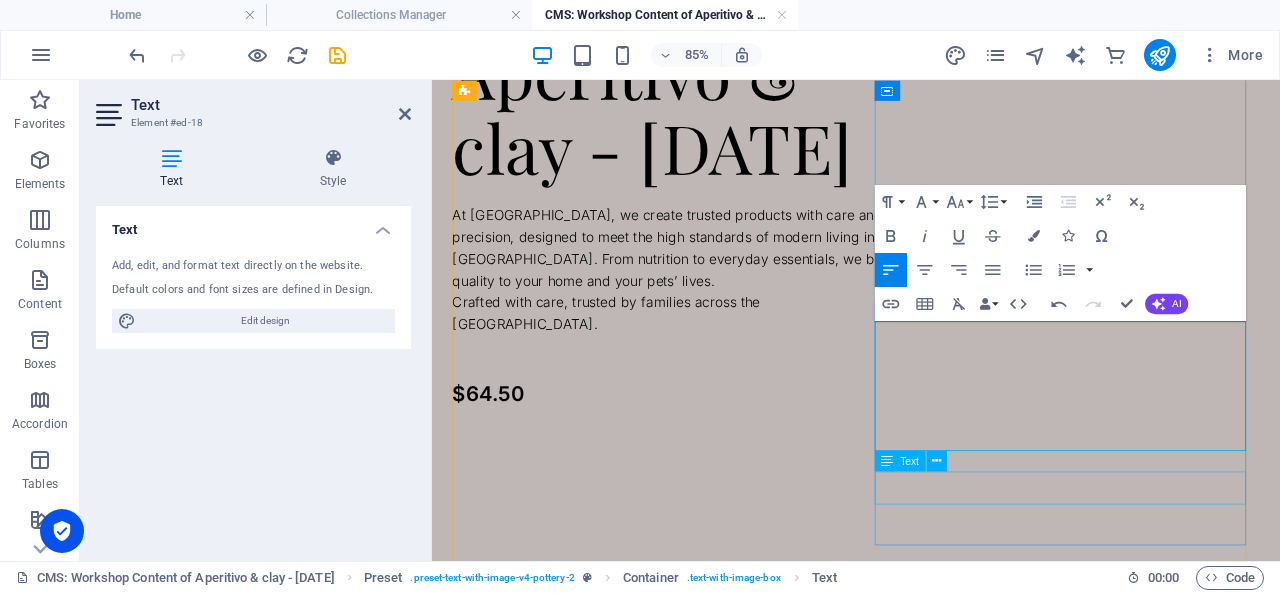 click on "$64.50" at bounding box center [721, 449] 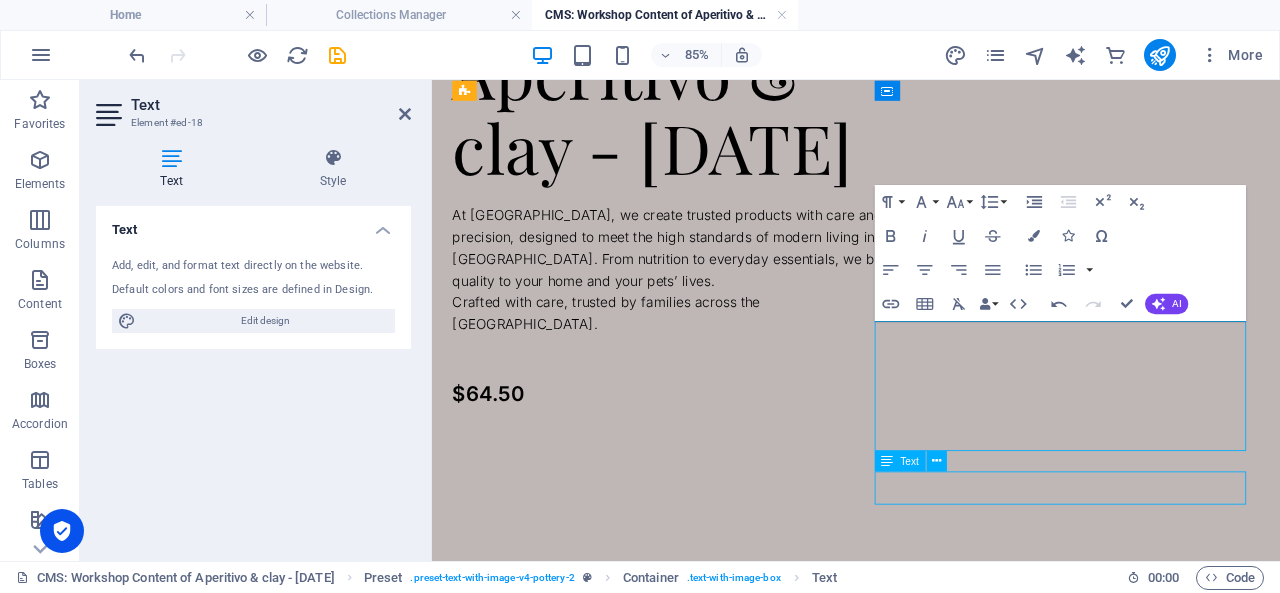 click on "$64.50" at bounding box center [721, 449] 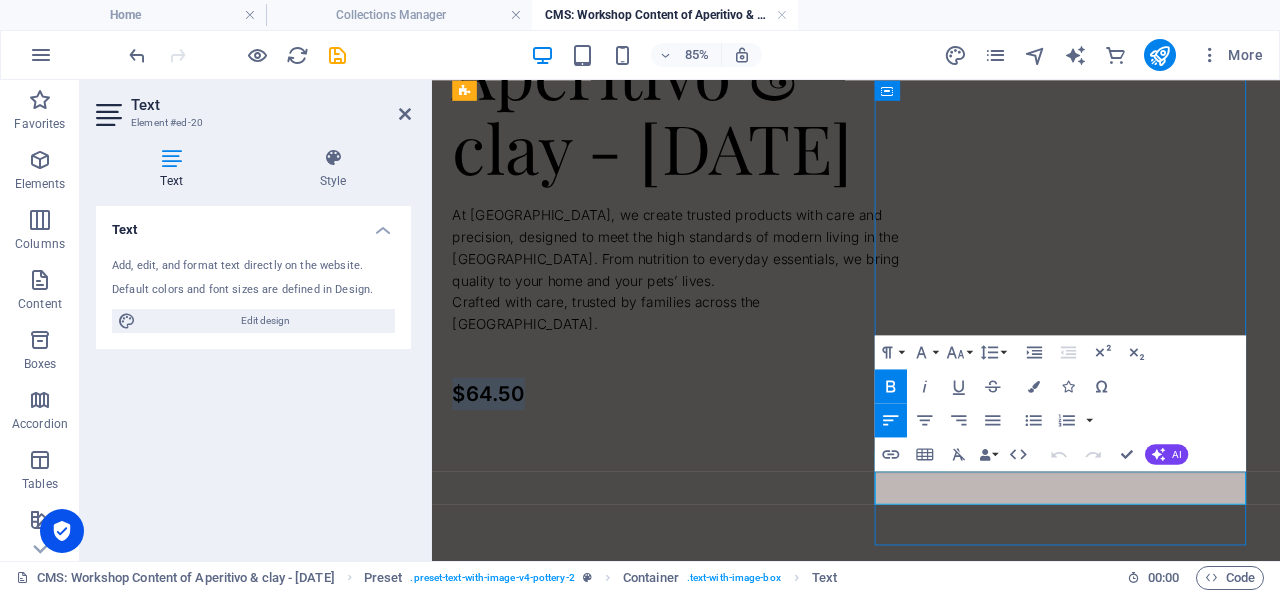 click on "$64.50" at bounding box center (721, 449) 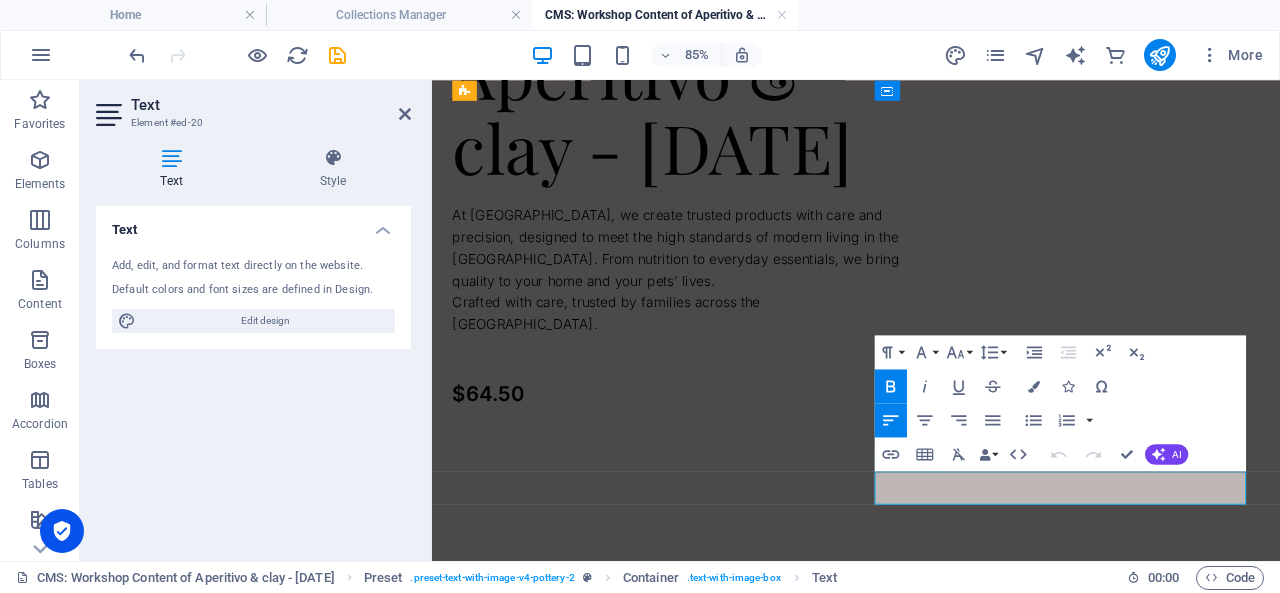 scroll, scrollTop: 140, scrollLeft: 0, axis: vertical 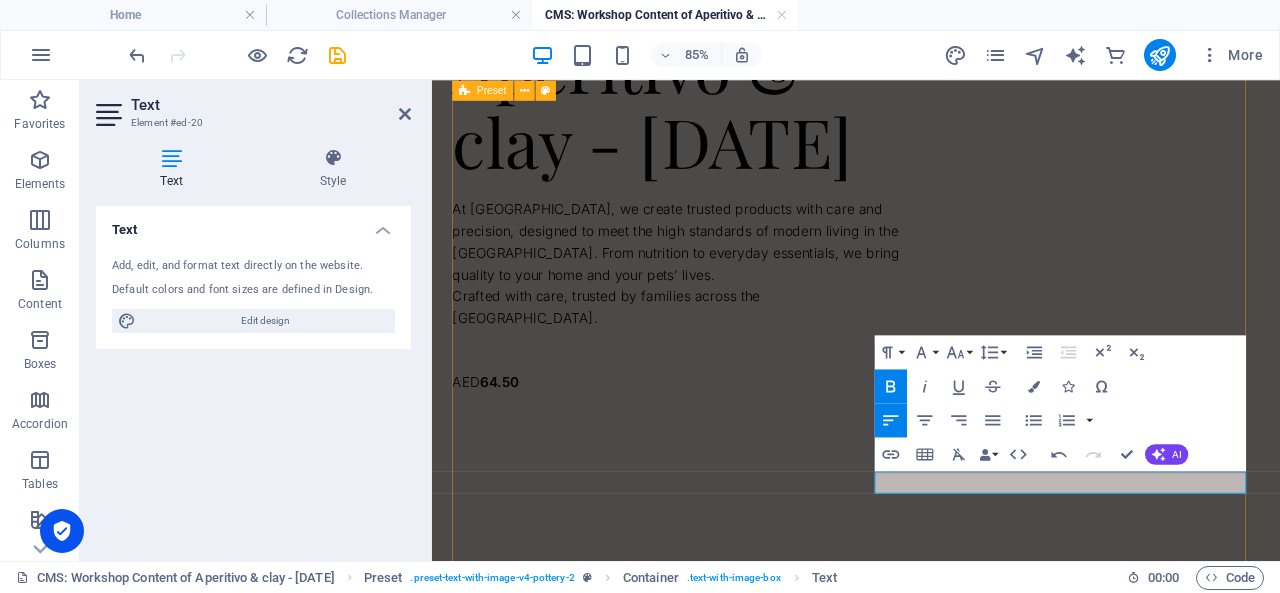 click on "Aperitivo & clay - [DATE] At [GEOGRAPHIC_DATA], we create trusted products with care and precision, designed to meet the high standards of modern living in the [GEOGRAPHIC_DATA]. From nutrition to everyday essentials, we bring quality to your home and your pets’ lives. Crafted with care, trusted by families across the [GEOGRAPHIC_DATA]. AED  64.50" at bounding box center (931, 675) 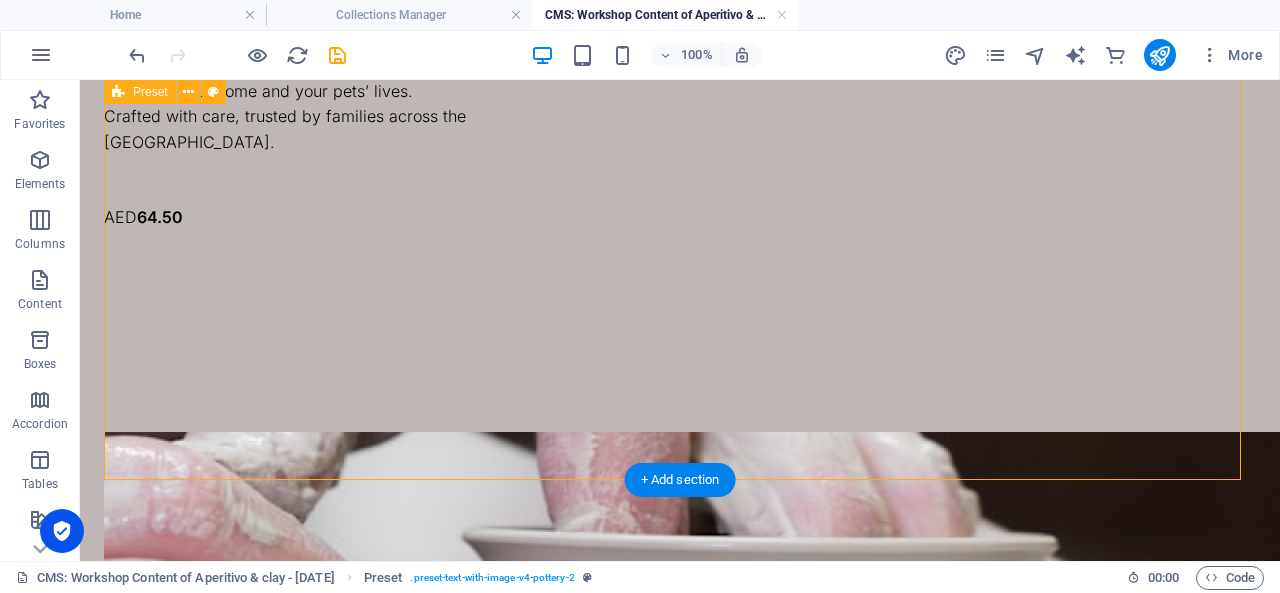 scroll, scrollTop: 360, scrollLeft: 0, axis: vertical 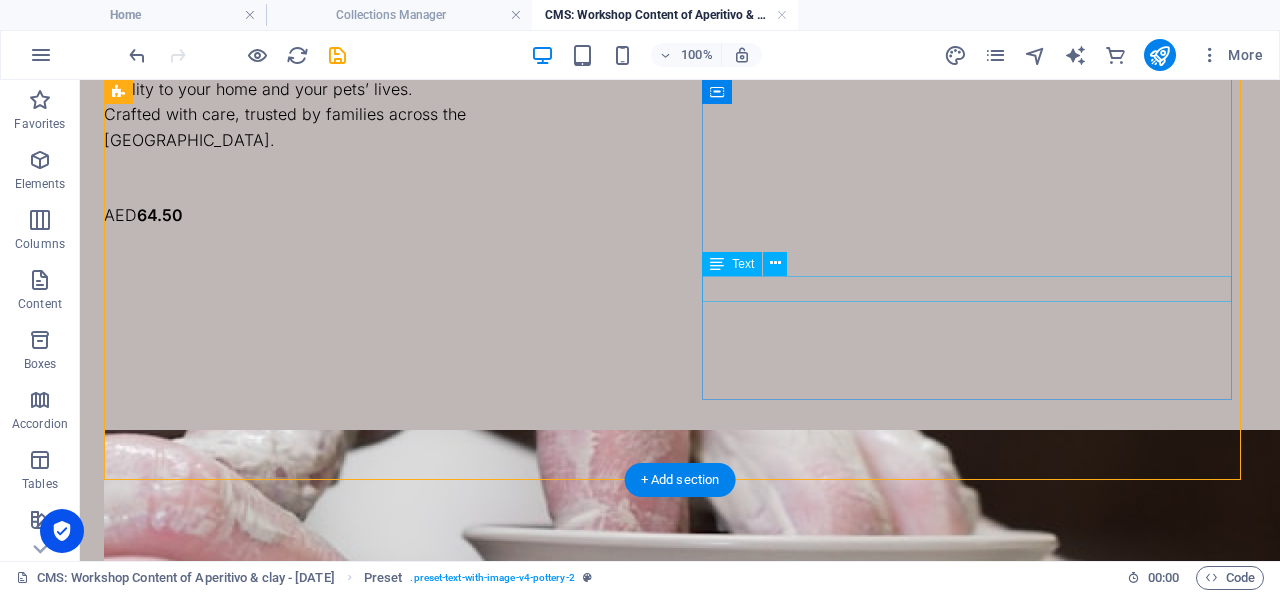 click on "AED  64.50" at bounding box center (369, 216) 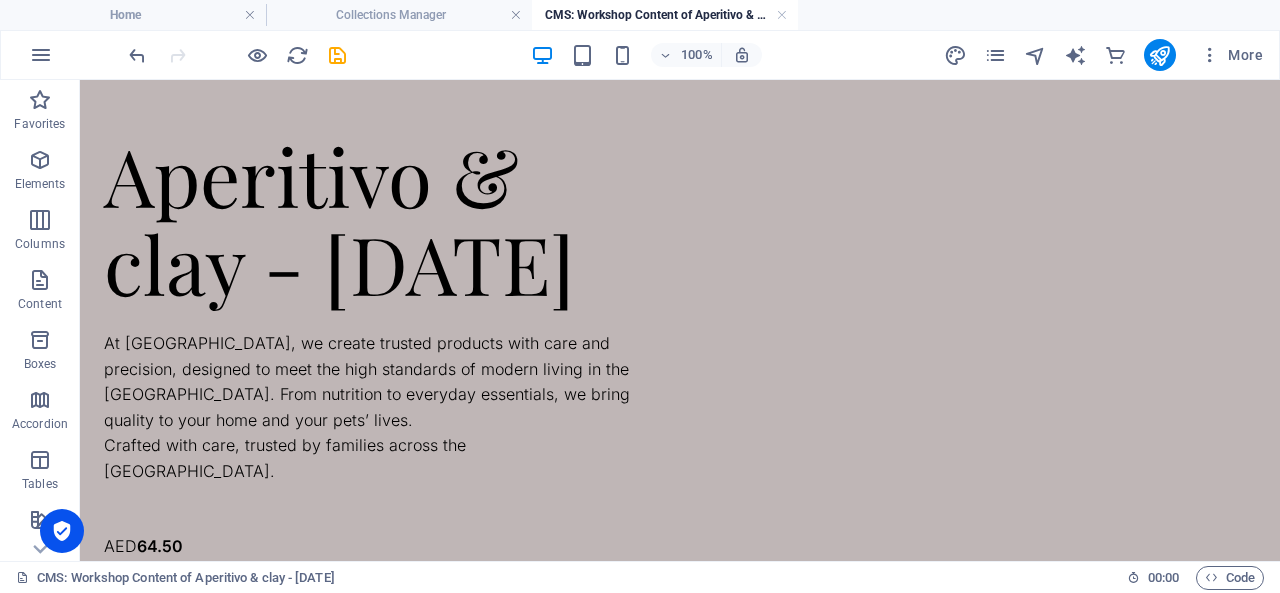 scroll, scrollTop: 0, scrollLeft: 0, axis: both 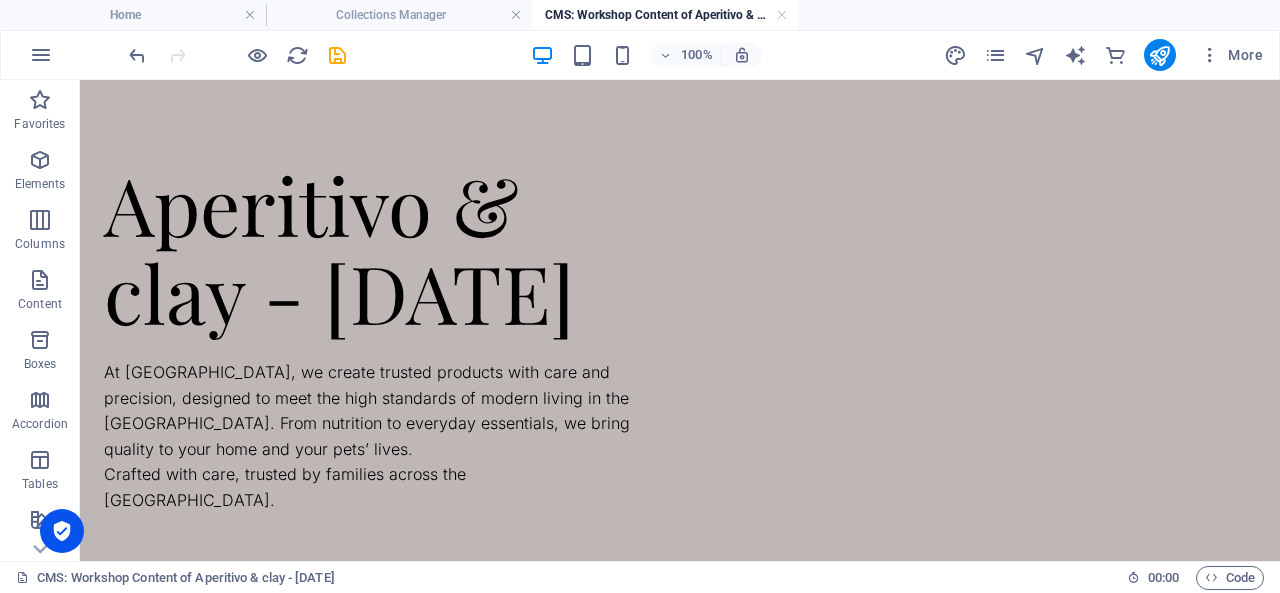 click on "Aperitivo & clay - [DATE] At [GEOGRAPHIC_DATA], we create trusted products with care and precision, designed to meet the high standards of modern living in the [GEOGRAPHIC_DATA]. From nutrition to everyday essentials, we bring quality to your home and your pets’ lives. Crafted with care, trusted by families across the [GEOGRAPHIC_DATA]. AED  64.50" at bounding box center [680, 815] 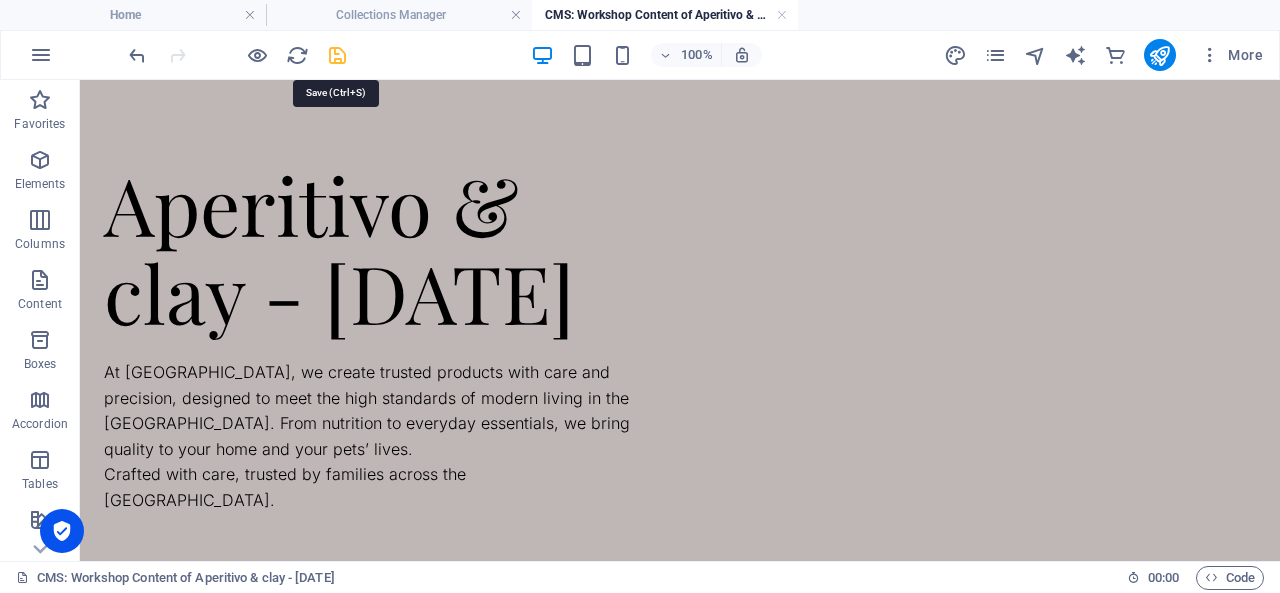 click at bounding box center (337, 55) 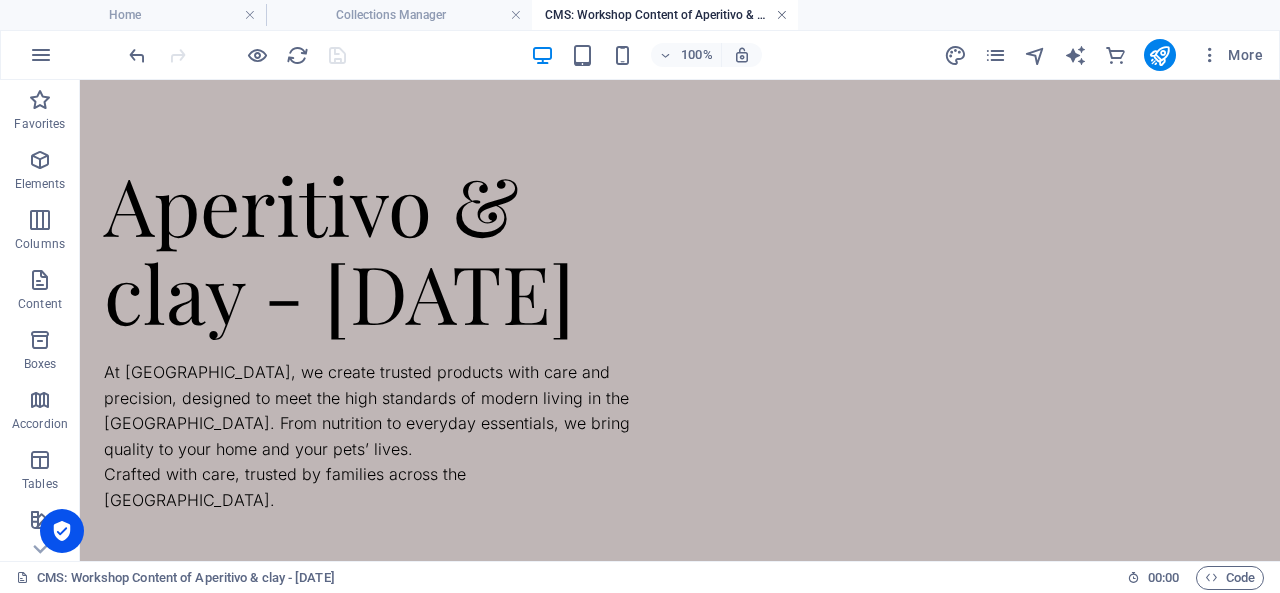 click at bounding box center [782, 15] 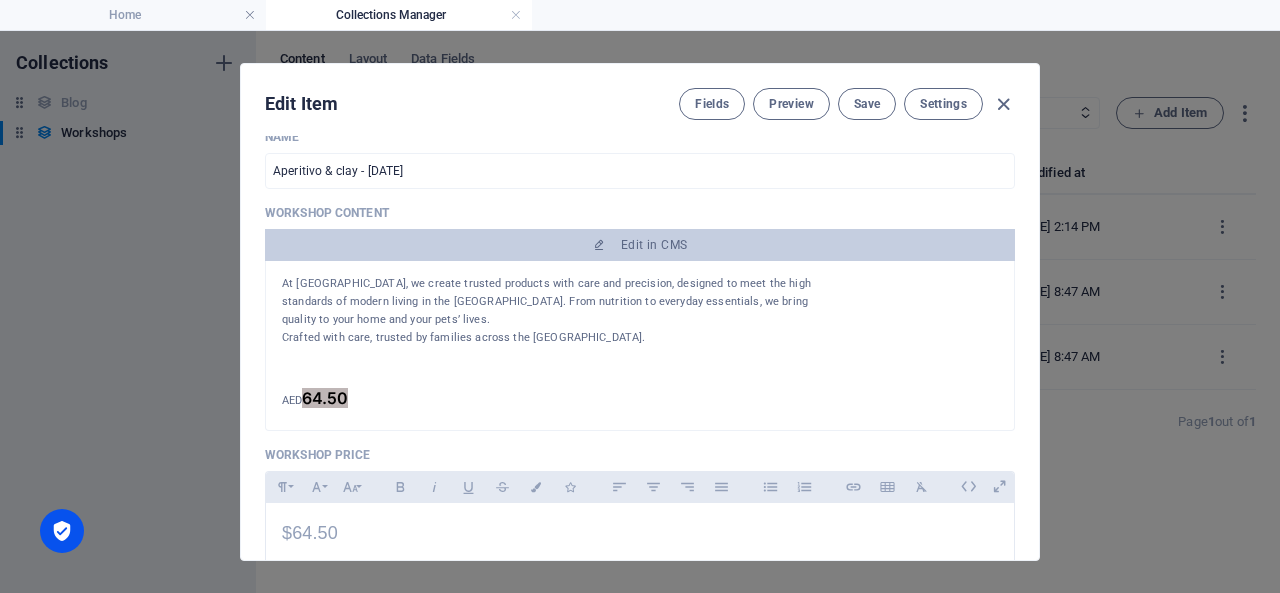 scroll, scrollTop: 338, scrollLeft: 0, axis: vertical 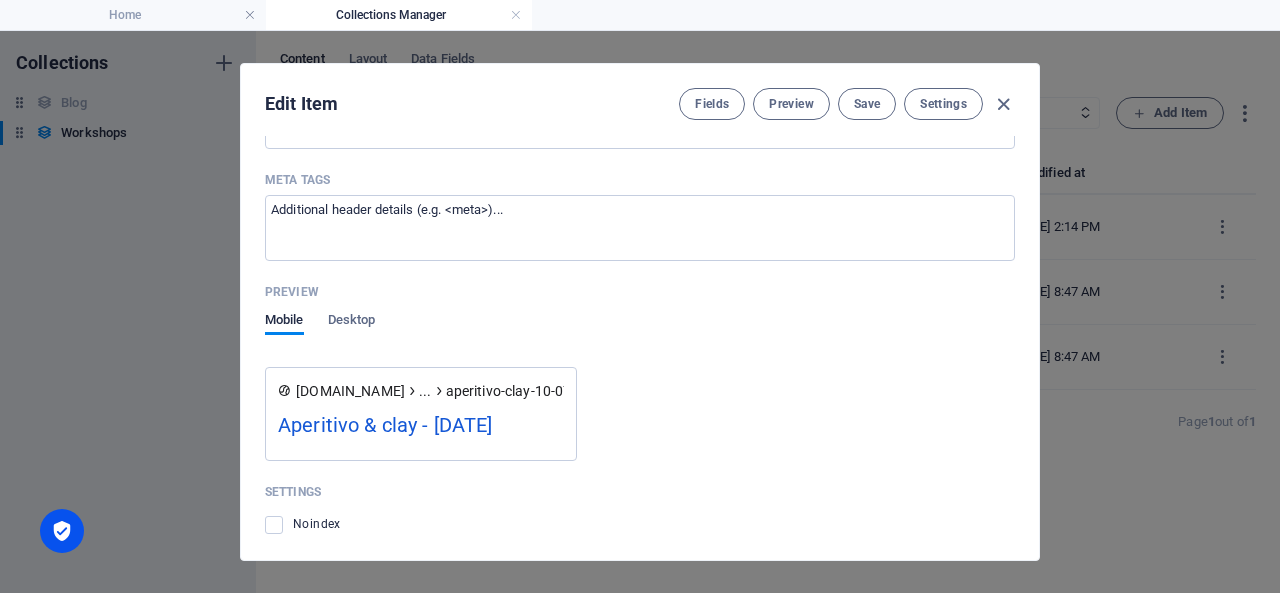 click on "[DOMAIN_NAME]" at bounding box center (350, 391) 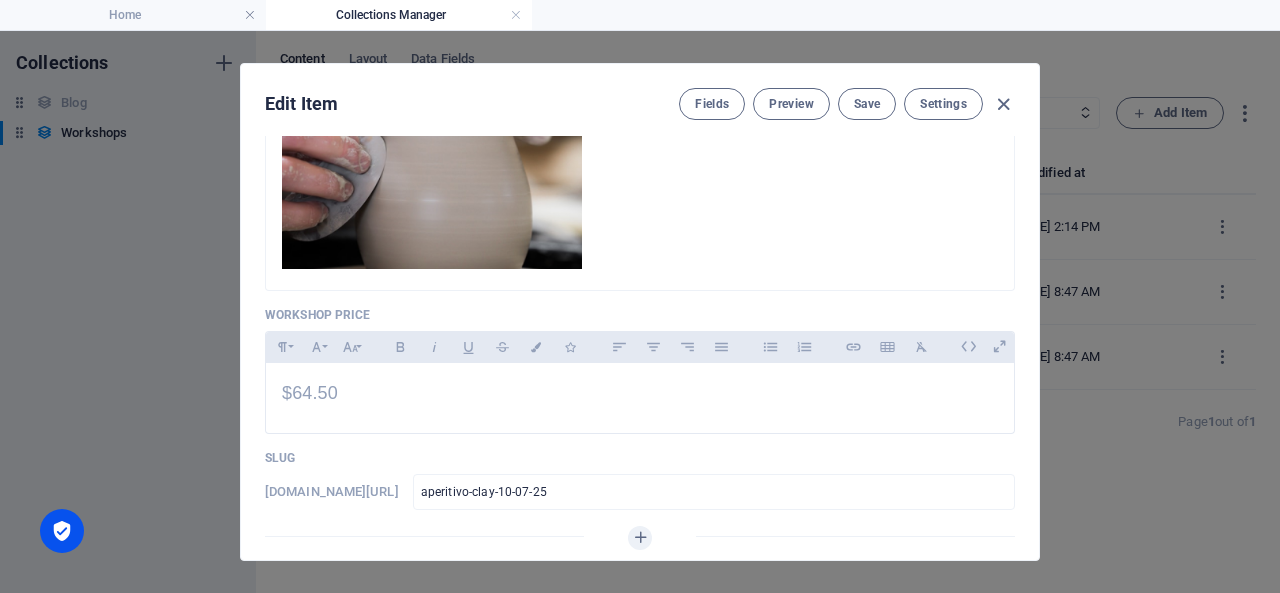 scroll, scrollTop: 285, scrollLeft: 0, axis: vertical 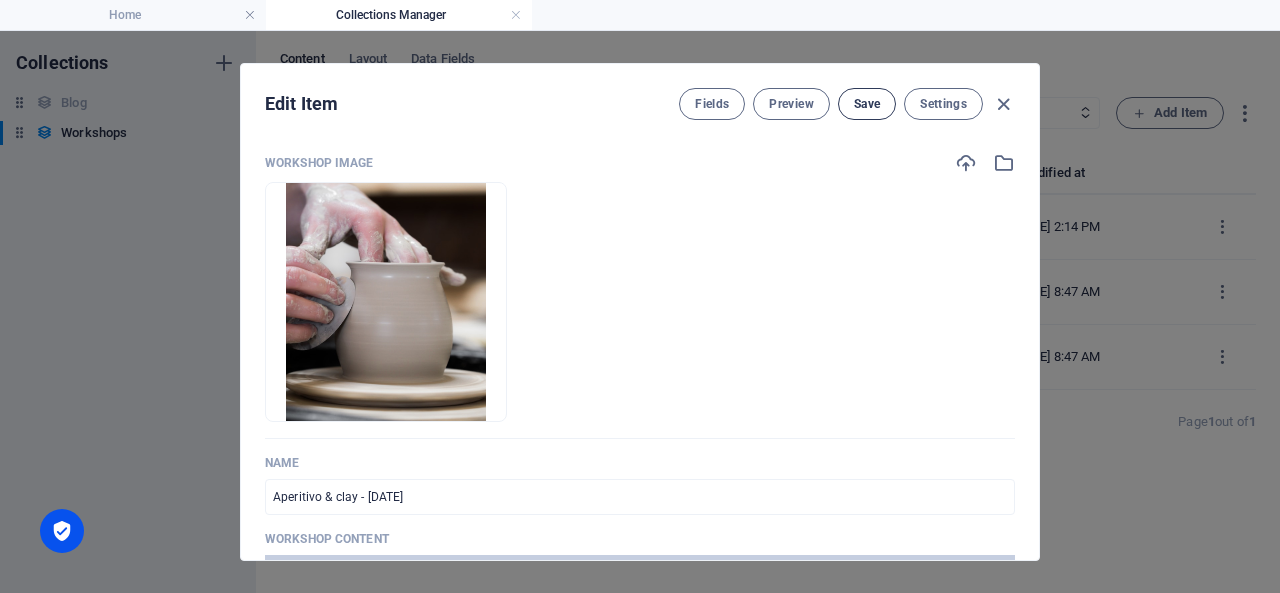 click on "Save" at bounding box center [867, 104] 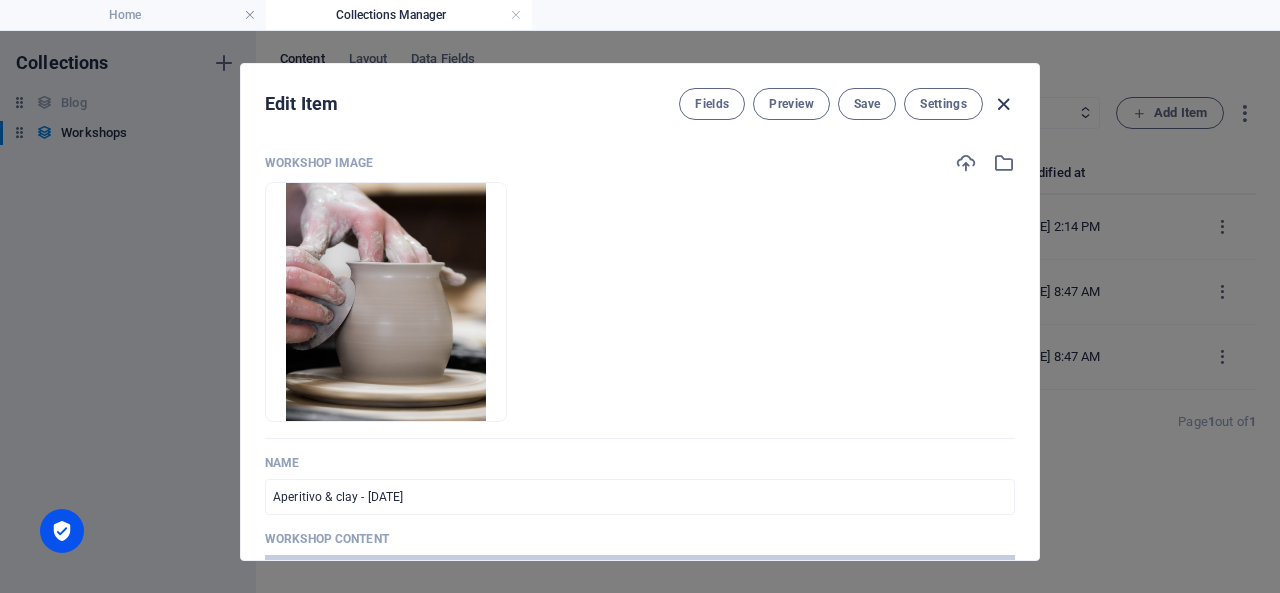 drag, startPoint x: 1008, startPoint y: 87, endPoint x: 1001, endPoint y: 96, distance: 11.401754 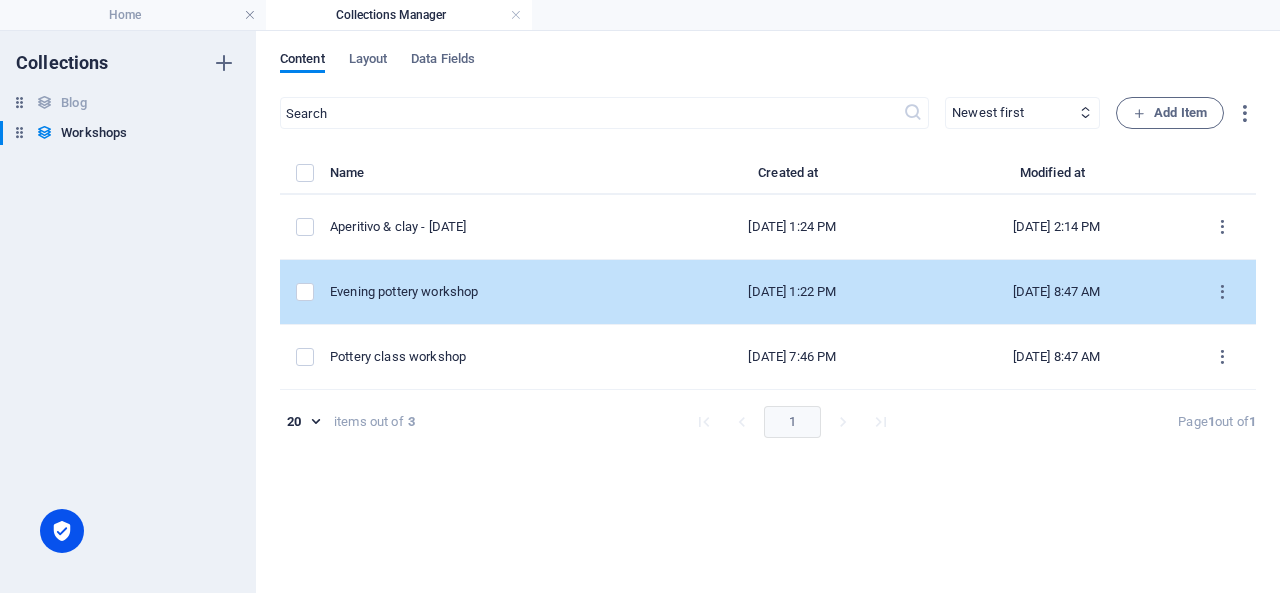 click on "Evening pottery workshop" at bounding box center (495, 292) 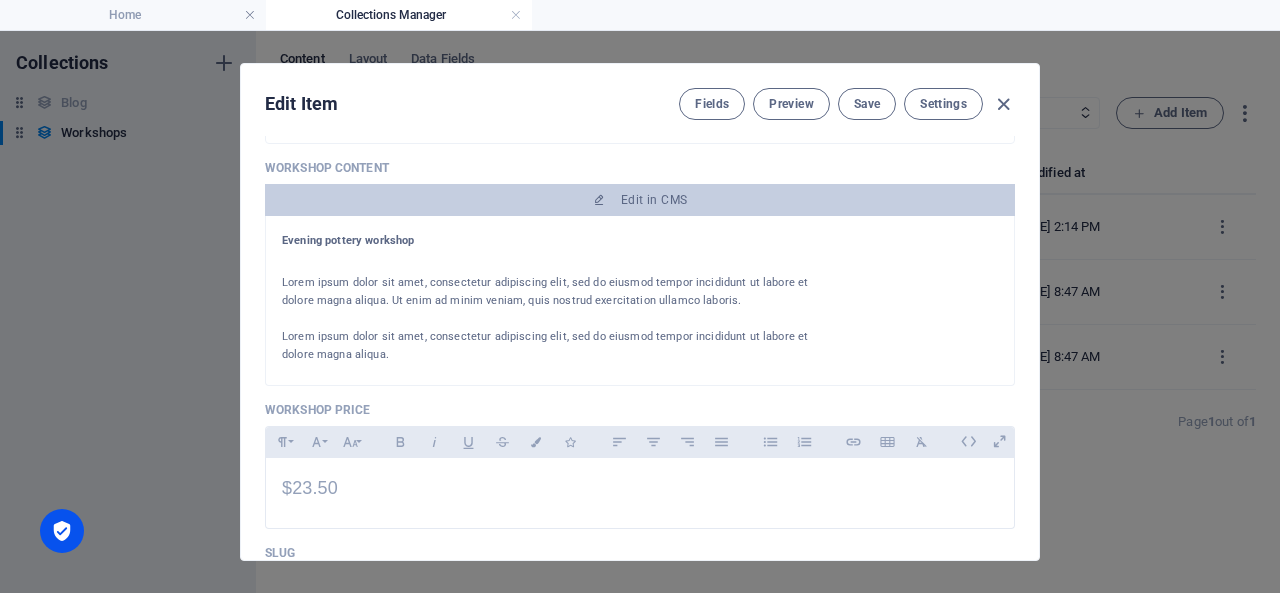 scroll, scrollTop: 370, scrollLeft: 0, axis: vertical 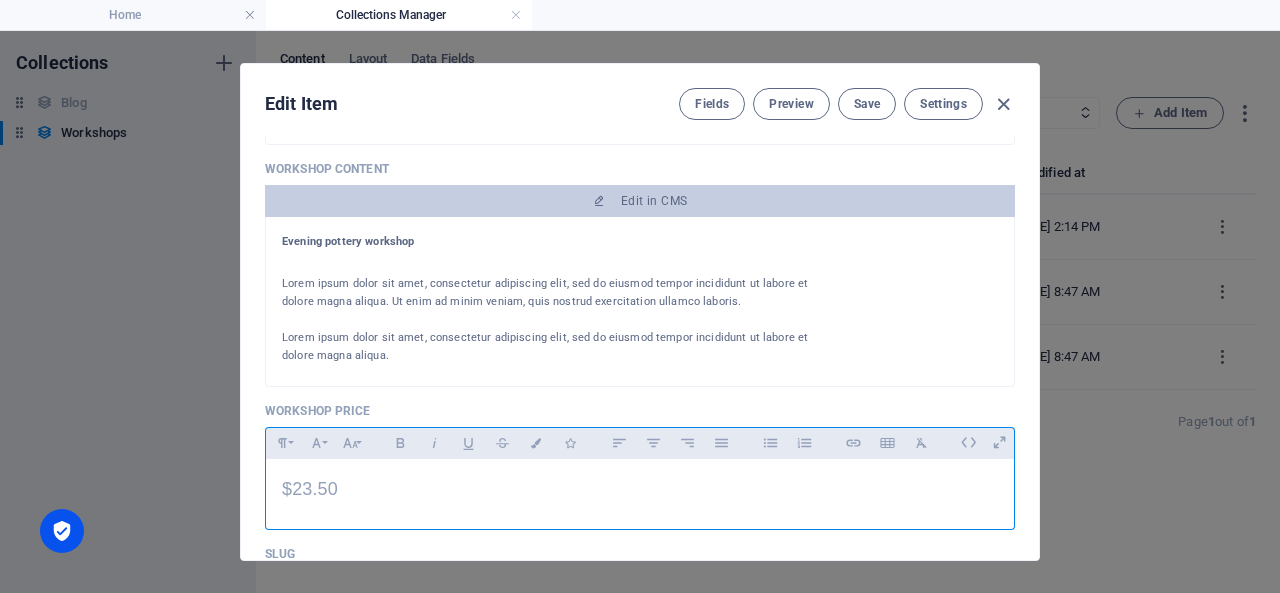 click on "$23.50" at bounding box center [640, 489] 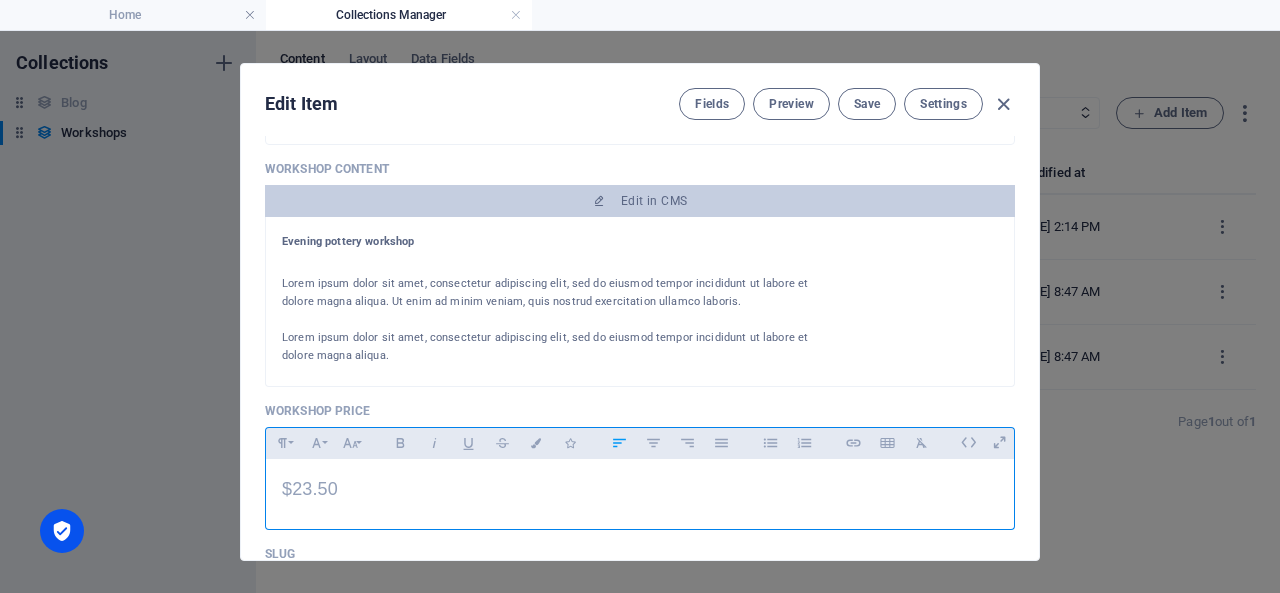 click on "$23.50" at bounding box center (640, 489) 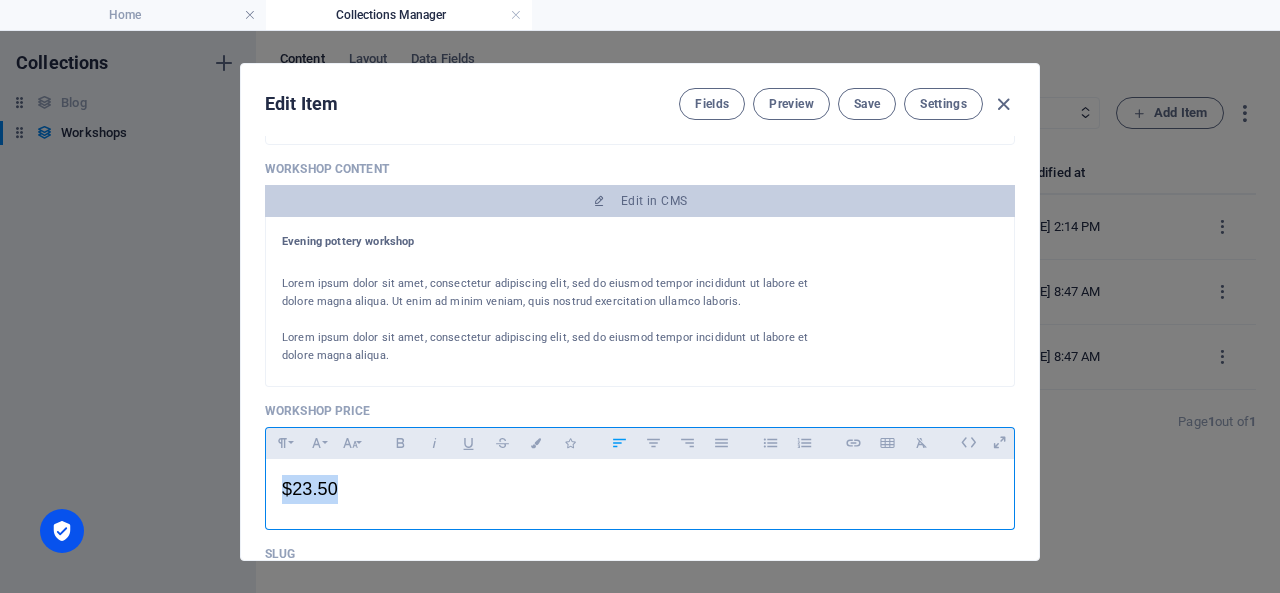 click on "$23.50" at bounding box center [640, 489] 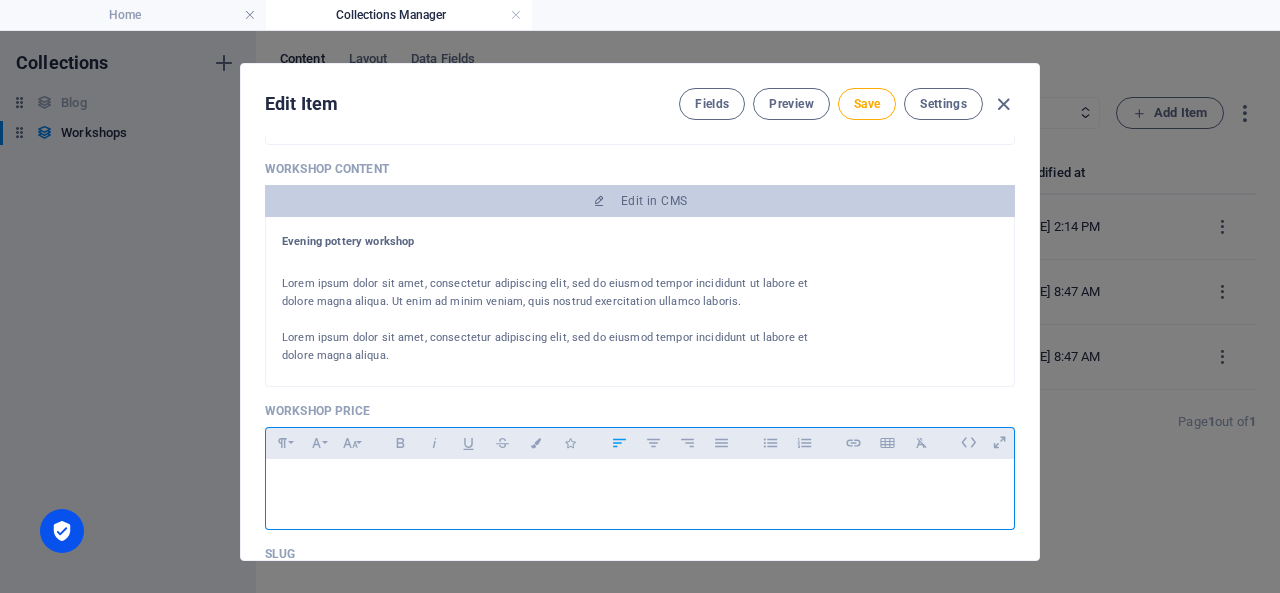 type 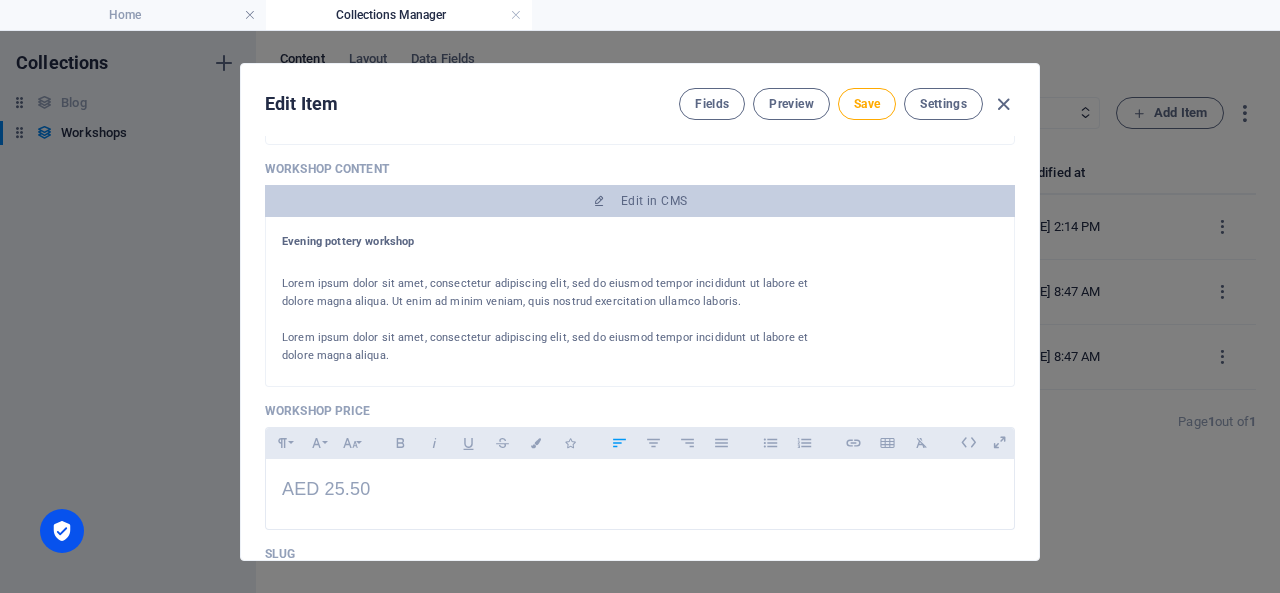 click on "Lorem ipsum dolor sit amet, consectetur adipiscing elit, sed do eiusmod tempor incididunt ut labore et dolore magna aliqua. Ut enim ad minim veniam, quis nostrud exercitation ullamco laboris." at bounding box center [547, 293] 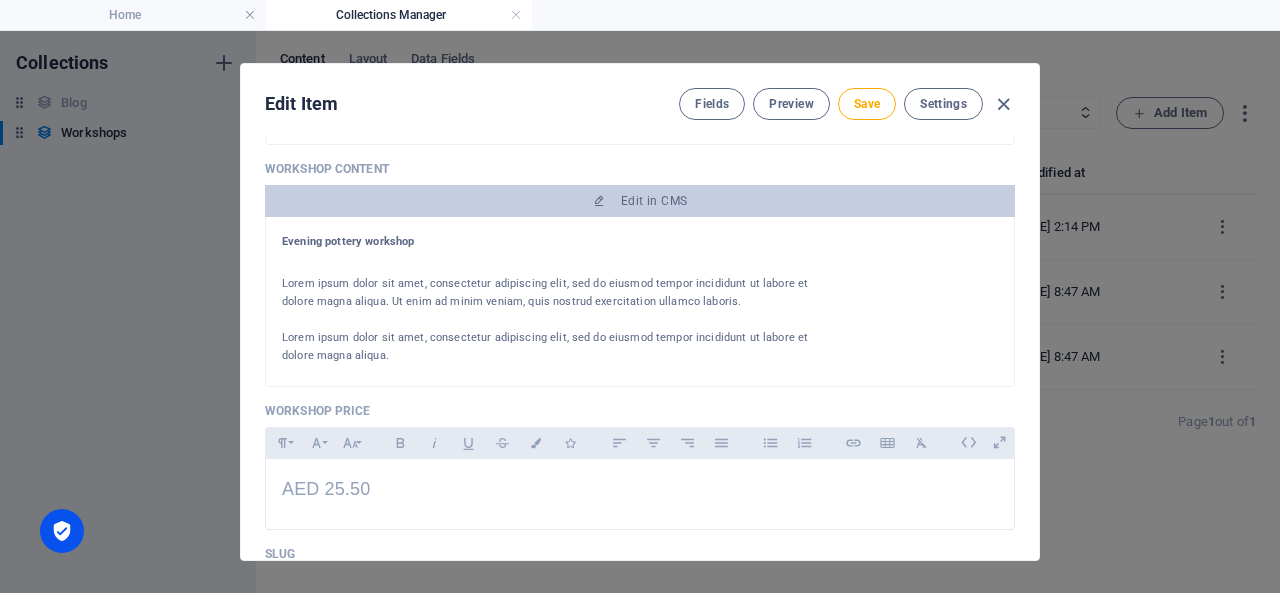 click on "Lorem ipsum dolor sit amet, consectetur adipiscing elit, sed do eiusmod tempor incididunt ut labore et dolore magna aliqua. Ut enim ad minim veniam, quis nostrud exercitation ullamco laboris." at bounding box center [547, 293] 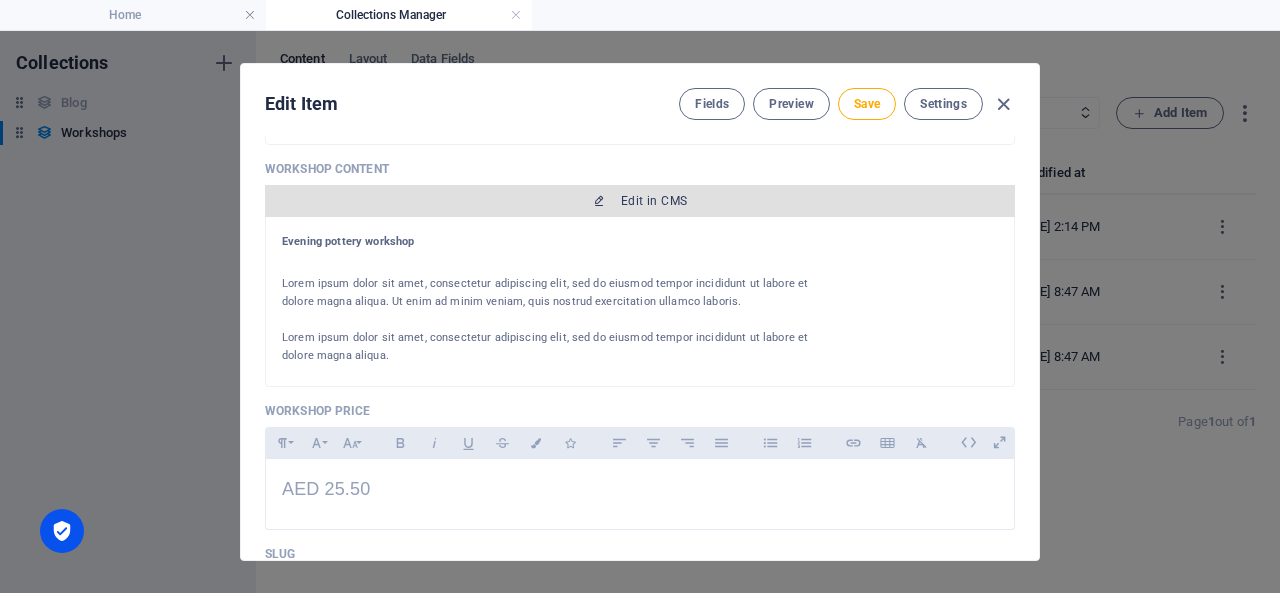 click on "Edit in CMS" at bounding box center [640, 201] 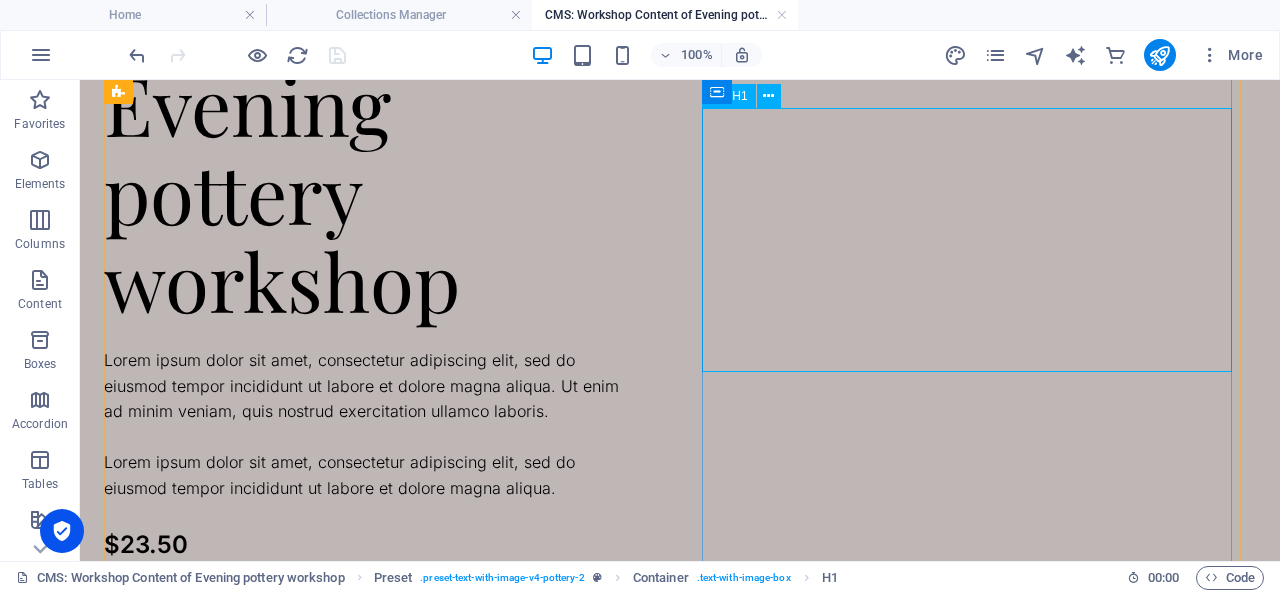 scroll, scrollTop: 248, scrollLeft: 0, axis: vertical 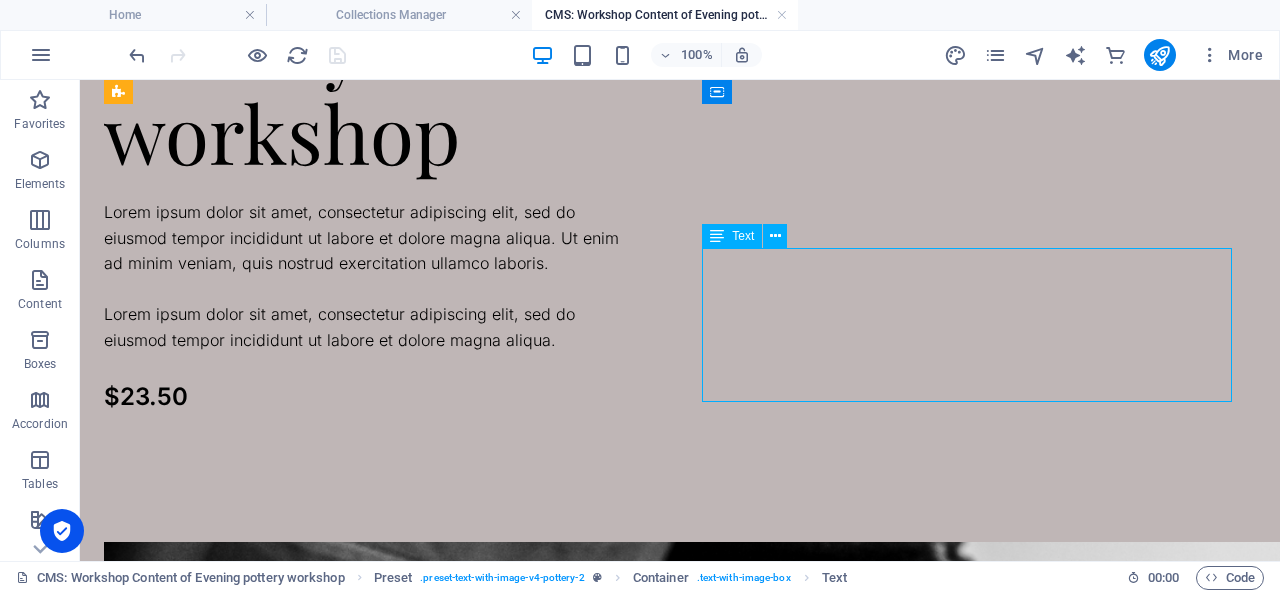 drag, startPoint x: 806, startPoint y: 306, endPoint x: 833, endPoint y: 283, distance: 35.468296 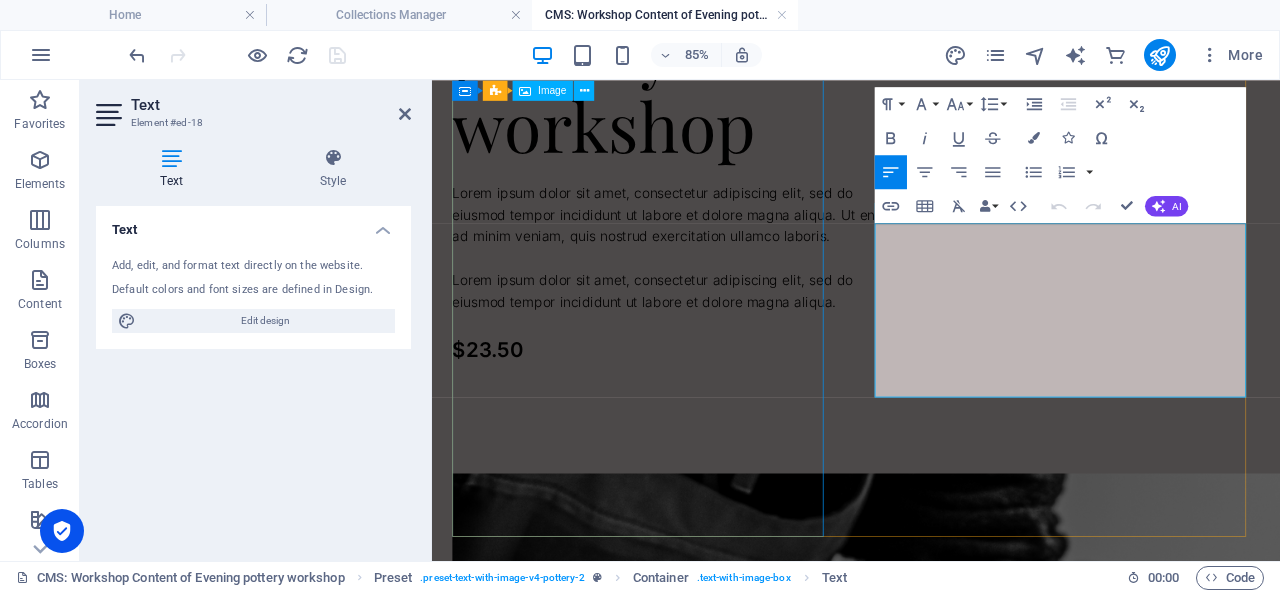 scroll, scrollTop: 222, scrollLeft: 0, axis: vertical 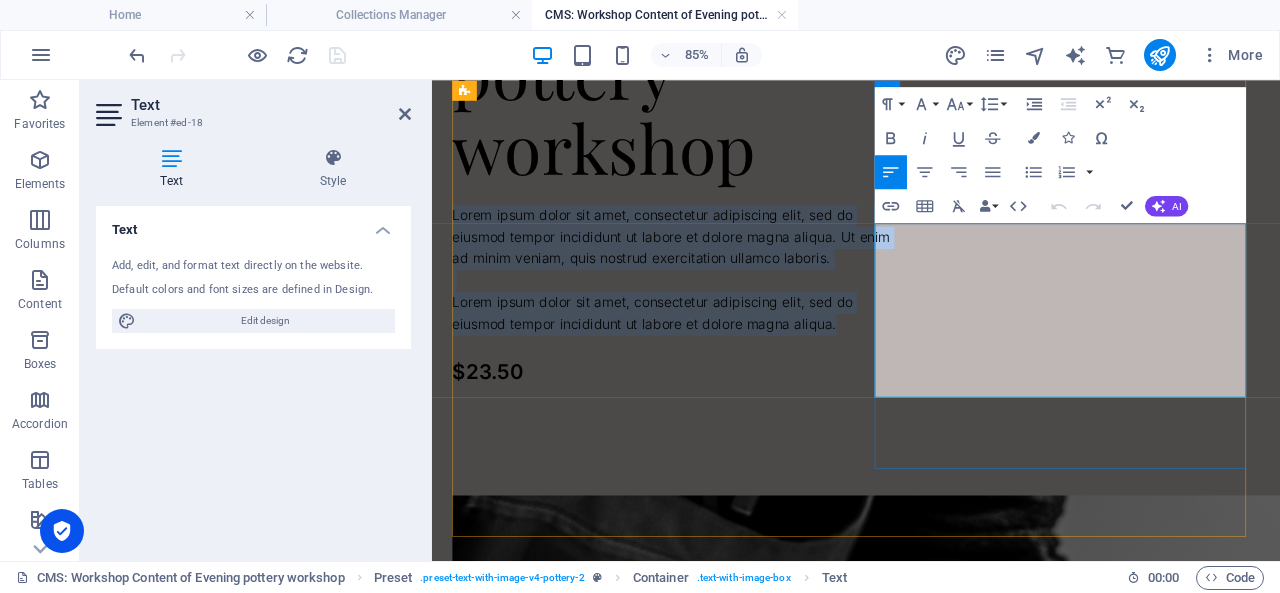 drag, startPoint x: 955, startPoint y: 258, endPoint x: 1071, endPoint y: 439, distance: 214.9814 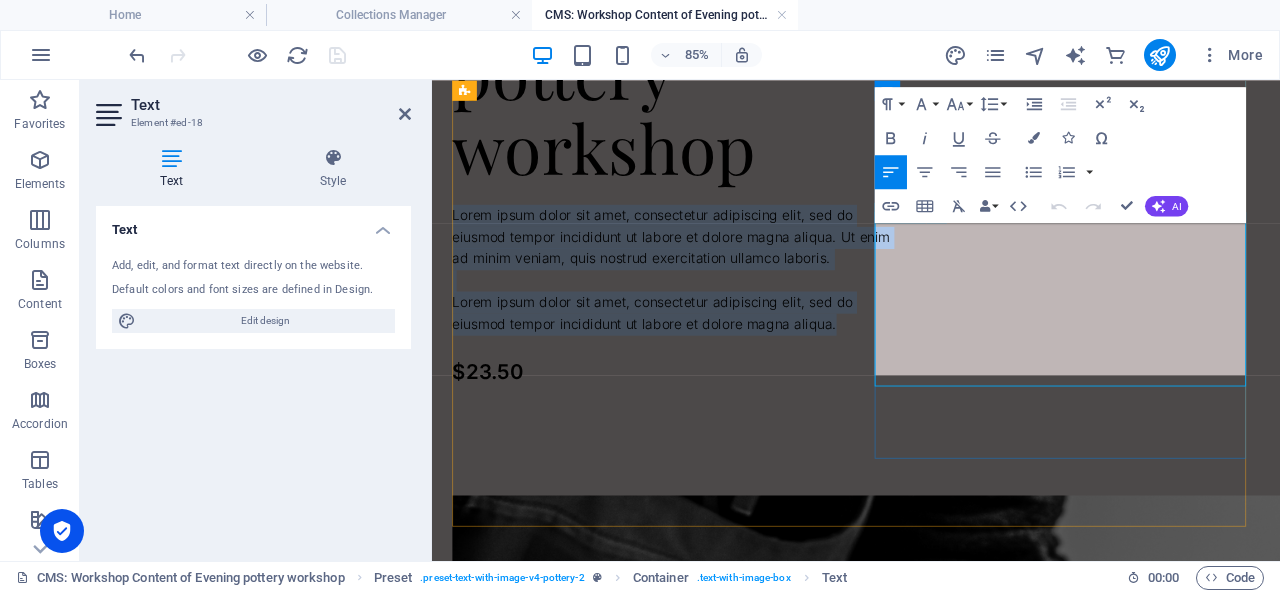 scroll, scrollTop: 235, scrollLeft: 0, axis: vertical 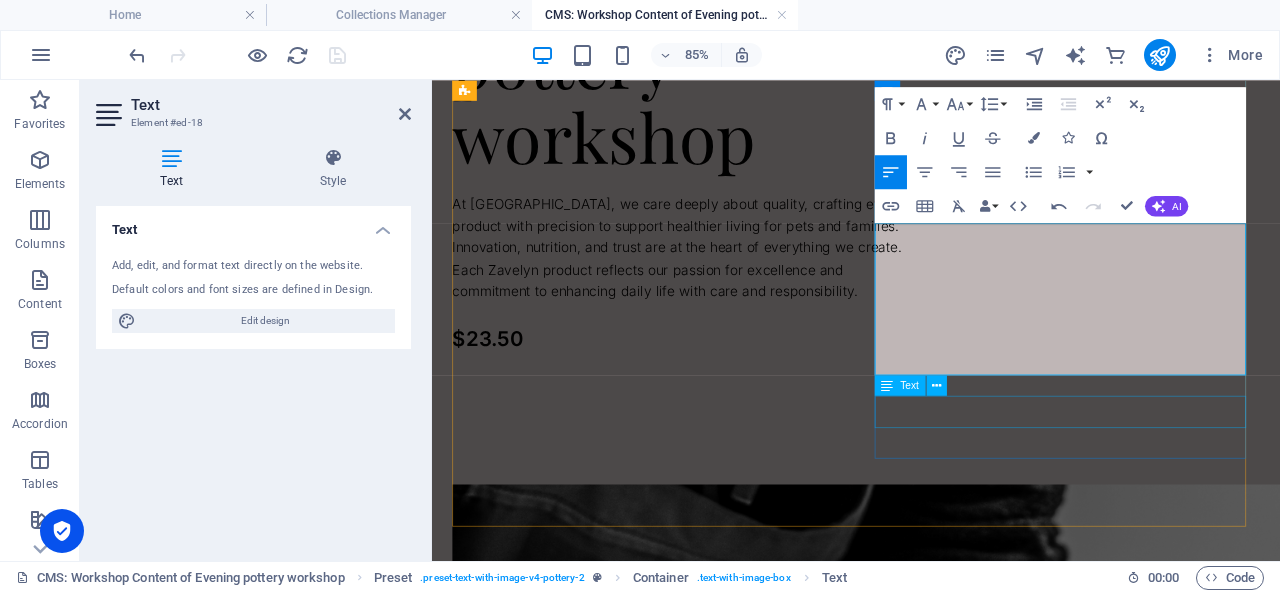 click on "$23.50" at bounding box center [721, 384] 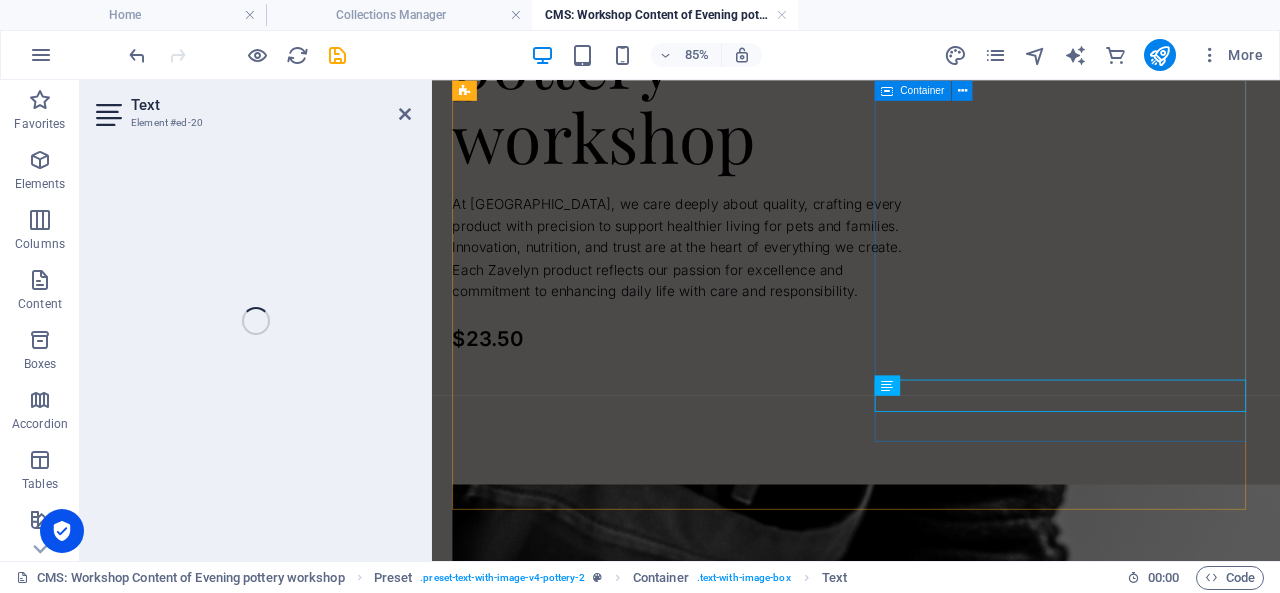 click on "Evening pottery workshop At [GEOGRAPHIC_DATA], we care deeply about quality, crafting every product with precision to support healthier living for pets and families. Innovation, nutrition, and trust are at the heart of everything we create. Each Zavelyn product reflects our passion for excellence and commitment to enhancing daily life with care and responsibility. $23.50" at bounding box center [721, 225] 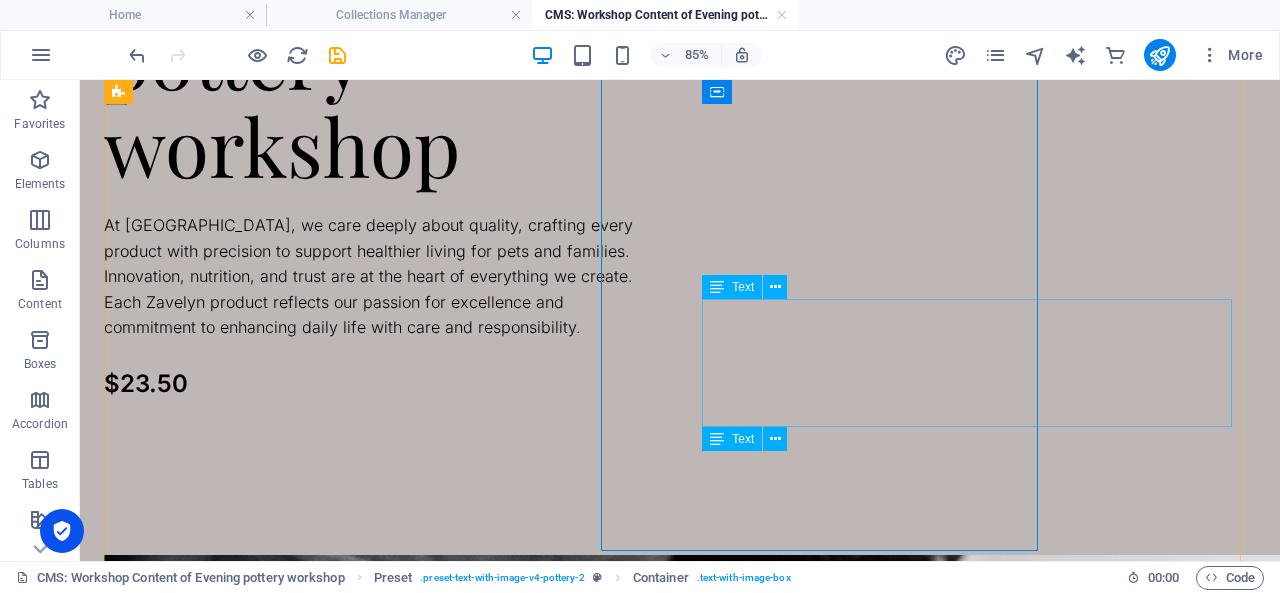 scroll, scrollTop: 209, scrollLeft: 0, axis: vertical 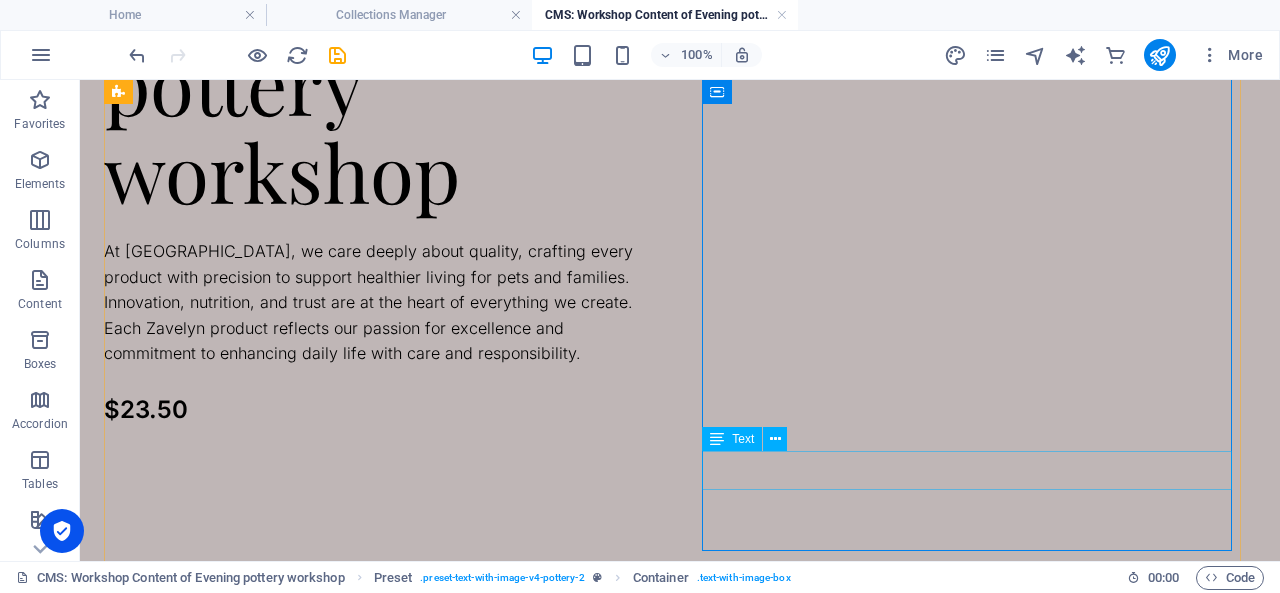 click on "Text" at bounding box center [743, 439] 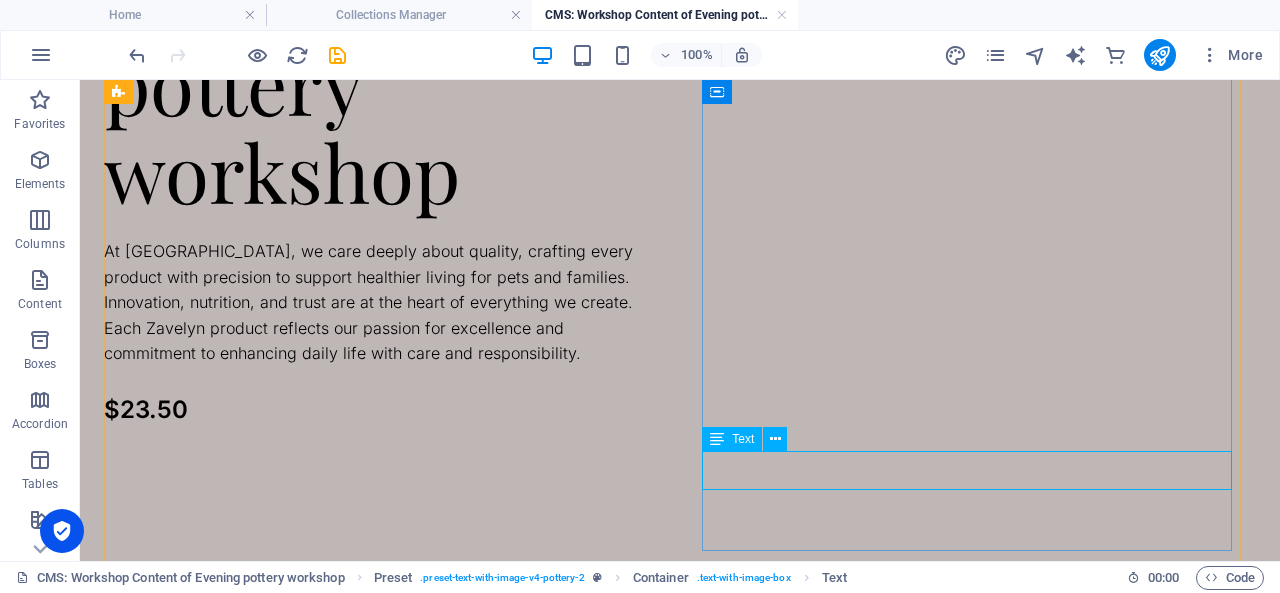 click on "$23.50" at bounding box center [369, 410] 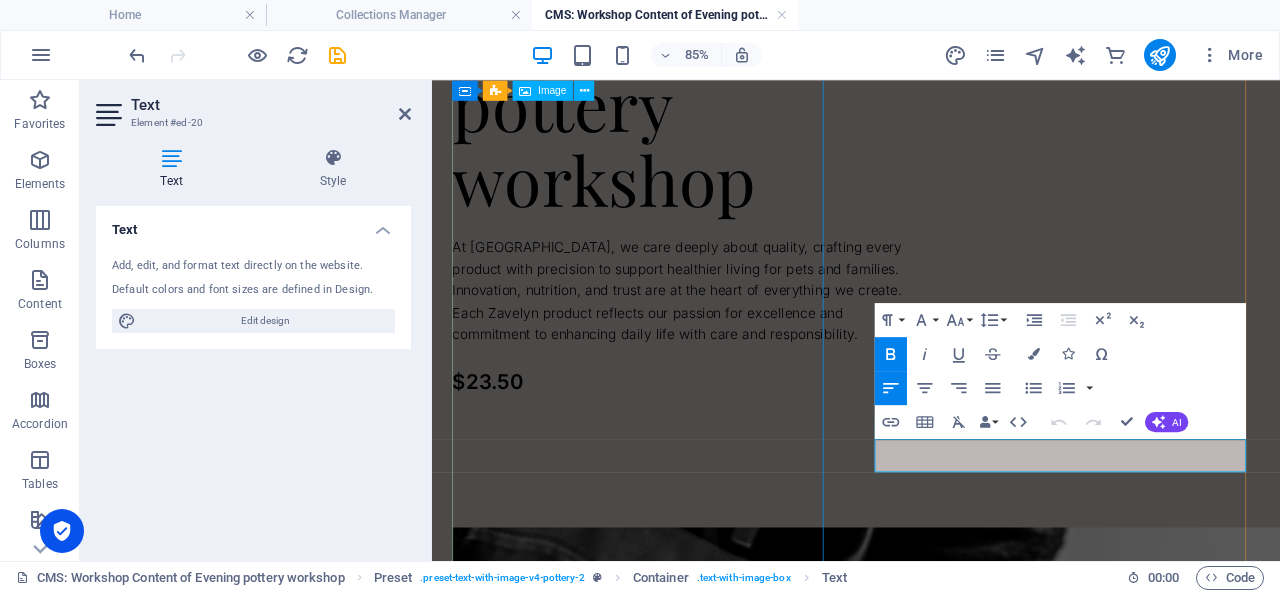 click at bounding box center [931, 946] 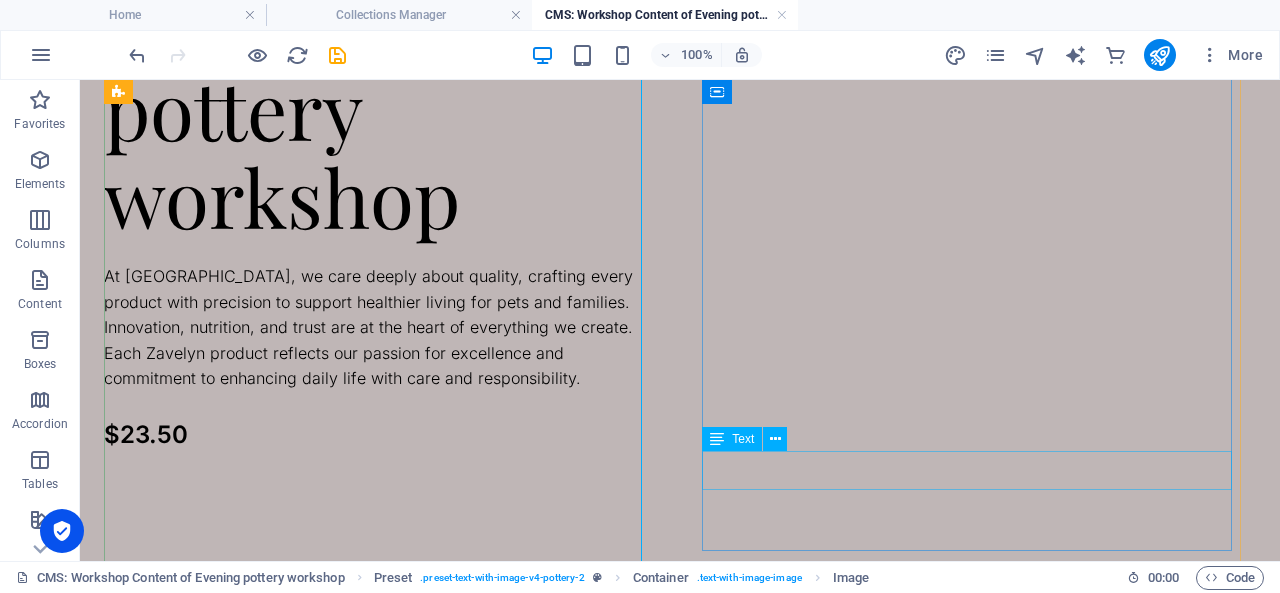 scroll, scrollTop: 209, scrollLeft: 0, axis: vertical 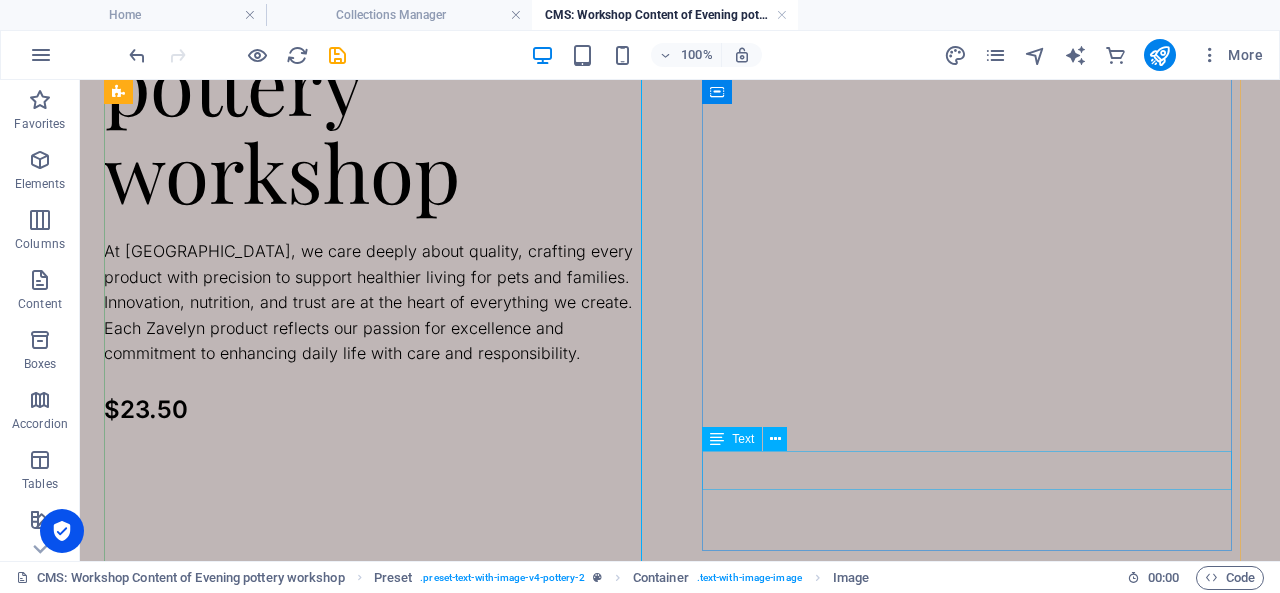 click on "$23.50" at bounding box center (369, 410) 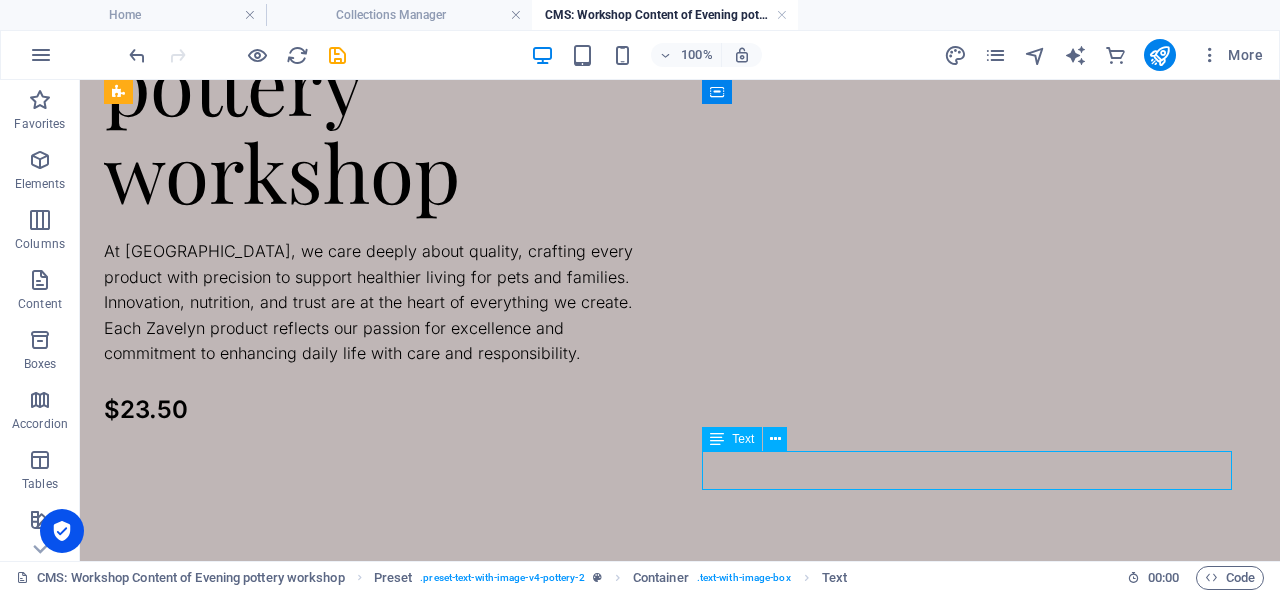 click on "$23.50" at bounding box center (369, 410) 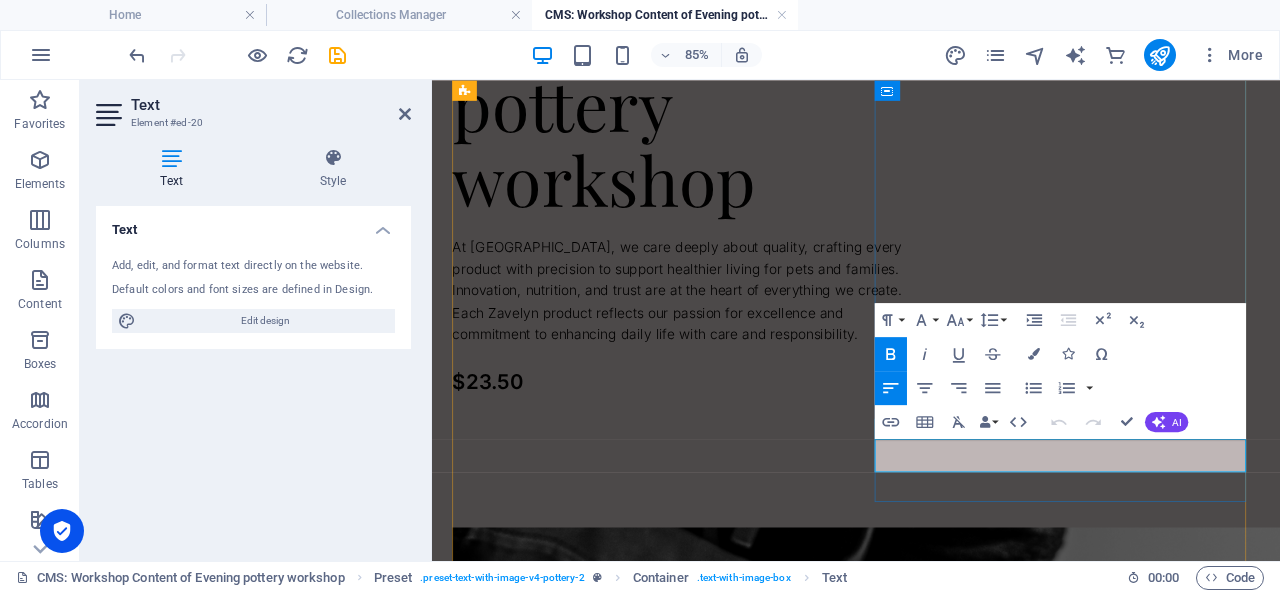 click on "$23.50" at bounding box center [498, 434] 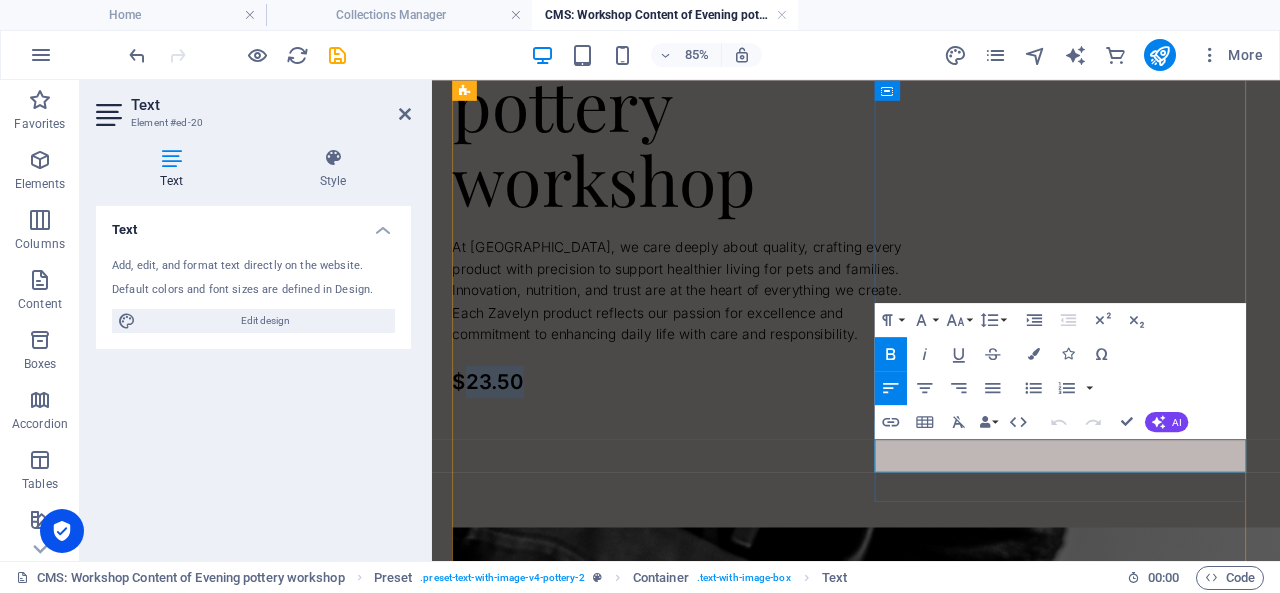 click on "$23.50" at bounding box center [498, 434] 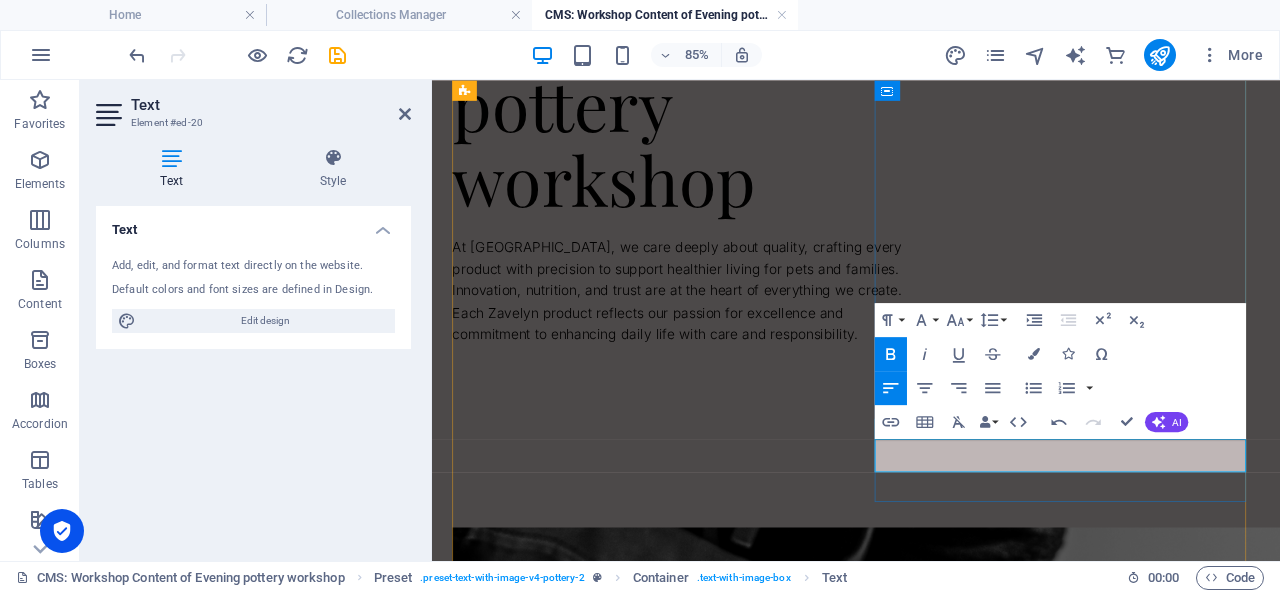 type 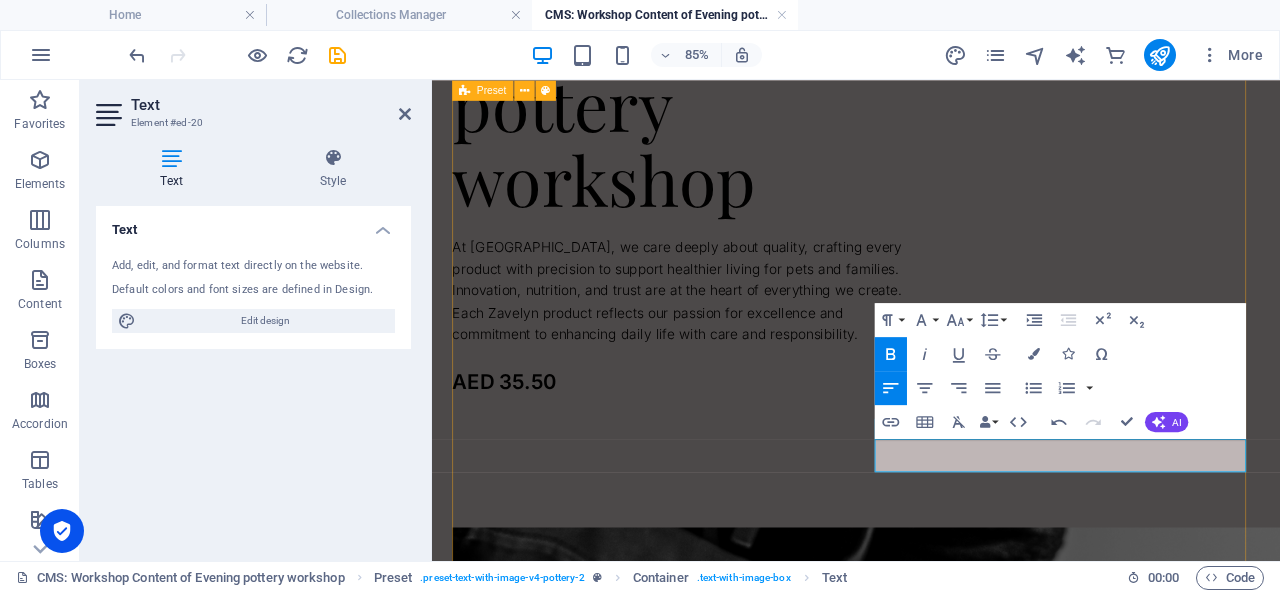 click on "Evening pottery workshop At [GEOGRAPHIC_DATA], we care deeply about quality, crafting every product with precision to support healthier living for pets and families. Innovation, nutrition, and trust are at the heart of everything we create. Each Zavelyn product reflects our passion for excellence and commitment to enhancing daily life with care and responsibility. AED 35.50" at bounding box center [931, 631] 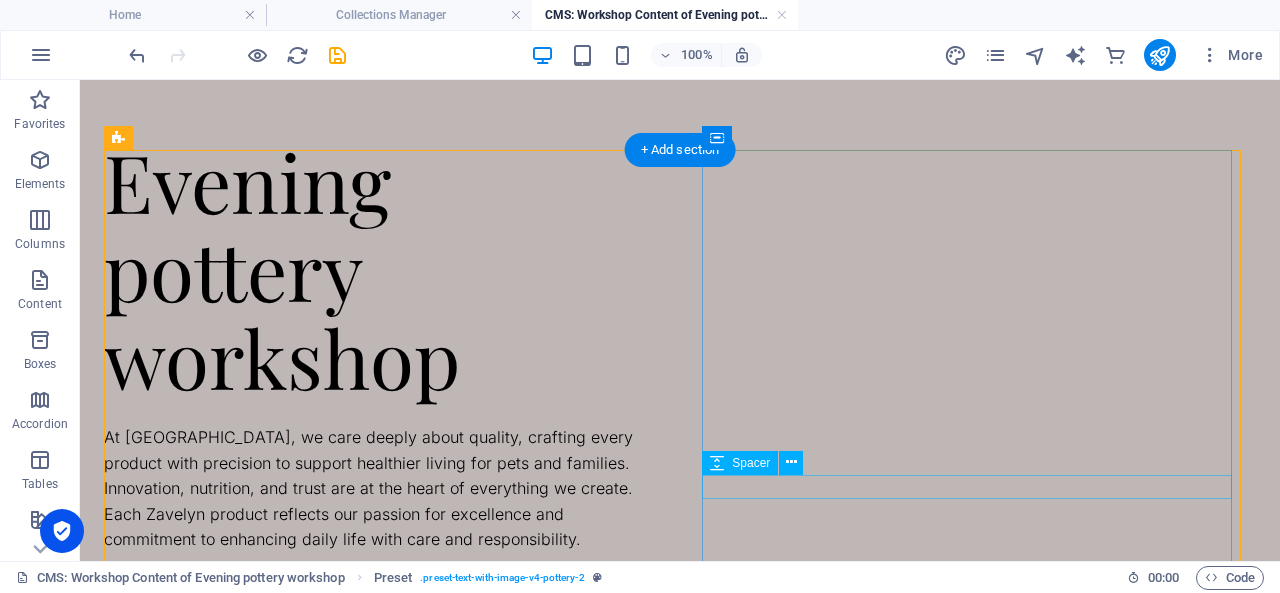 scroll, scrollTop: 10, scrollLeft: 0, axis: vertical 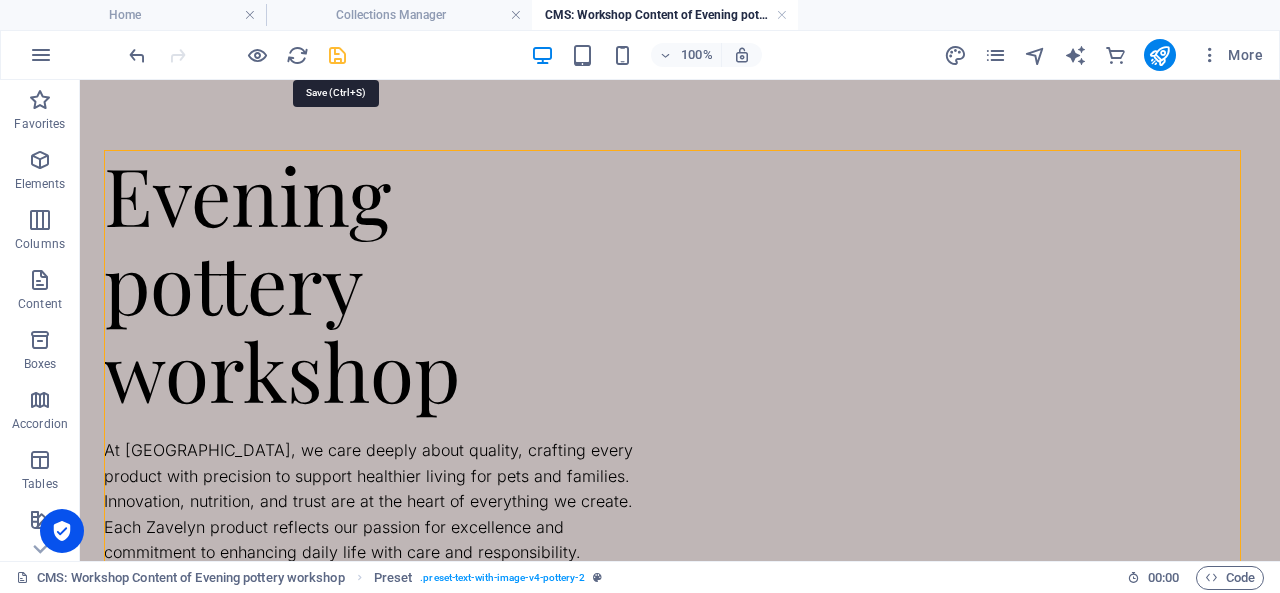 click at bounding box center [337, 55] 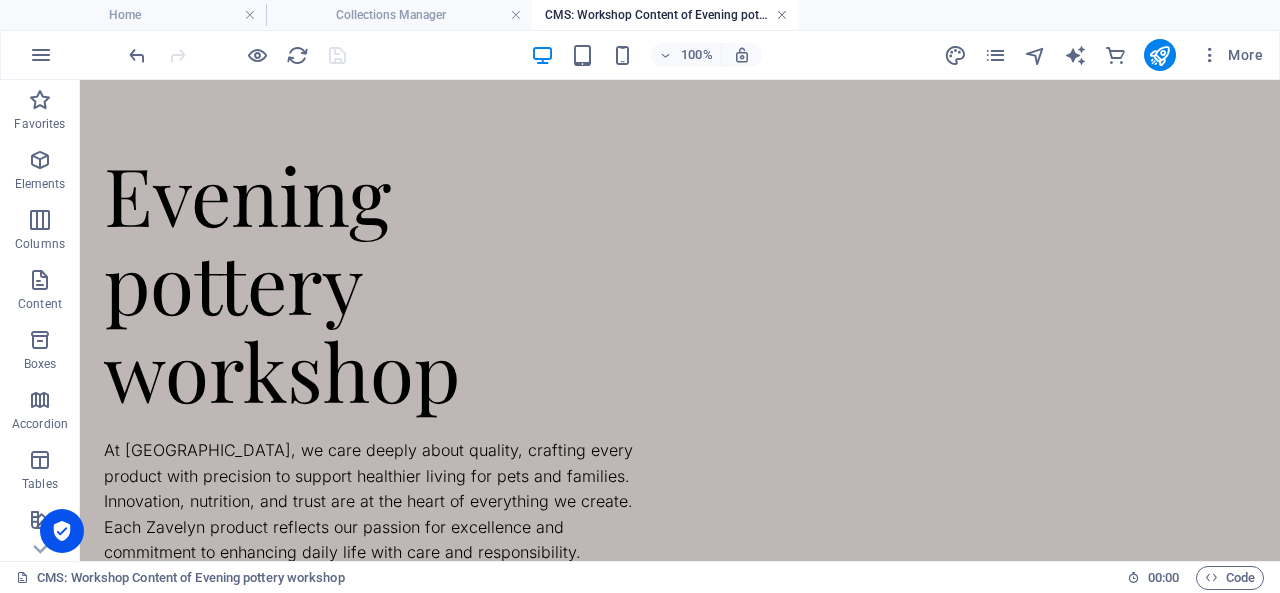 click at bounding box center [782, 15] 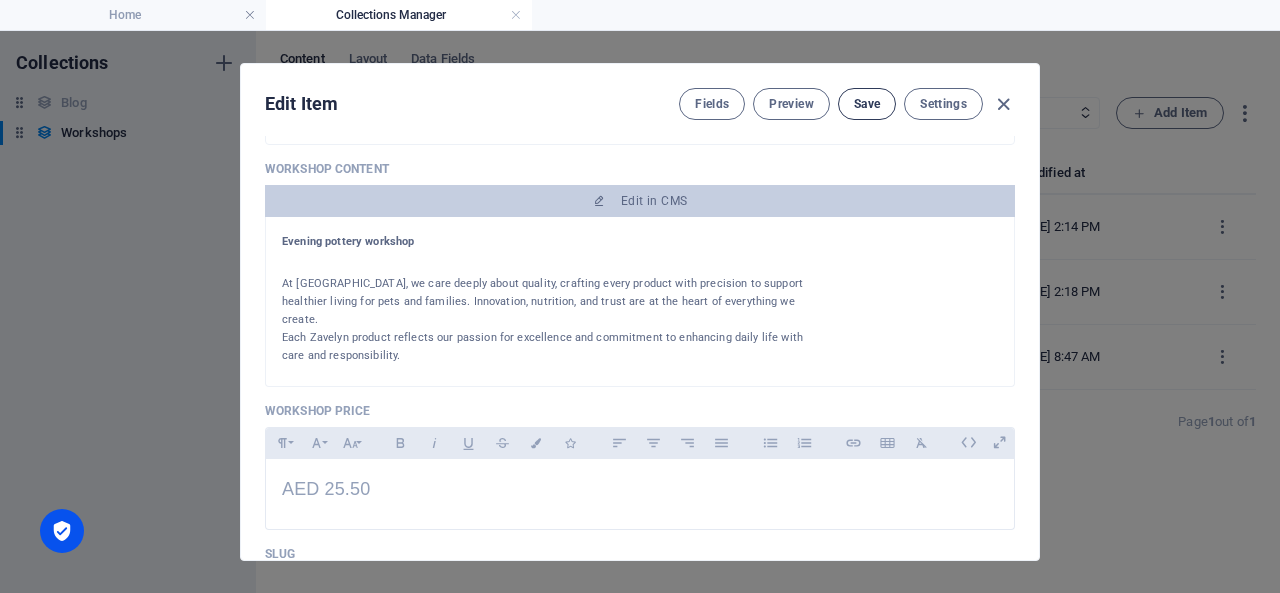 click on "Save" at bounding box center (867, 104) 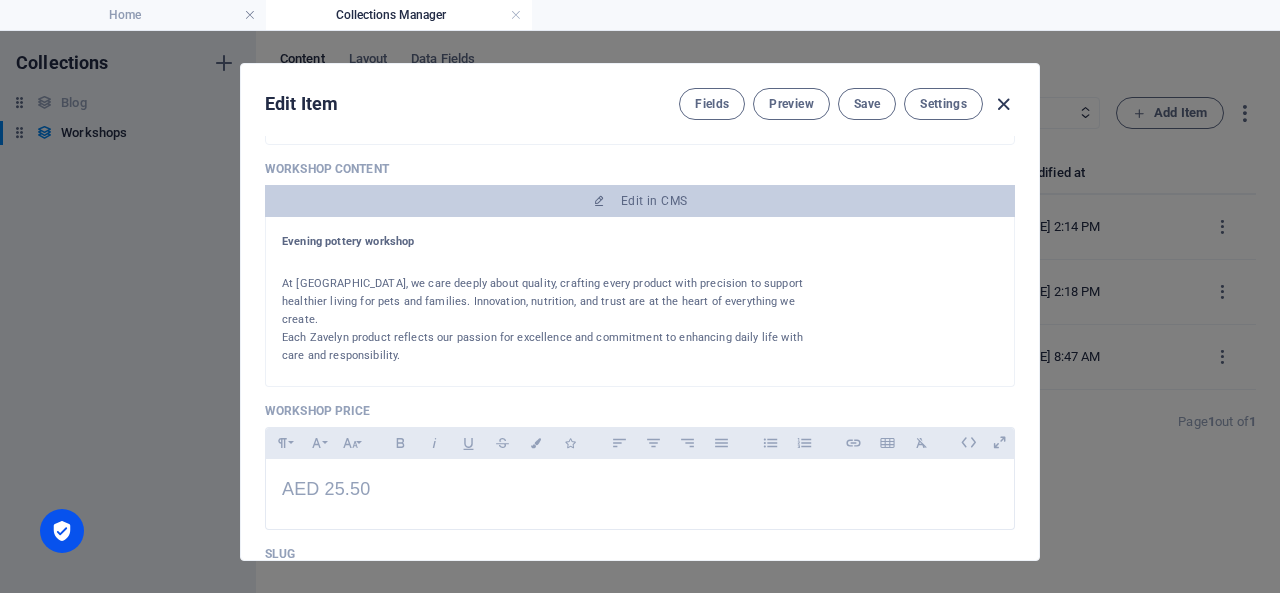 click at bounding box center (1003, 104) 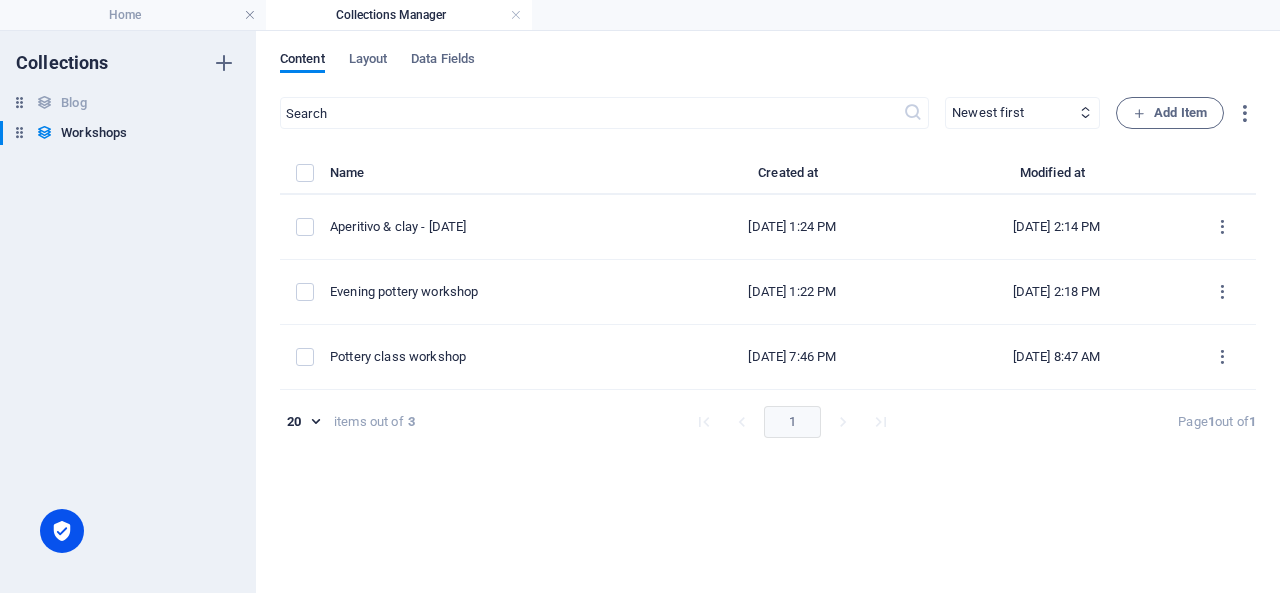 scroll, scrollTop: 291, scrollLeft: 0, axis: vertical 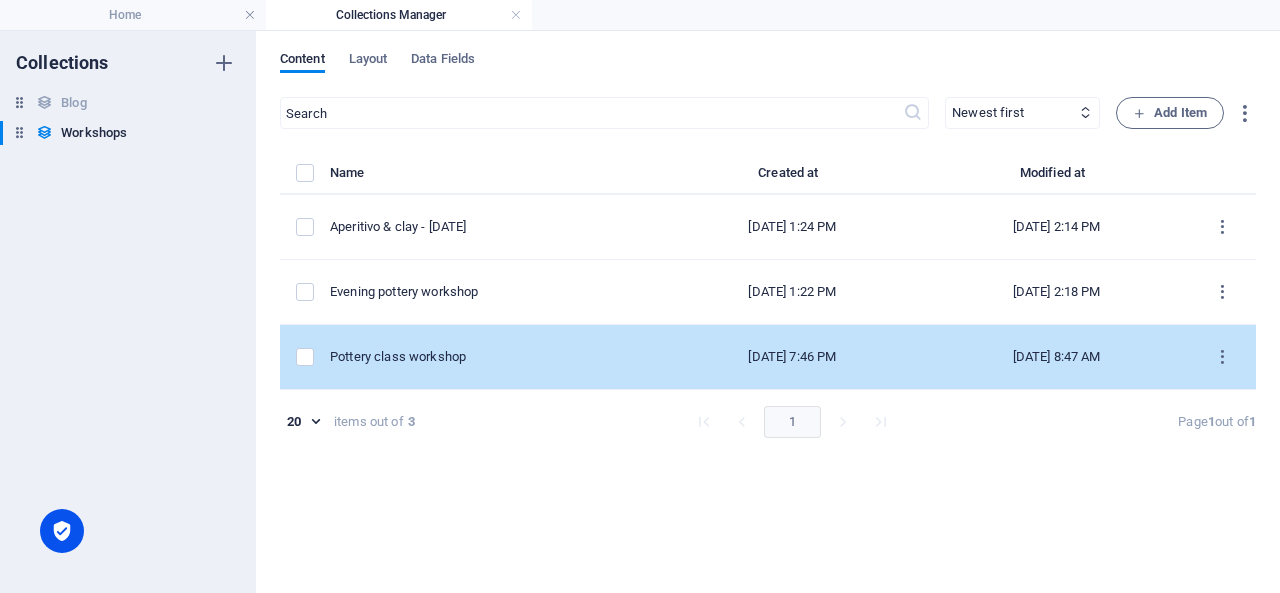 click on "Pottery class workshop" at bounding box center (487, 357) 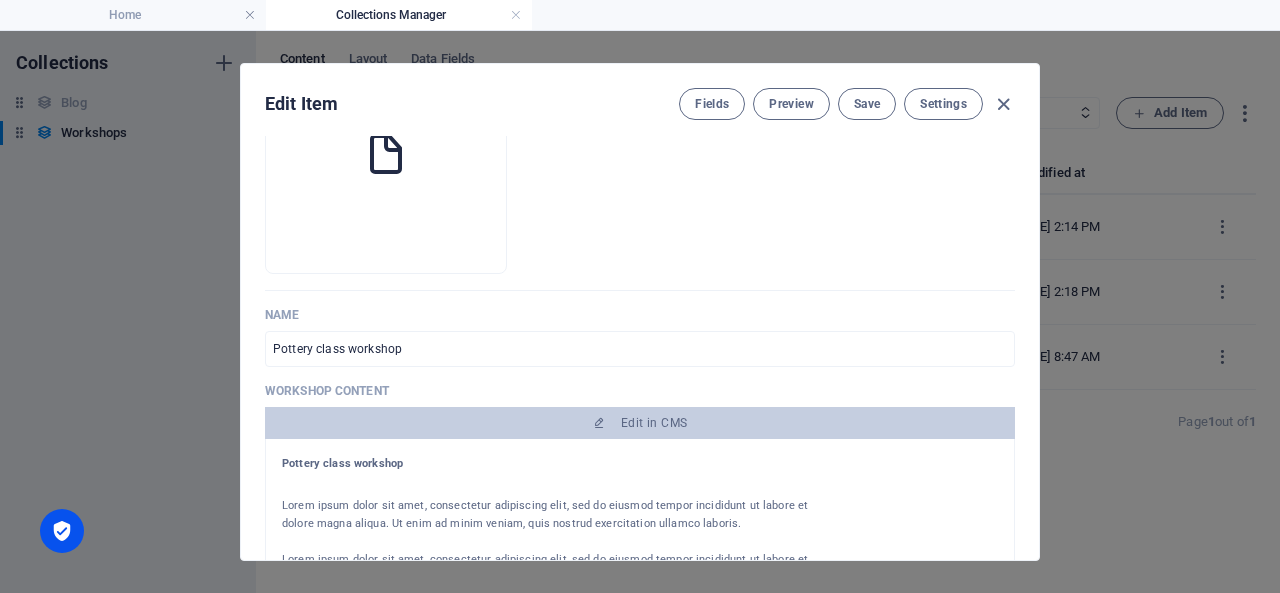 scroll, scrollTop: 150, scrollLeft: 0, axis: vertical 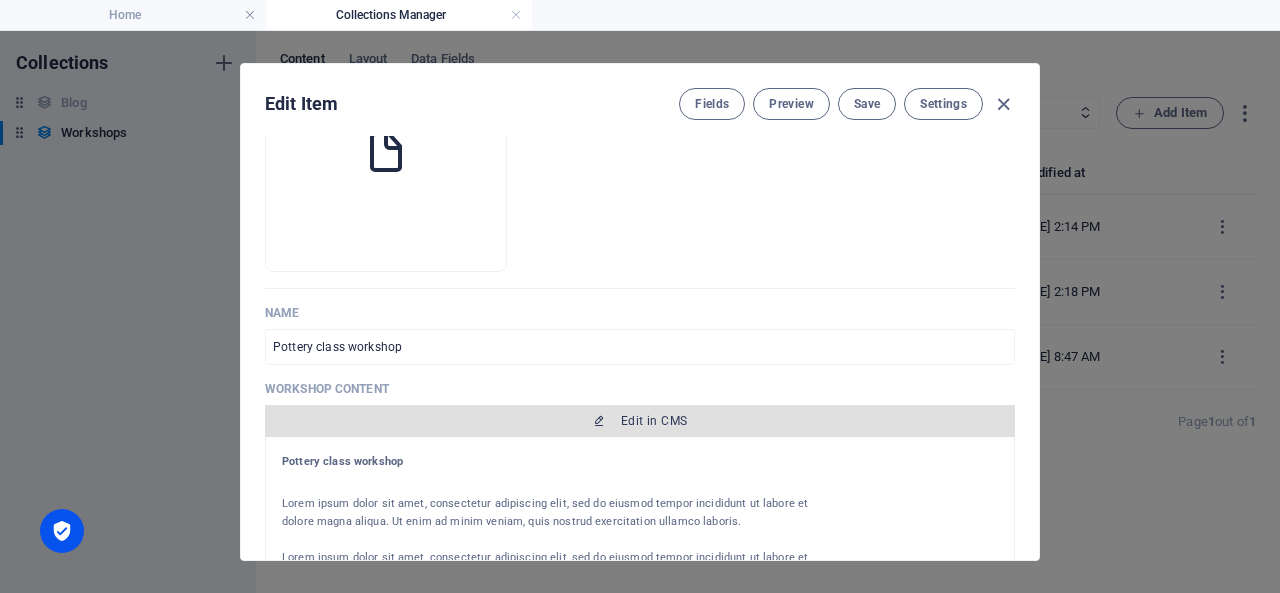 click on "Edit in CMS" at bounding box center [640, 421] 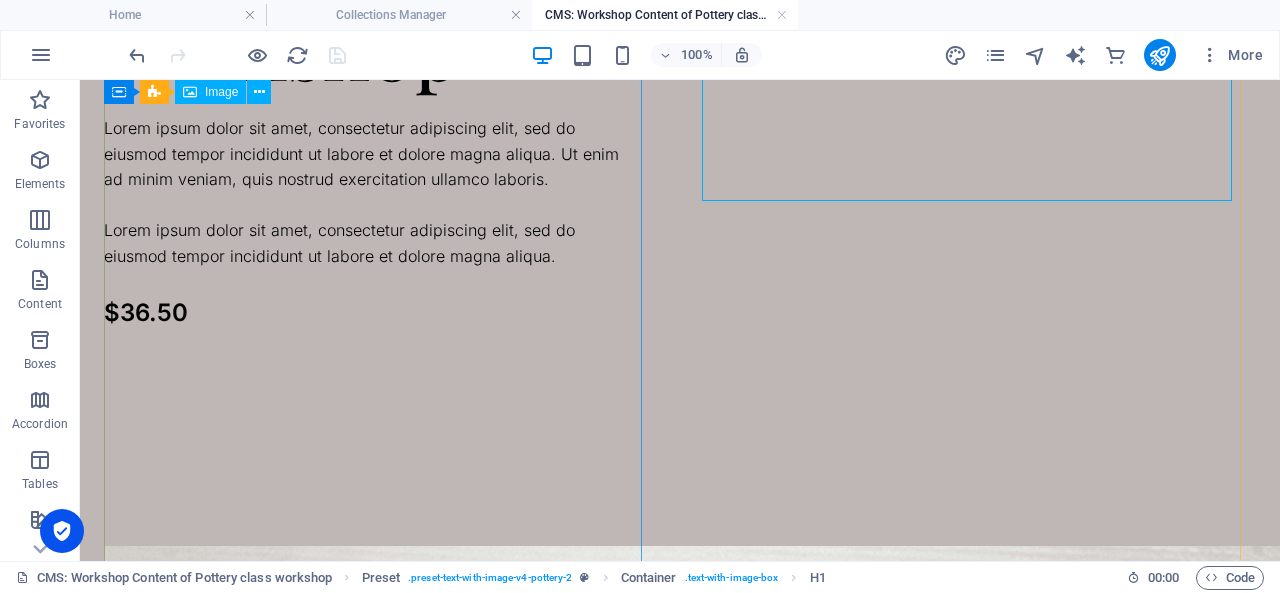 scroll, scrollTop: 246, scrollLeft: 0, axis: vertical 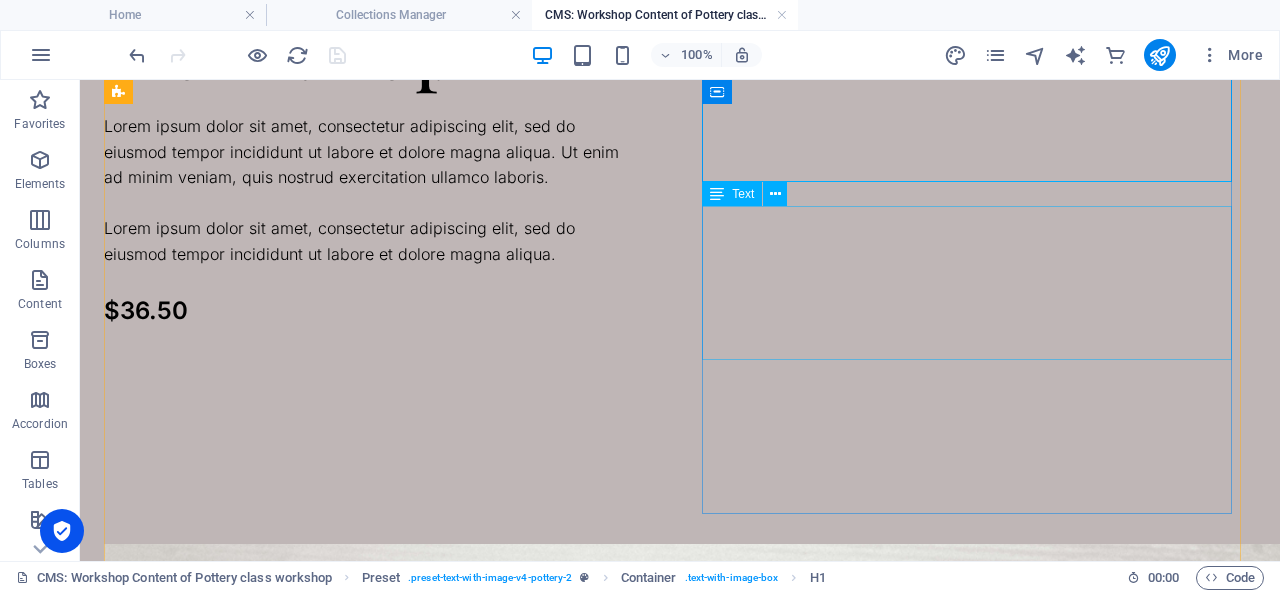 click on "Lorem ipsum dolor sit amet, consectetur adipiscing elit, sed do eiusmod tempor incididunt ut labore et dolore magna aliqua. Ut enim ad minim veniam, quis nostrud exercitation ullamco laboris.
Lorem ipsum dolor sit amet, consectetur adipiscing elit, sed do eiusmod tempor incididunt ut labore et dolore magna aliqua." at bounding box center (369, 191) 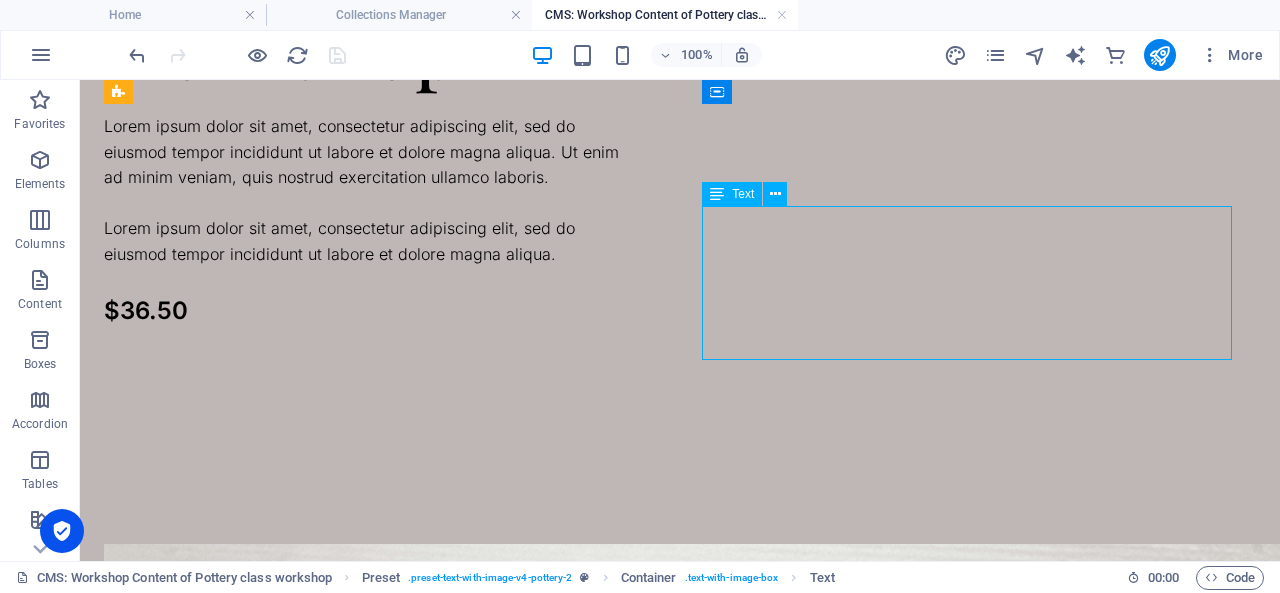 click on "Lorem ipsum dolor sit amet, consectetur adipiscing elit, sed do eiusmod tempor incididunt ut labore et dolore magna aliqua. Ut enim ad minim veniam, quis nostrud exercitation ullamco laboris.
Lorem ipsum dolor sit amet, consectetur adipiscing elit, sed do eiusmod tempor incididunt ut labore et dolore magna aliqua." at bounding box center [369, 191] 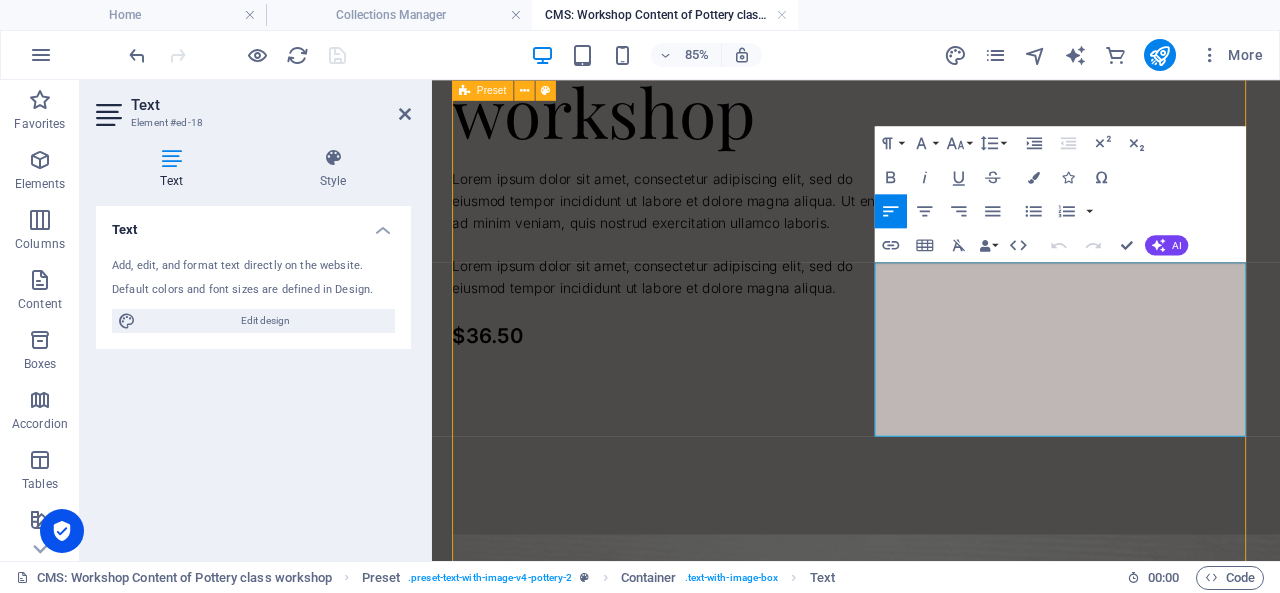 click on "Pottery class workshop Lorem ipsum dolor sit amet, consectetur adipiscing elit, sed do eiusmod tempor incididunt ut labore et dolore magna aliqua. Ut enim ad minim veniam, quis nostrud exercitation ullamco laboris.
Lorem ipsum dolor sit amet, consectetur adipiscing elit, sed do eiusmod tempor incididunt ut labore et dolore magna aliqua. $36.50" at bounding box center [931, 639] 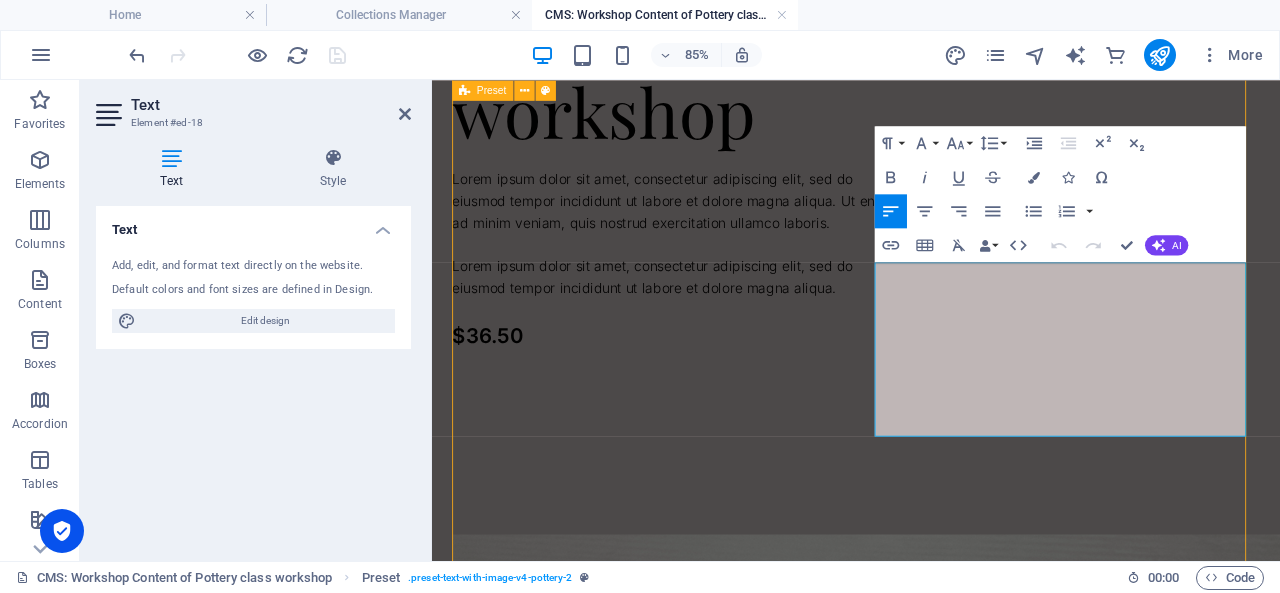 scroll, scrollTop: 158, scrollLeft: 0, axis: vertical 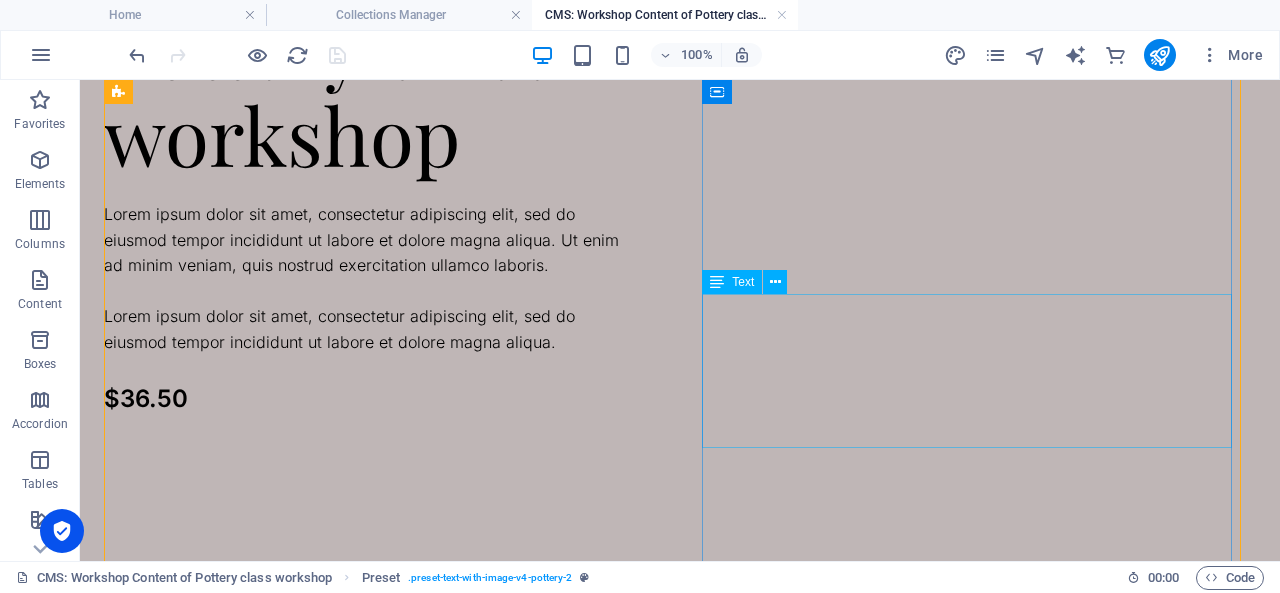click on "Lorem ipsum dolor sit amet, consectetur adipiscing elit, sed do eiusmod tempor incididunt ut labore et dolore magna aliqua. Ut enim ad minim veniam, quis nostrud exercitation ullamco laboris.
Lorem ipsum dolor sit amet, consectetur adipiscing elit, sed do eiusmod tempor incididunt ut labore et dolore magna aliqua." at bounding box center (369, 279) 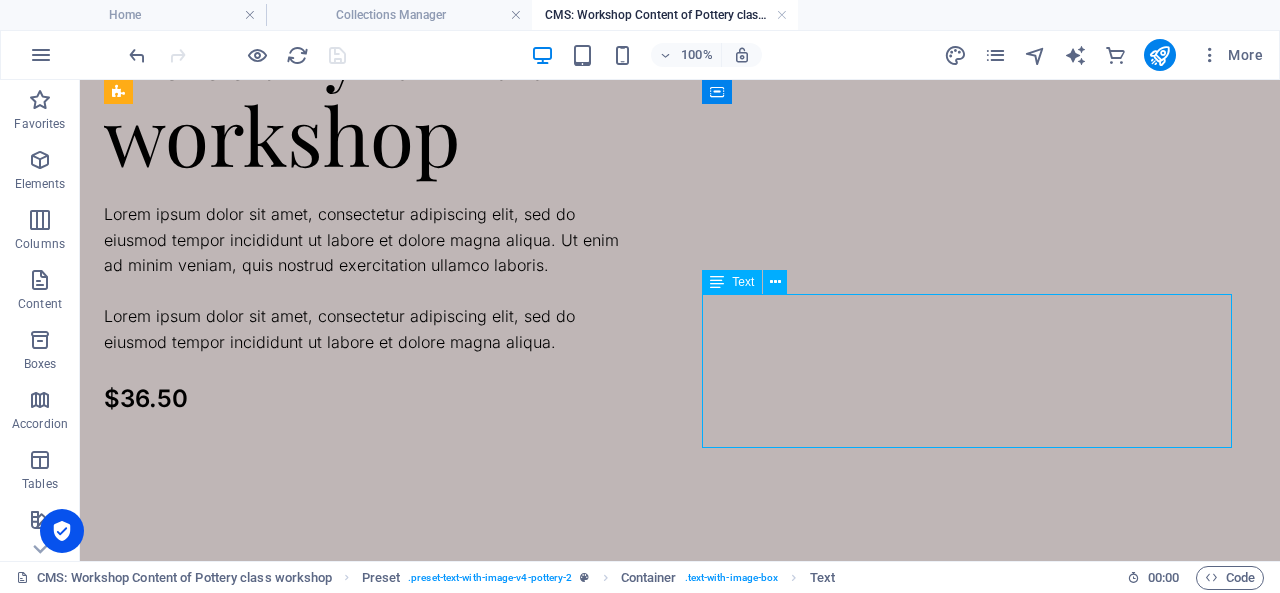 click on "Lorem ipsum dolor sit amet, consectetur adipiscing elit, sed do eiusmod tempor incididunt ut labore et dolore magna aliqua. Ut enim ad minim veniam, quis nostrud exercitation ullamco laboris.
Lorem ipsum dolor sit amet, consectetur adipiscing elit, sed do eiusmod tempor incididunt ut labore et dolore magna aliqua." at bounding box center (369, 279) 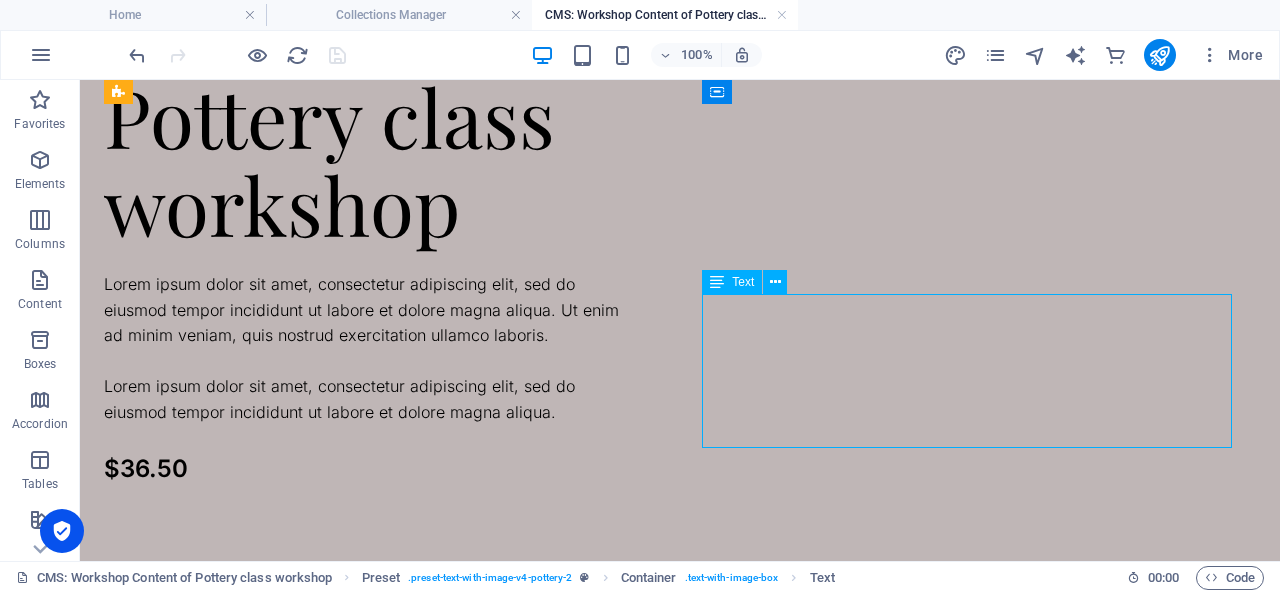 drag, startPoint x: 908, startPoint y: 353, endPoint x: 639, endPoint y: 401, distance: 273.24896 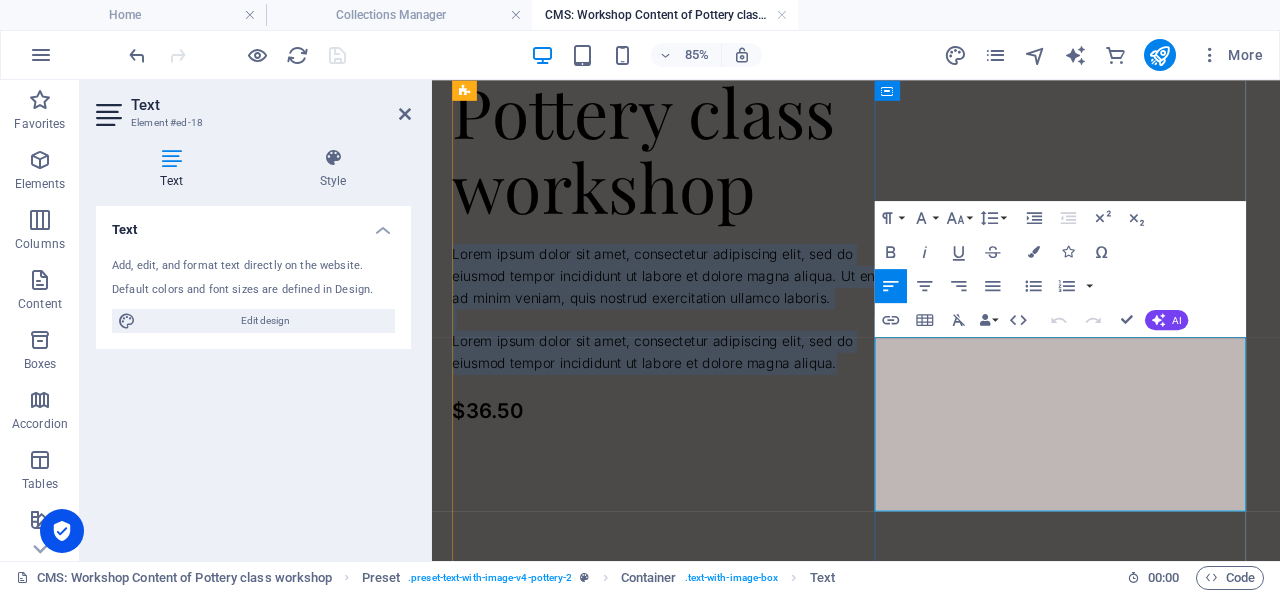 drag, startPoint x: 953, startPoint y: 394, endPoint x: 1079, endPoint y: 575, distance: 220.53798 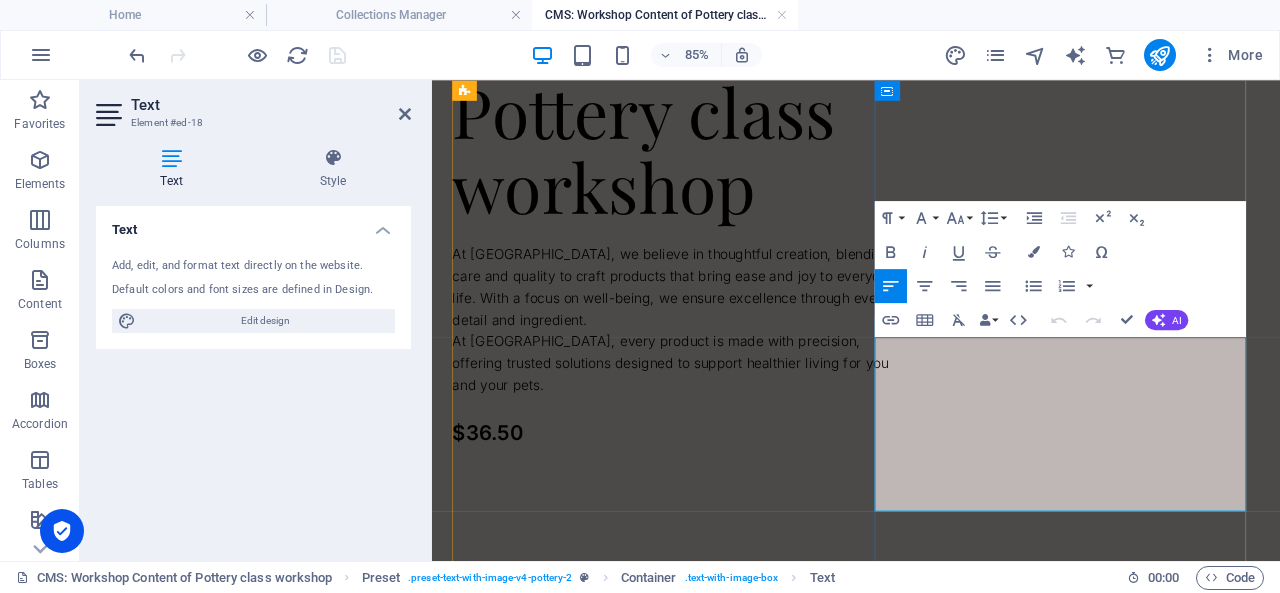 scroll, scrollTop: 101, scrollLeft: 0, axis: vertical 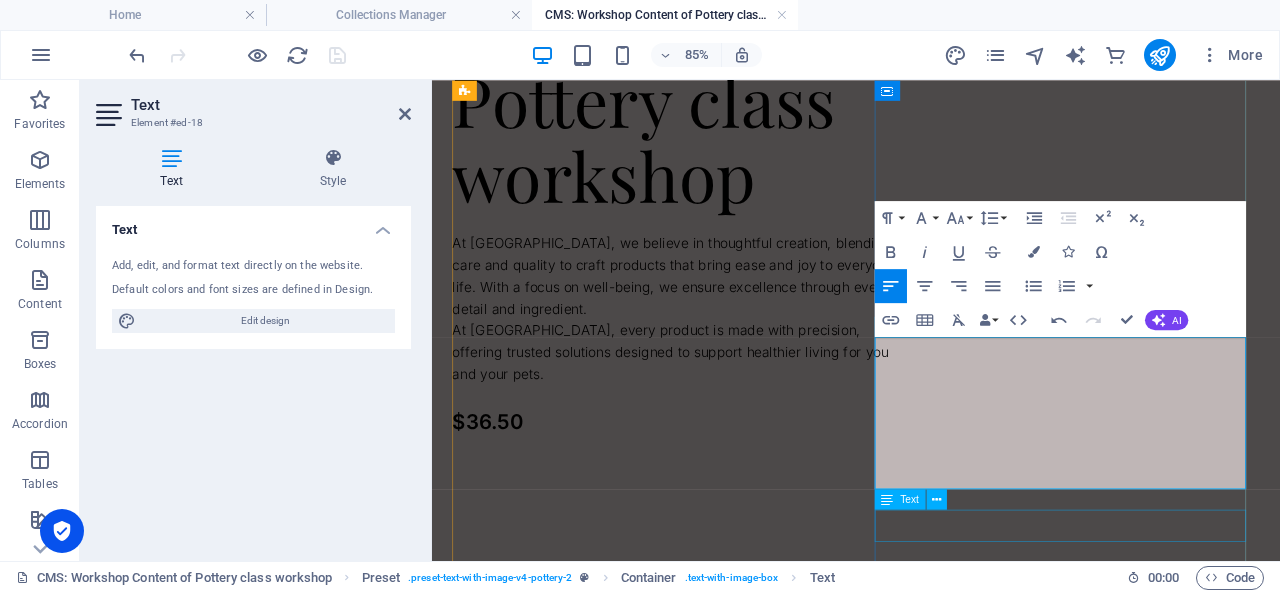 click on "$36.50" at bounding box center [721, 481] 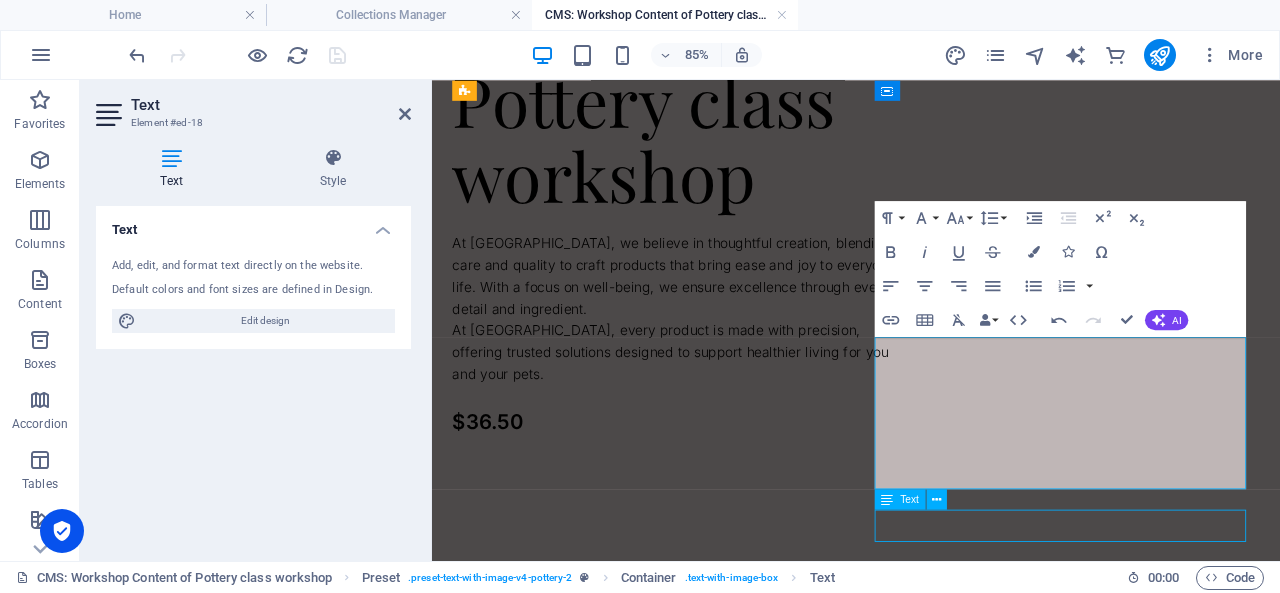 scroll, scrollTop: 158, scrollLeft: 0, axis: vertical 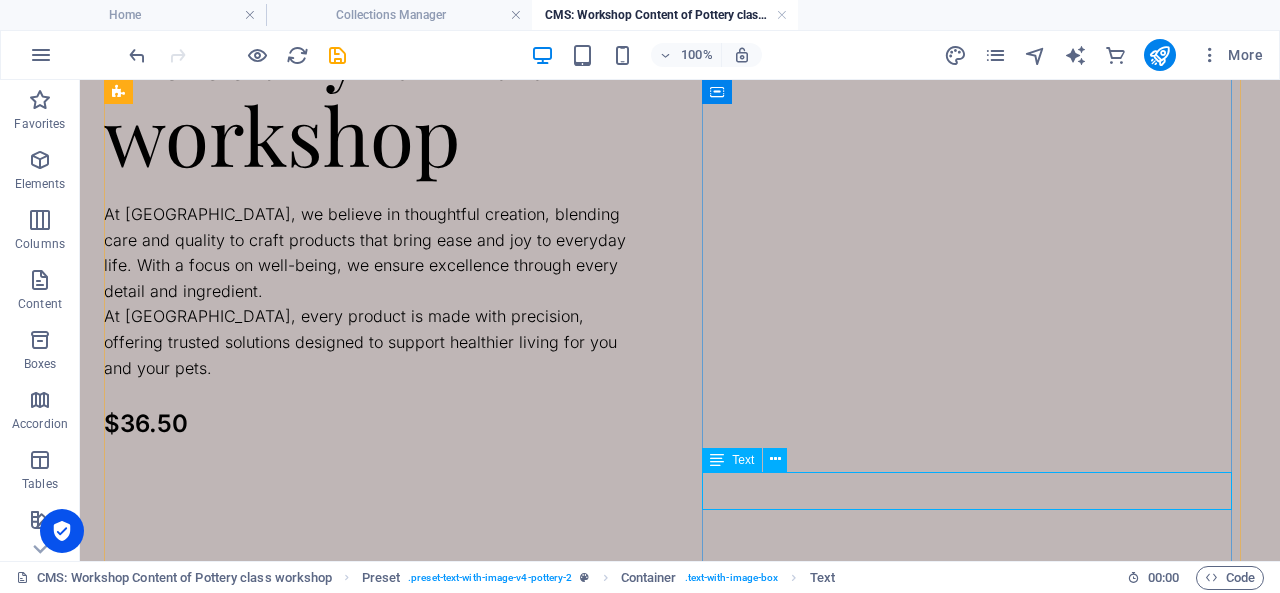 click on "$36.50" at bounding box center (369, 424) 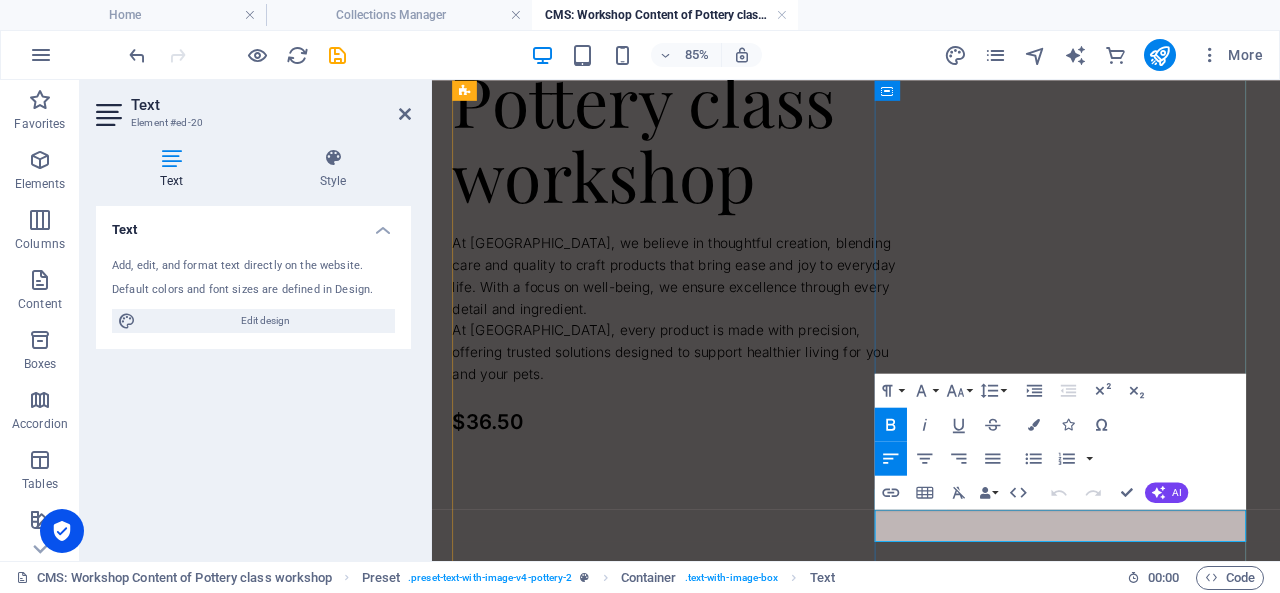 click on "$36.50" at bounding box center (498, 480) 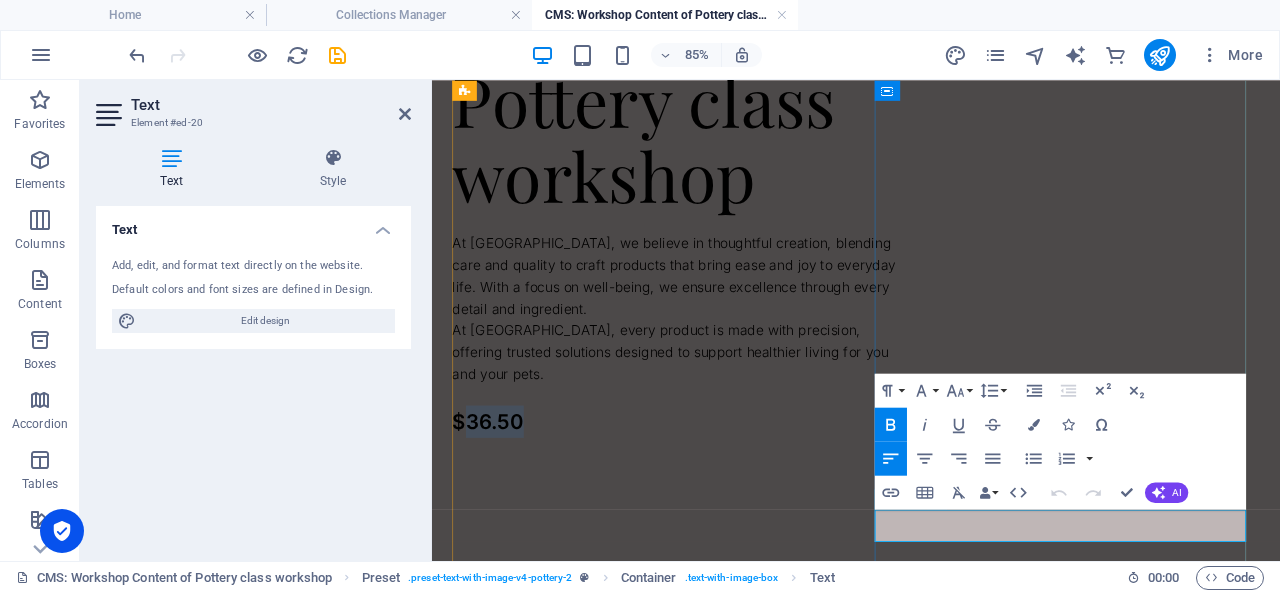 click on "$36.50" at bounding box center (498, 480) 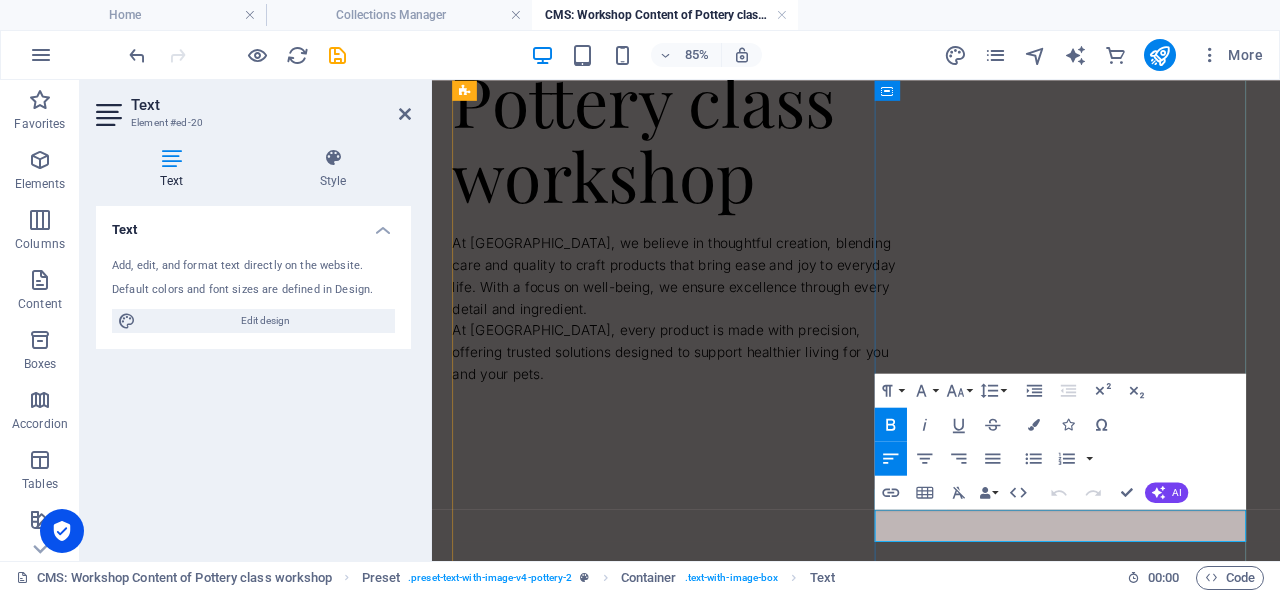 type 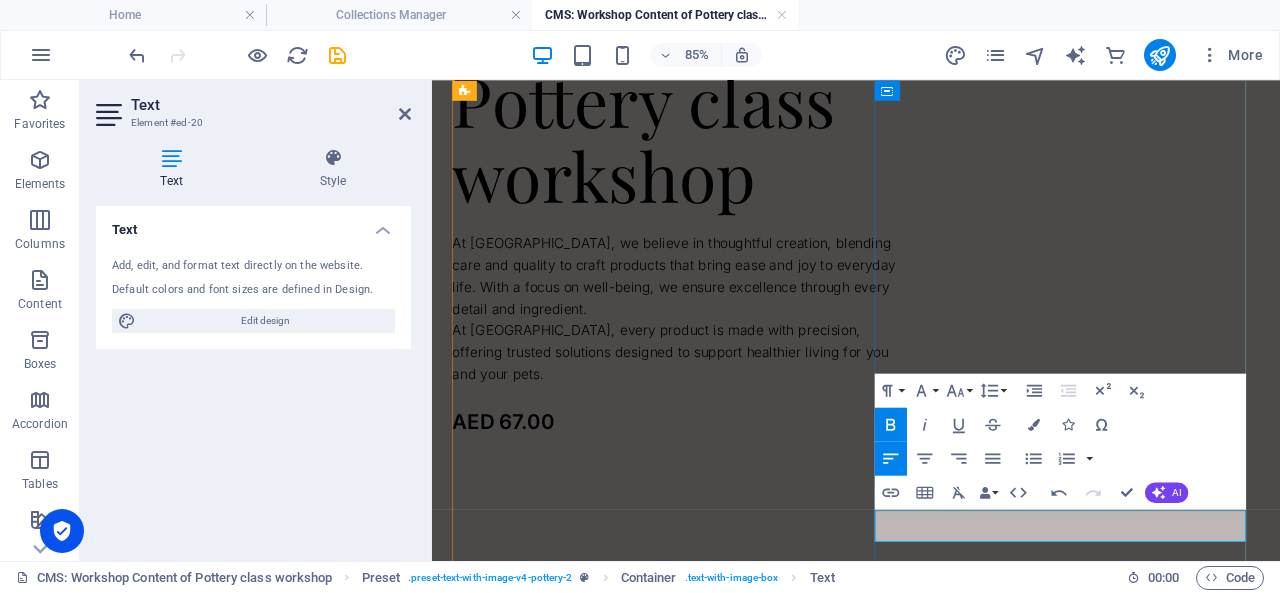 scroll, scrollTop: 82, scrollLeft: 0, axis: vertical 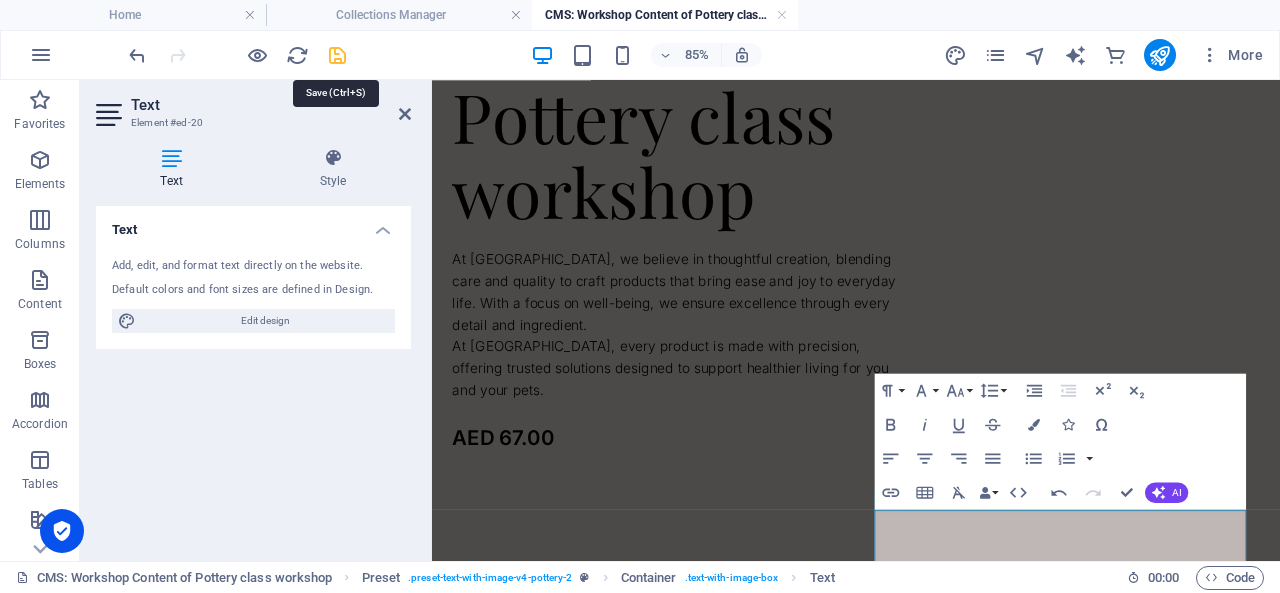 click at bounding box center [337, 55] 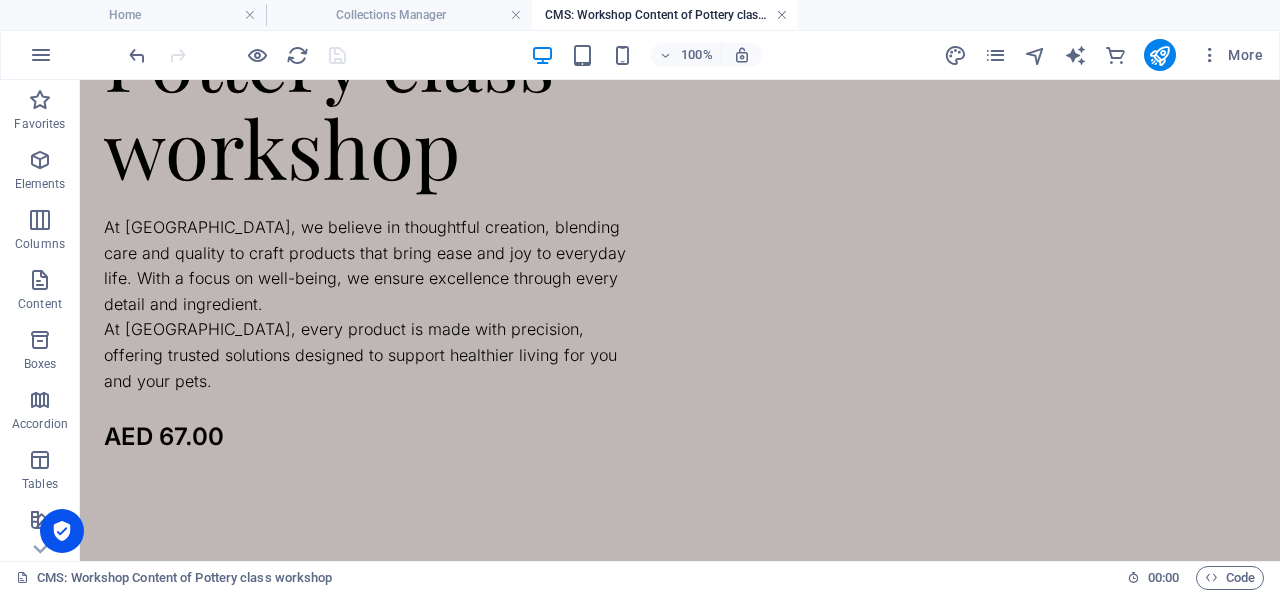 click at bounding box center [782, 15] 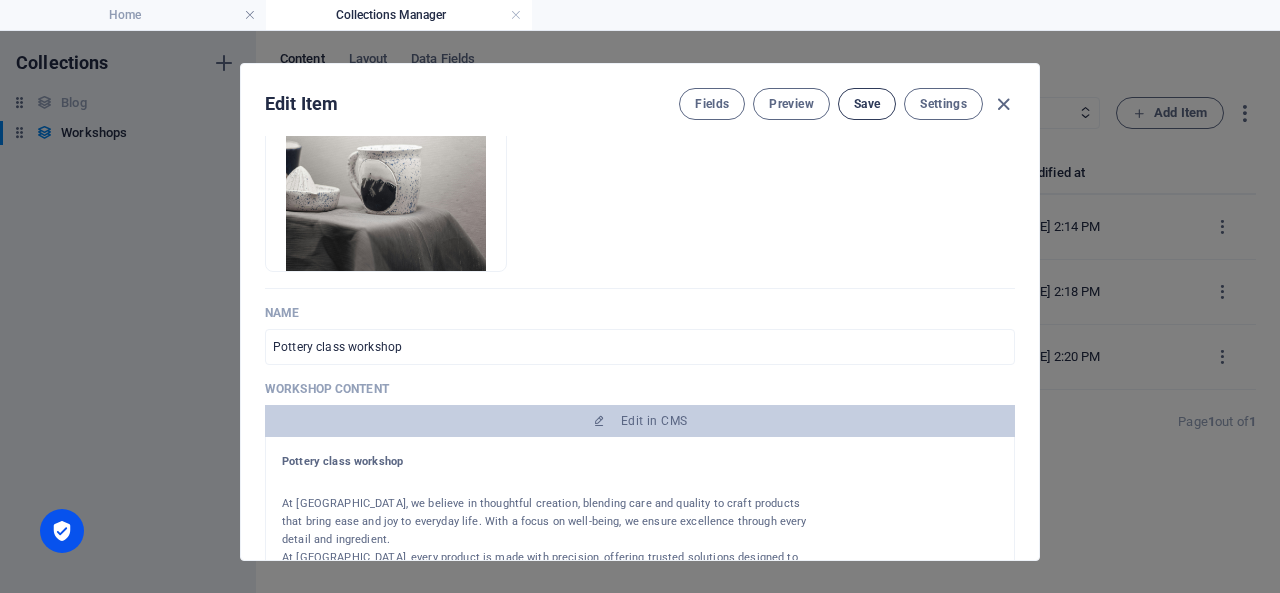 click on "Save" at bounding box center [867, 104] 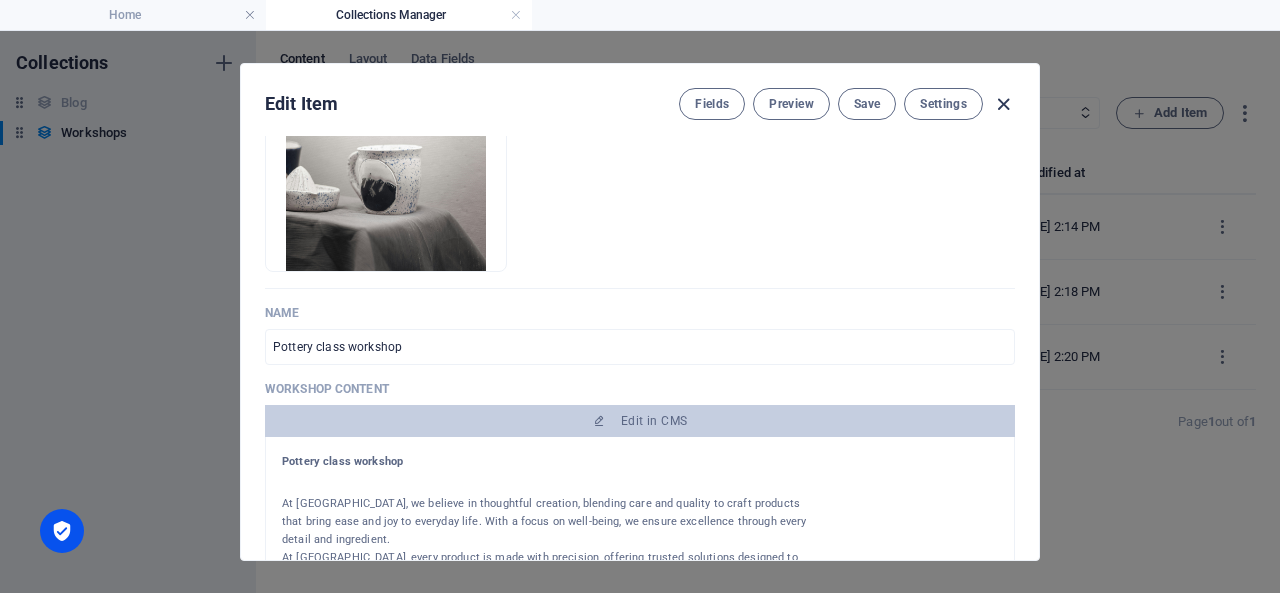 click at bounding box center (1003, 104) 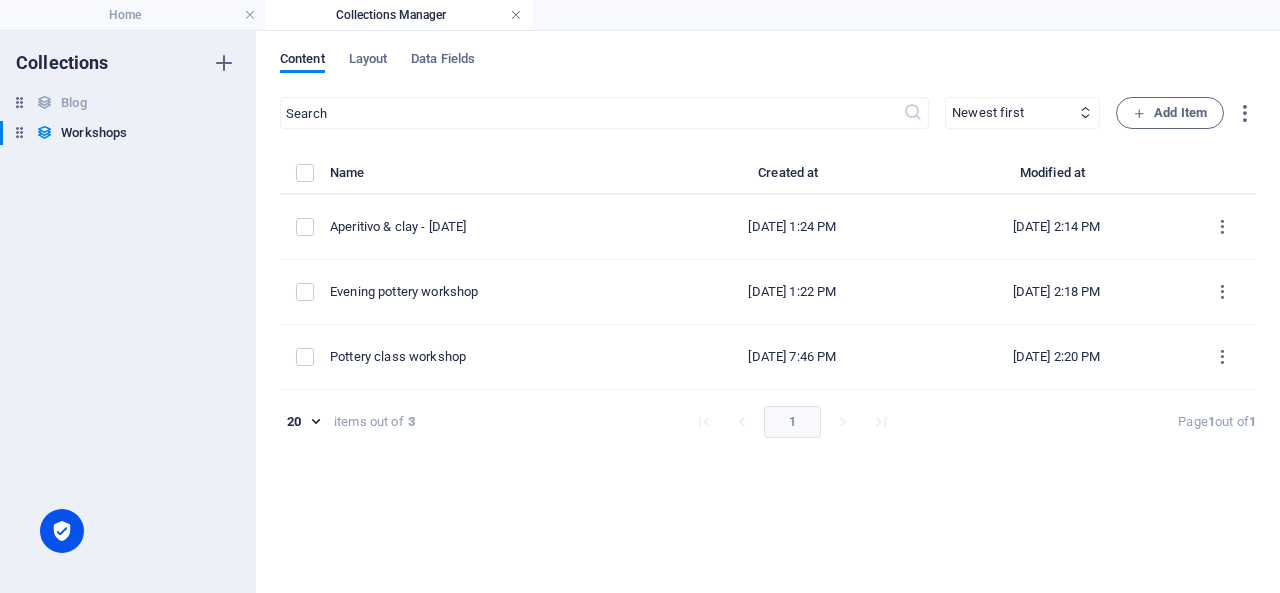 click at bounding box center (516, 15) 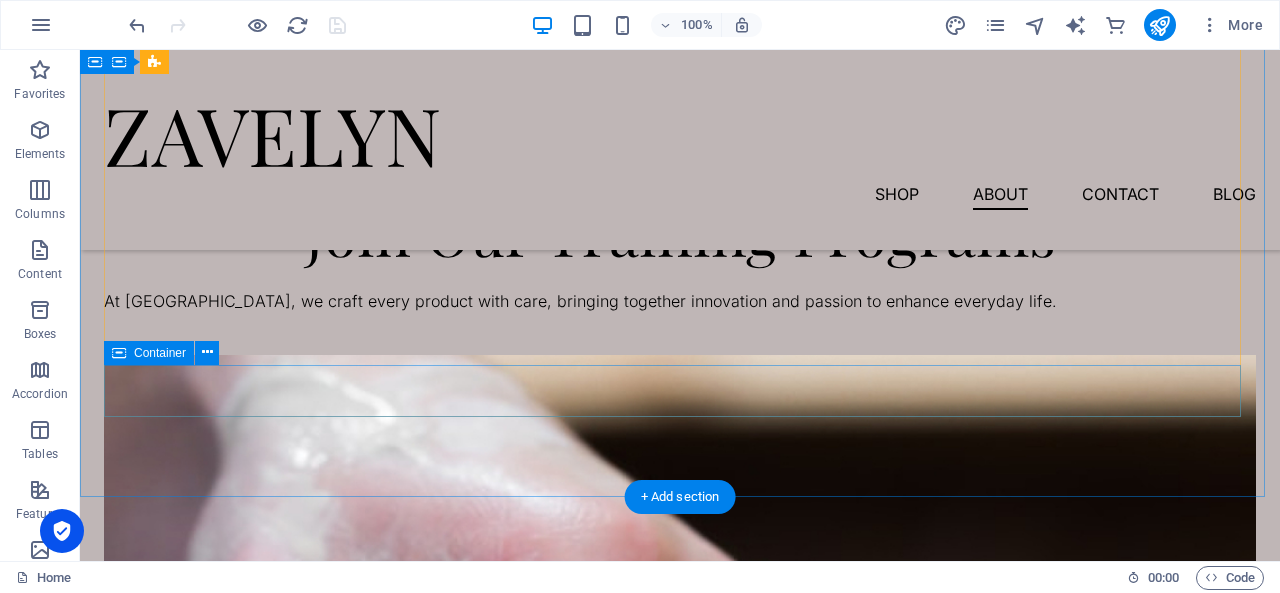 scroll, scrollTop: 3048, scrollLeft: 0, axis: vertical 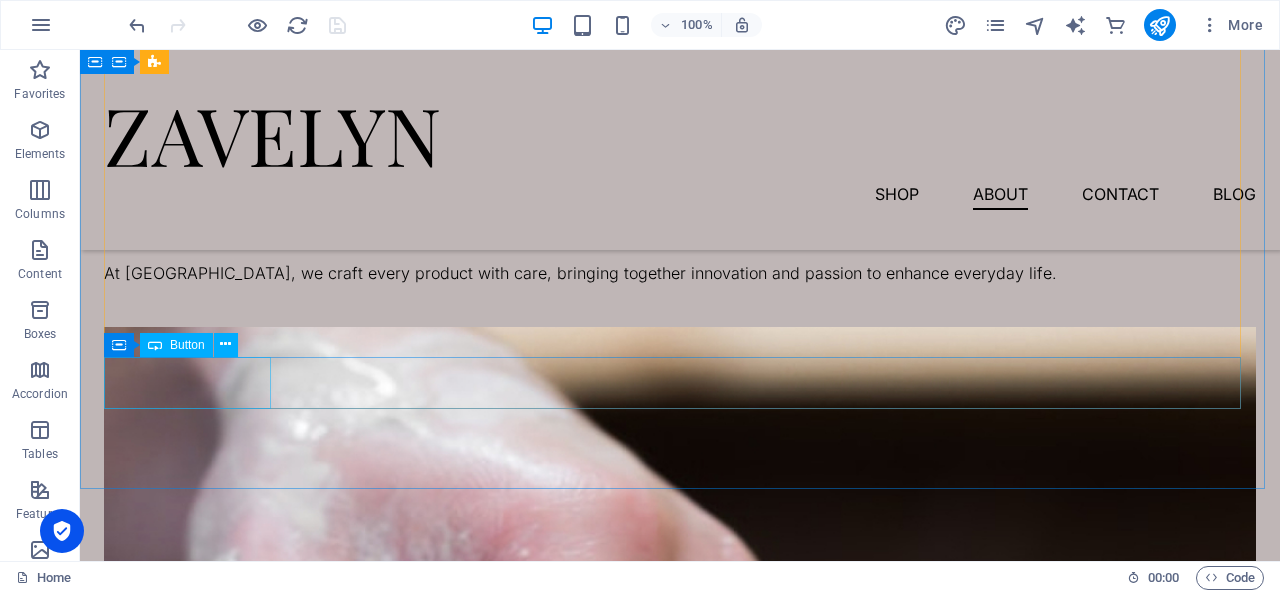 click on "Button" at bounding box center (187, 345) 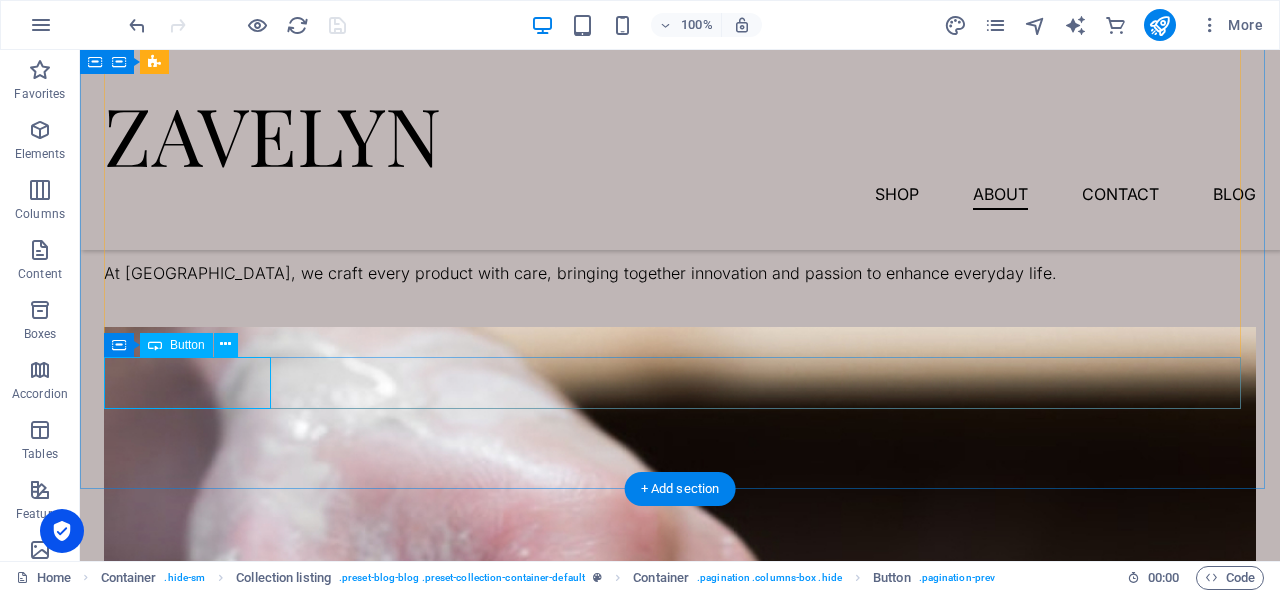 click on "Vorherige" at bounding box center [680, 4732] 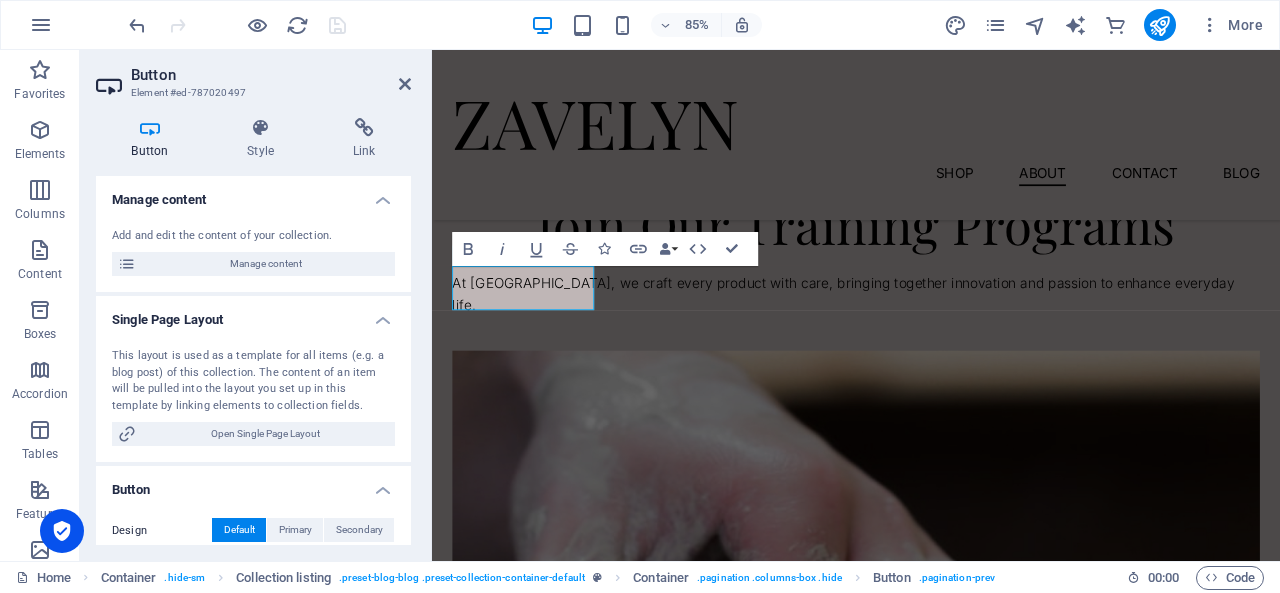 scroll, scrollTop: 3099, scrollLeft: 0, axis: vertical 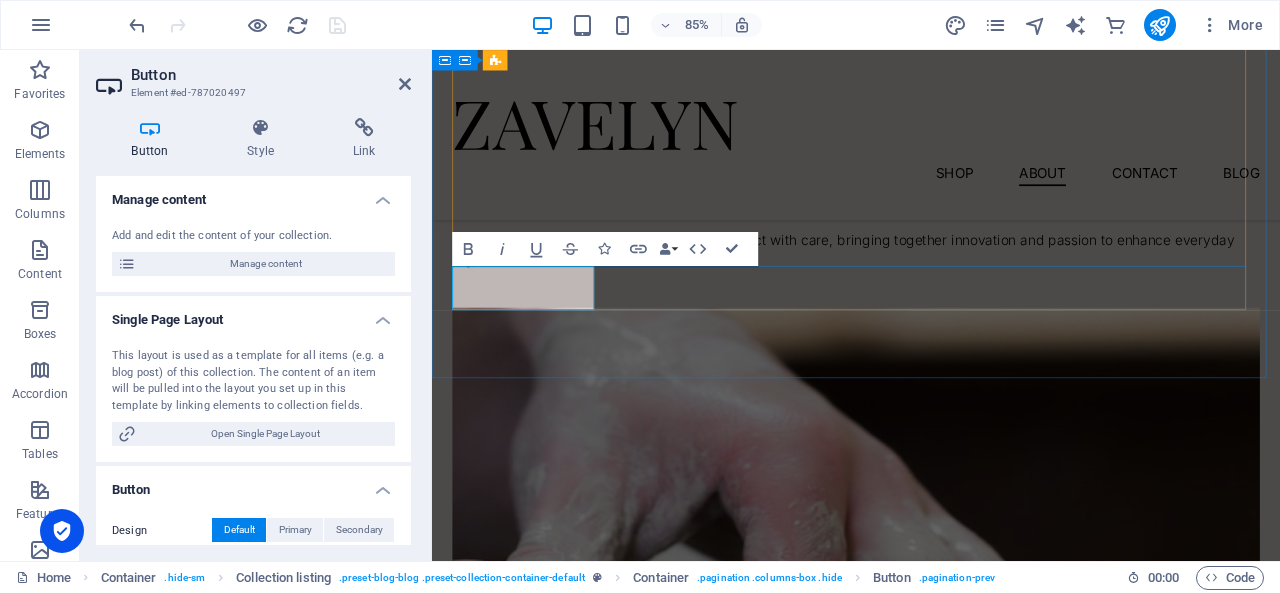 click on "Vorherige" at bounding box center [532, 4040] 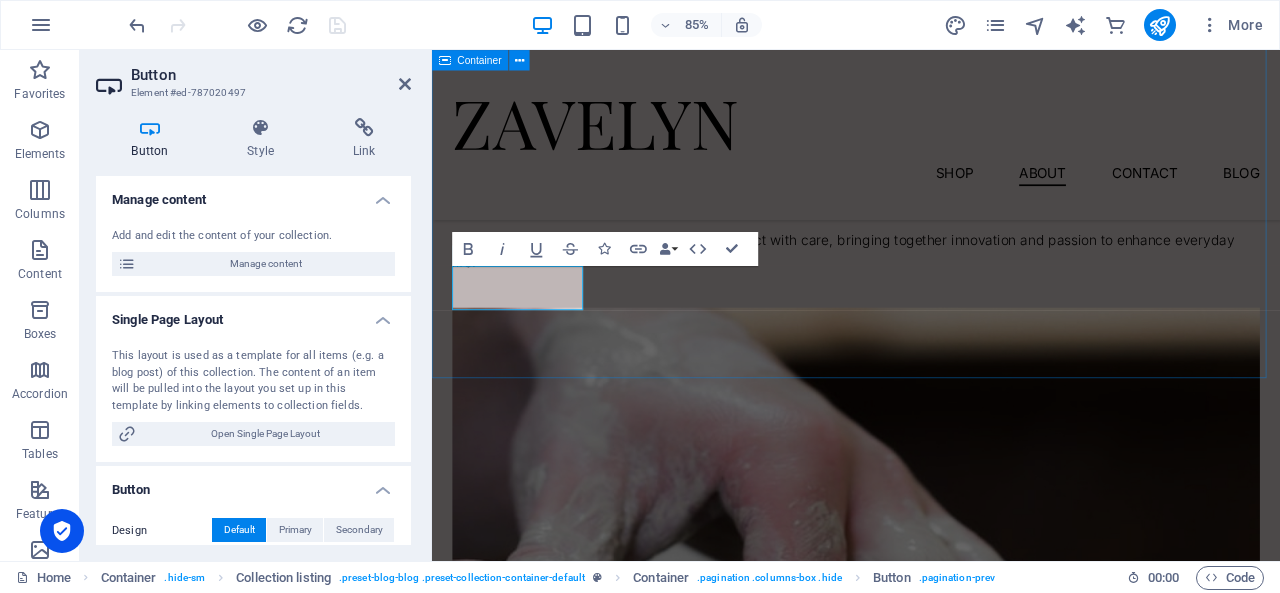 click on "Join Our Training Programs At [GEOGRAPHIC_DATA], we craft every product with care, bringing together innovation and passion to enhance everyday life. Aperitivo & clay - [DATE] $64.50 Evening pottery workshop $23.50 Pottery class workshop $36.50  Previous Nächste" at bounding box center [931, 2144] 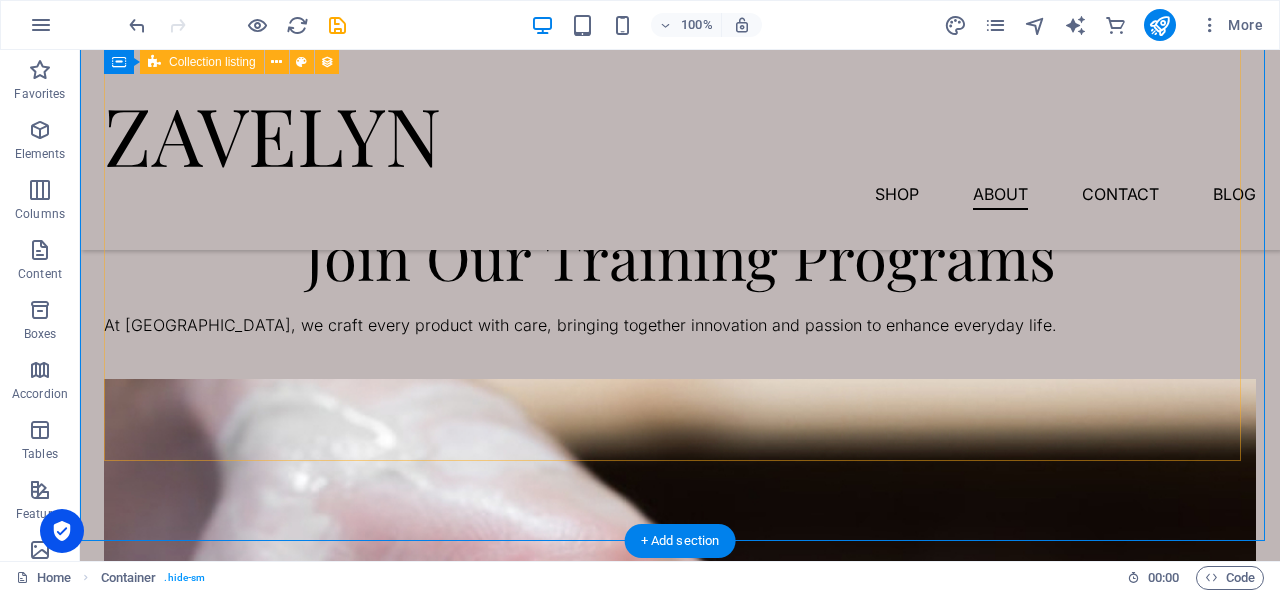 scroll, scrollTop: 2972, scrollLeft: 0, axis: vertical 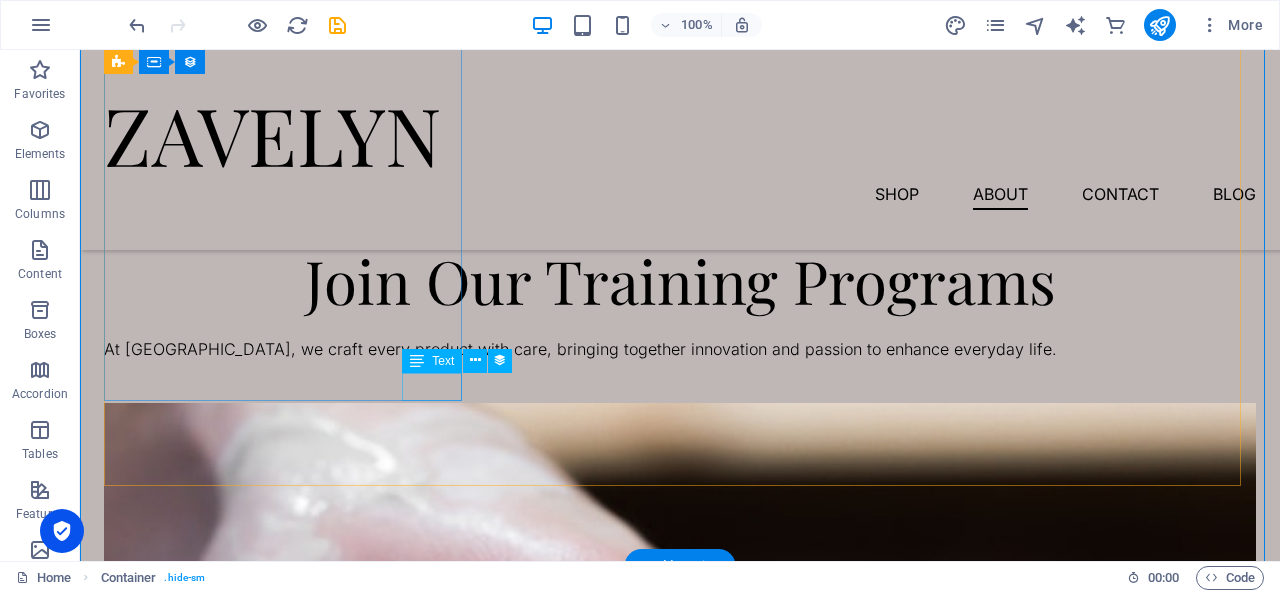 click on "$64.50" at bounding box center (680, 1832) 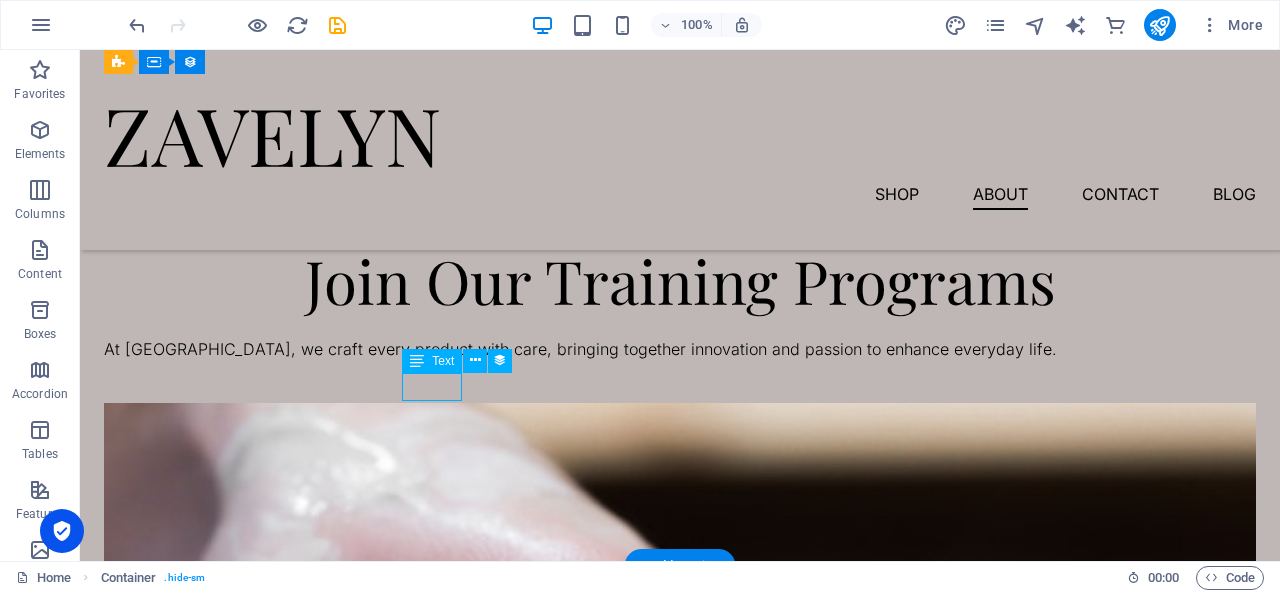click on "$64.50" at bounding box center (680, 1832) 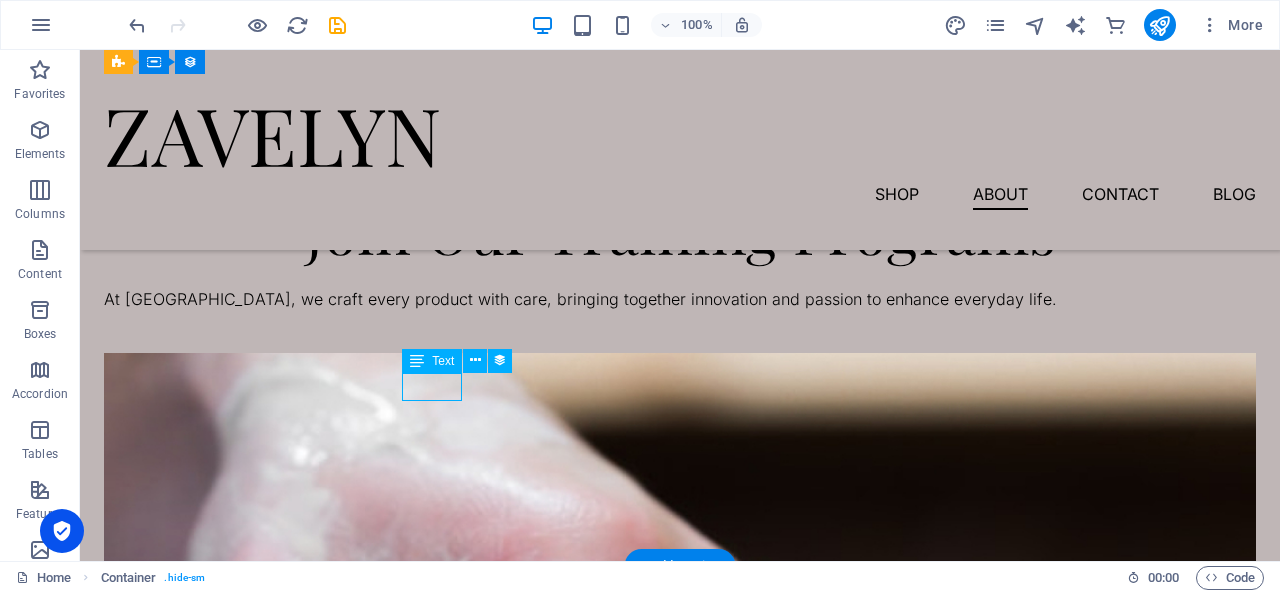 select on "workshop-price" 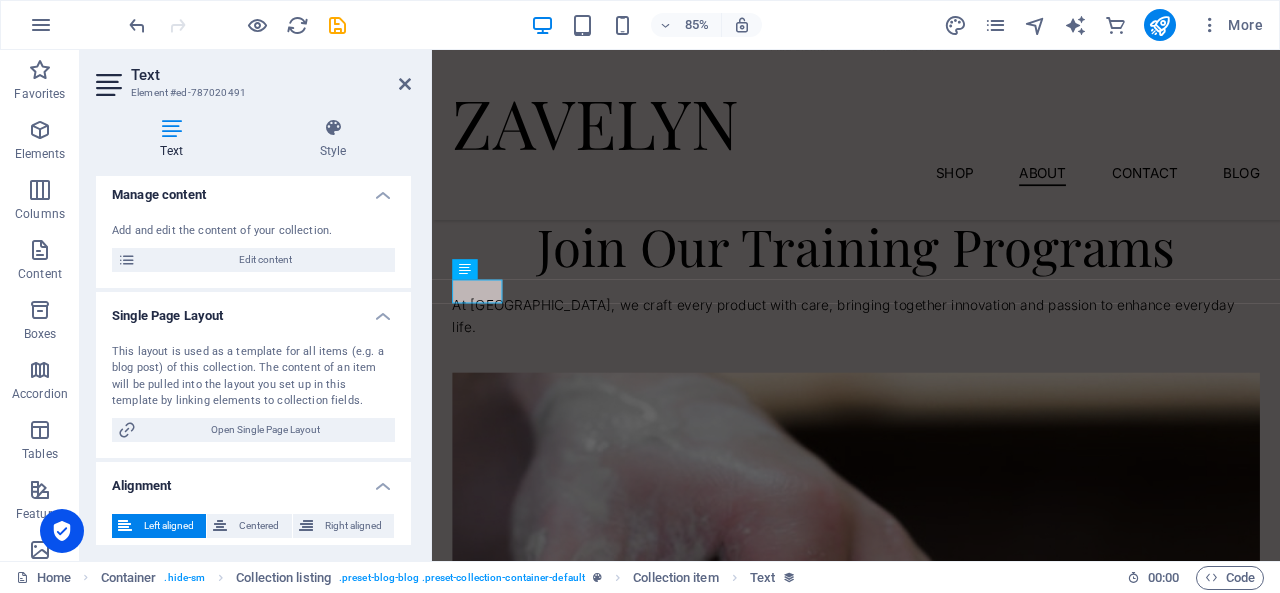 scroll, scrollTop: 166, scrollLeft: 0, axis: vertical 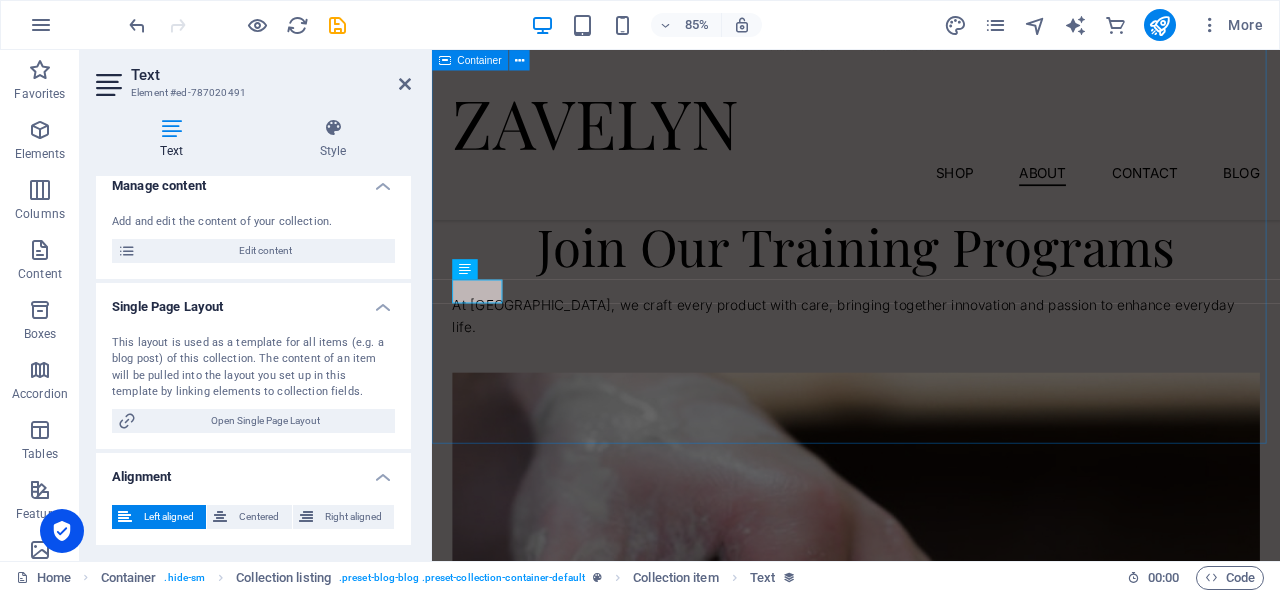 click on "Join Our Training Programs At [GEOGRAPHIC_DATA], we craft every product with care, bringing together innovation and passion to enhance everyday life. Aperitivo & clay - [DATE] $64.50 Evening pottery workshop $23.50 Pottery class workshop $36.50  Previous Nächste" at bounding box center [931, 2221] 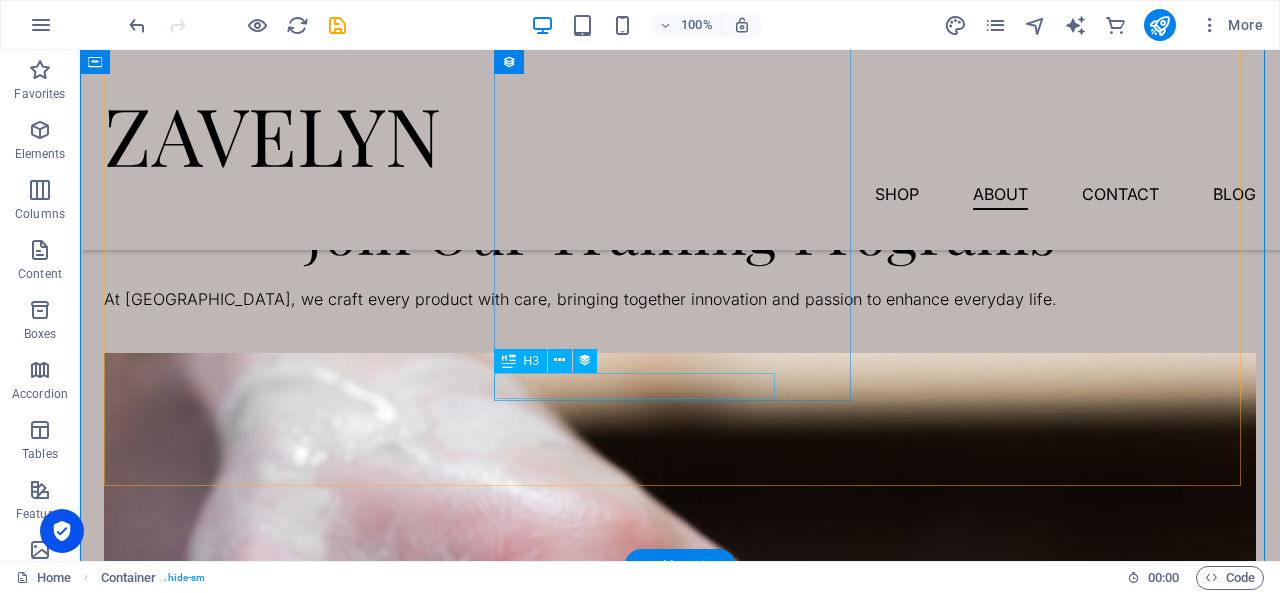 scroll, scrollTop: 2972, scrollLeft: 0, axis: vertical 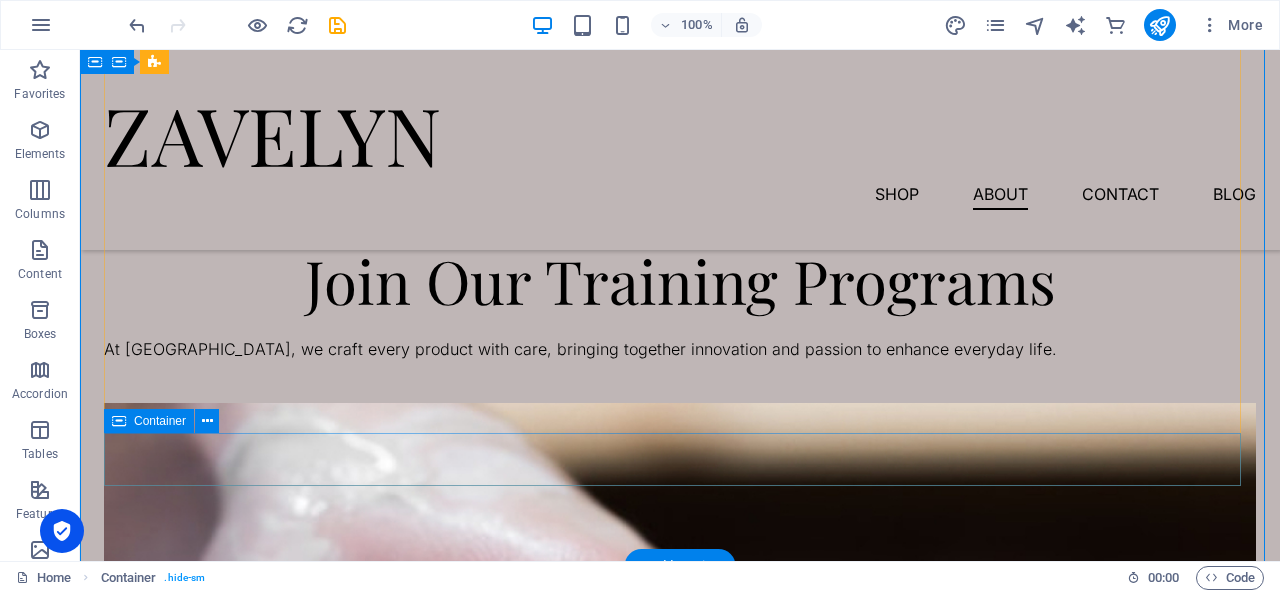 click on "Previous Nächste" at bounding box center (680, 4834) 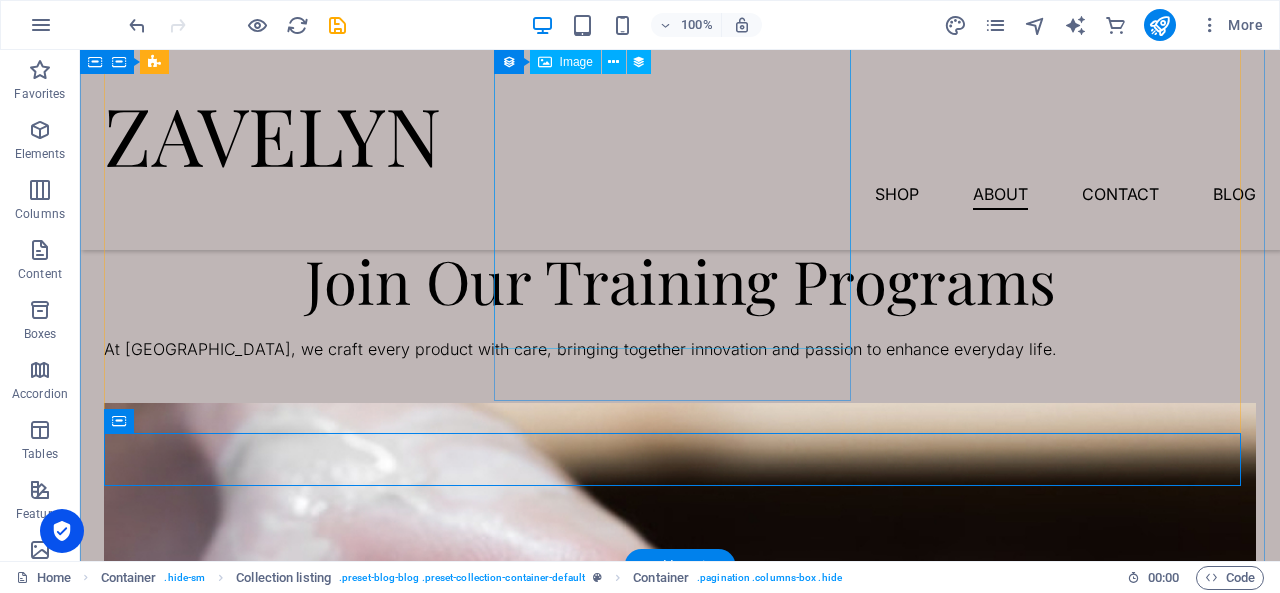 click at bounding box center (680, 2545) 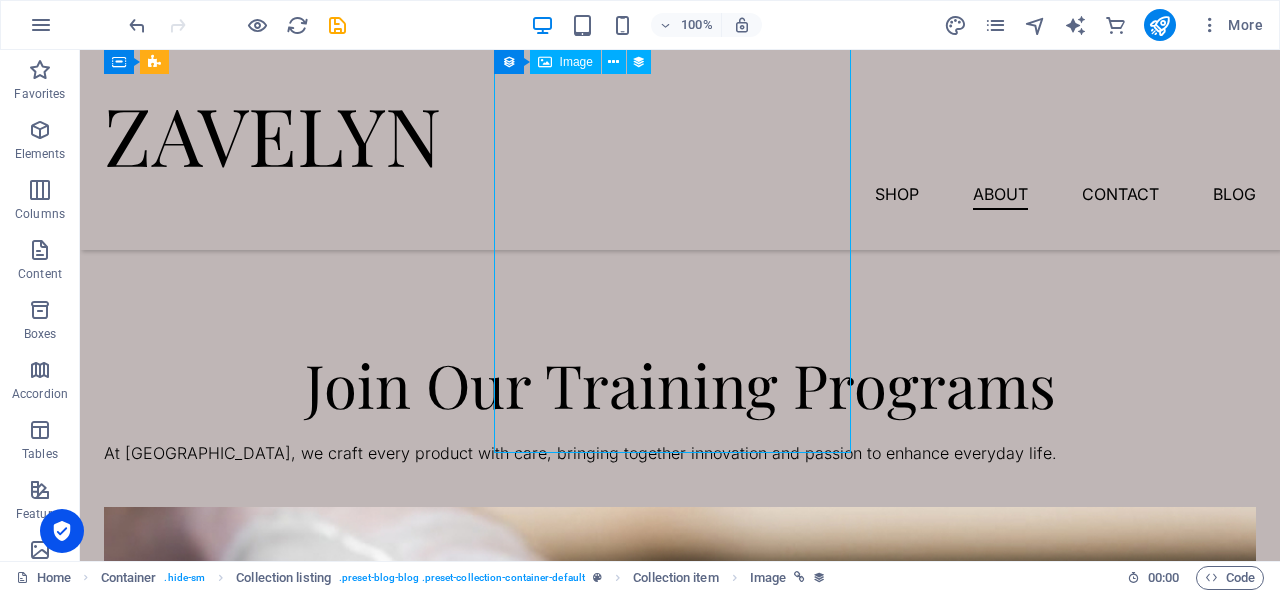 scroll, scrollTop: 2868, scrollLeft: 0, axis: vertical 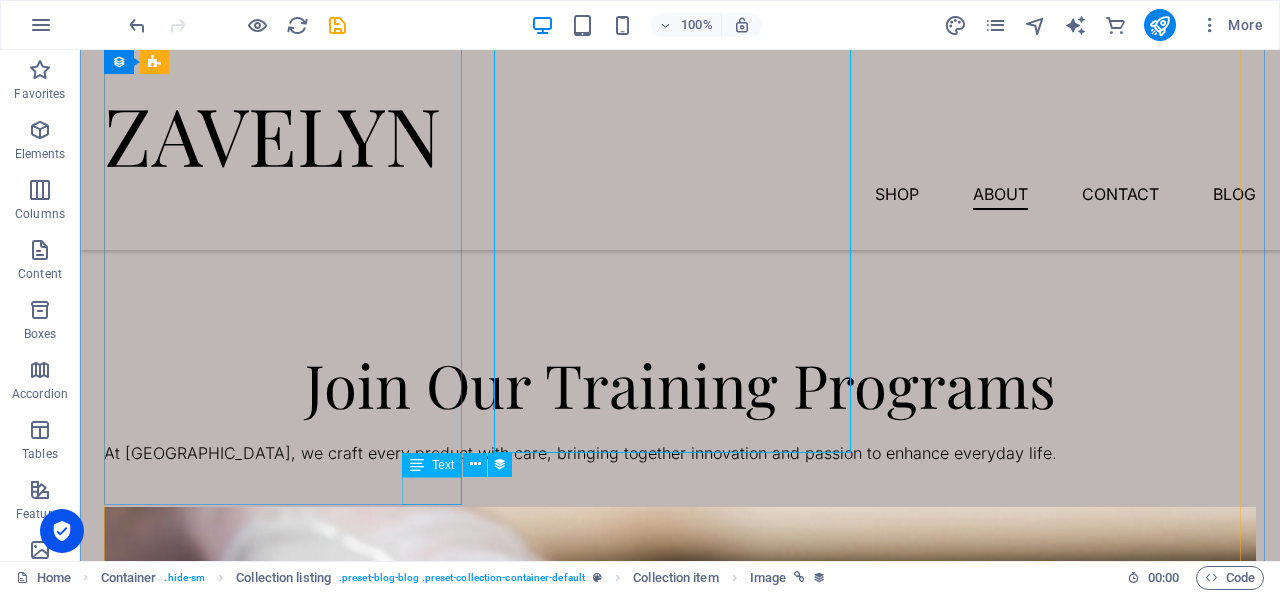 click on "$64.50" at bounding box center (680, 1936) 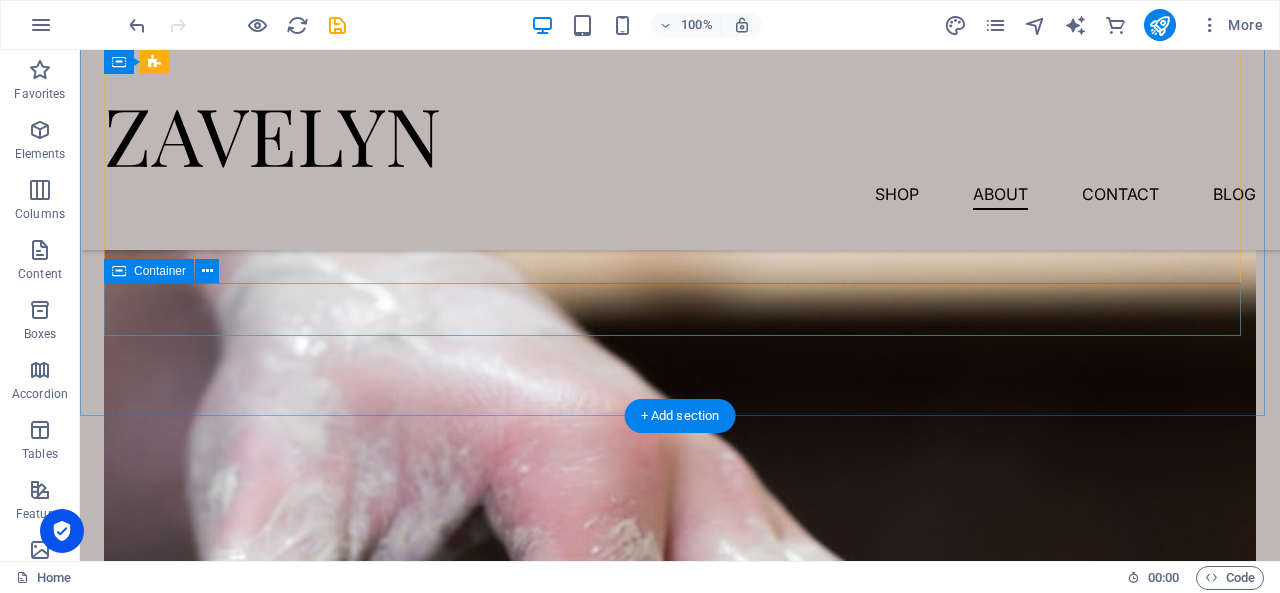 scroll, scrollTop: 3154, scrollLeft: 0, axis: vertical 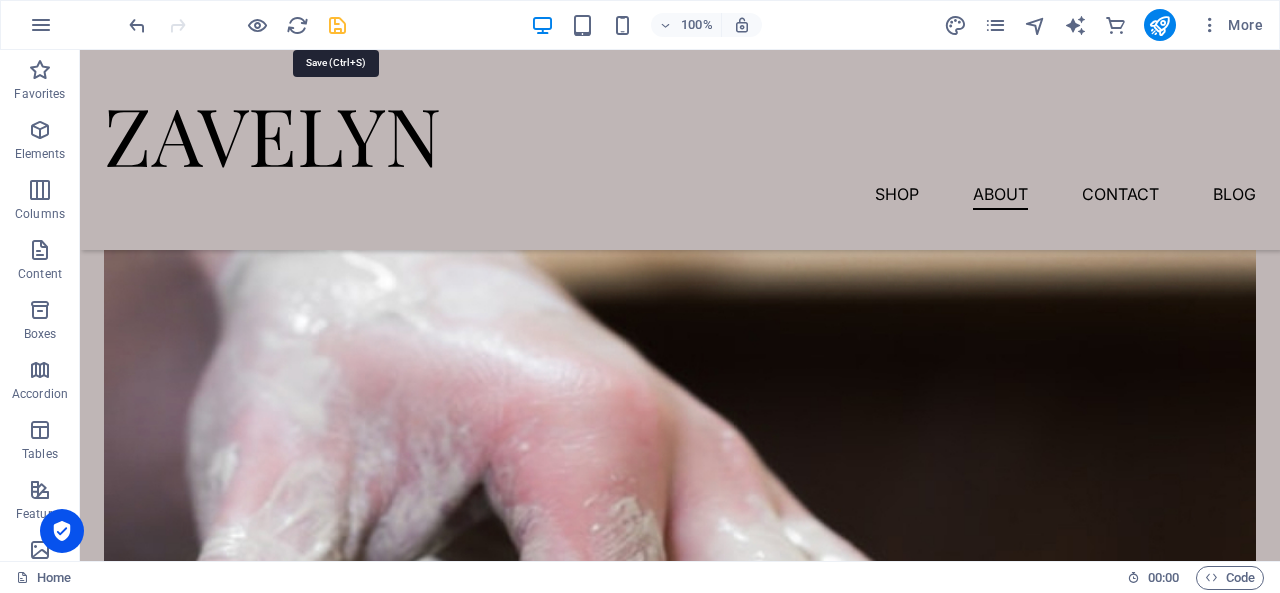 click at bounding box center [337, 25] 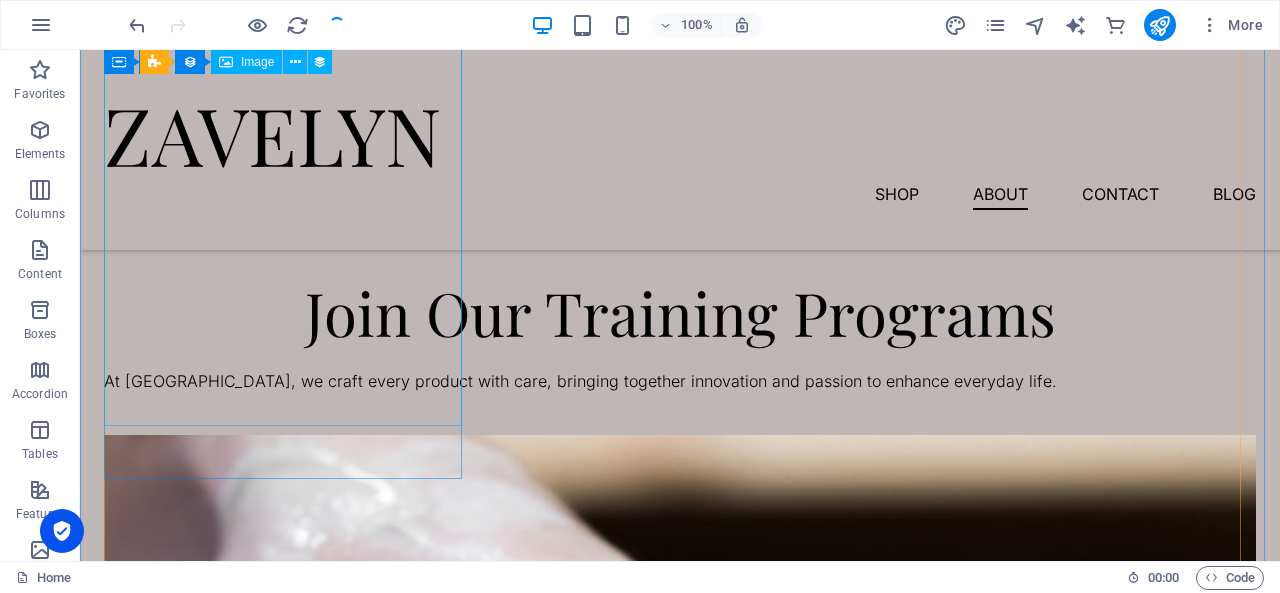 scroll, scrollTop: 2892, scrollLeft: 0, axis: vertical 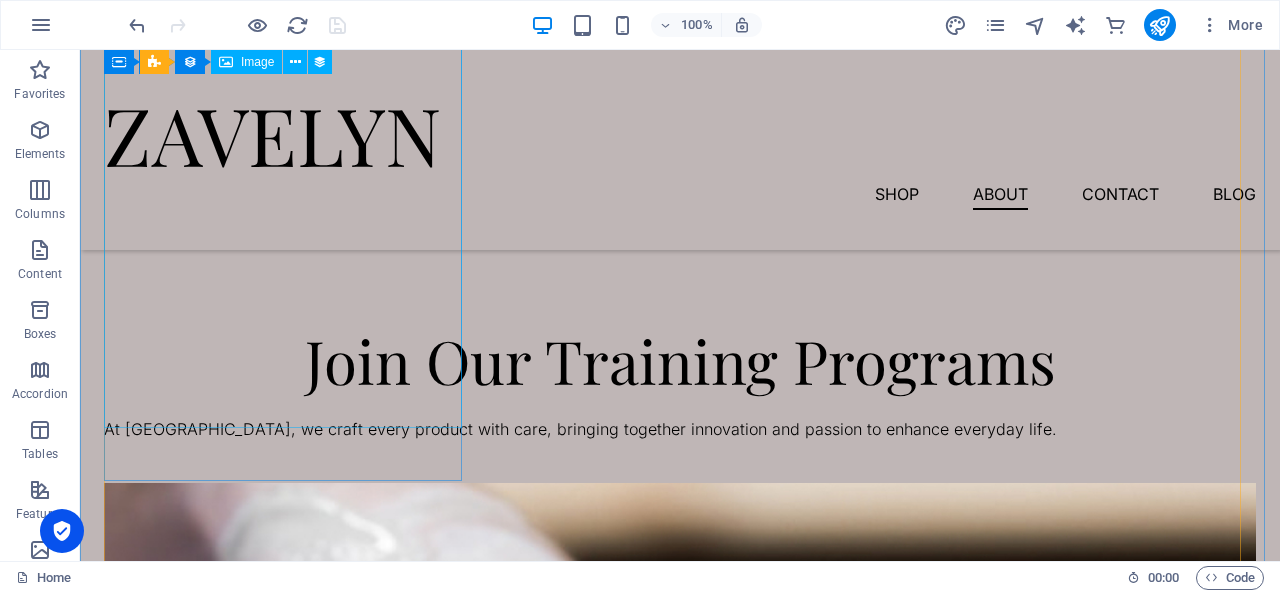 click at bounding box center (680, 1165) 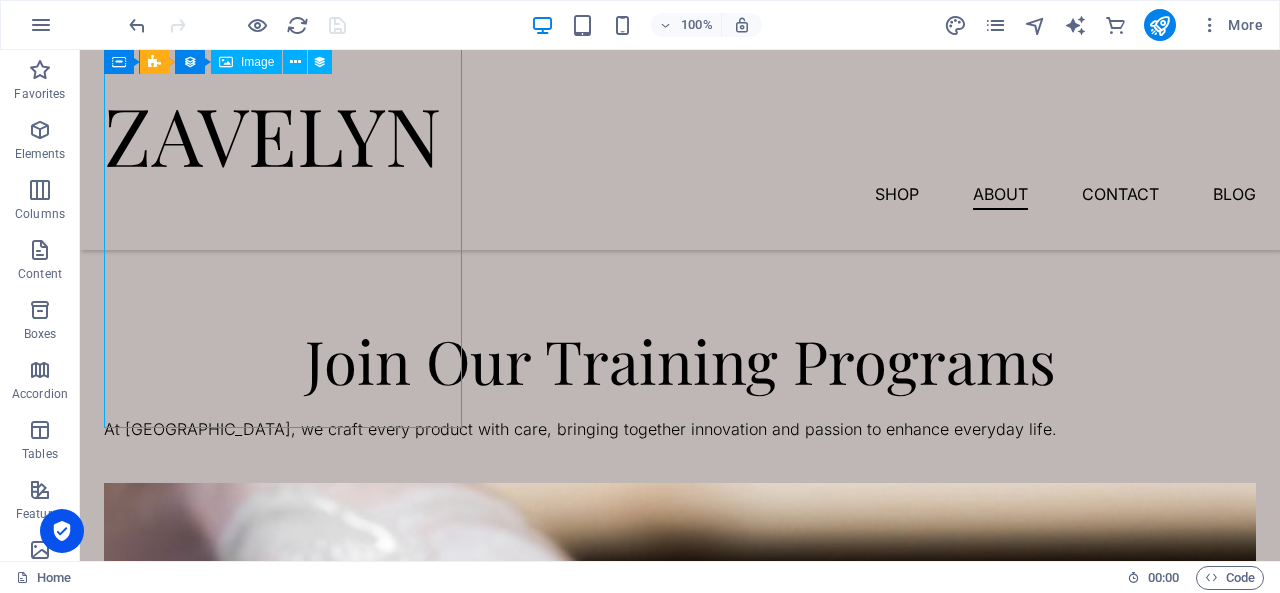 click at bounding box center [680, 1165] 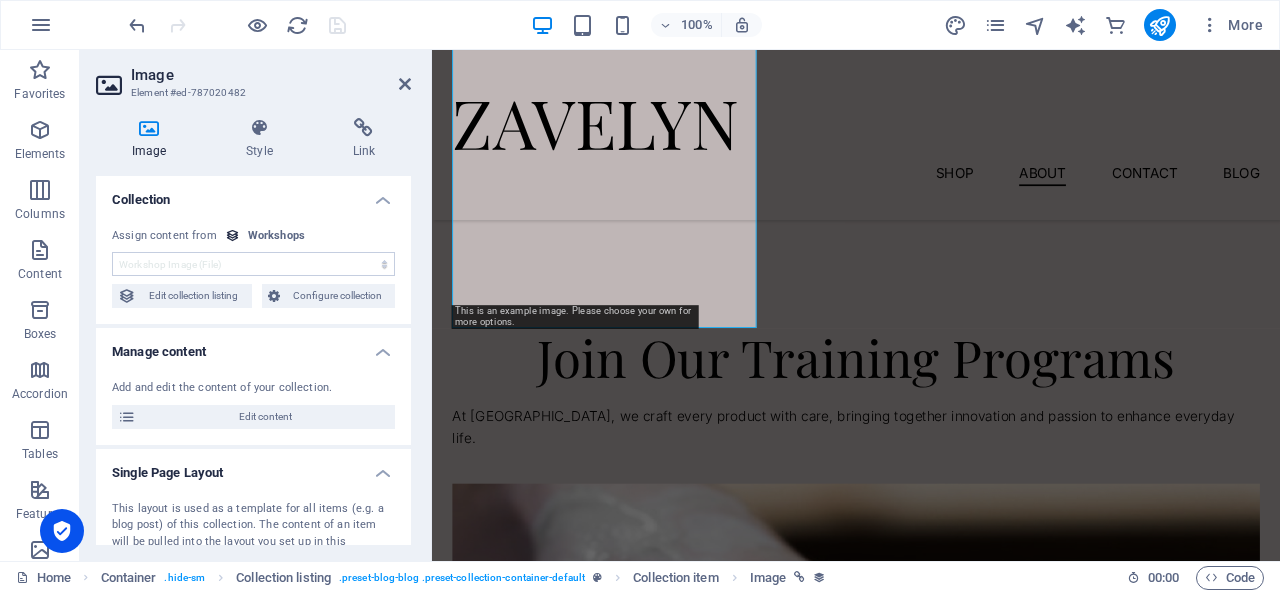 scroll, scrollTop: 2943, scrollLeft: 0, axis: vertical 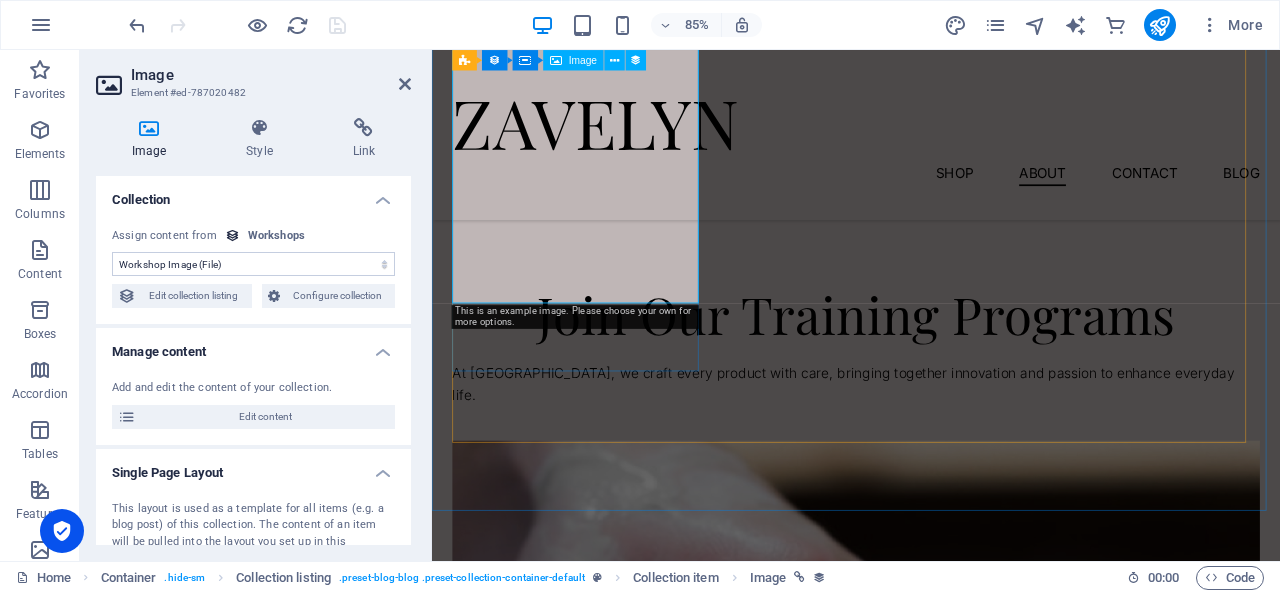 click at bounding box center [931, 1071] 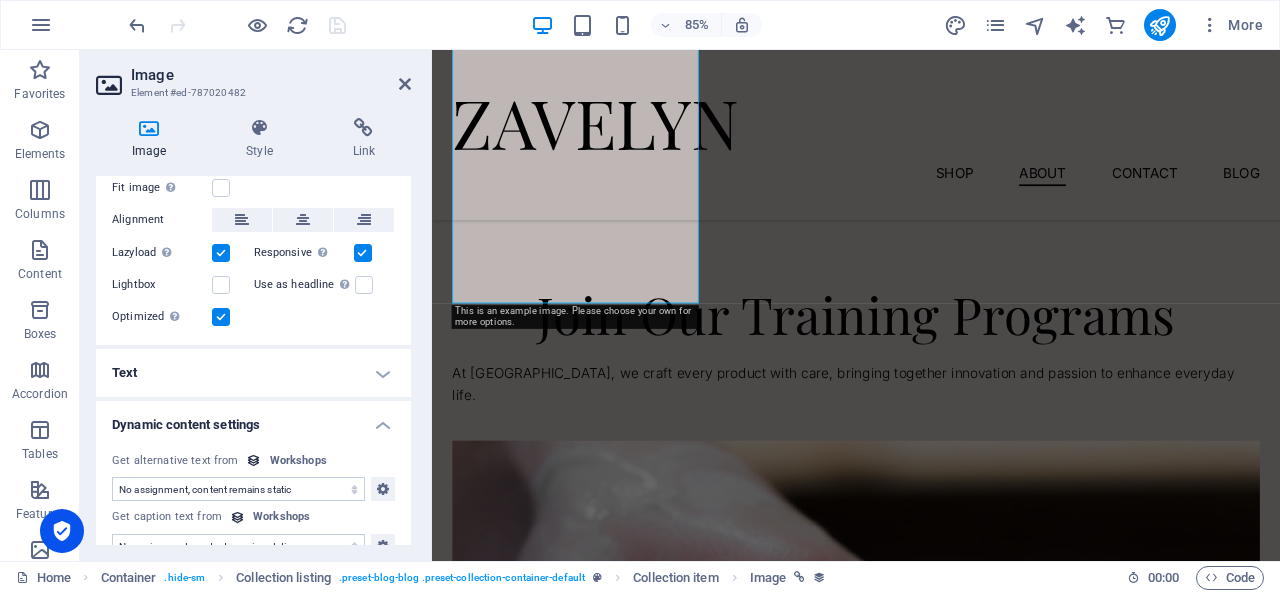 scroll, scrollTop: 564, scrollLeft: 0, axis: vertical 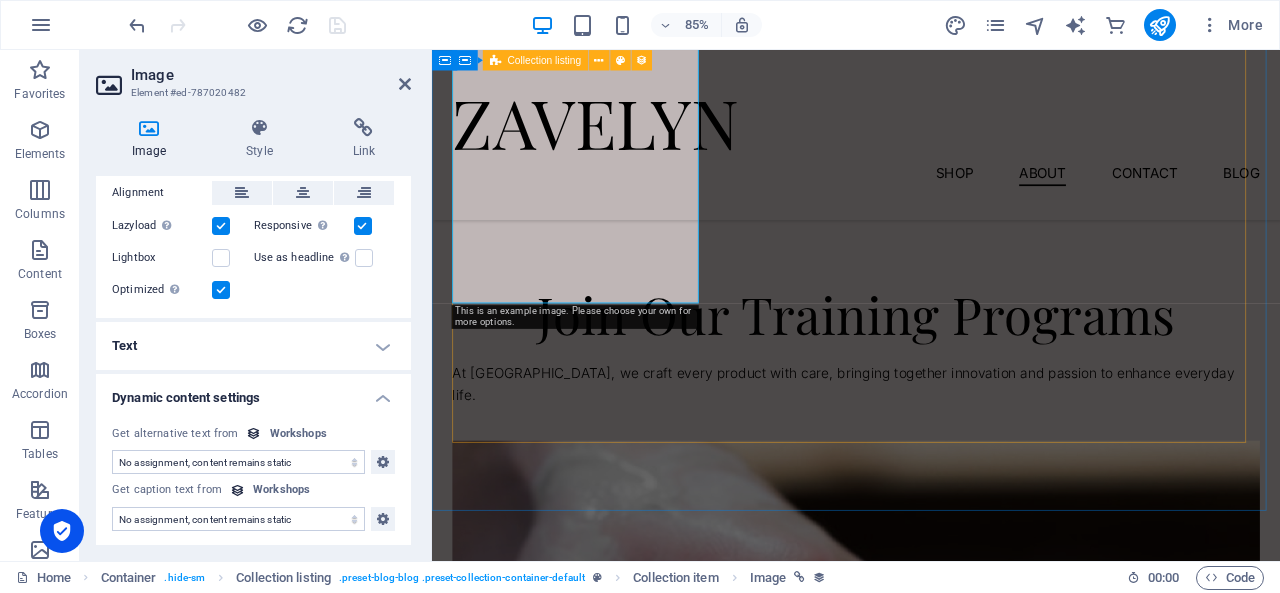 click on "Aperitivo & clay - [DATE] $64.50 Evening pottery workshop $23.50 Pottery class workshop $36.50  Previous Nächste" at bounding box center [931, 2391] 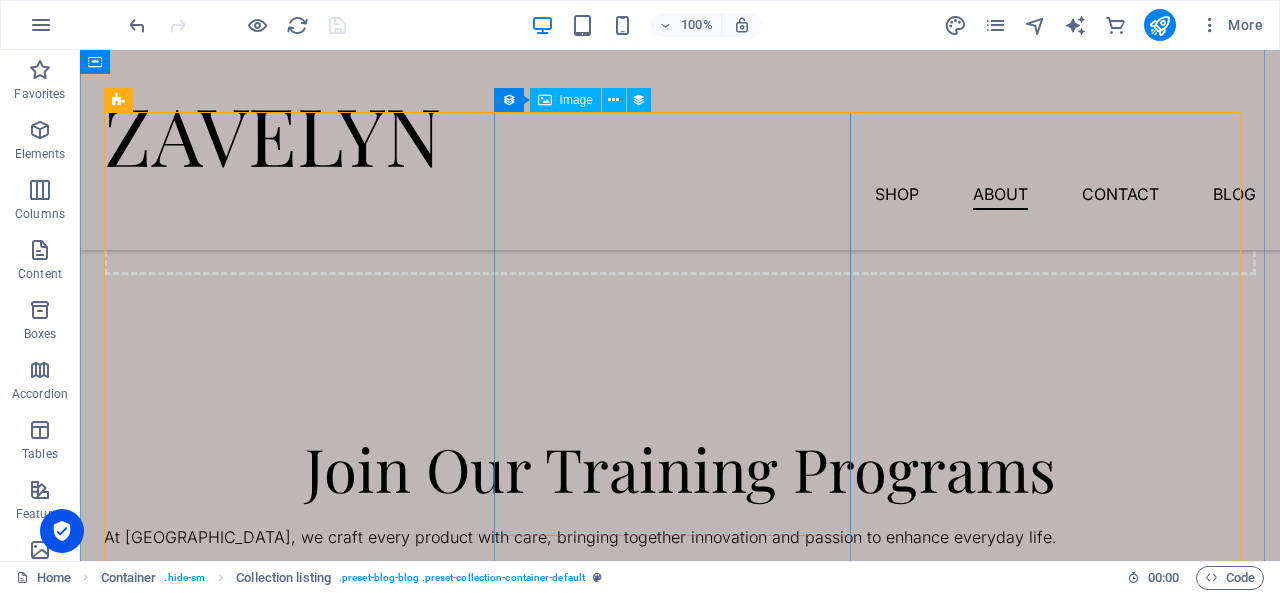 scroll, scrollTop: 2910, scrollLeft: 0, axis: vertical 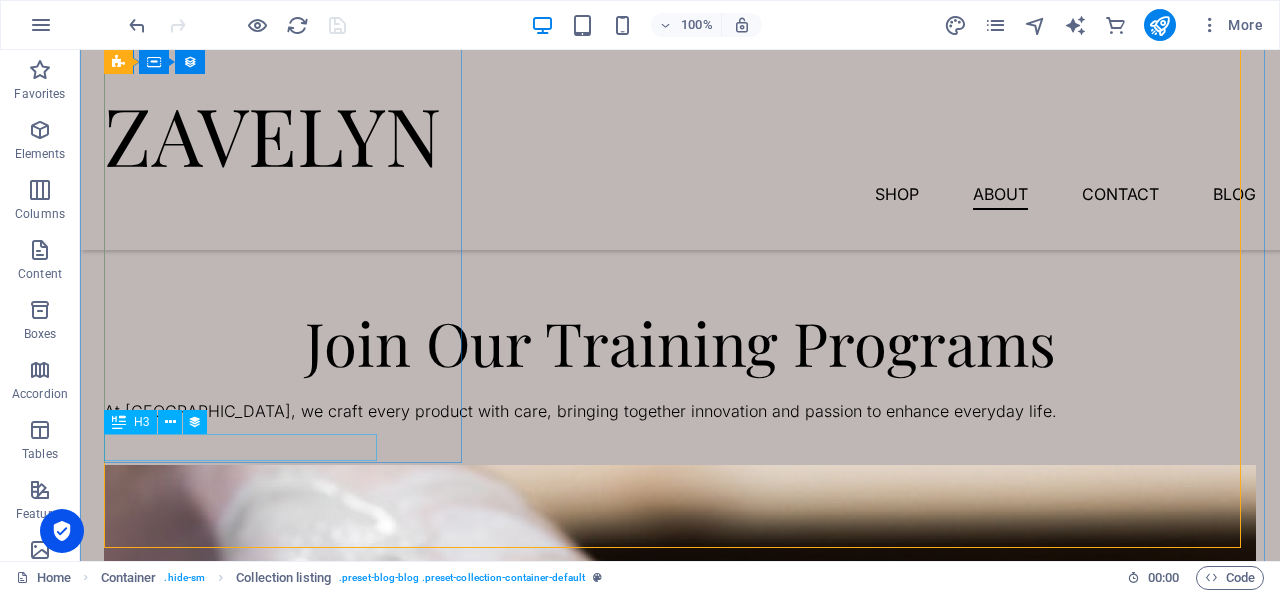 click on "Aperitivo & clay - [DATE]" at bounding box center (680, 1866) 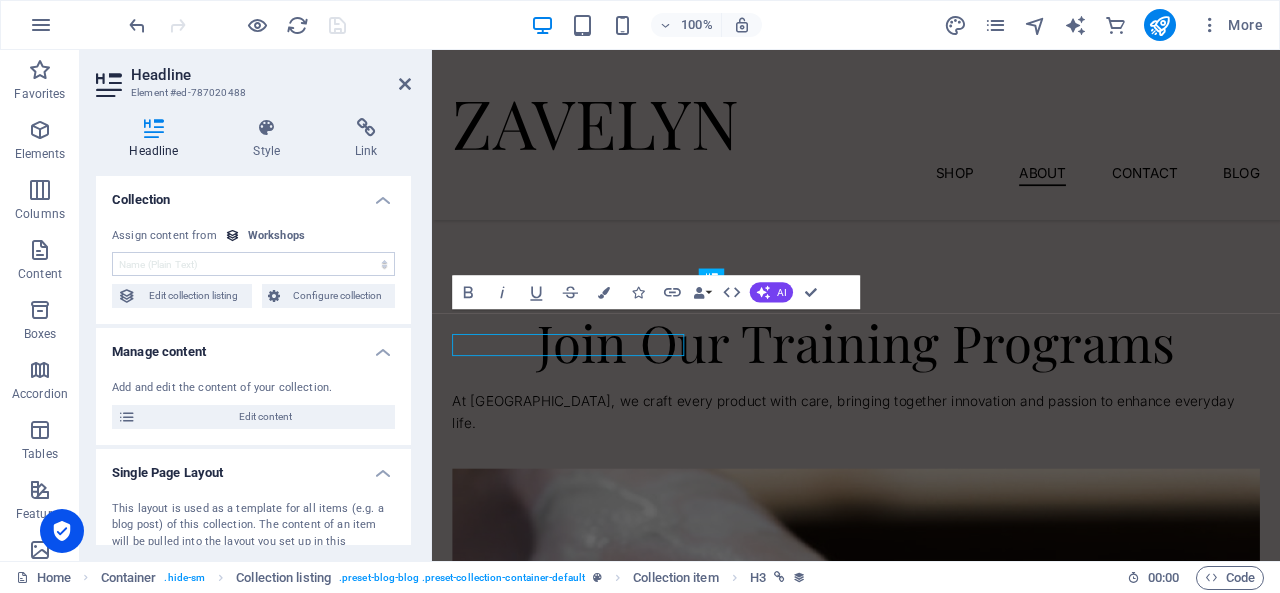 scroll, scrollTop: 2960, scrollLeft: 0, axis: vertical 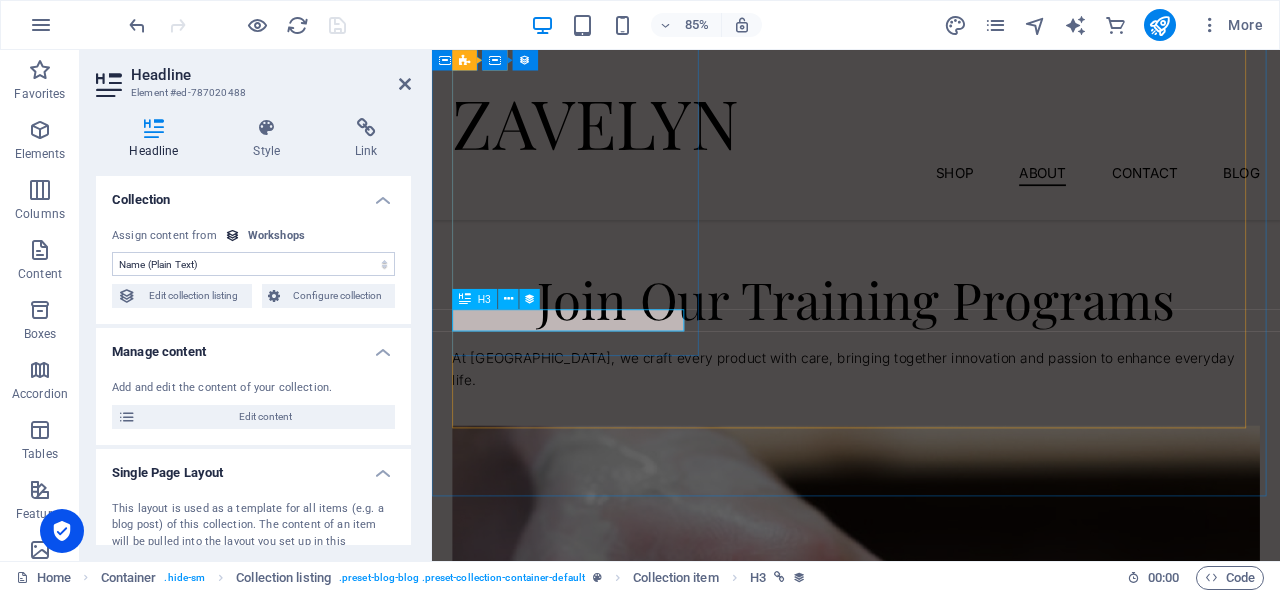 click on "Aperitivo & clay - [DATE]" at bounding box center (931, 1654) 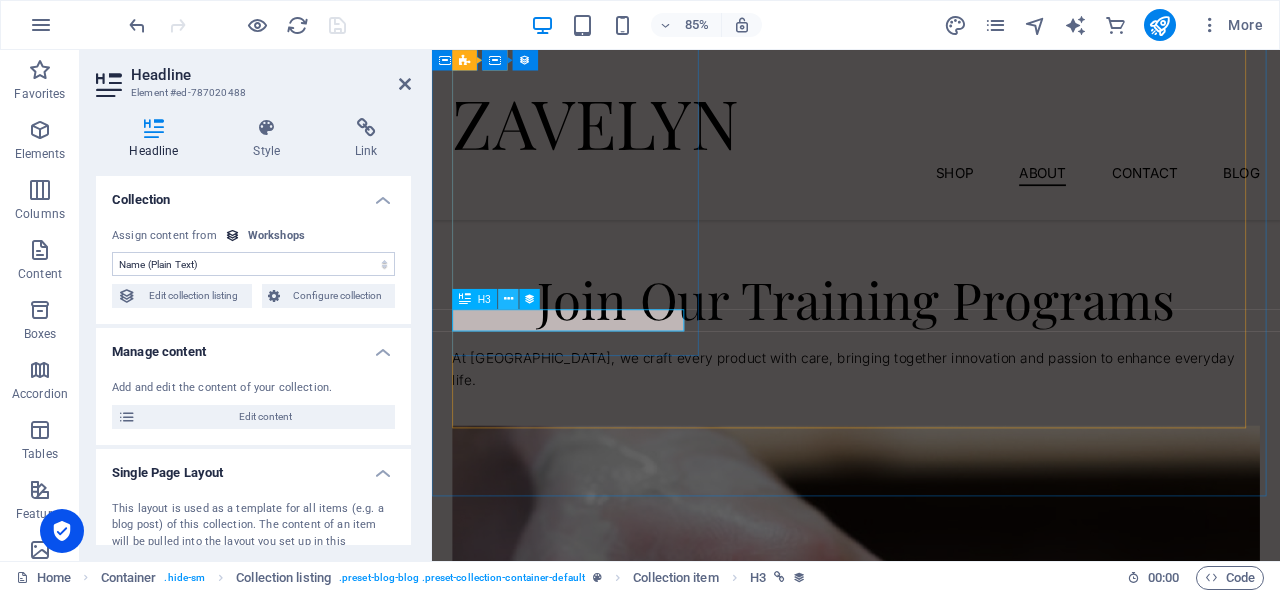 click at bounding box center [508, 299] 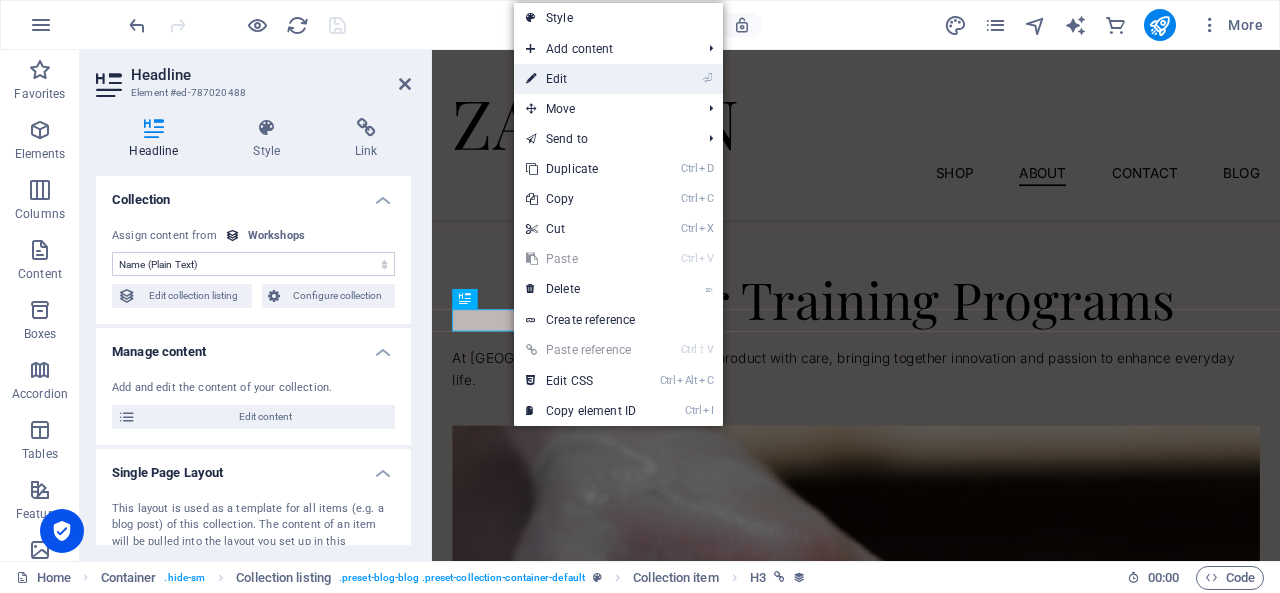 click on "⏎  Edit" at bounding box center (581, 79) 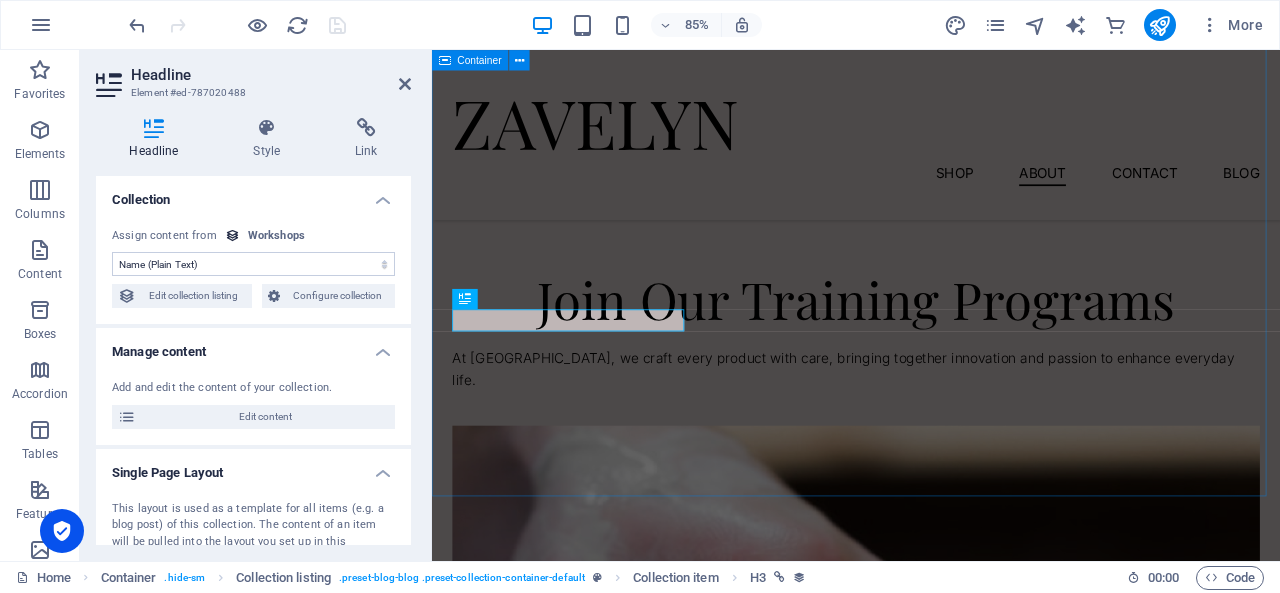 click on "Join Our Training Programs At [GEOGRAPHIC_DATA], we craft every product with care, bringing together innovation and passion to enhance everyday life. Aperitivo & clay - [DATE] $64.50 Evening pottery workshop $23.50 Pottery class workshop $36.50  Previous Nächste" at bounding box center [931, 2283] 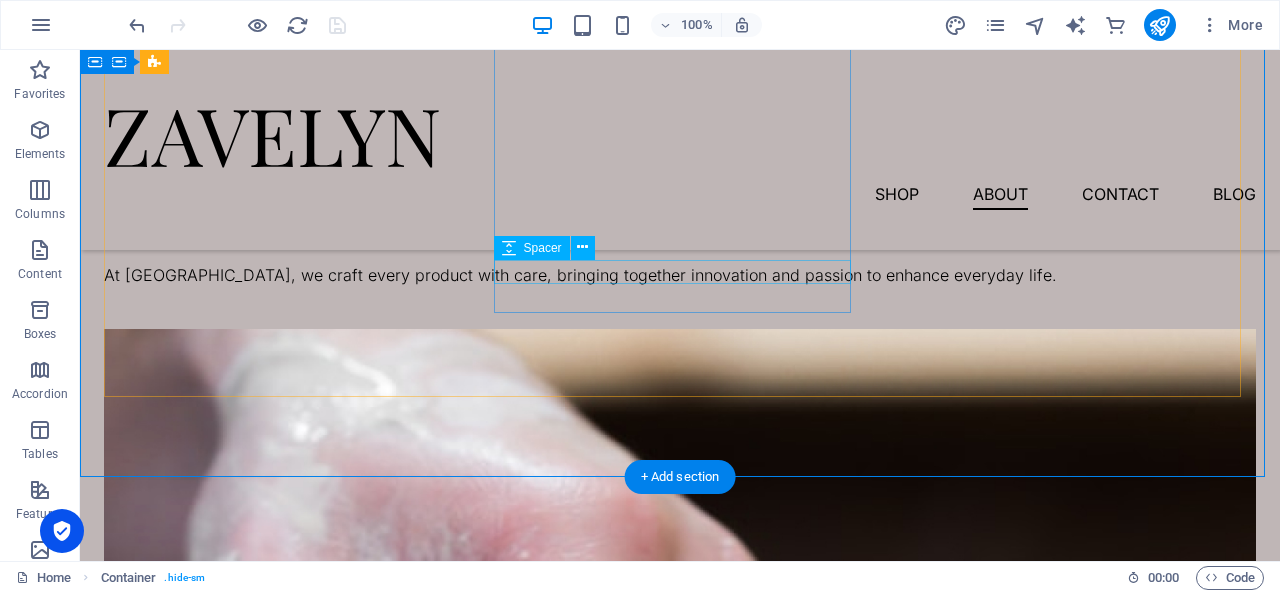 scroll, scrollTop: 3044, scrollLeft: 0, axis: vertical 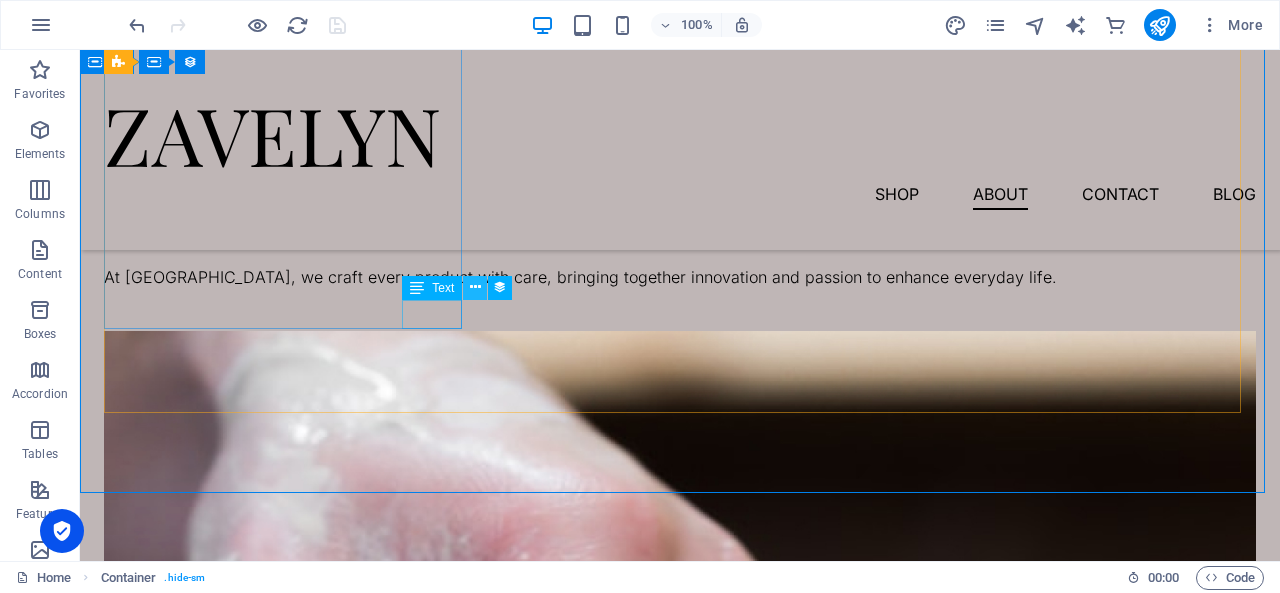 click at bounding box center (475, 288) 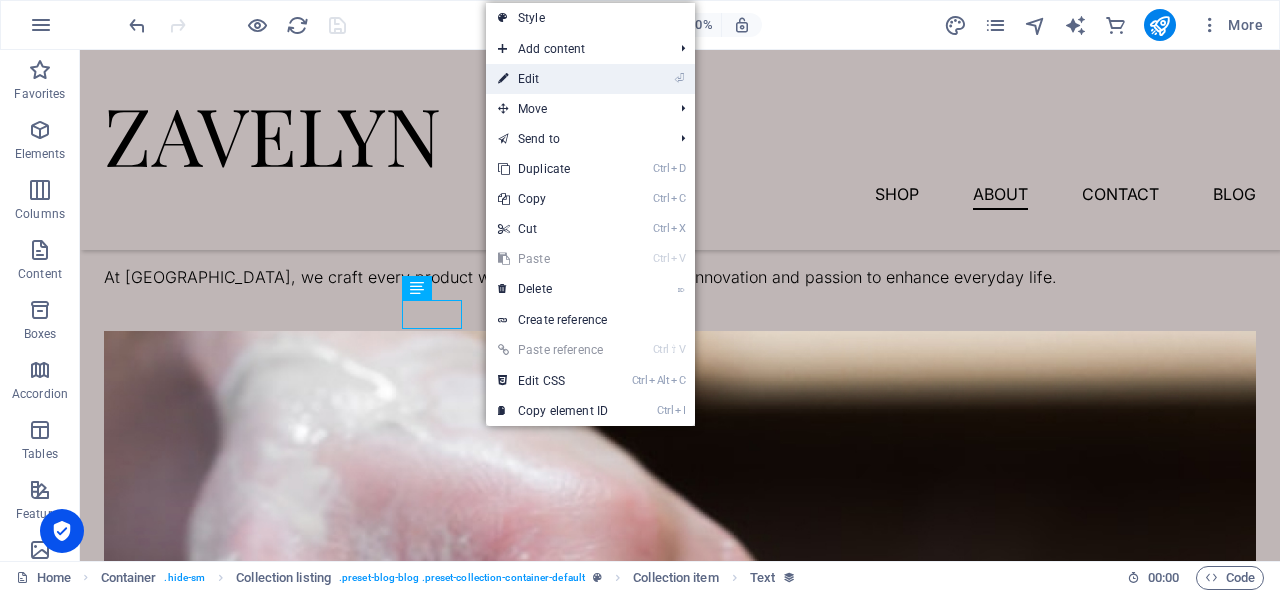 click on "⏎  Edit" at bounding box center [553, 79] 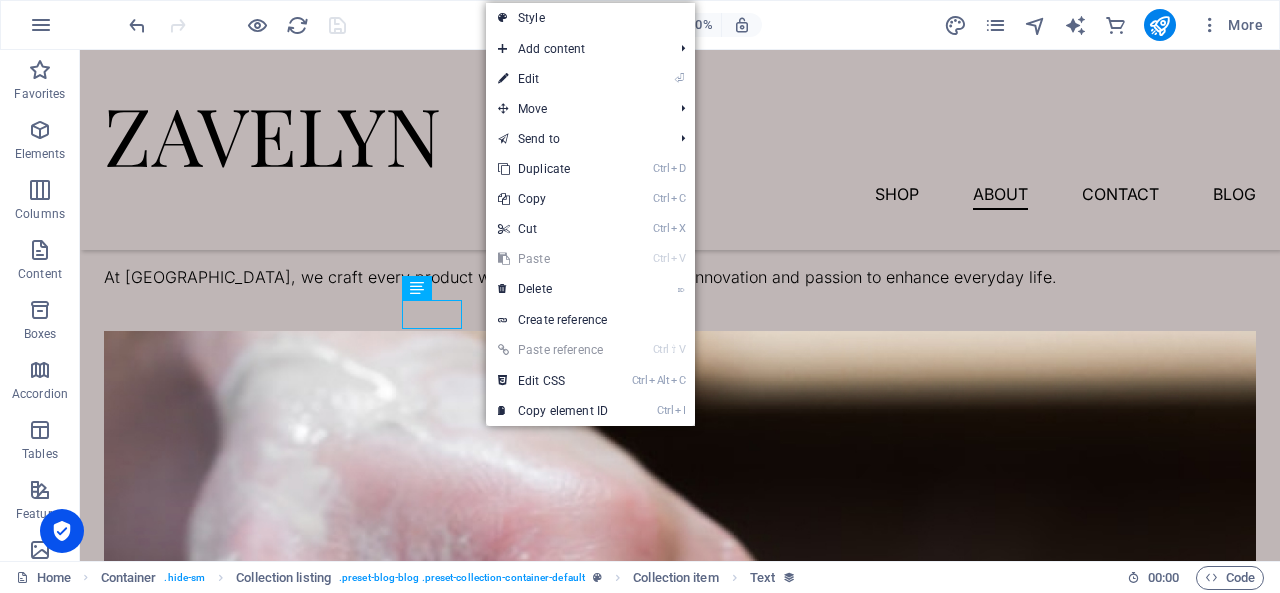 scroll, scrollTop: 3095, scrollLeft: 0, axis: vertical 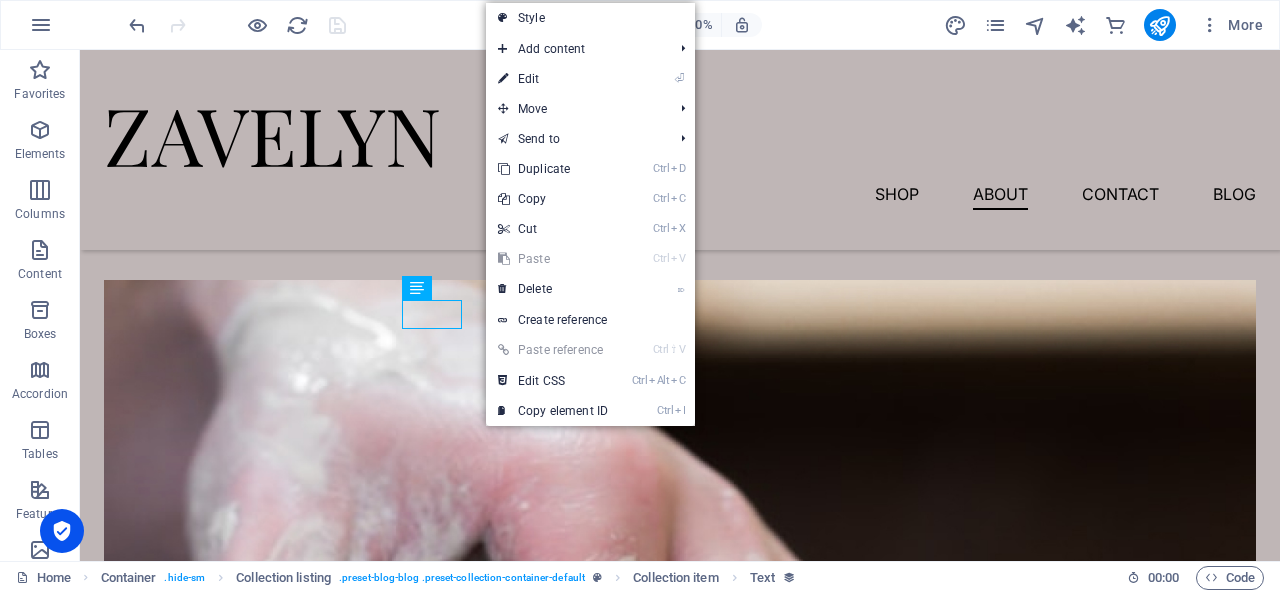 select on "workshop-price" 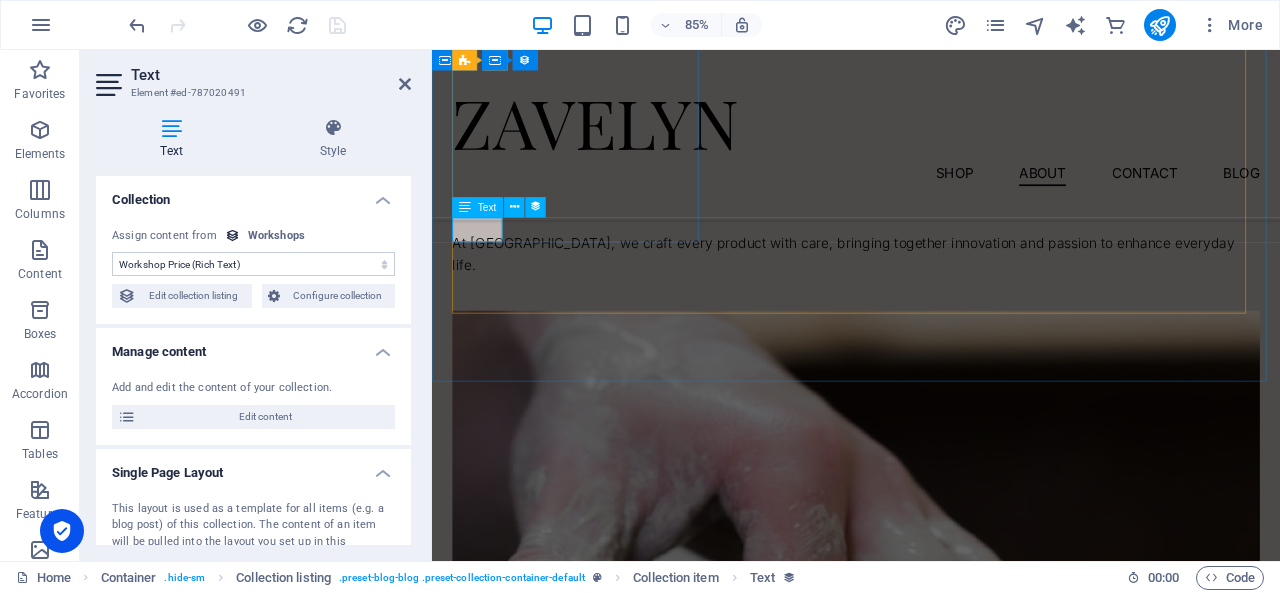 click on "$64.50" at bounding box center [931, 1546] 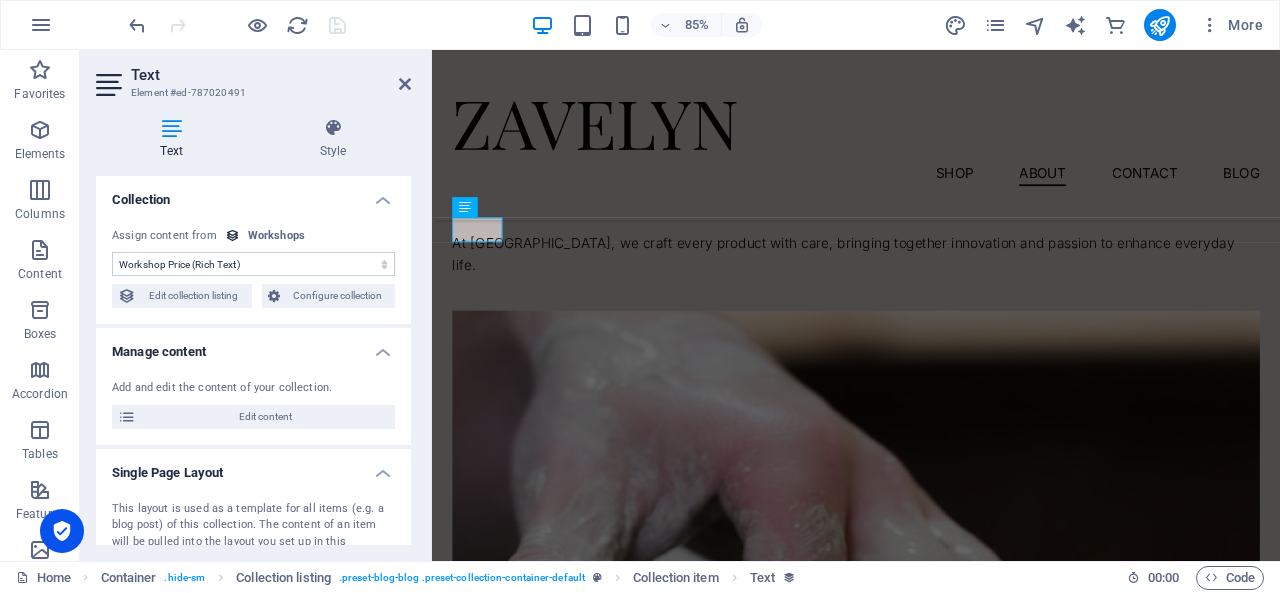 click at bounding box center (171, 128) 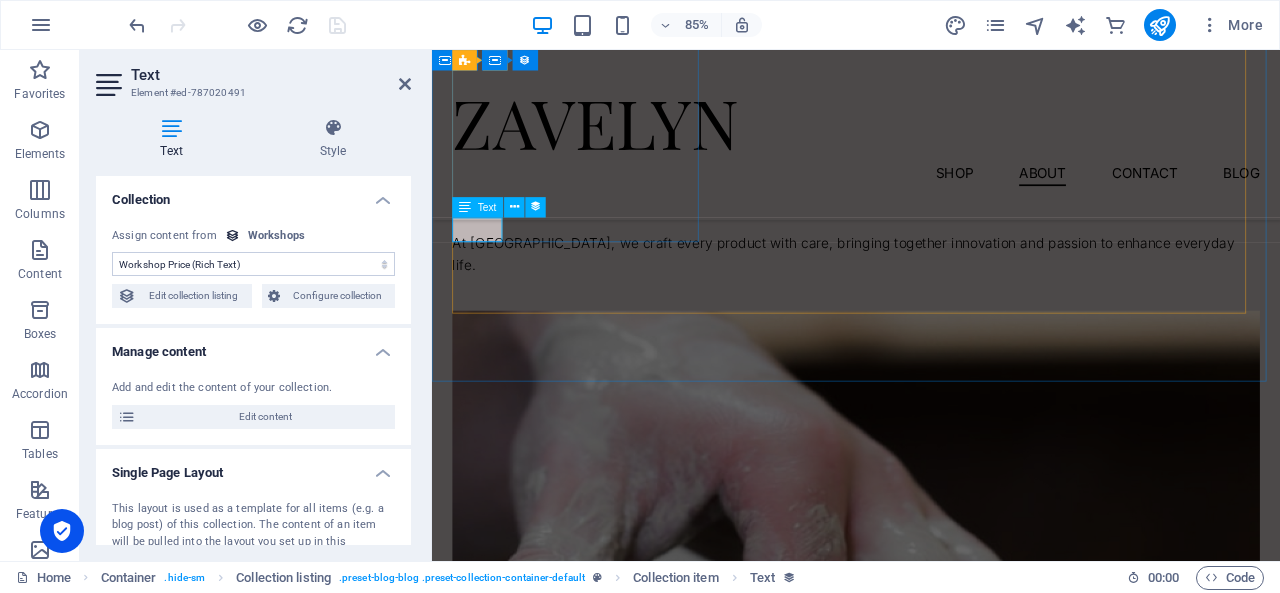click on "Text" at bounding box center [477, 207] 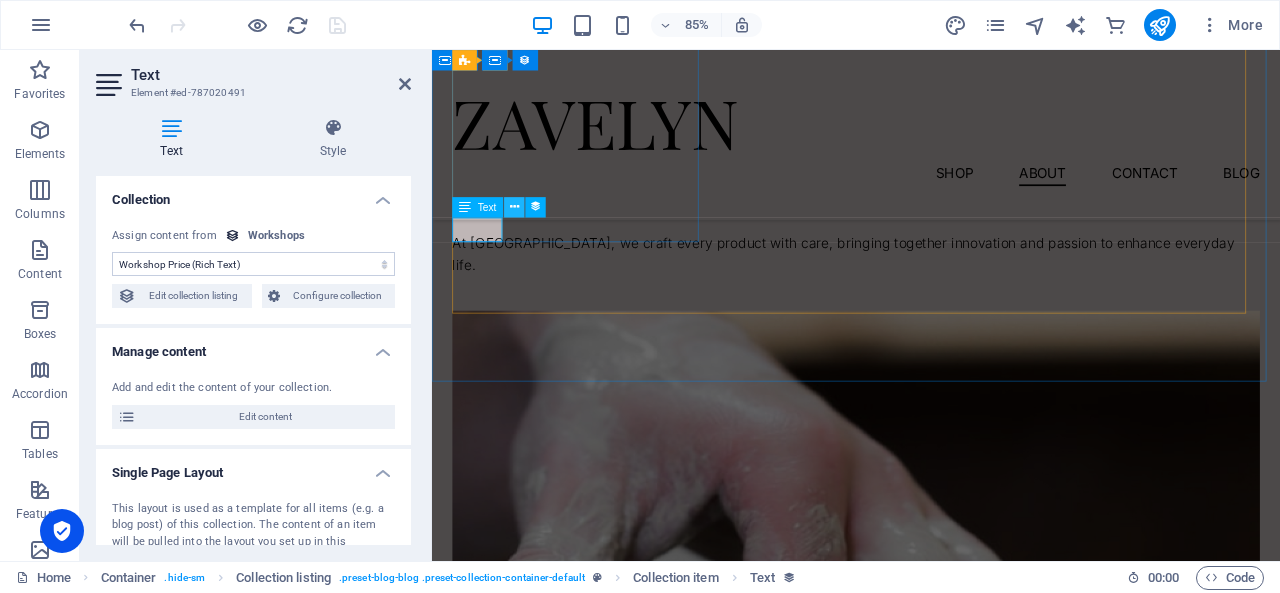 click at bounding box center [514, 207] 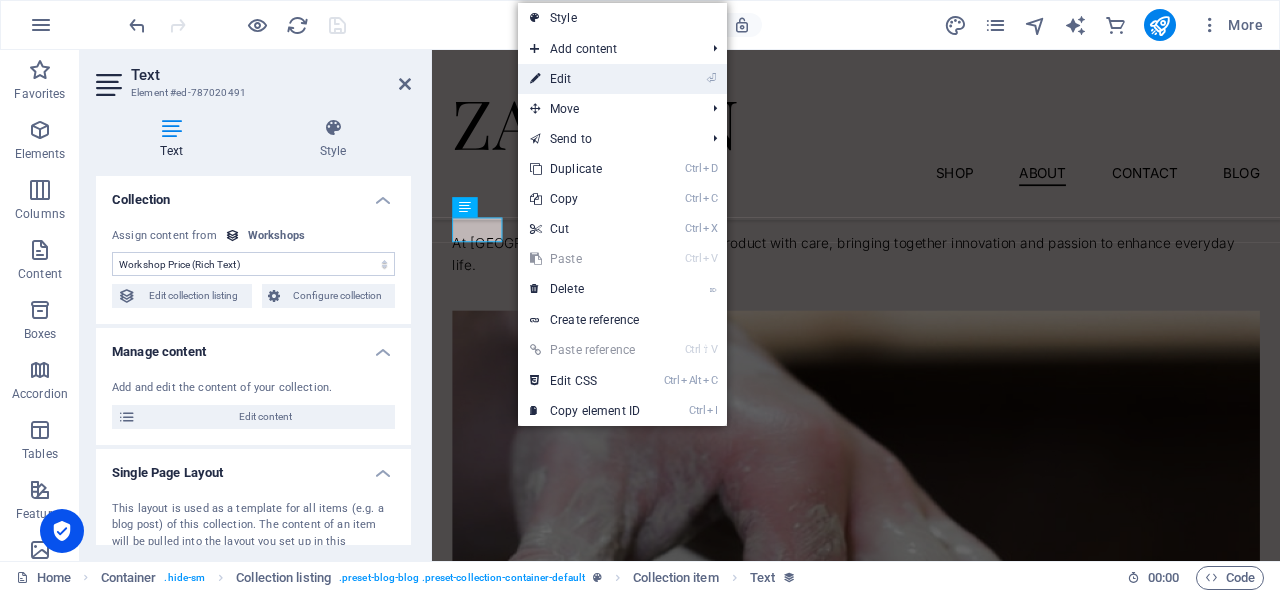 click on "⏎  Edit" at bounding box center (585, 79) 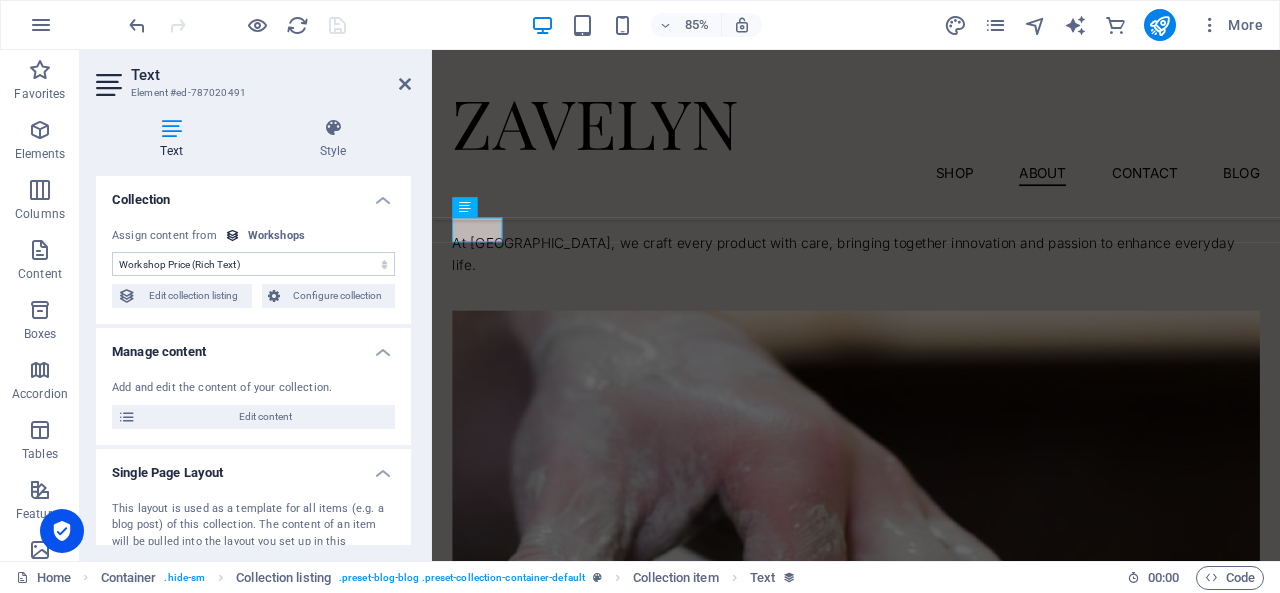 scroll, scrollTop: 166, scrollLeft: 0, axis: vertical 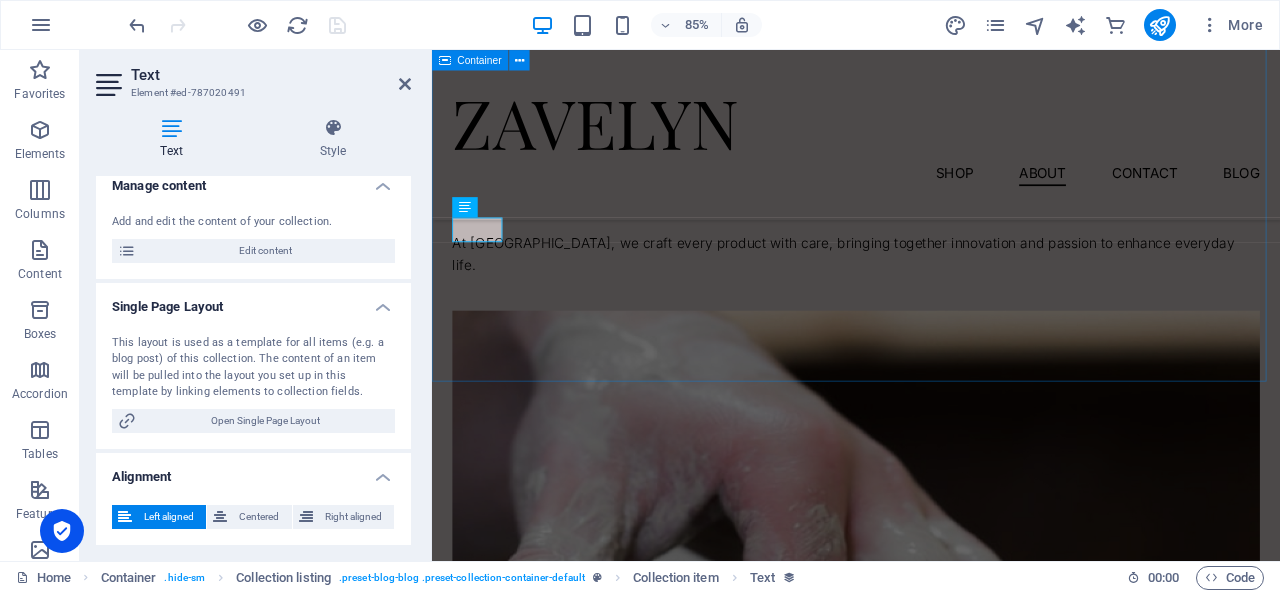 click on "Join Our Training Programs At [GEOGRAPHIC_DATA], we craft every product with care, bringing together innovation and passion to enhance everyday life. Aperitivo & clay - [DATE] $64.50 Evening pottery workshop $23.50 Pottery class workshop $36.50  Previous Nächste" at bounding box center [931, 2148] 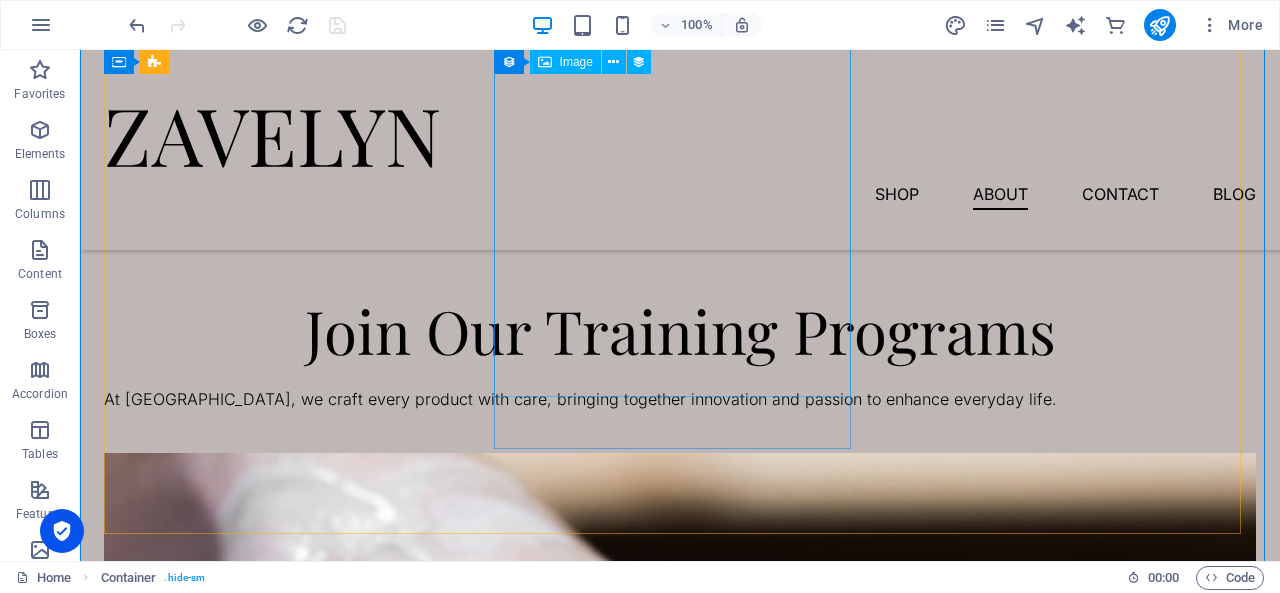 scroll, scrollTop: 2924, scrollLeft: 0, axis: vertical 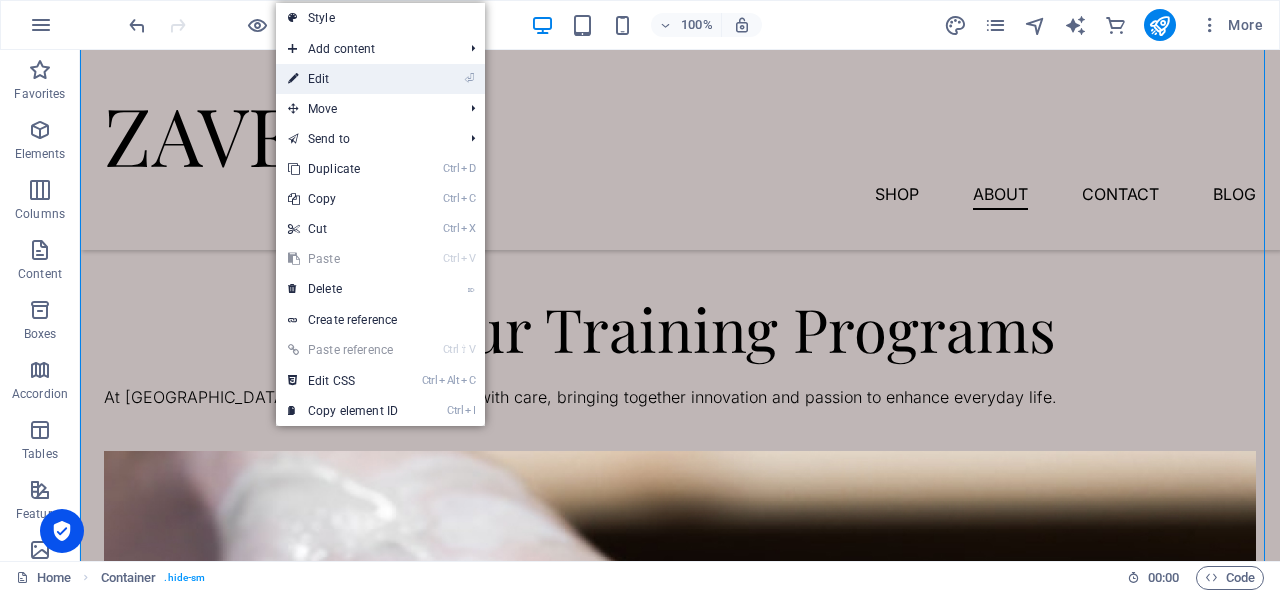 click on "⏎  Edit" at bounding box center [343, 79] 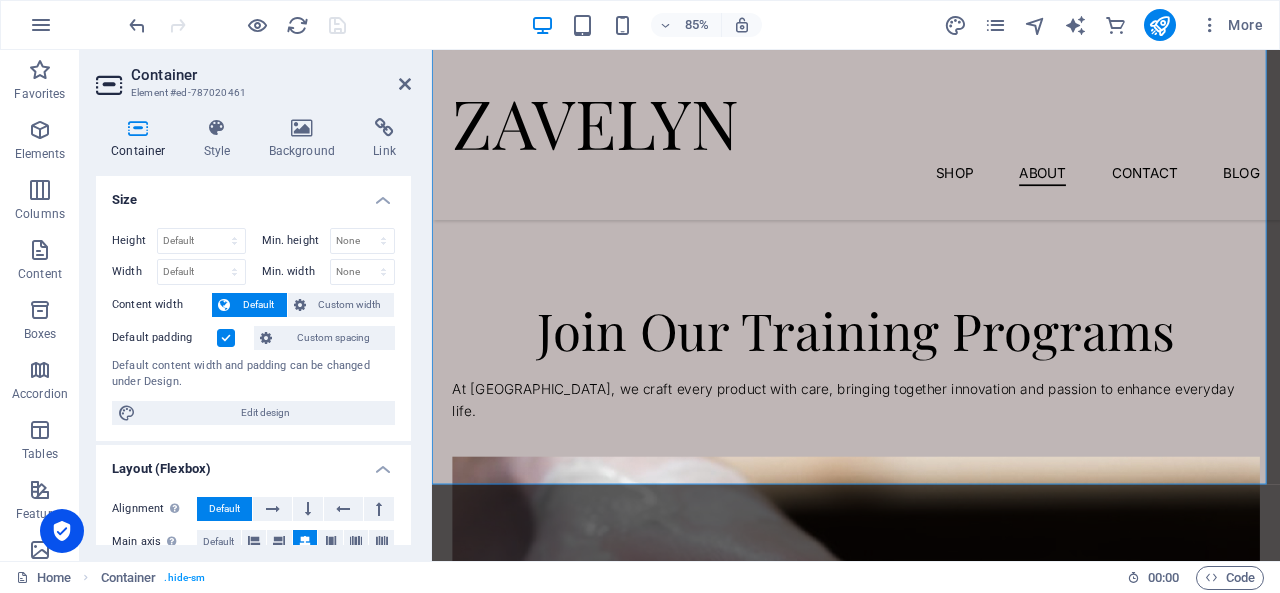 scroll, scrollTop: 2974, scrollLeft: 0, axis: vertical 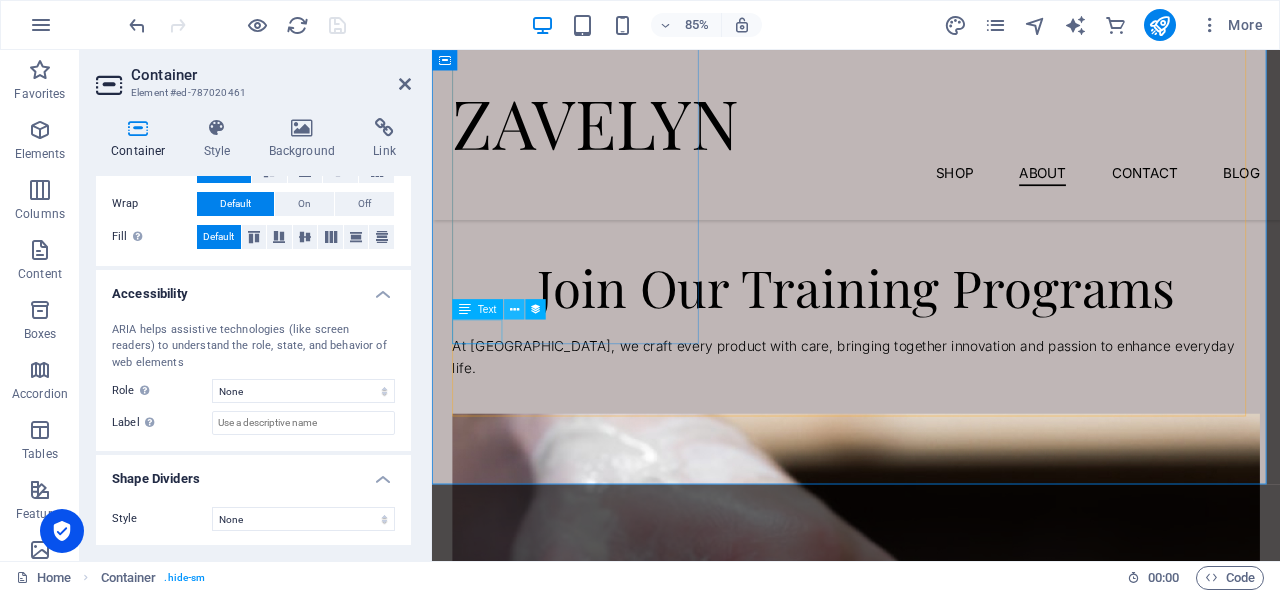 click at bounding box center (514, 310) 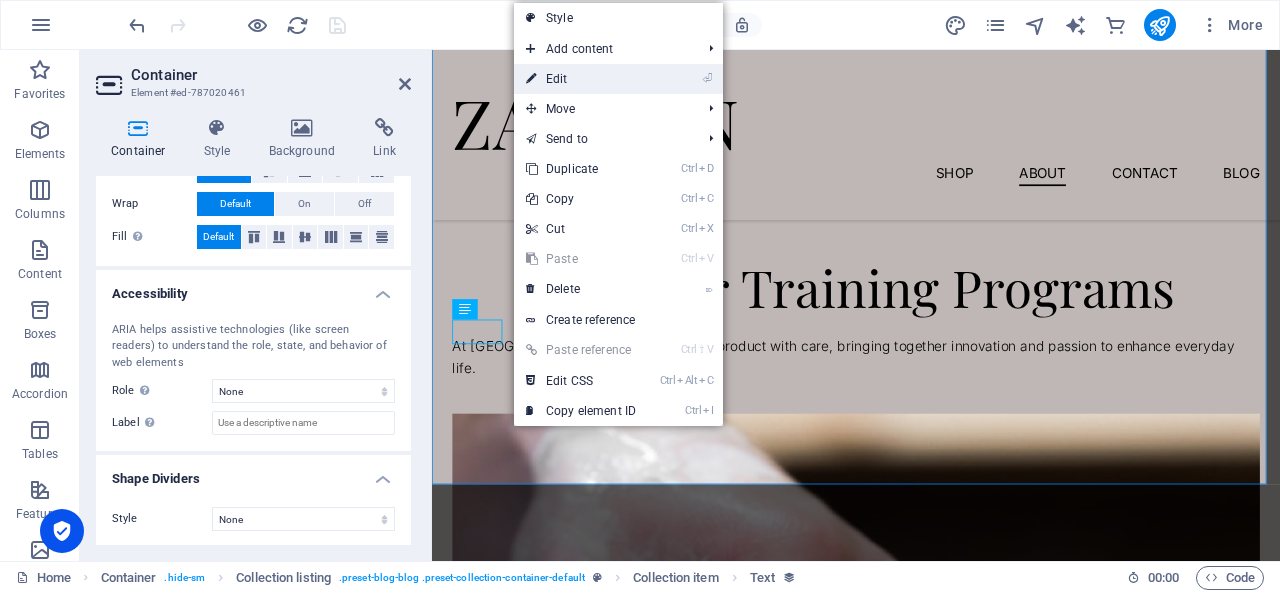 click on "⏎  Edit" at bounding box center [581, 79] 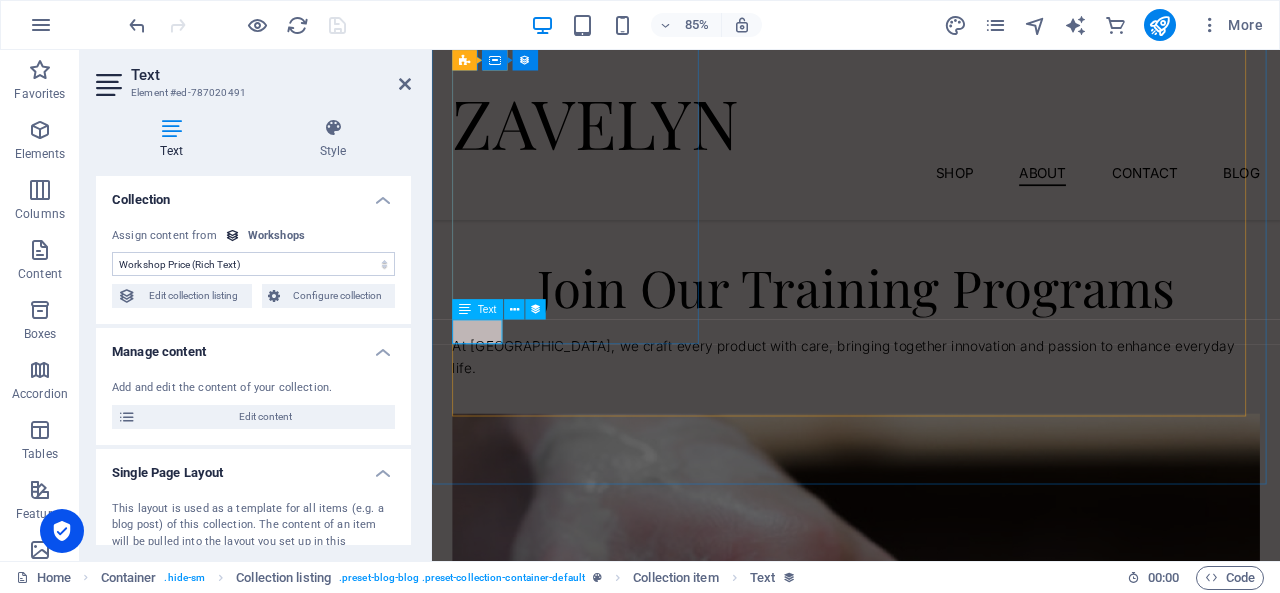click on "$64.50" at bounding box center (931, 1667) 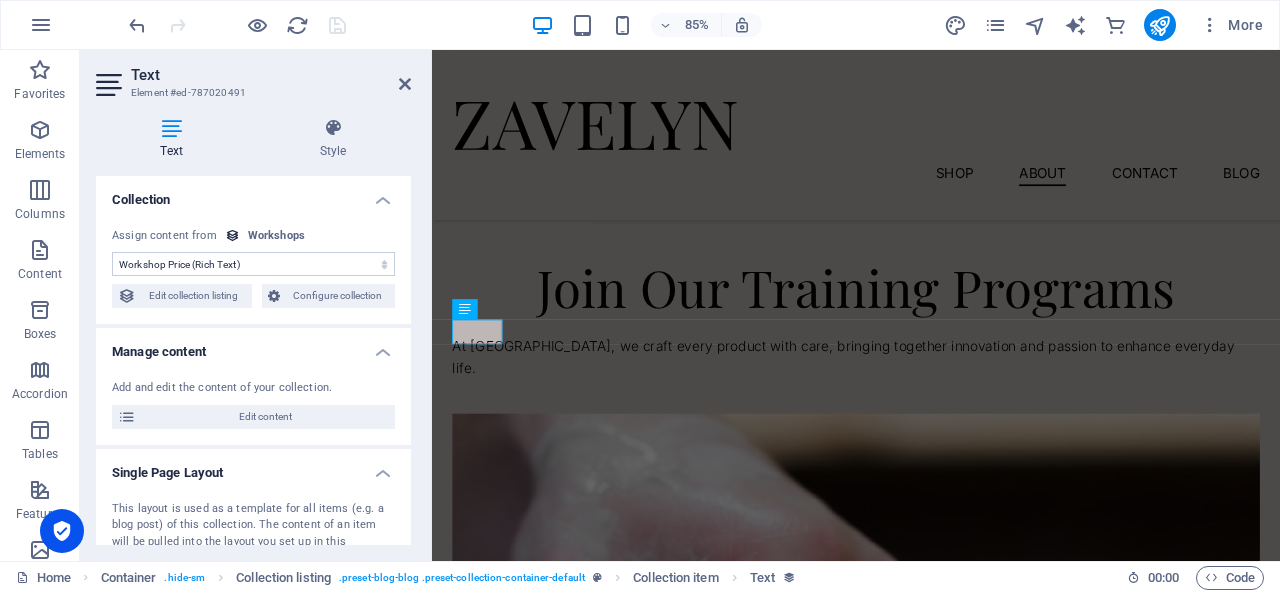 click on "Text" at bounding box center (271, 75) 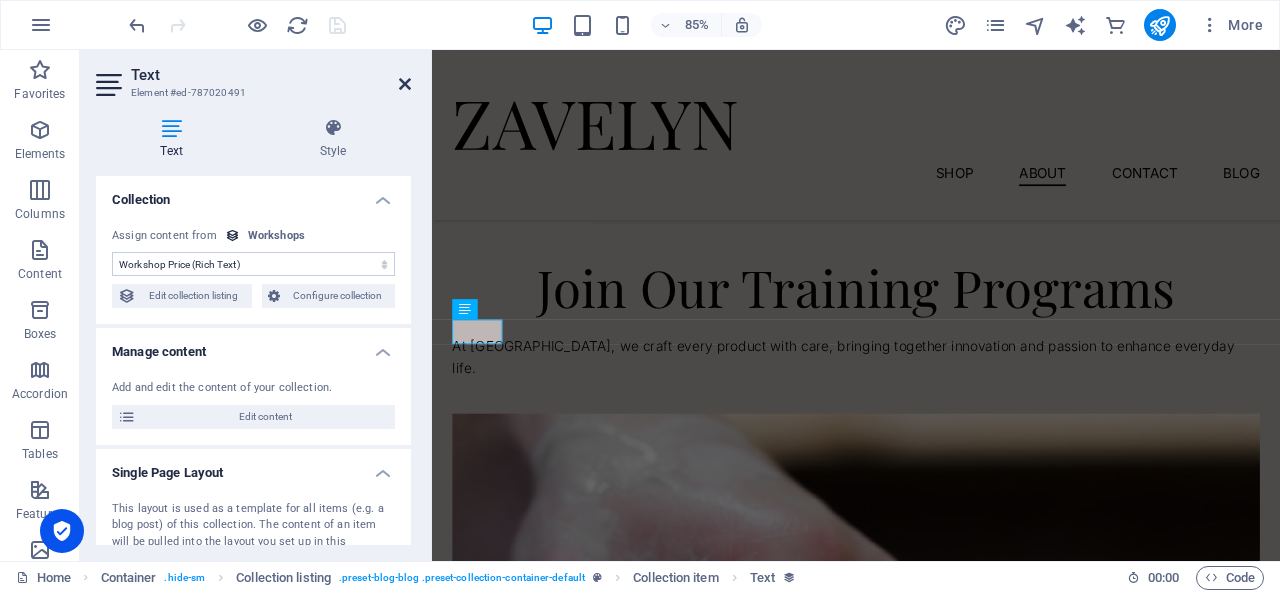 click at bounding box center [405, 84] 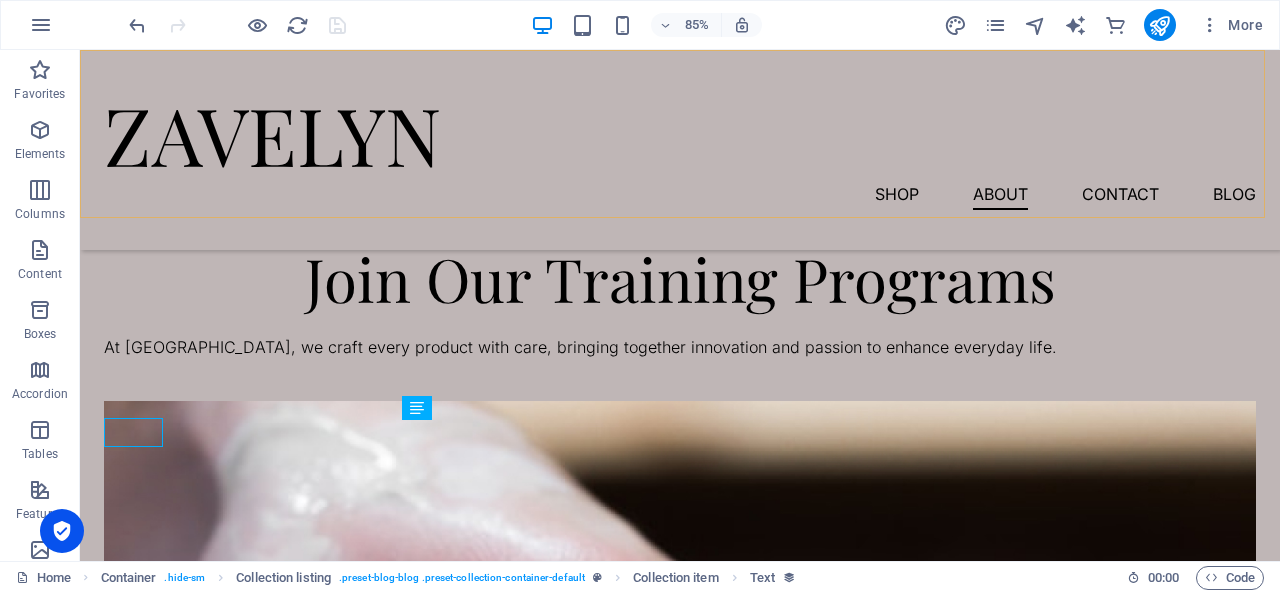 scroll, scrollTop: 2924, scrollLeft: 0, axis: vertical 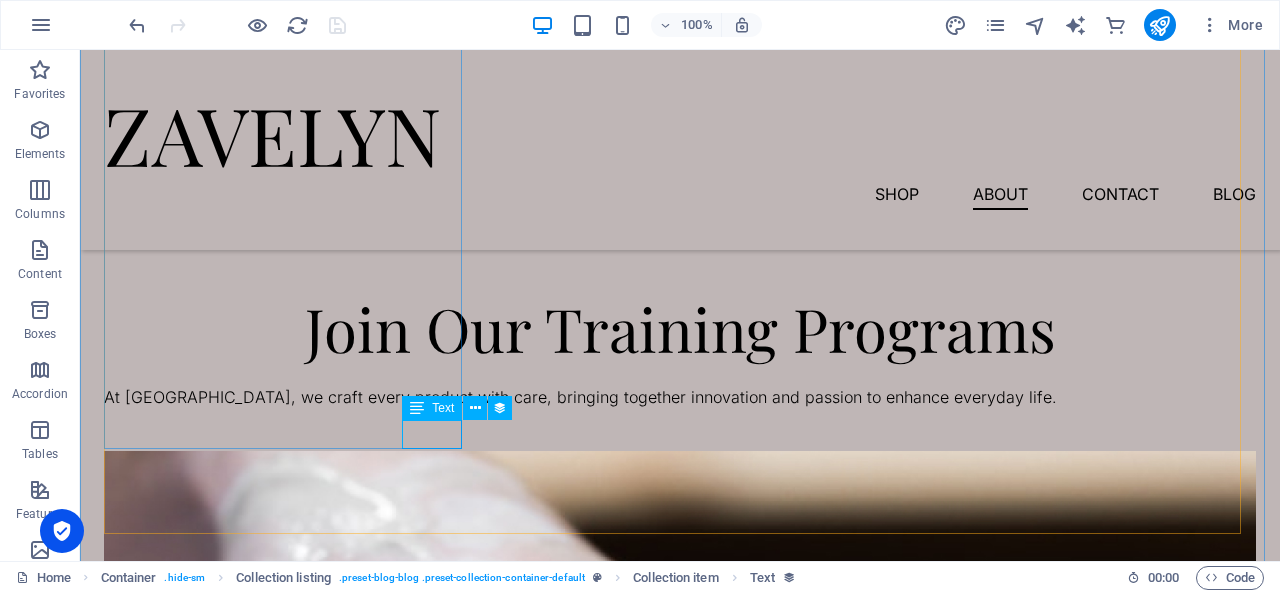 click on "$64.50" at bounding box center (680, 1879) 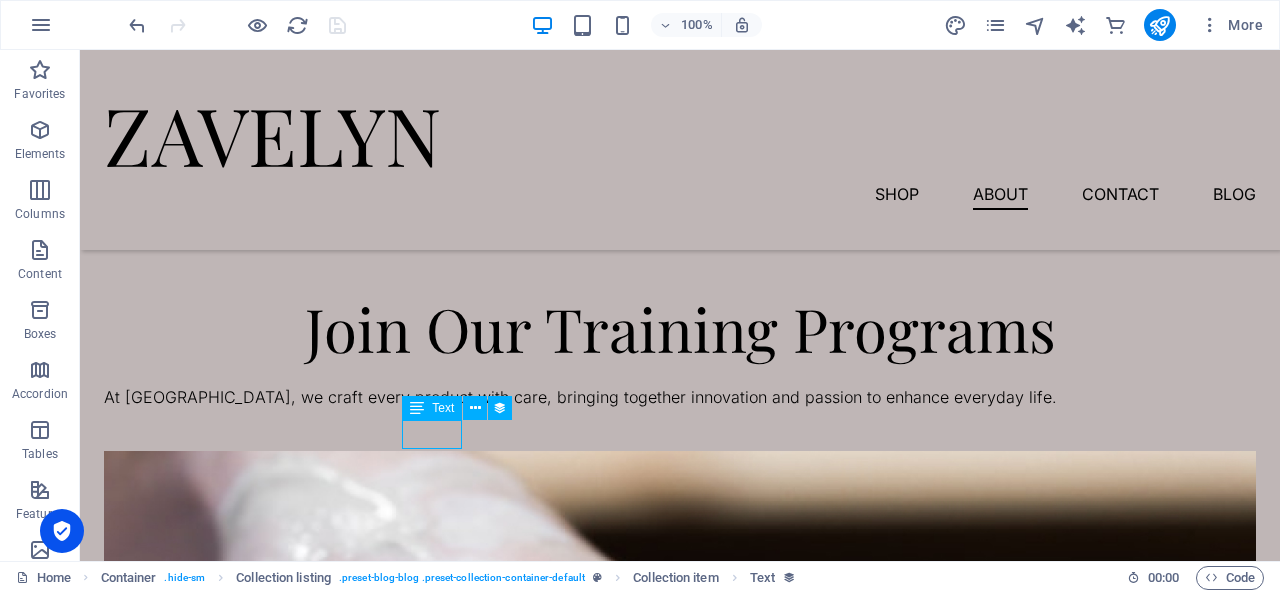 click on "$64.50" at bounding box center (680, 1879) 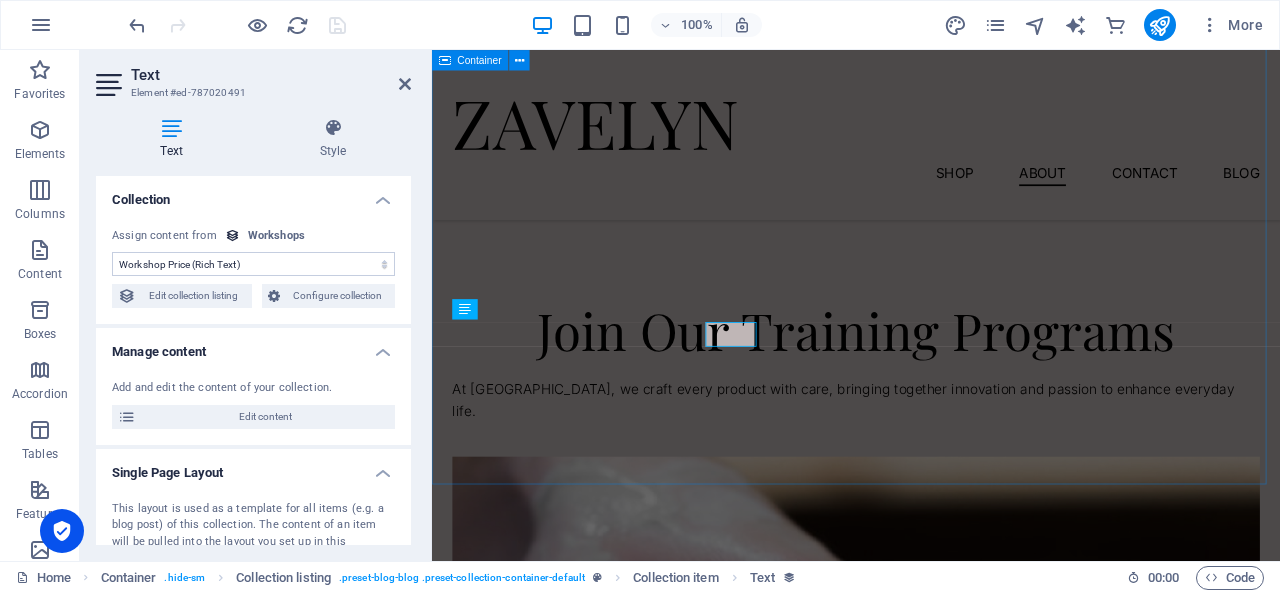 scroll, scrollTop: 2974, scrollLeft: 0, axis: vertical 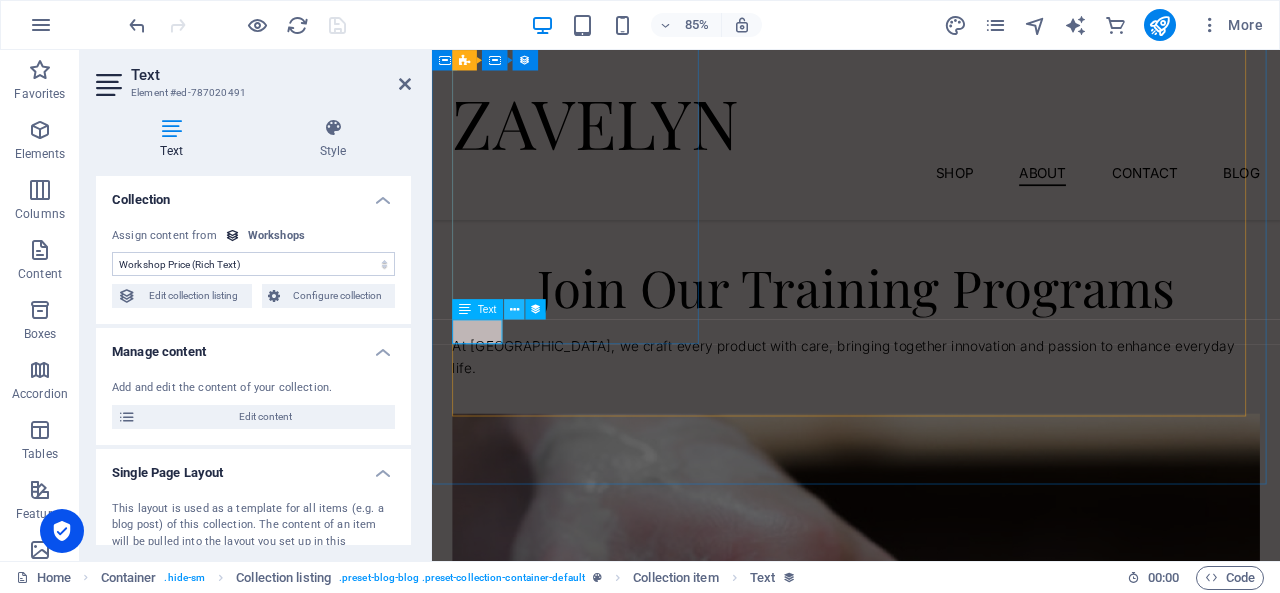 click at bounding box center [514, 310] 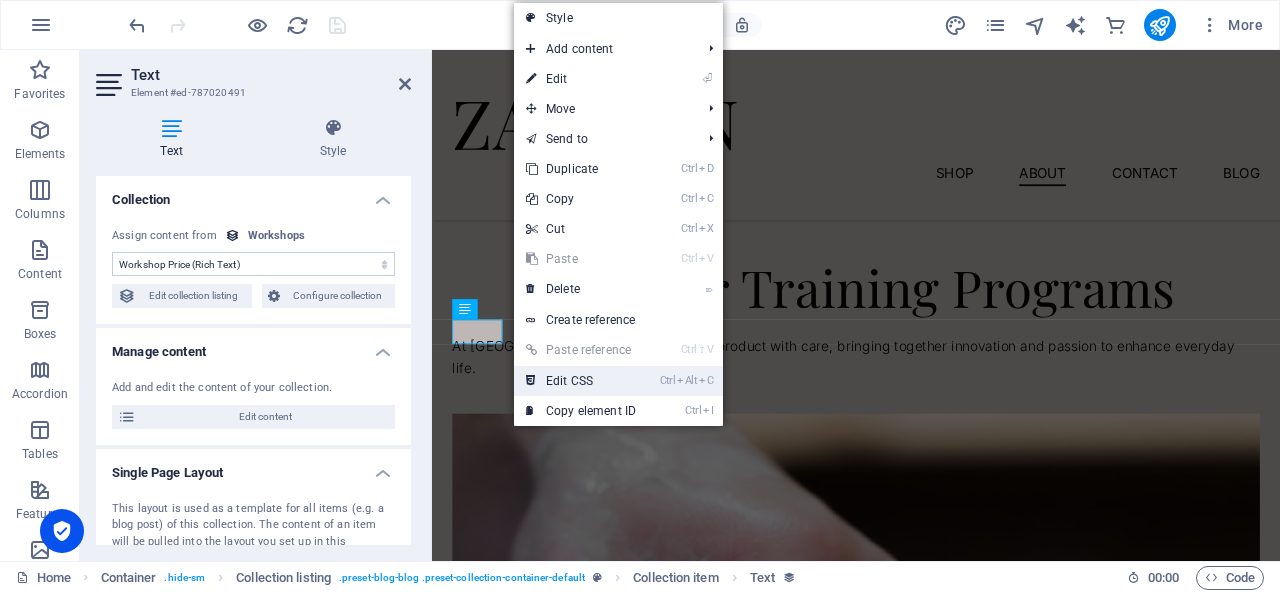 click on "Ctrl Alt C  Edit CSS" at bounding box center [581, 381] 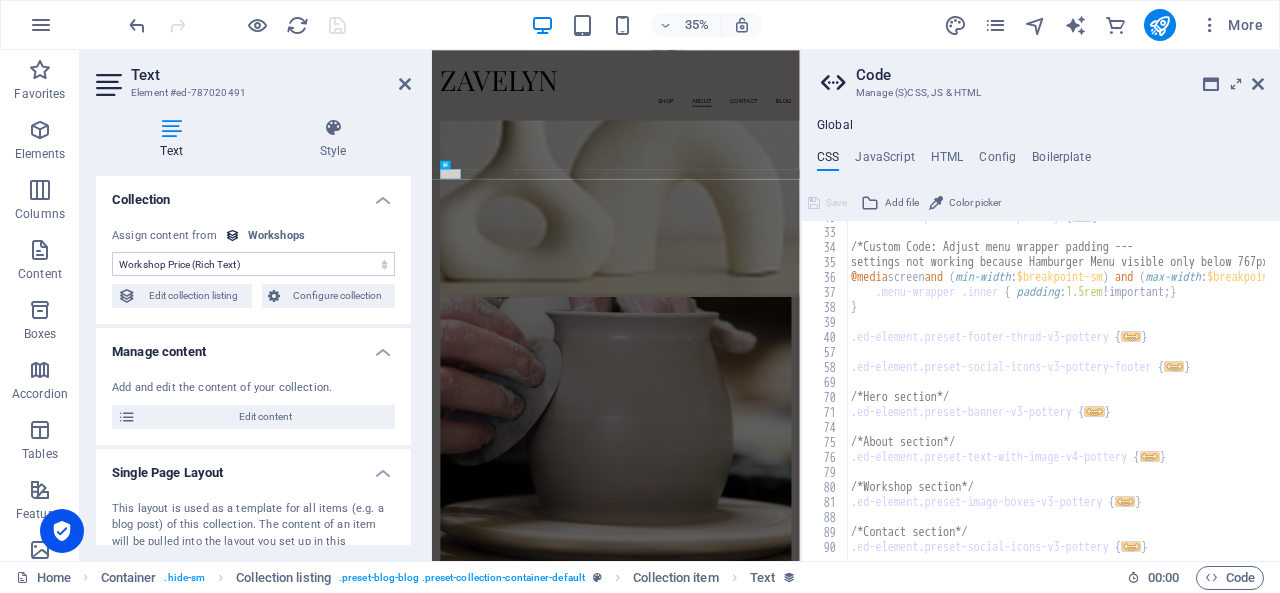 scroll, scrollTop: 287, scrollLeft: 0, axis: vertical 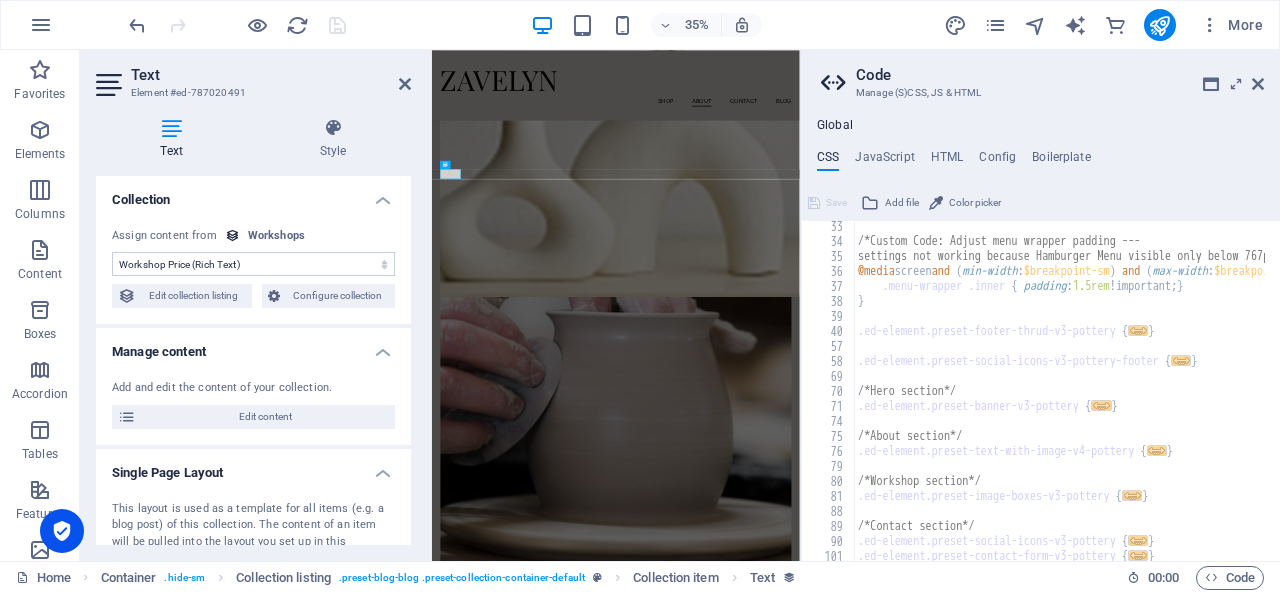 click on "Code" at bounding box center [1060, 75] 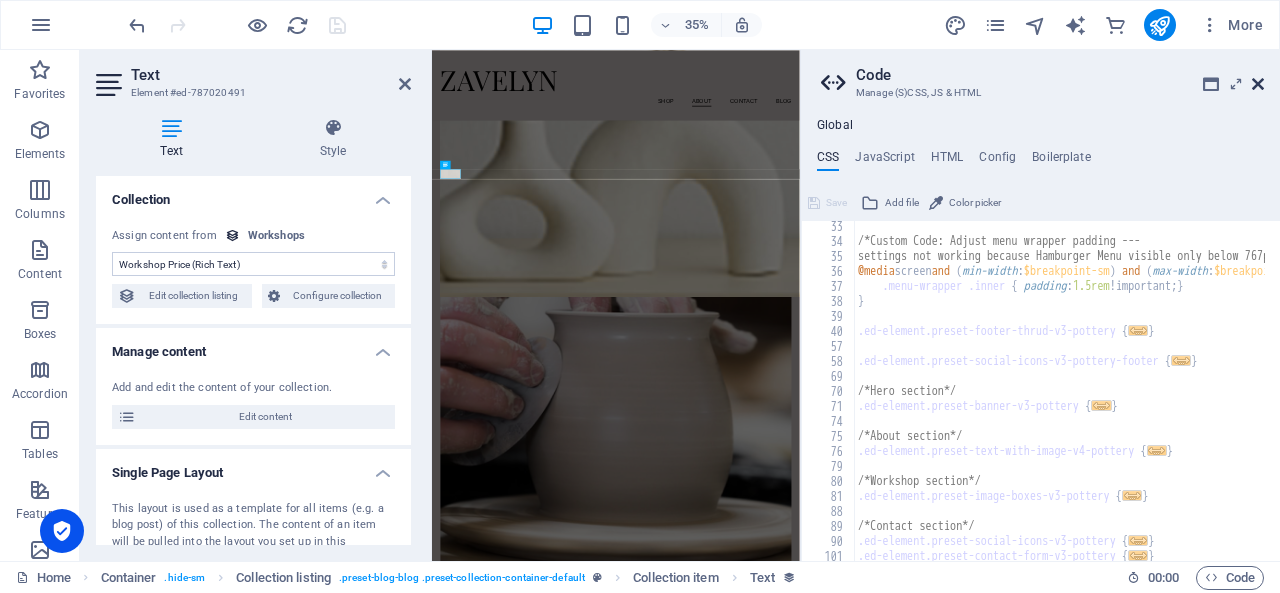 click at bounding box center [1258, 84] 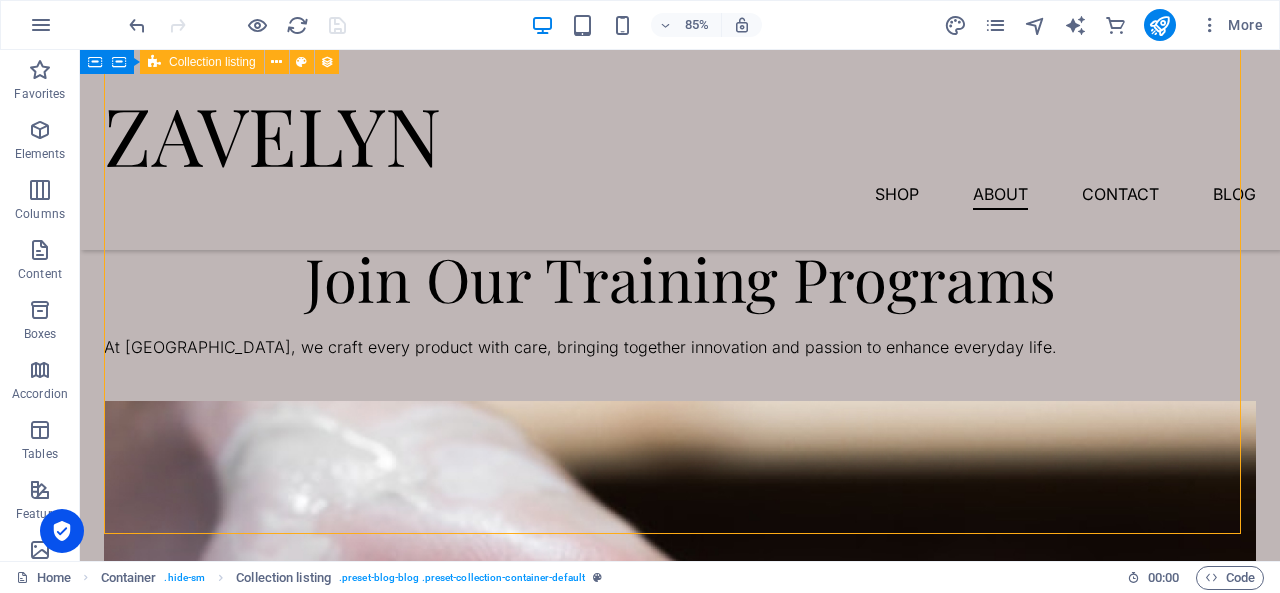 click on "Aperitivo & clay - [DATE] $64.50 Evening pottery workshop $23.50 Pottery class workshop $36.50  Previous Nächste" at bounding box center (680, 2642) 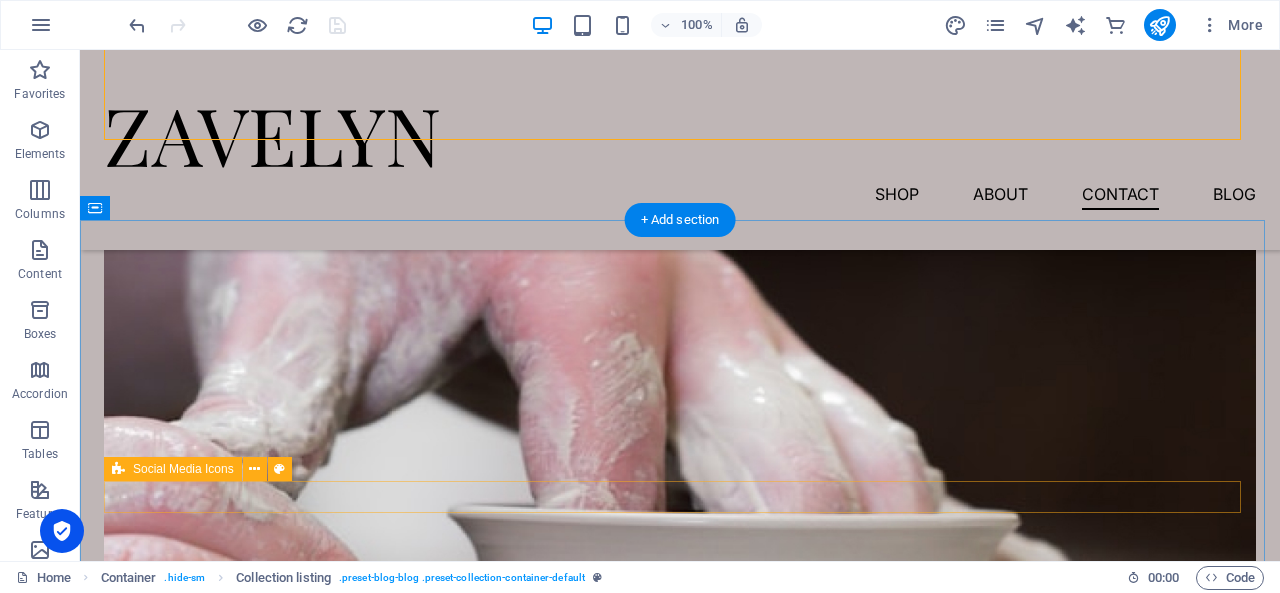 scroll, scrollTop: 3314, scrollLeft: 0, axis: vertical 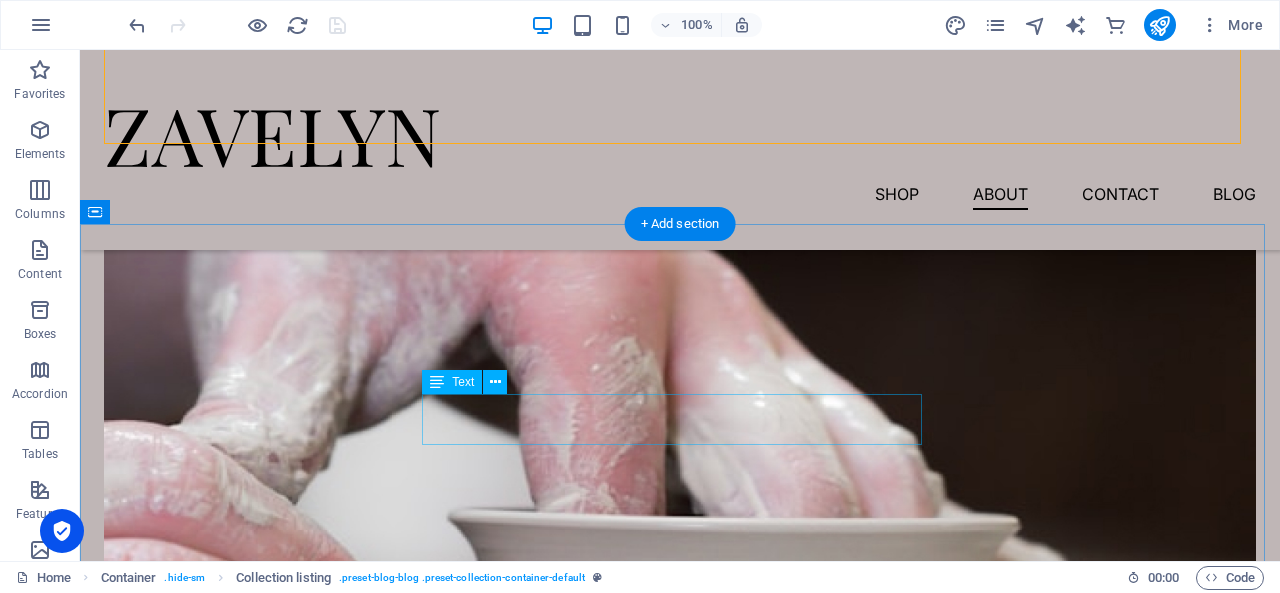 click on "Lorem ipsum dolor sit amet, consectetur adipiscing elit, sed do eiusmod tempor incididunt ut labore et dolore magna aliqua." at bounding box center [680, 4807] 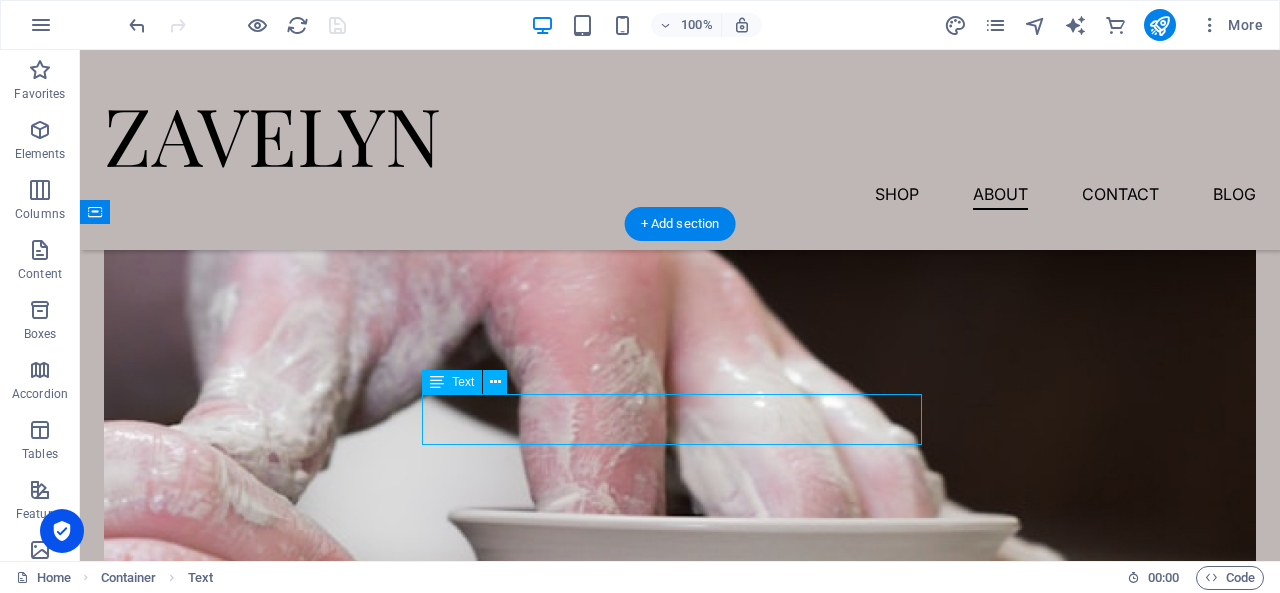 click on "Lorem ipsum dolor sit amet, consectetur adipiscing elit, sed do eiusmod tempor incididunt ut labore et dolore magna aliqua." at bounding box center (680, 4807) 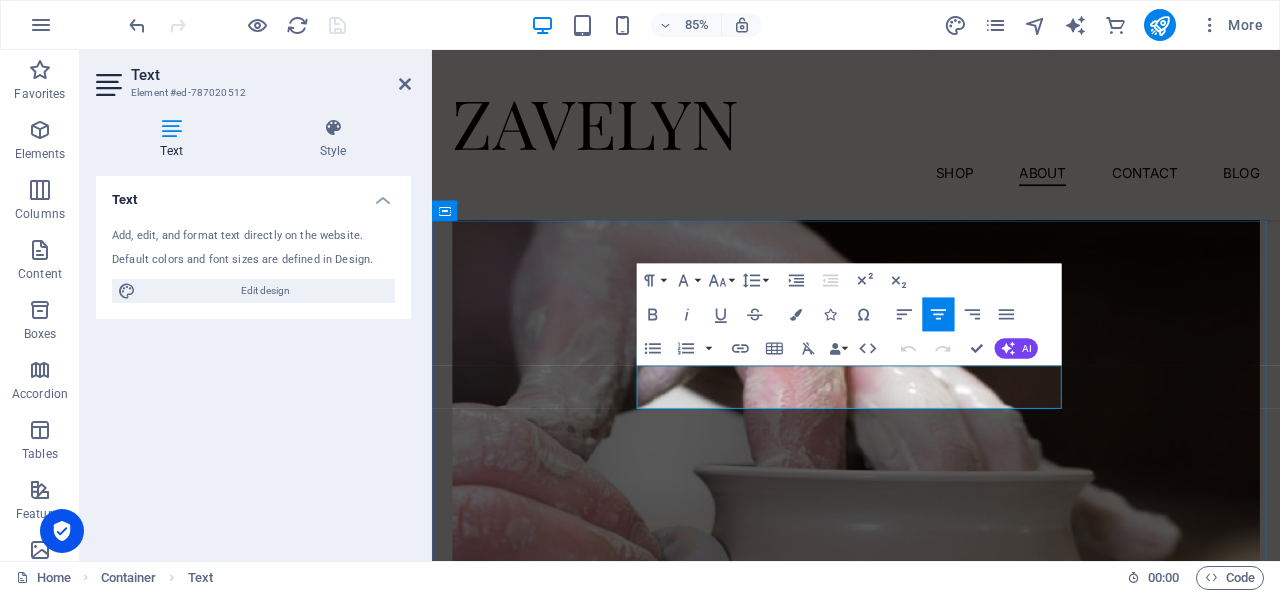 click on "Lorem ipsum dolor sit amet, consectetur adipiscing elit, sed do eiusmod tempor incididunt ut labore et dolore magna aliqua." at bounding box center (931, 4196) 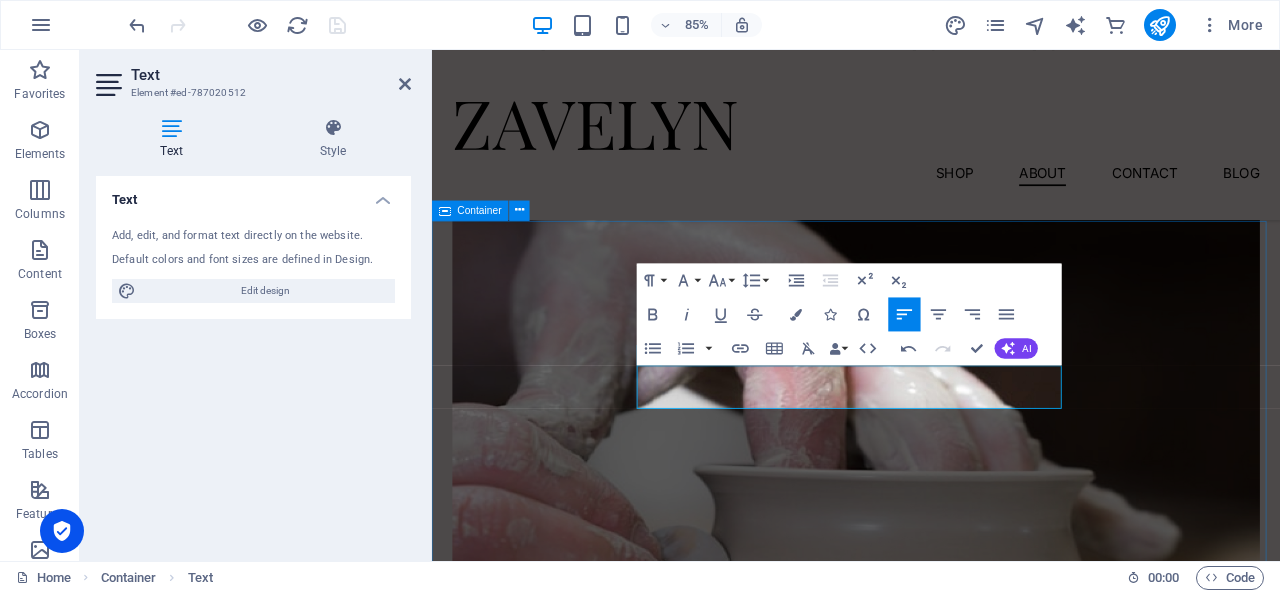 drag, startPoint x: 537, startPoint y: 433, endPoint x: 876, endPoint y: 371, distance: 344.623 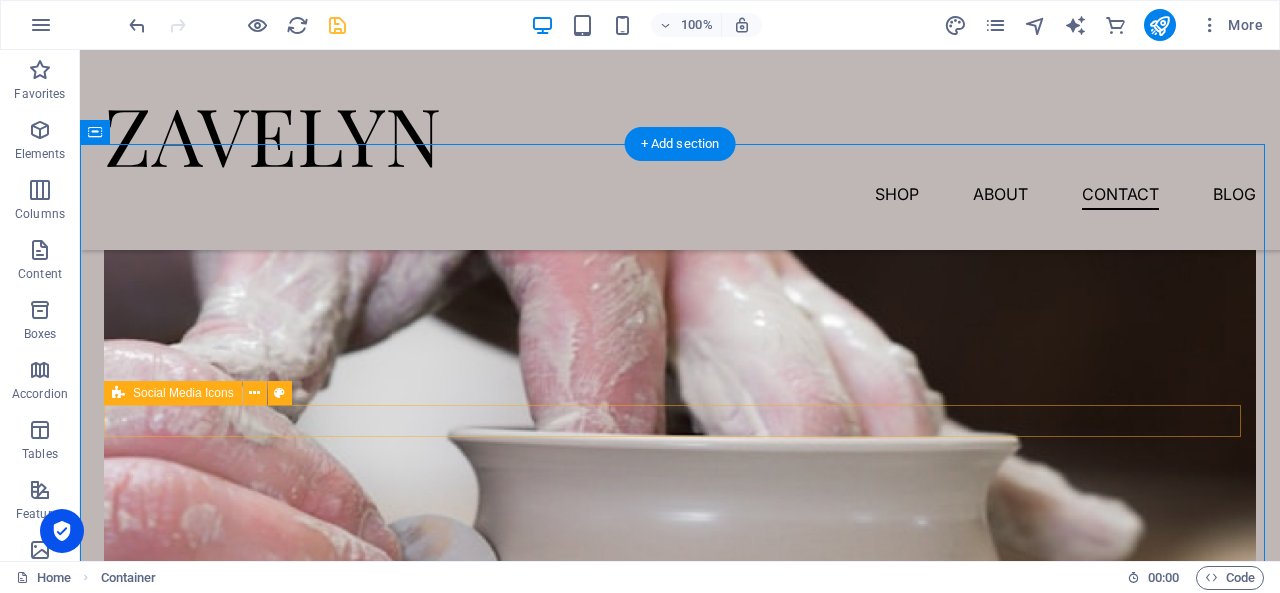 scroll, scrollTop: 3412, scrollLeft: 0, axis: vertical 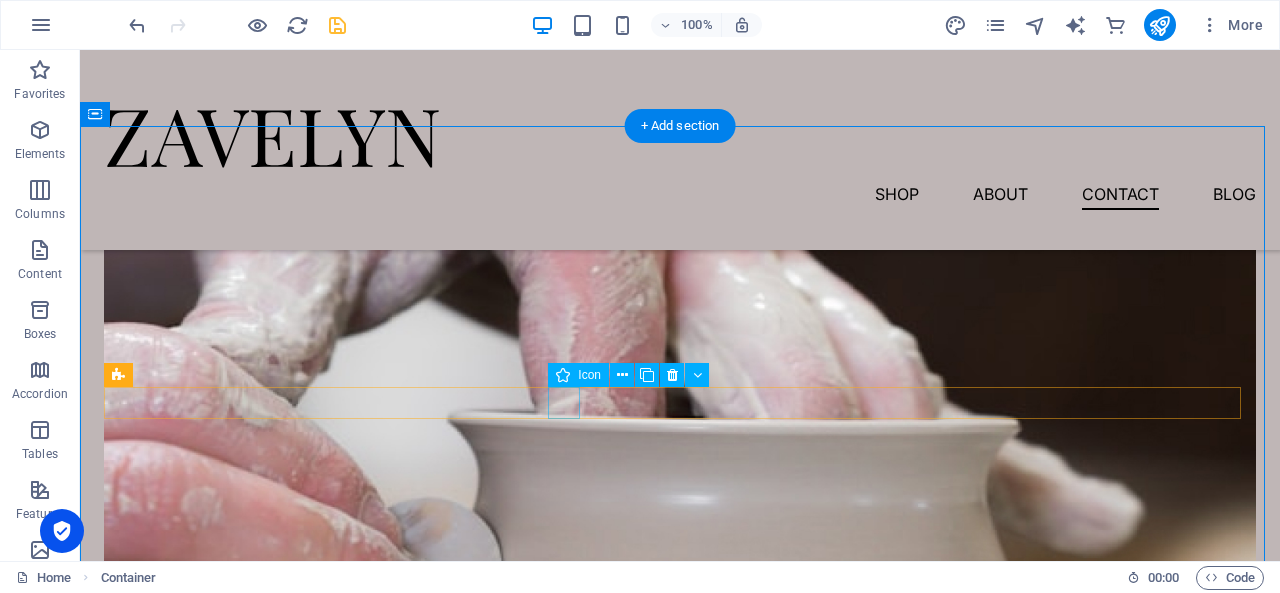 click at bounding box center (680, 4777) 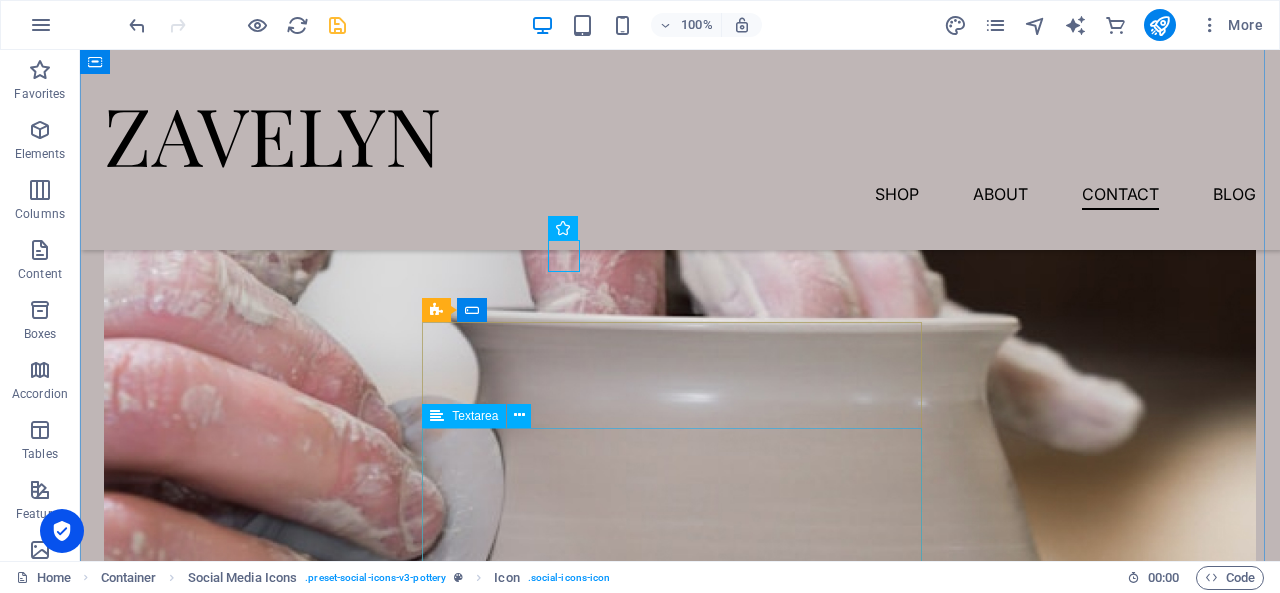 scroll, scrollTop: 3503, scrollLeft: 0, axis: vertical 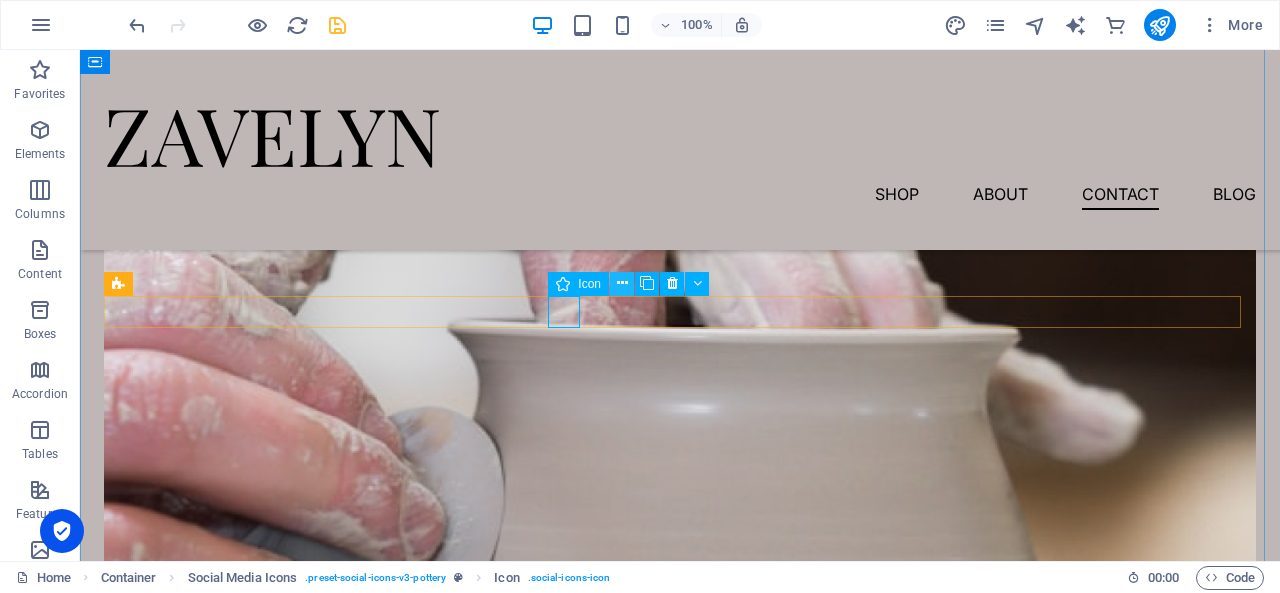 click at bounding box center (622, 283) 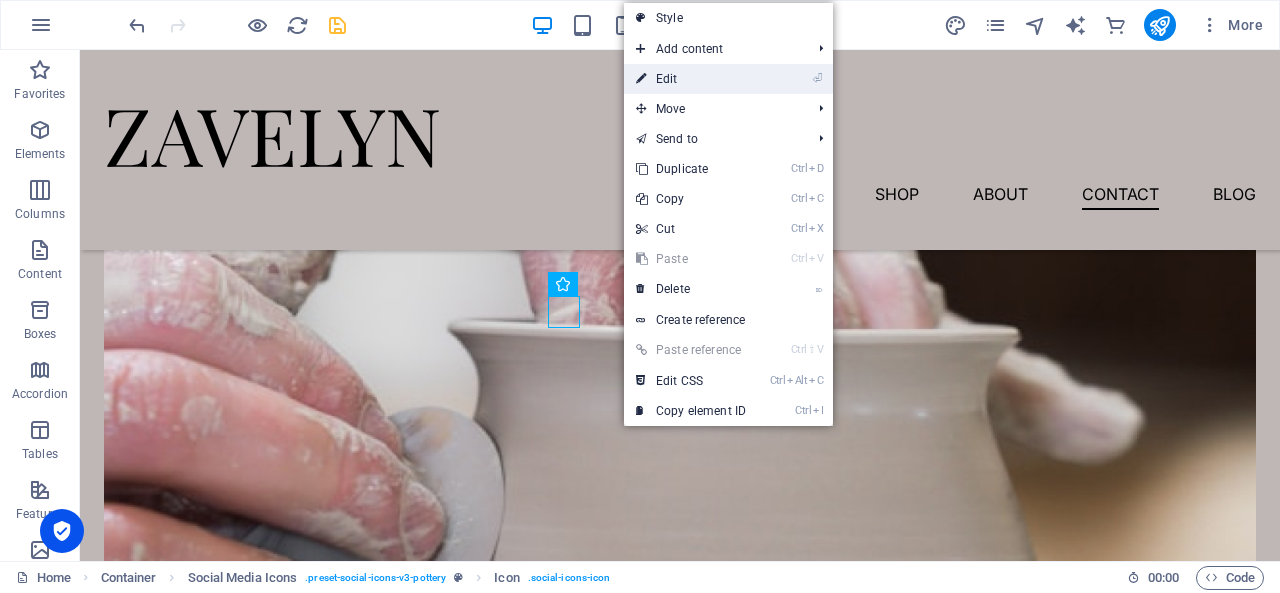 click on "⏎  Edit" at bounding box center (691, 79) 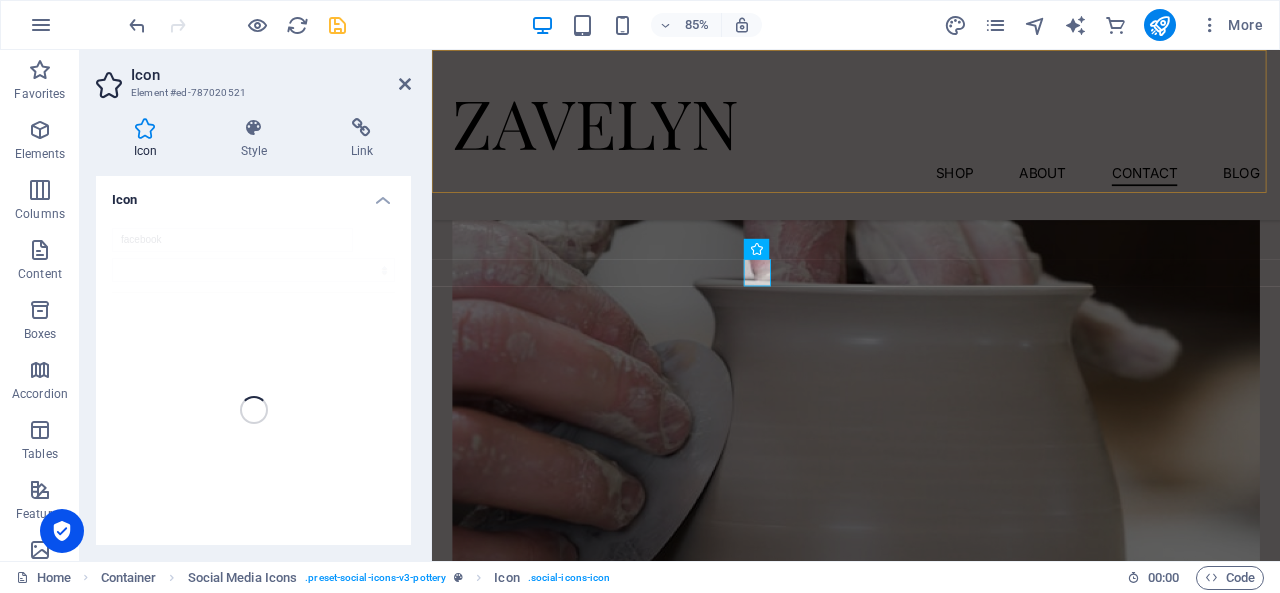 scroll, scrollTop: 3500, scrollLeft: 0, axis: vertical 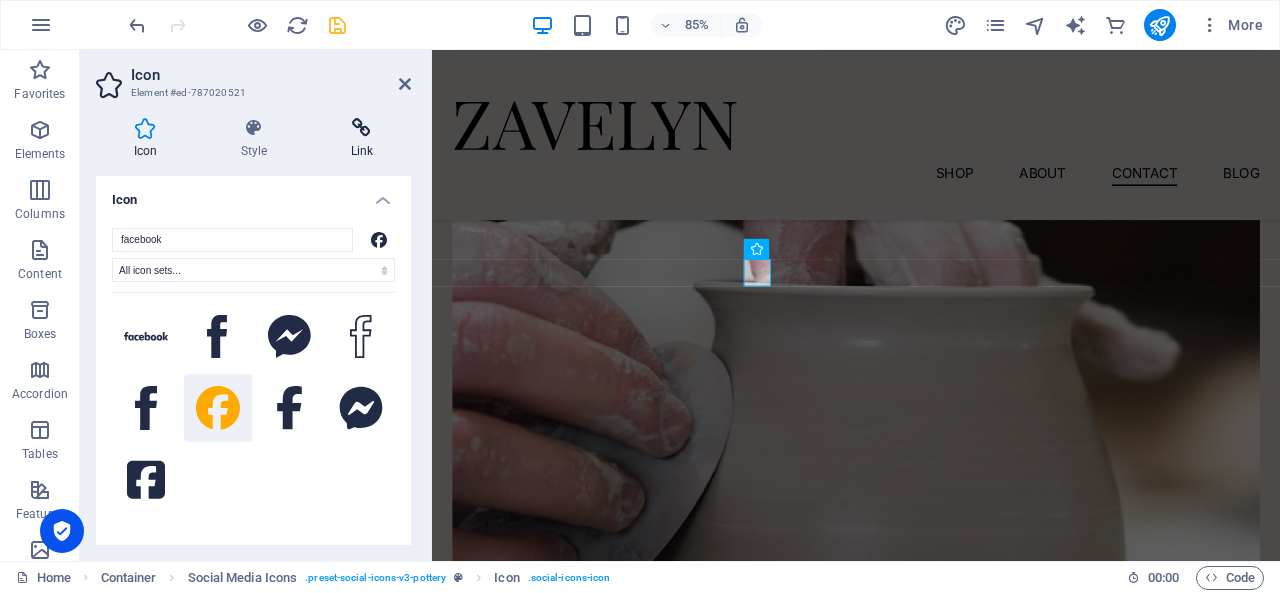 click at bounding box center [362, 128] 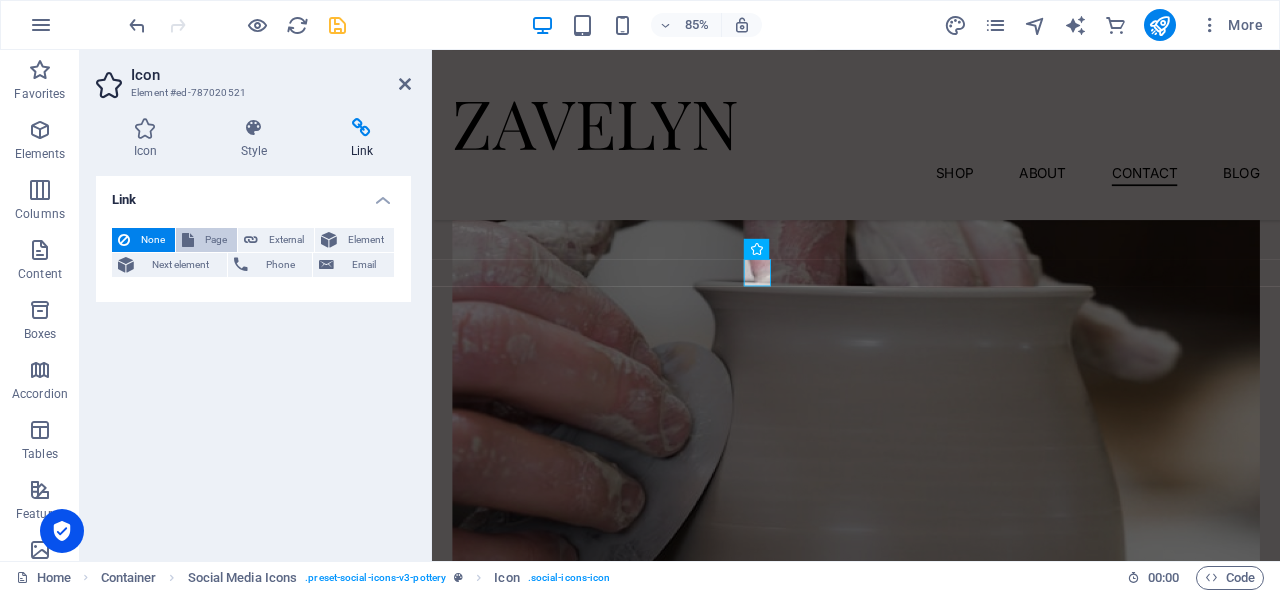 click on "Page" at bounding box center (215, 240) 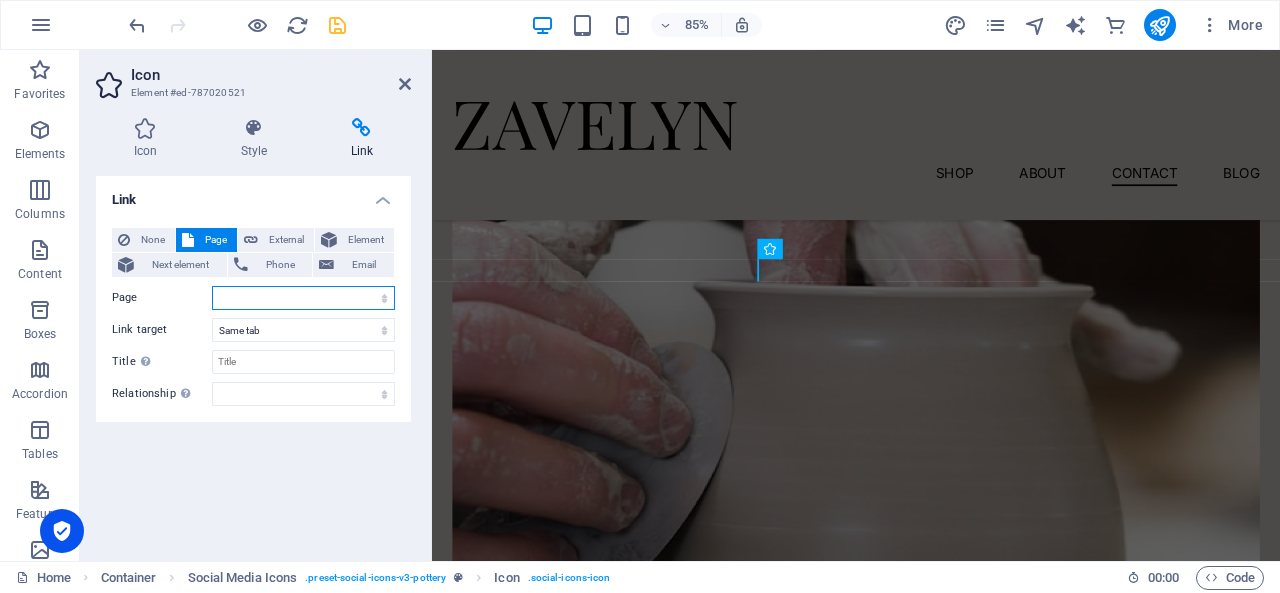 click on "Home Blog Subpage Legal Notice Privacy" at bounding box center (303, 298) 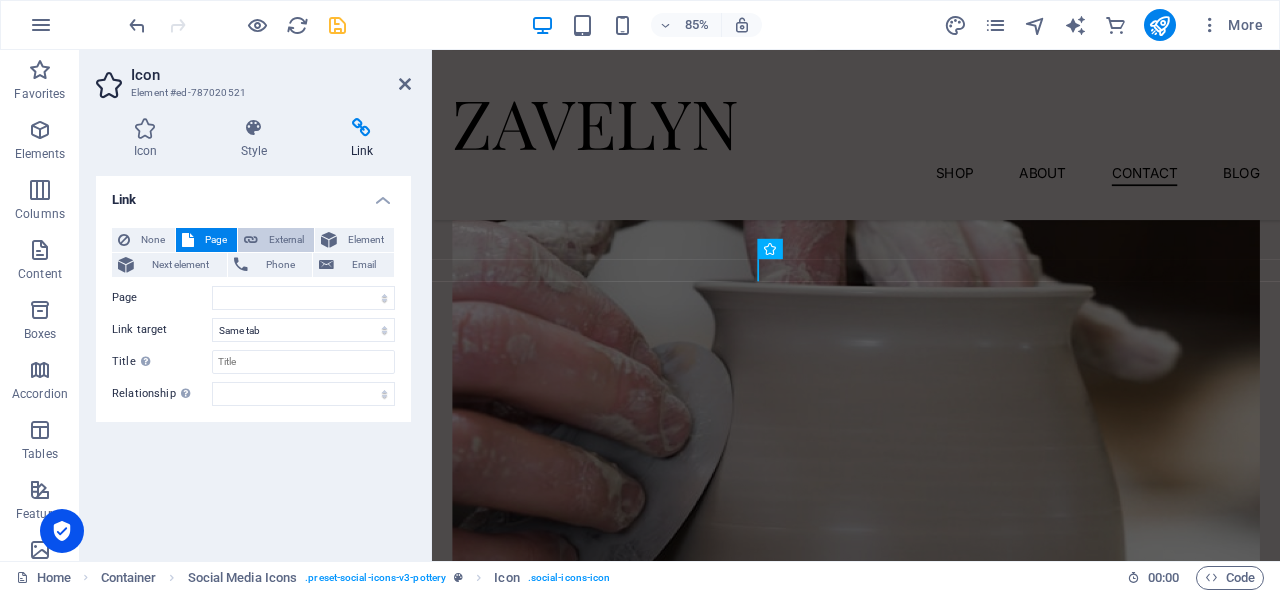 click on "External" at bounding box center [286, 240] 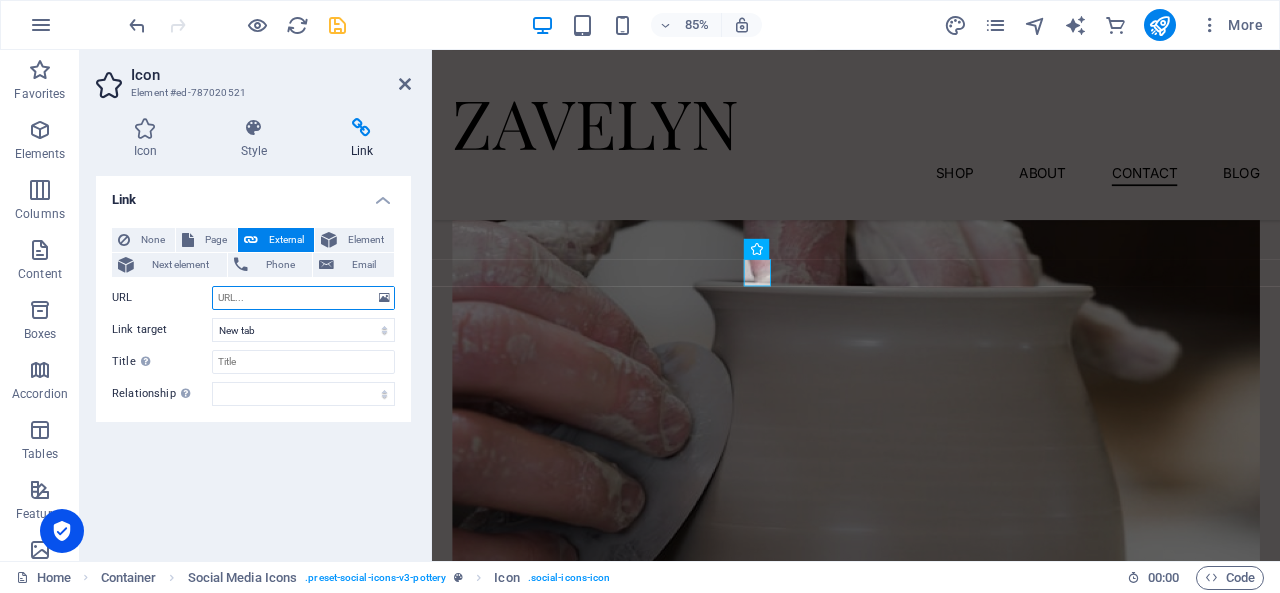 click on "URL" at bounding box center (303, 298) 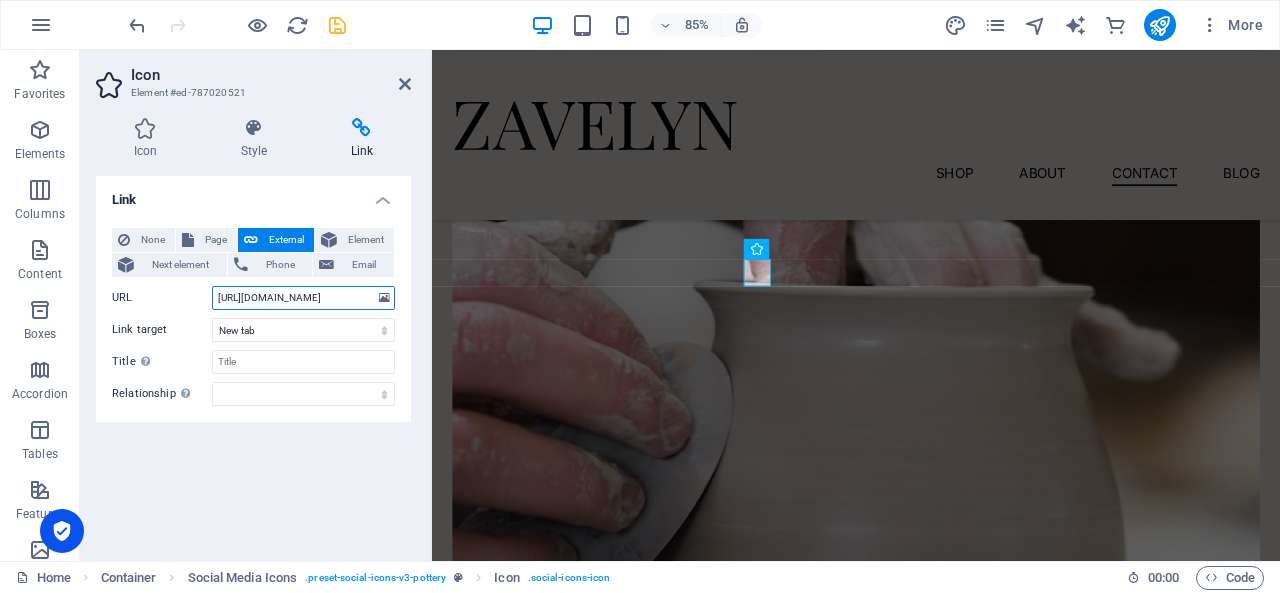 scroll, scrollTop: 0, scrollLeft: 117, axis: horizontal 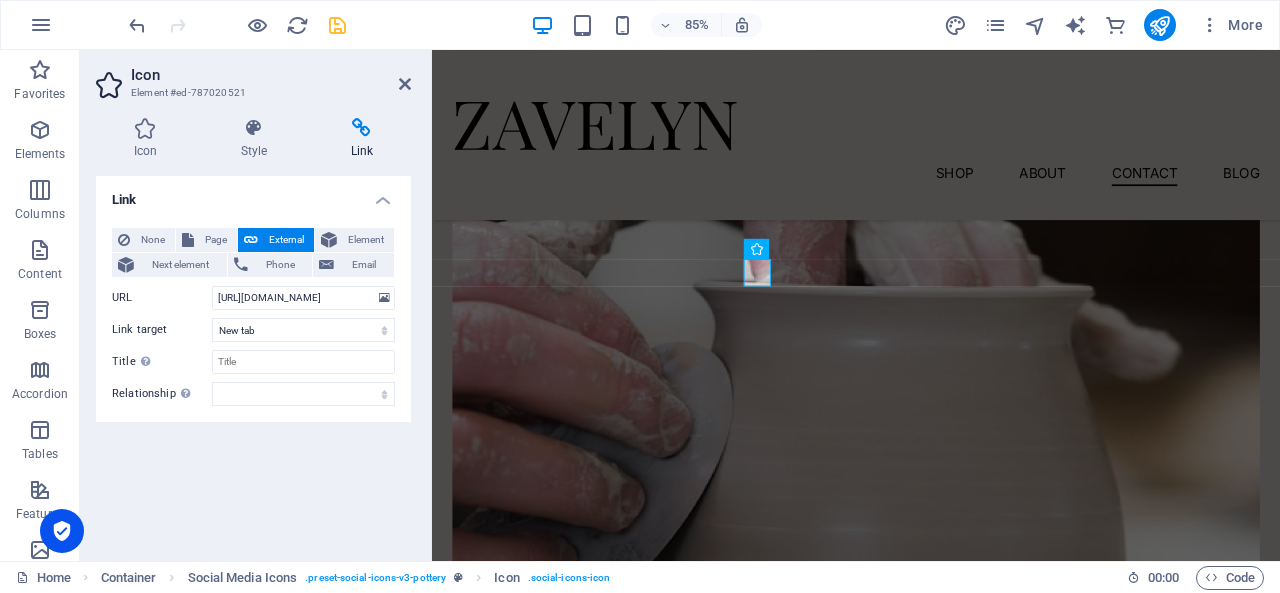 click on "None Page External Element Next element Phone Email Page Home Blog Subpage Legal Notice Privacy Element
URL [URL][DOMAIN_NAME] Phone Email Link target New tab Same tab Overlay Title Additional link description, should not be the same as the link text. The title is most often shown as a tooltip text when the mouse moves over the element. Leave empty if uncertain. Relationship Sets the  relationship of this link to the link target . For example, the value "nofollow" instructs search engines not to follow the link. Can be left empty. alternate author bookmark external help license next nofollow noreferrer noopener prev search tag" at bounding box center [253, 317] 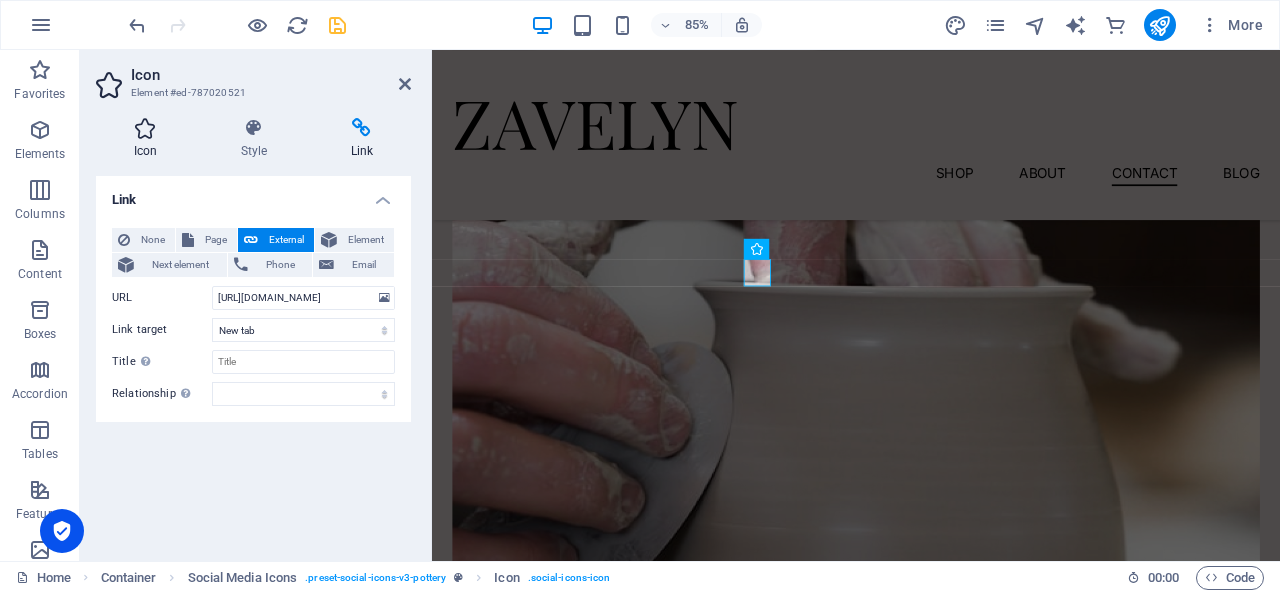 click at bounding box center [145, 128] 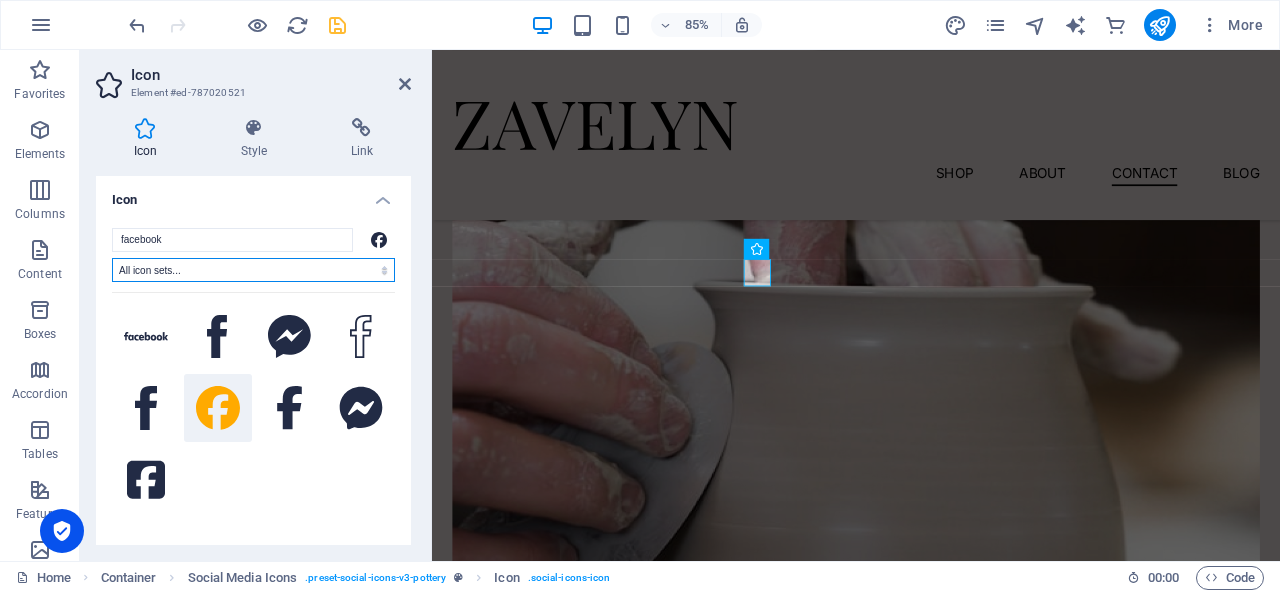 click on "All icon sets... IcoFont Ionicons FontAwesome Brands FontAwesome Duotone FontAwesome Solid FontAwesome Regular FontAwesome Light FontAwesome Thin FontAwesome Sharp Solid FontAwesome Sharp Regular FontAwesome Sharp Light FontAwesome Sharp Thin" at bounding box center (253, 270) 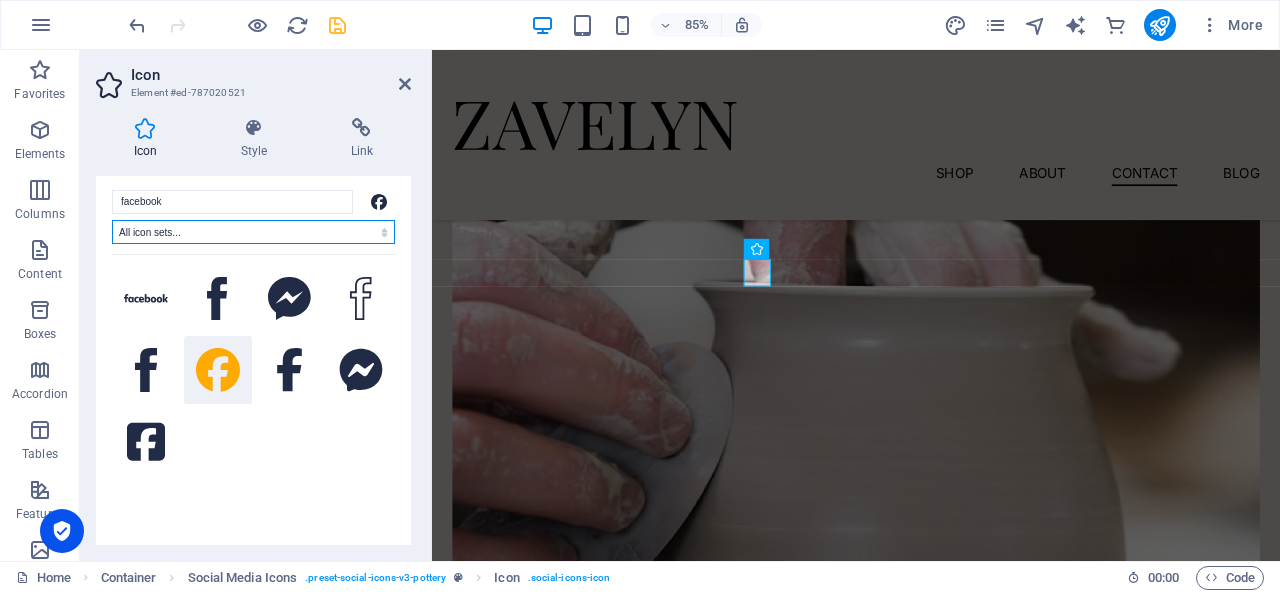 scroll, scrollTop: 0, scrollLeft: 0, axis: both 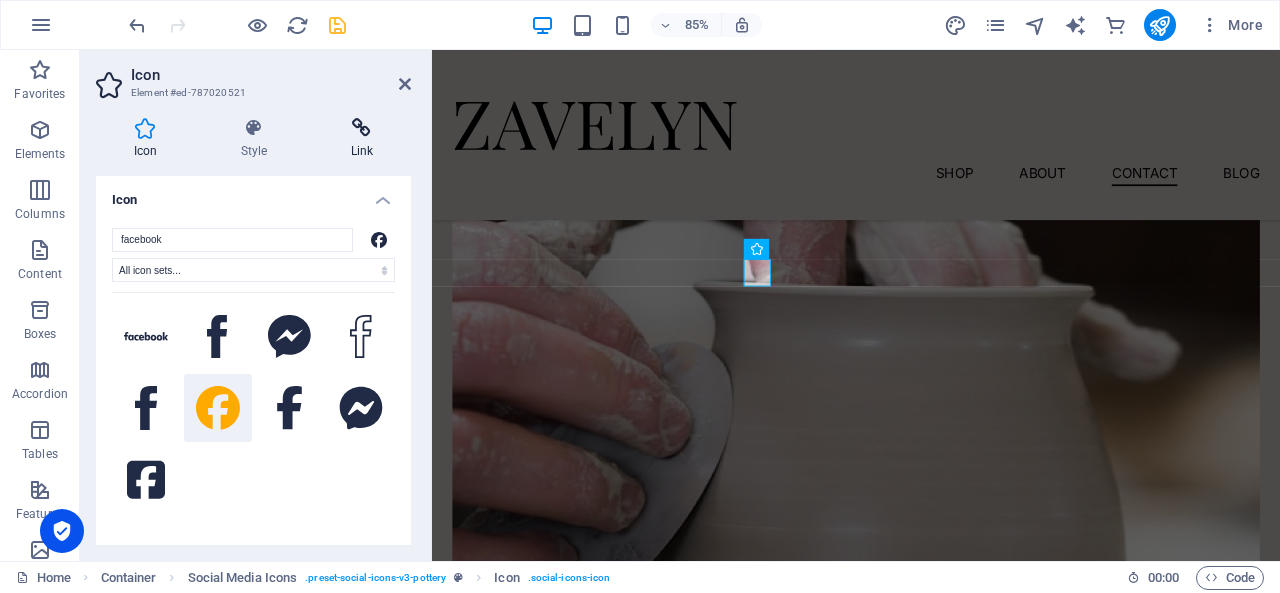 click on "Link" at bounding box center (362, 139) 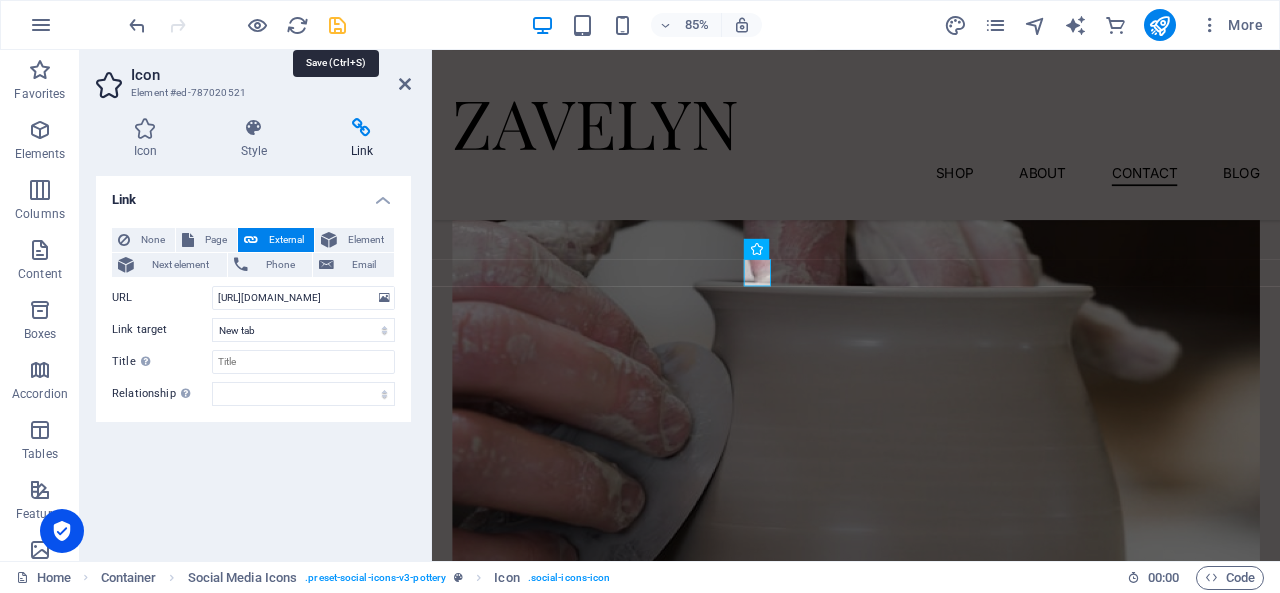 click at bounding box center (337, 25) 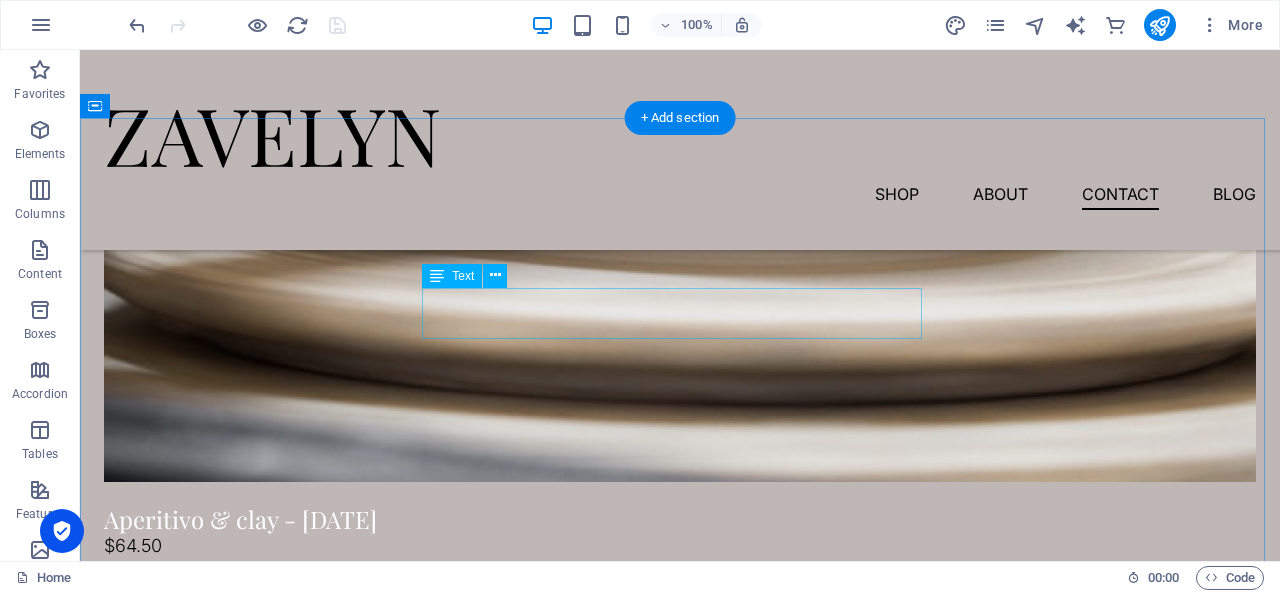 scroll, scrollTop: 4267, scrollLeft: 0, axis: vertical 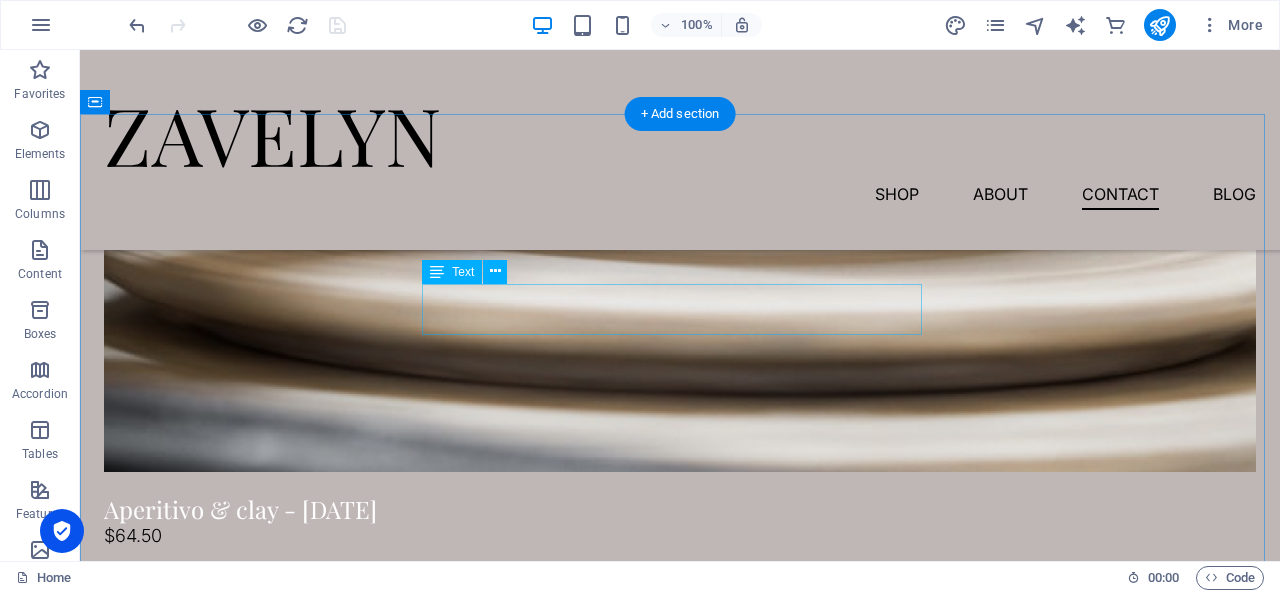 click on "Lorem ipsum dolor sit amet, consectetur adipiscing elit, sed do eiusmod tempor incididunt ut labore et dolore magna aliqua." at bounding box center [680, 4838] 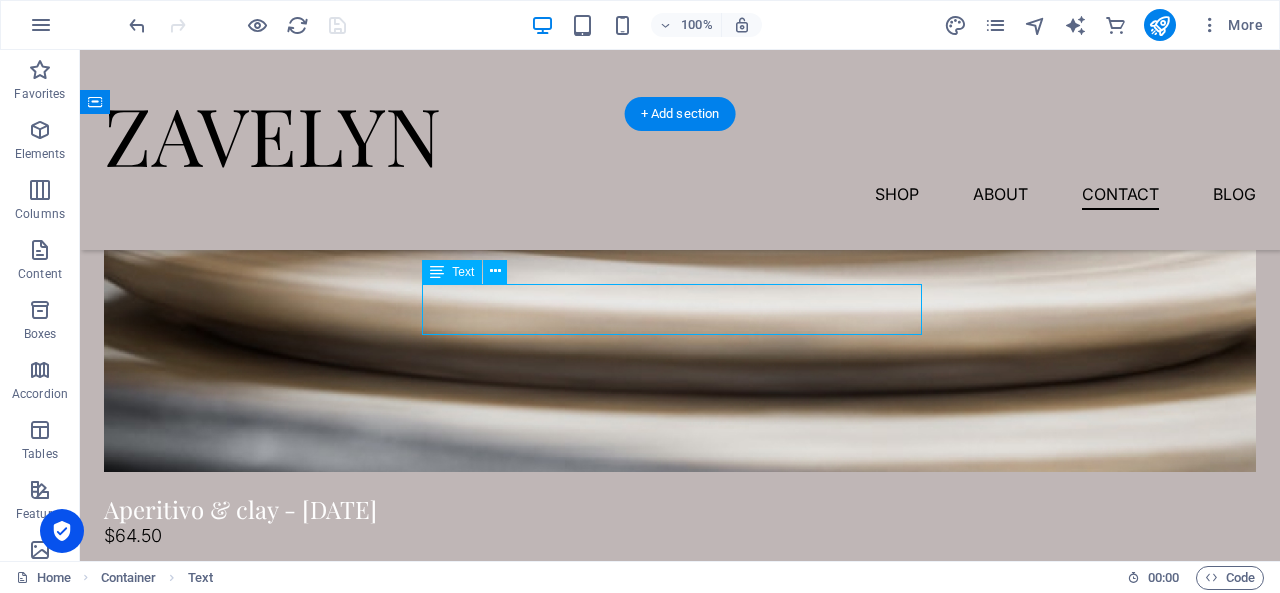 click on "Lorem ipsum dolor sit amet, consectetur adipiscing elit, sed do eiusmod tempor incididunt ut labore et dolore magna aliqua." at bounding box center (680, 4838) 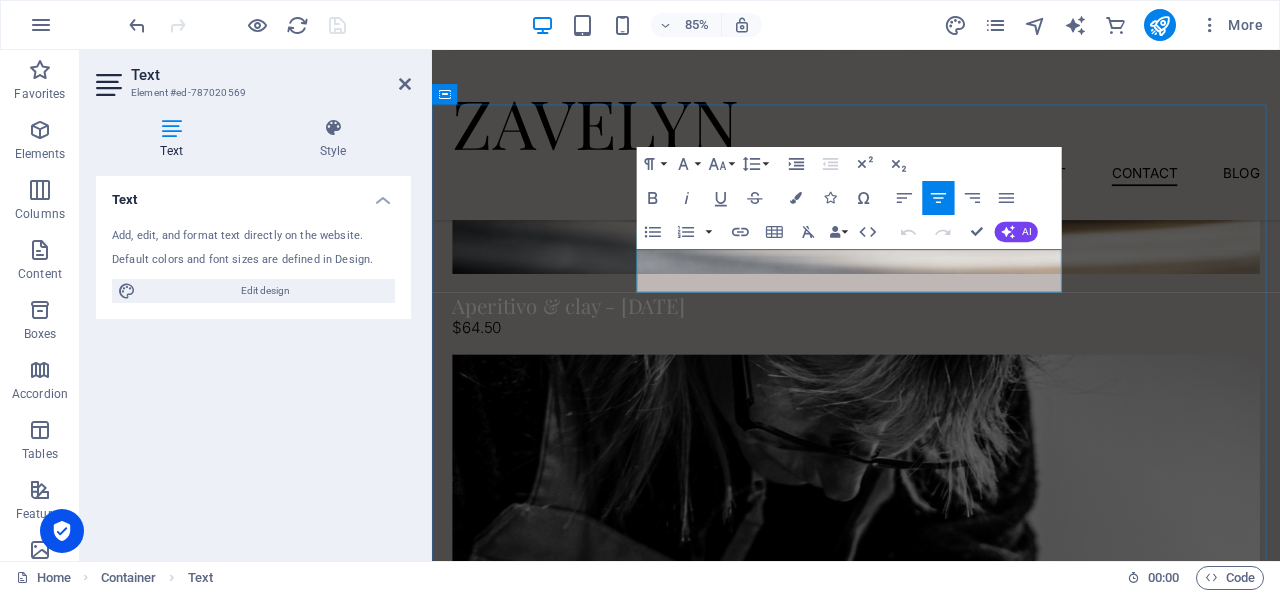 click on "Lorem ipsum dolor sit amet, consectetur adipiscing elit, sed do eiusmod tempor incididunt ut labore et dolore magna aliqua." at bounding box center [931, 4200] 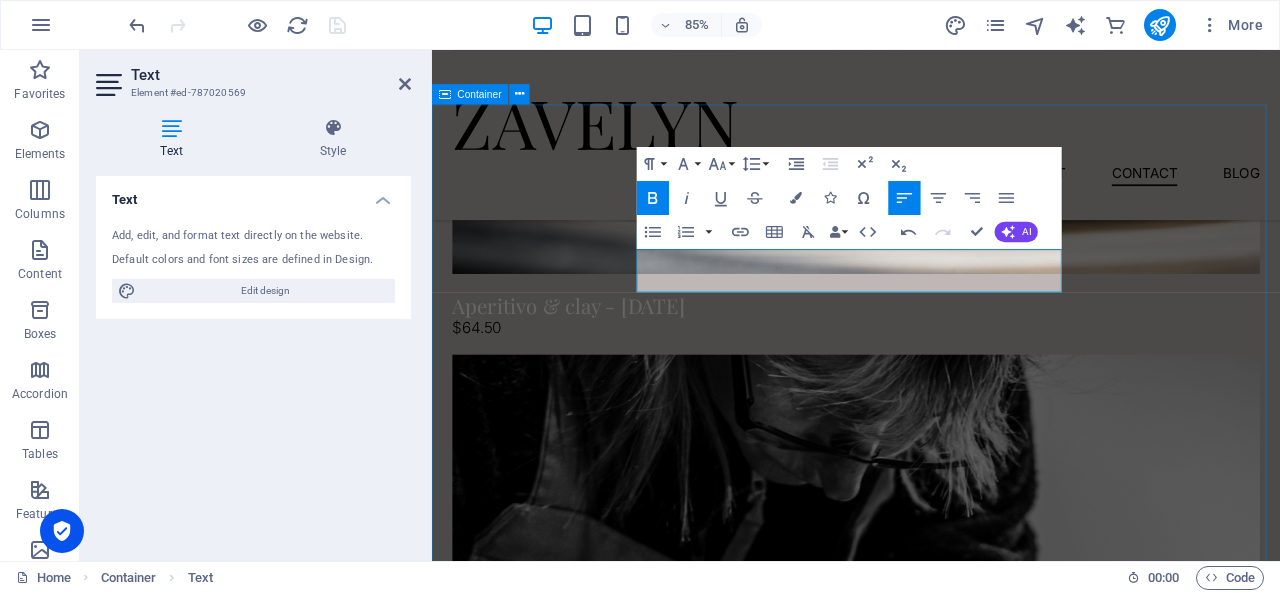 click on "Check out our blog At [GEOGRAPHIC_DATA], we blend quality and care to craft products that support comfort, wellness, and everyday living. Lean take into the area of slow sculpt pans and things Read More Open look into the sign of quick sculpt pots and pans Read More Quick give of the areas of fast sculpt work and items Read More  Vorherige Nächste  Explore More" at bounding box center [931, 4871] 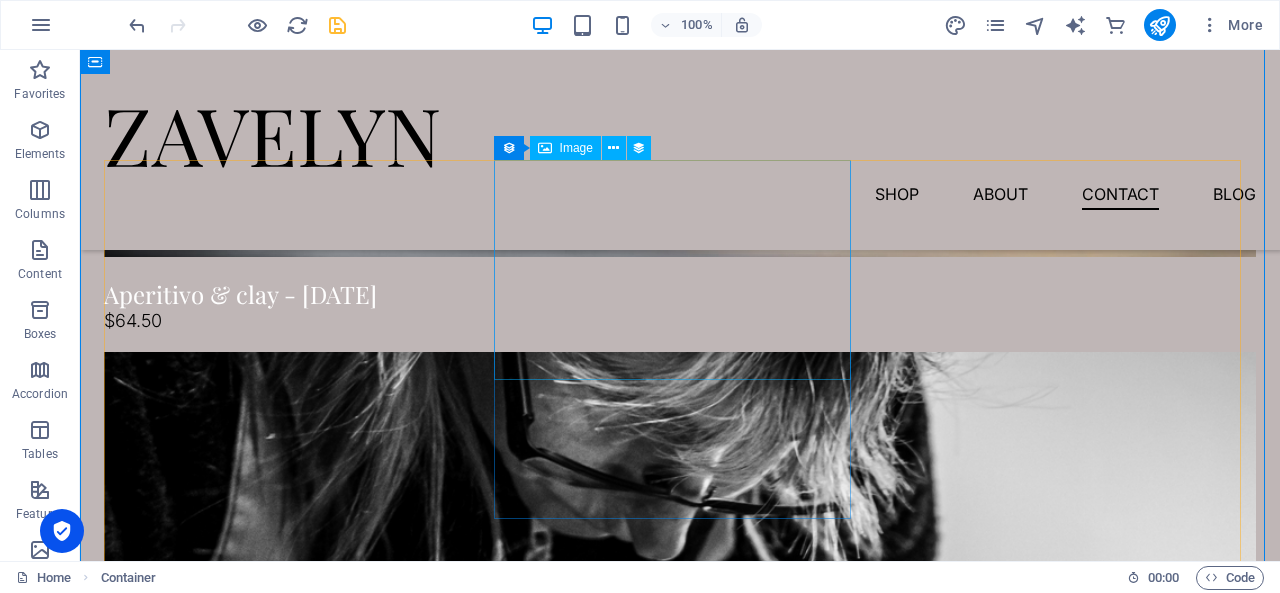 scroll, scrollTop: 4511, scrollLeft: 0, axis: vertical 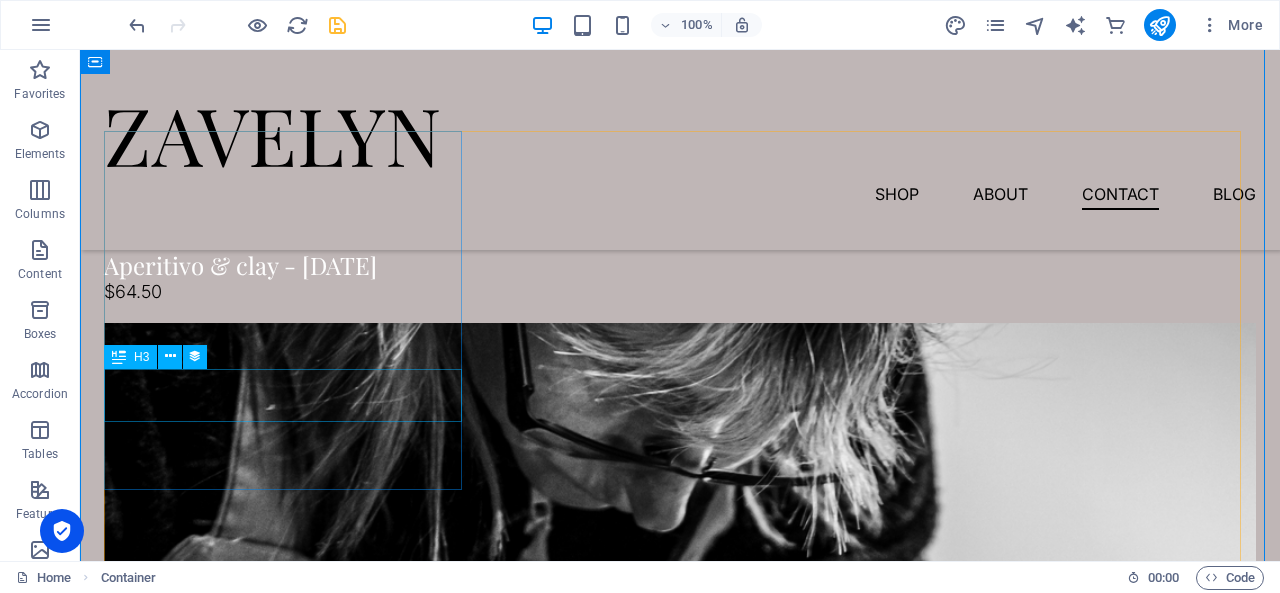 click on "Lean take into the area of slow sculpt pans and things" at bounding box center (680, 4897) 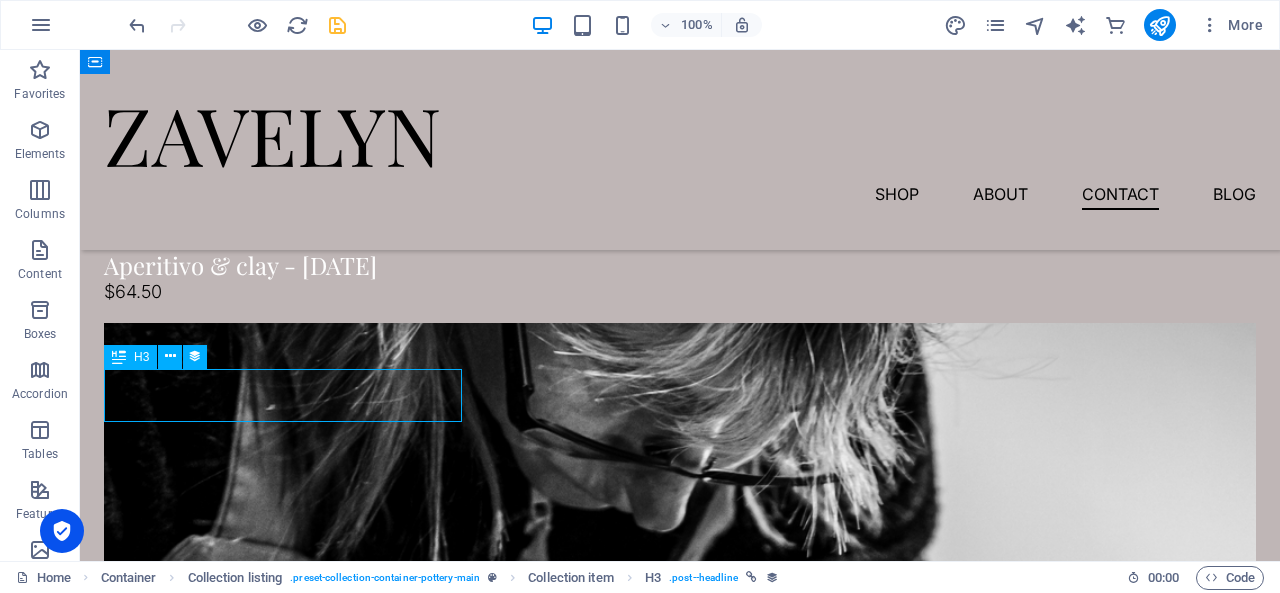 click on "Lean take into the area of slow sculpt pans and things" at bounding box center (680, 4897) 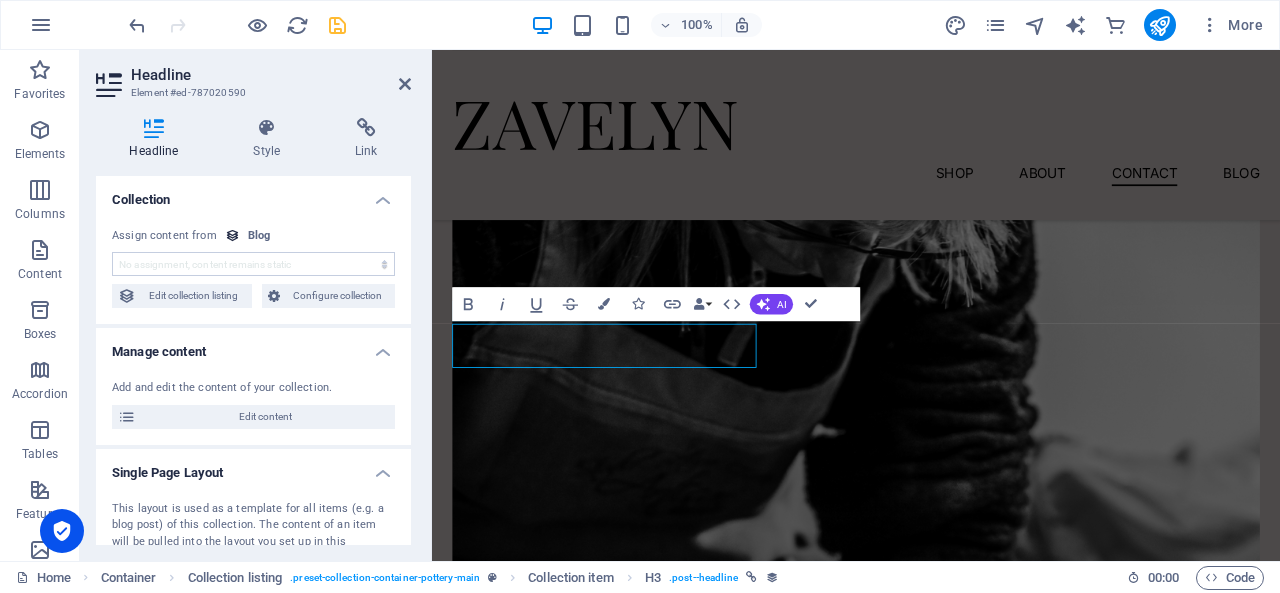scroll, scrollTop: 4508, scrollLeft: 0, axis: vertical 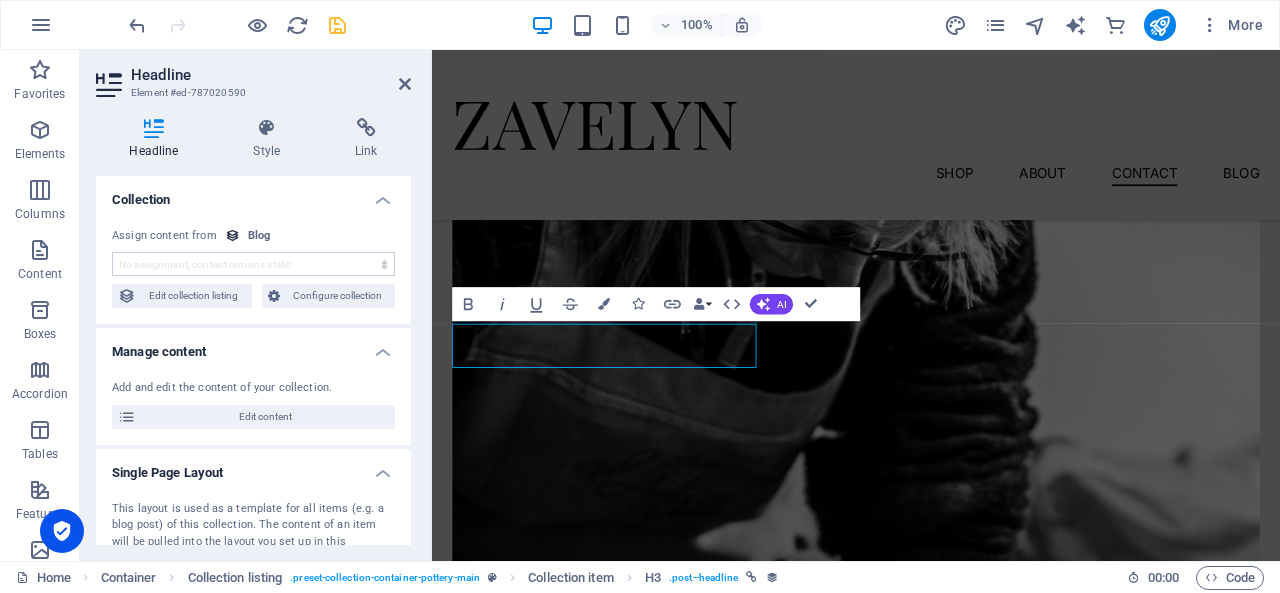 select on "name" 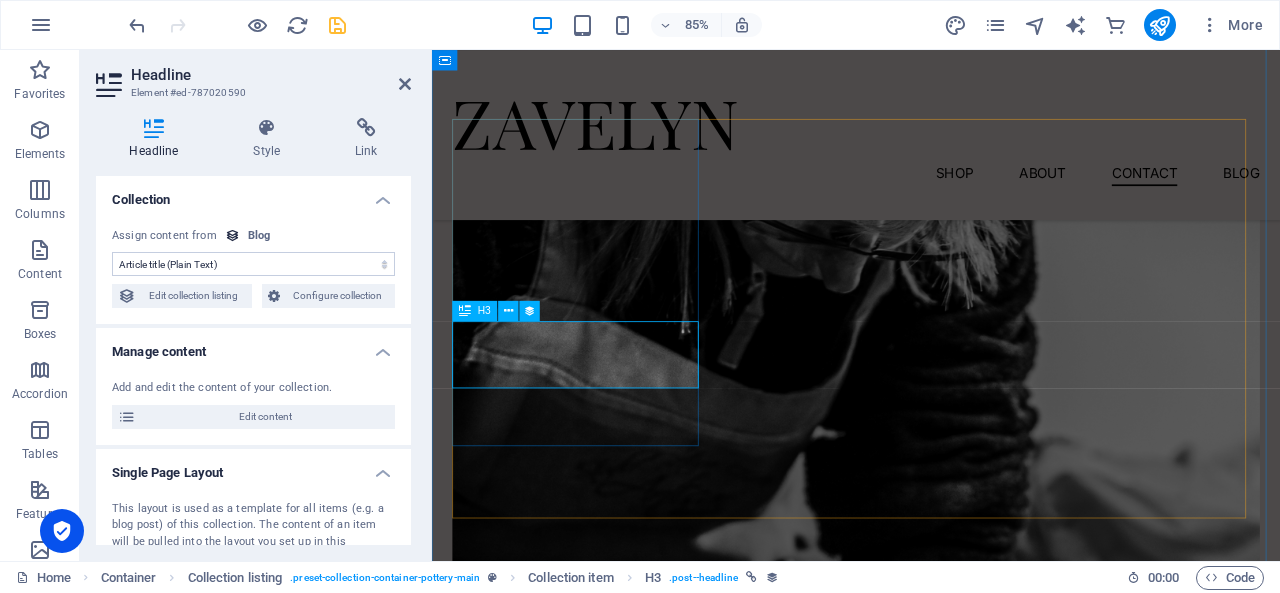click on "Lean take into the area of slow sculpt pans and things" at bounding box center (931, 4259) 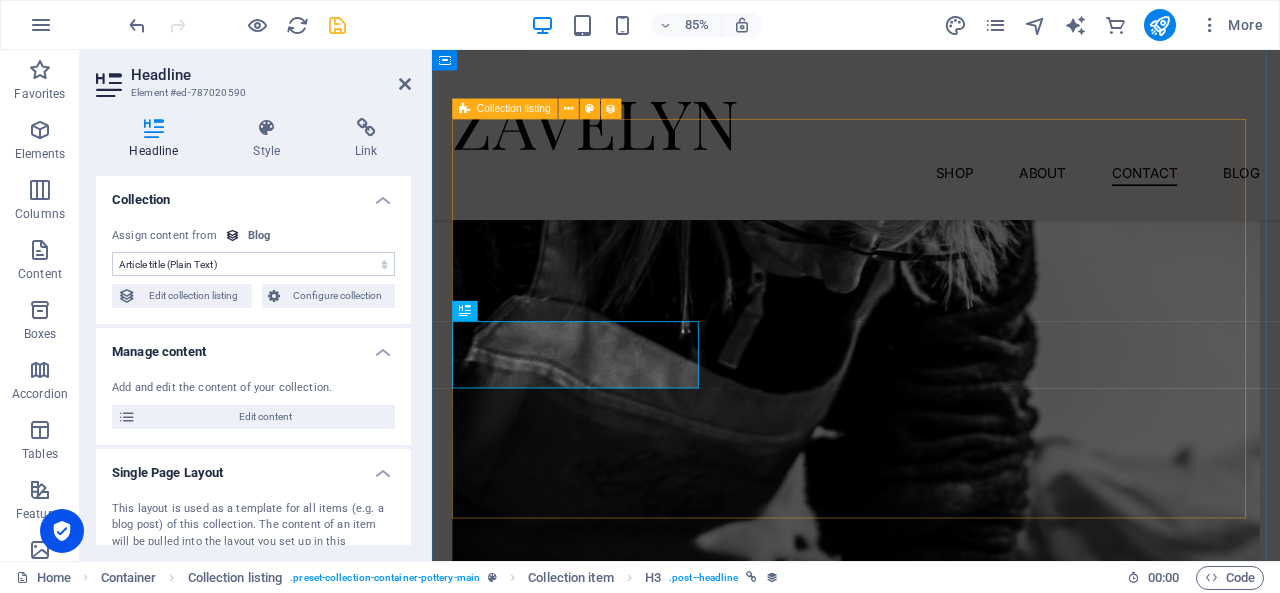 click on "Lean take into the area of slow sculpt pans and things Read More Open look into the sign of quick sculpt pots and pans Read More Quick give of the areas of fast sculpt work and items Read More  Vorherige Nächste" at bounding box center [931, 4648] 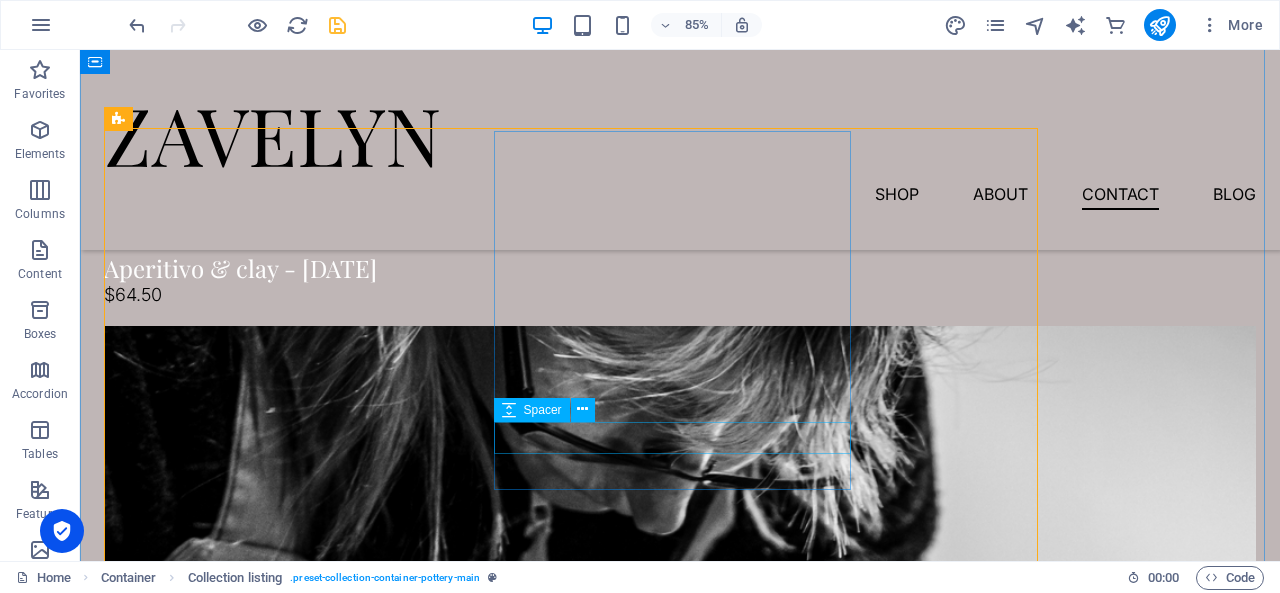 scroll, scrollTop: 4511, scrollLeft: 0, axis: vertical 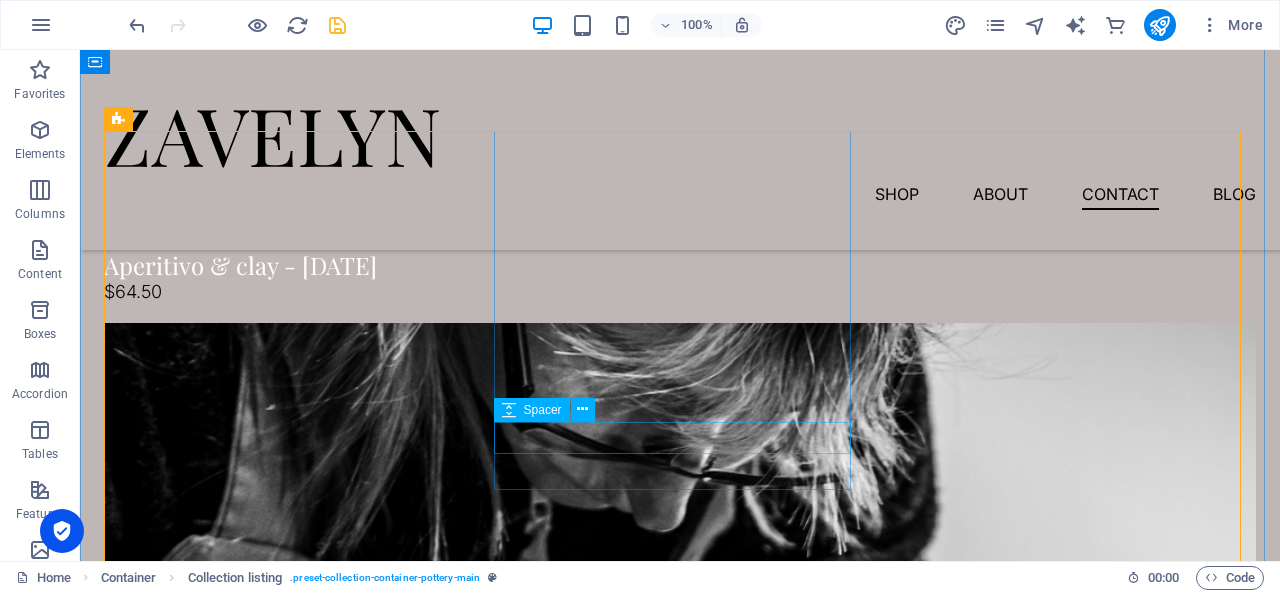 click at bounding box center (680, 5319) 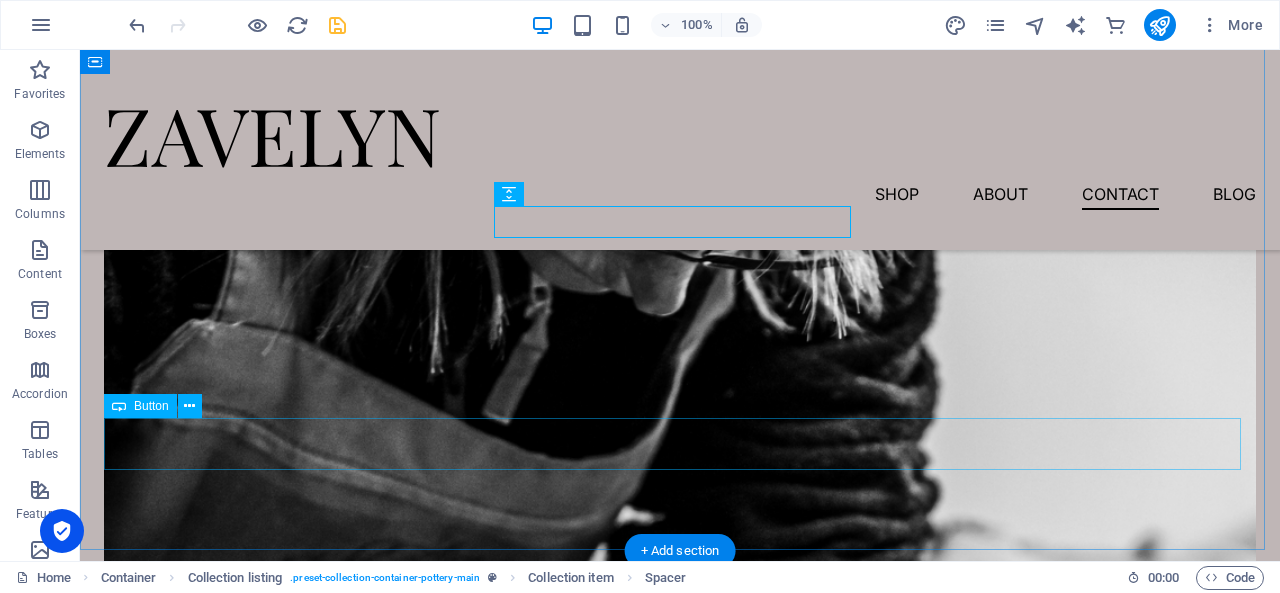 scroll, scrollTop: 4741, scrollLeft: 0, axis: vertical 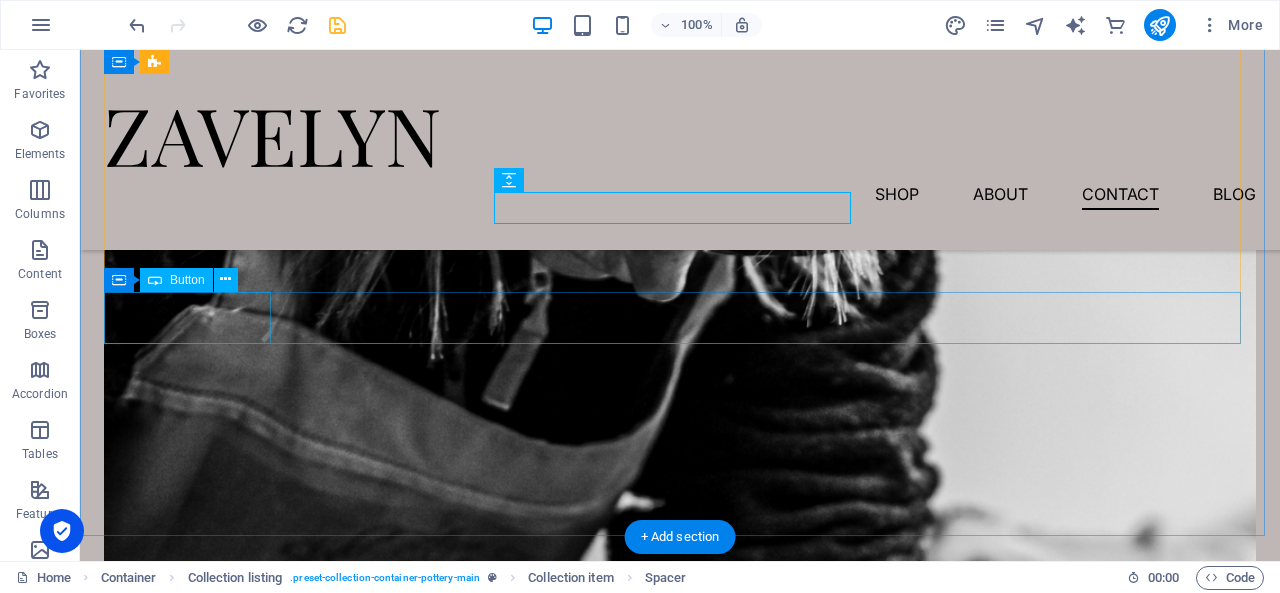 click on "Vorherige" at bounding box center [680, 5618] 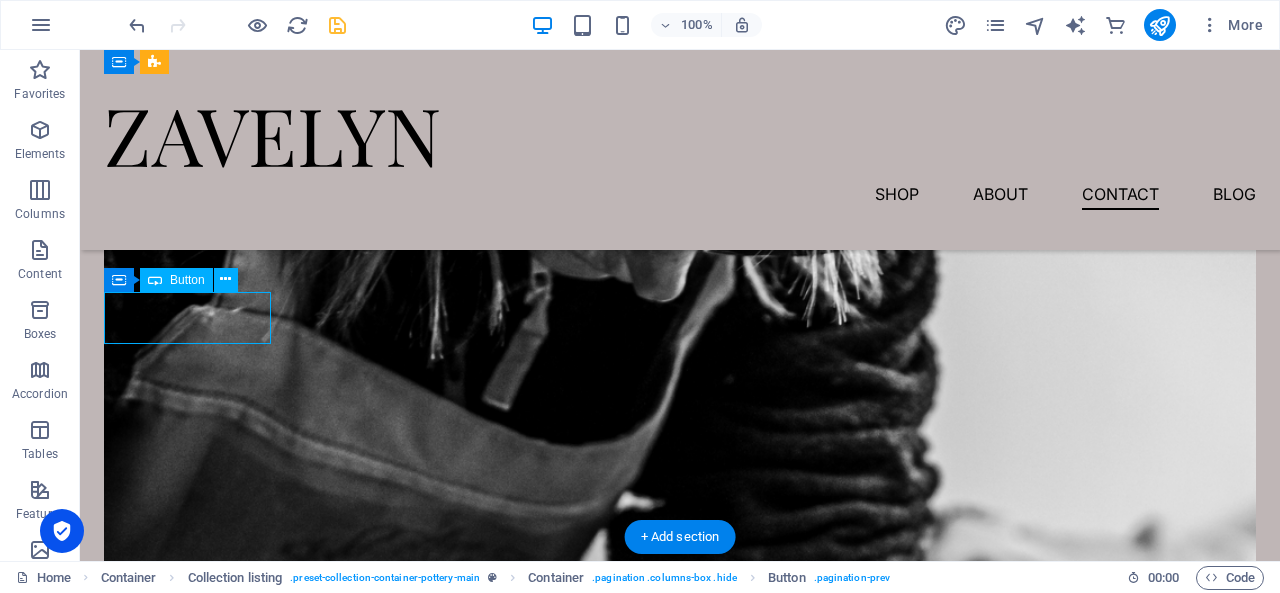 click on "Vorherige" at bounding box center (680, 5618) 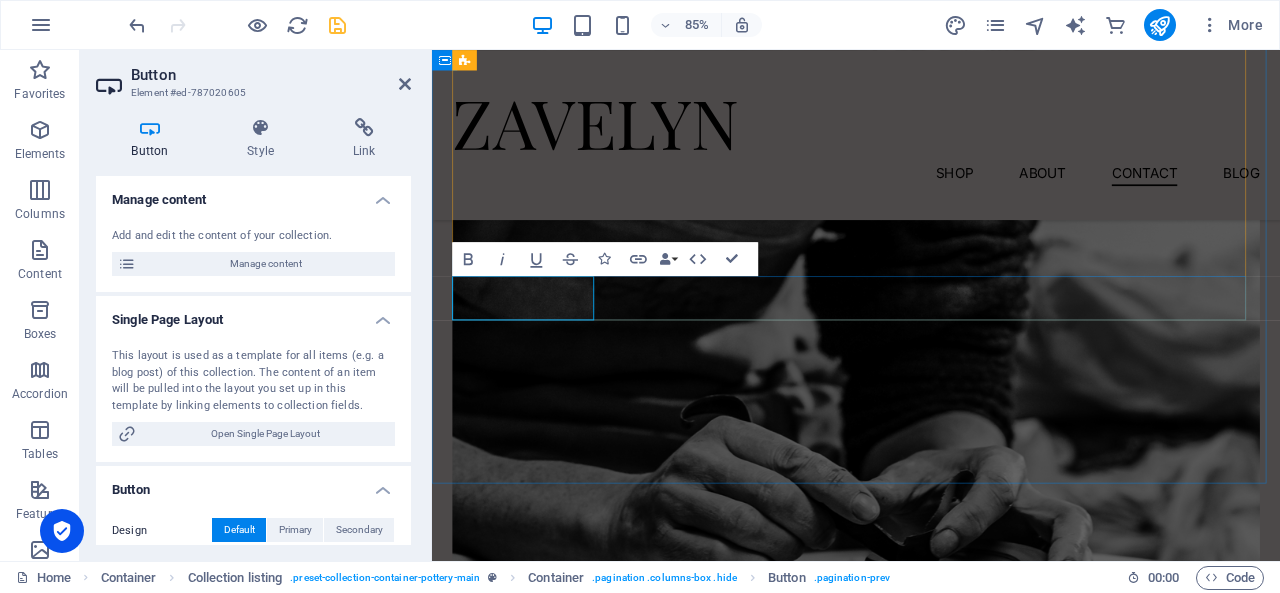 type 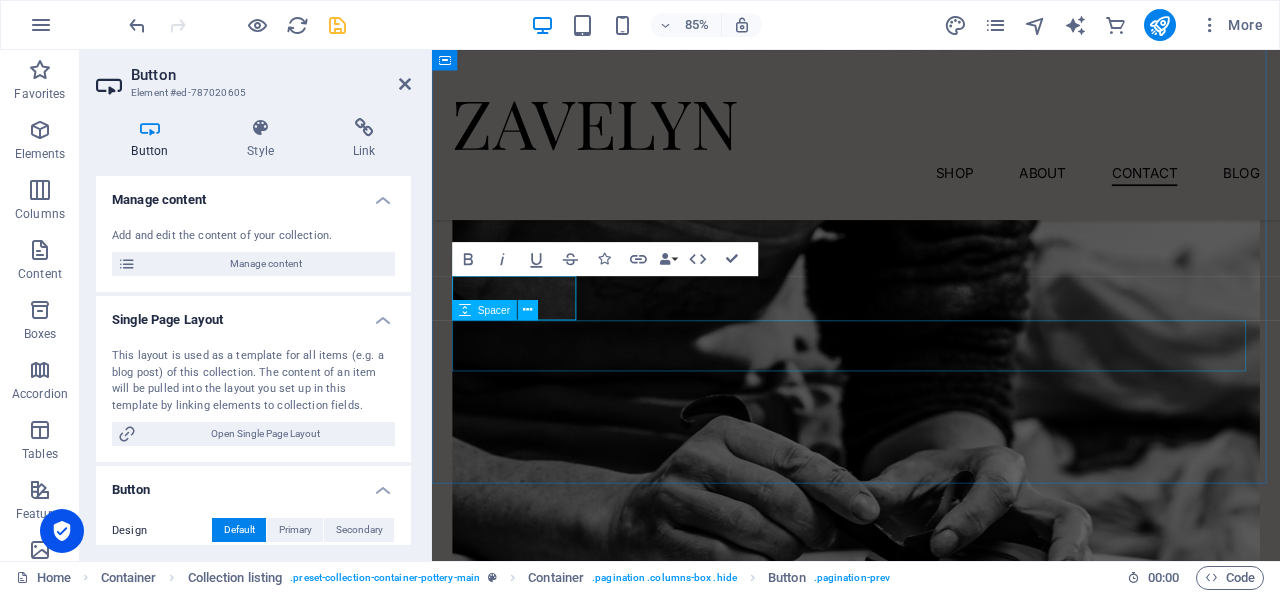 click at bounding box center (931, 5085) 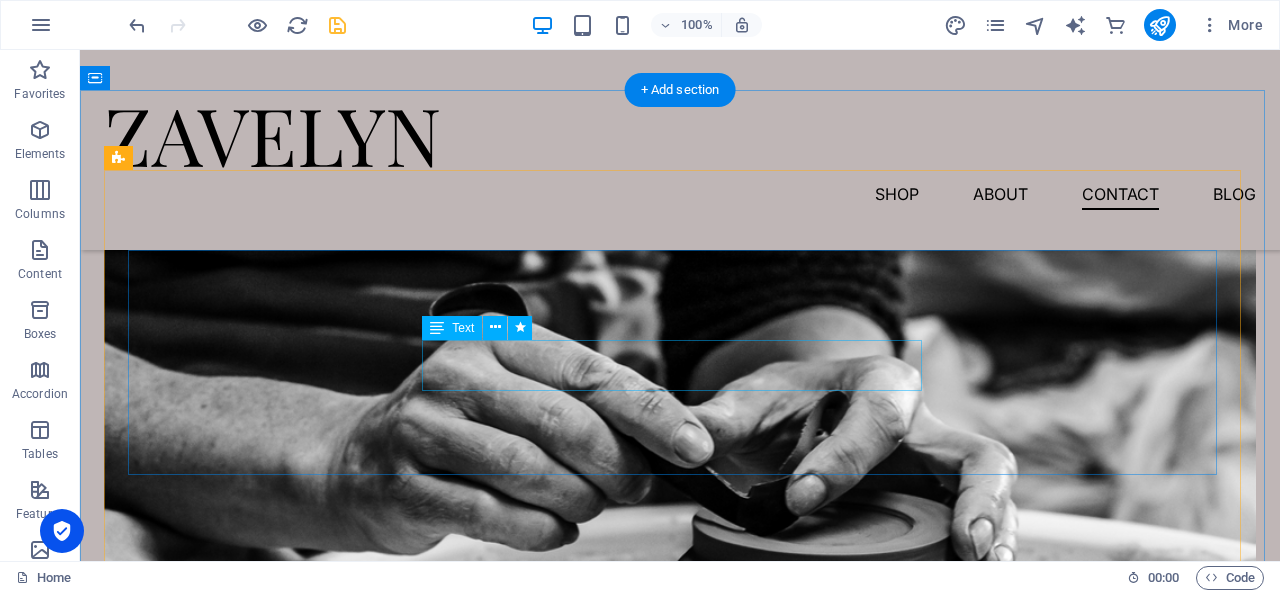 scroll, scrollTop: 5187, scrollLeft: 0, axis: vertical 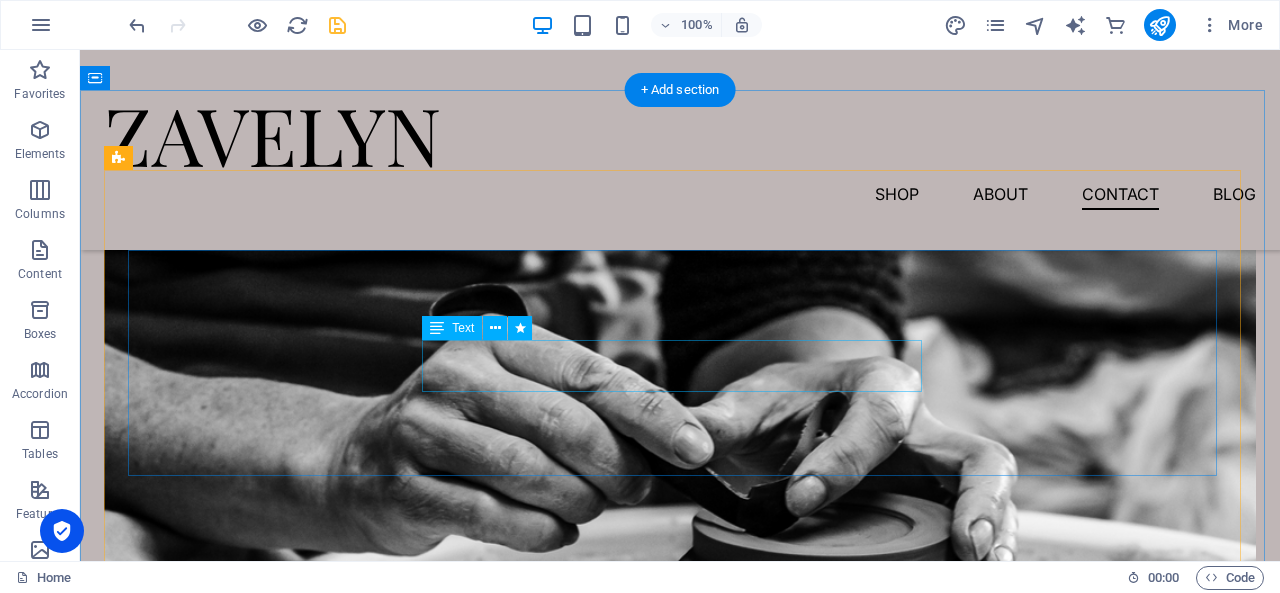 click on "Lorem ipsum dolor sit amet, consectetur adipiscing elit, sed do eiusmod tempor incididunt ut labore et dolore magna aliqua." at bounding box center [680, 6205] 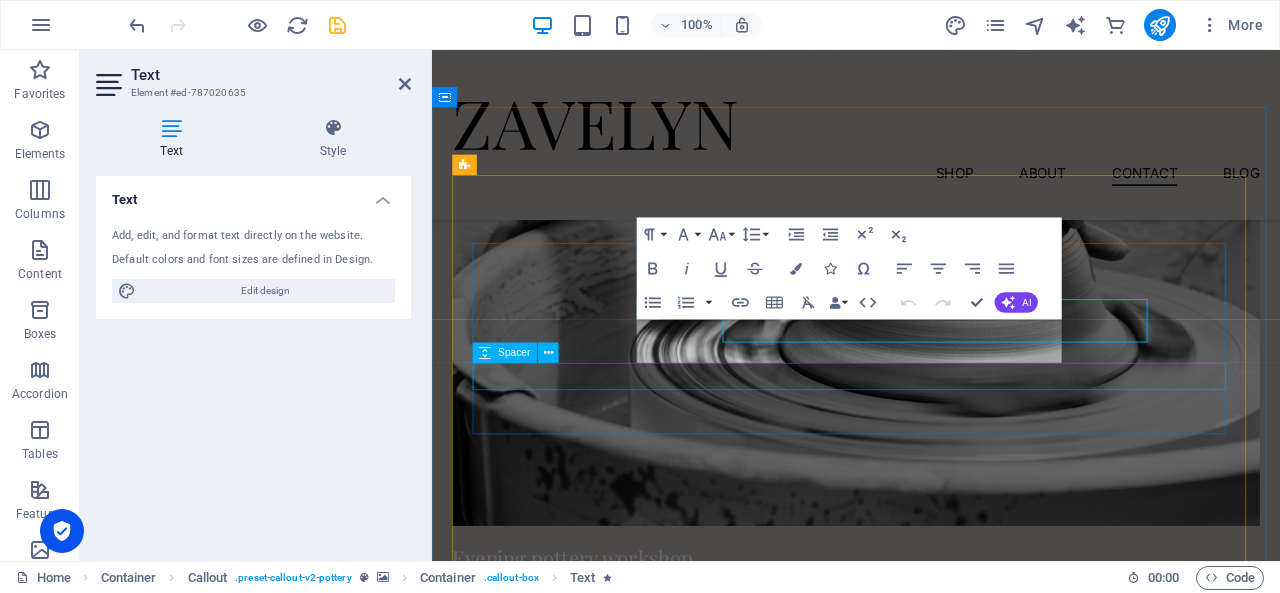 drag, startPoint x: 932, startPoint y: 367, endPoint x: 606, endPoint y: 422, distance: 330.60703 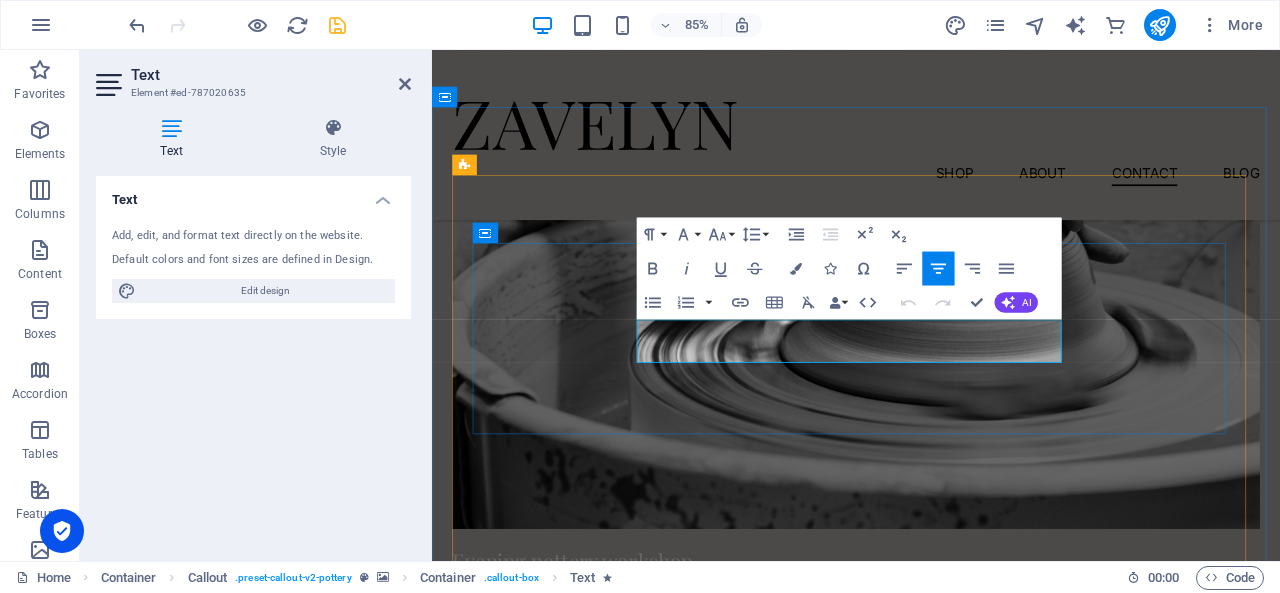 click on "Lorem ipsum dolor sit amet, consectetur adipiscing elit, sed do eiusmod tempor incididunt ut labore et dolore magna aliqua." at bounding box center [931, 5579] 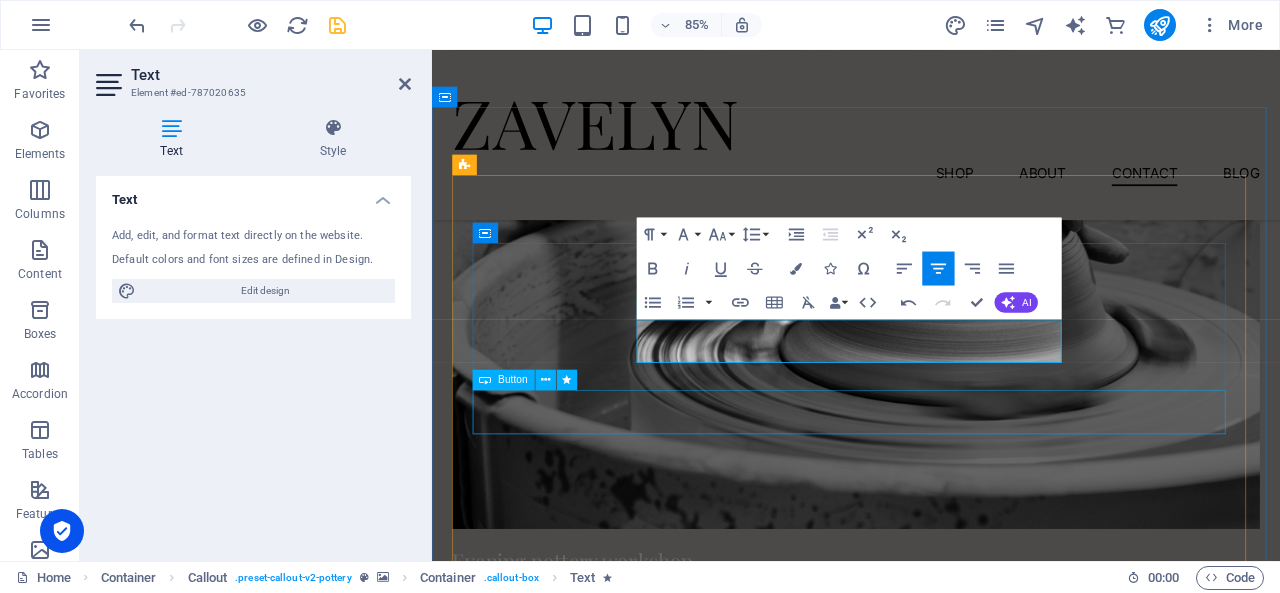 click on "Explore" at bounding box center [931, 5638] 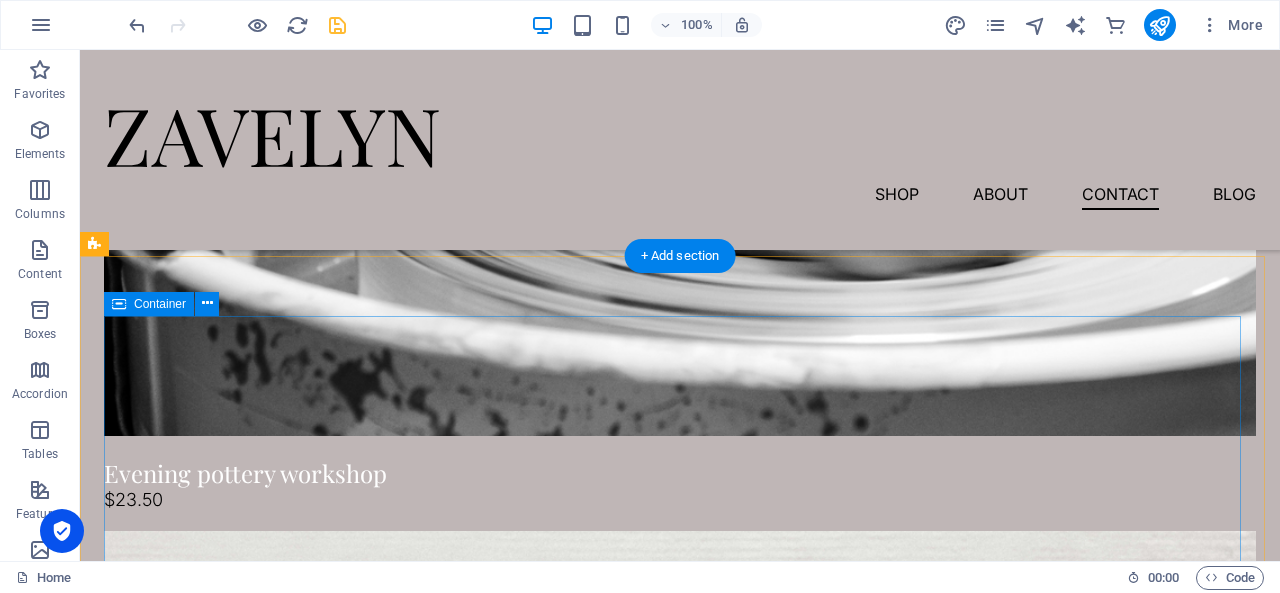 scroll, scrollTop: 5808, scrollLeft: 0, axis: vertical 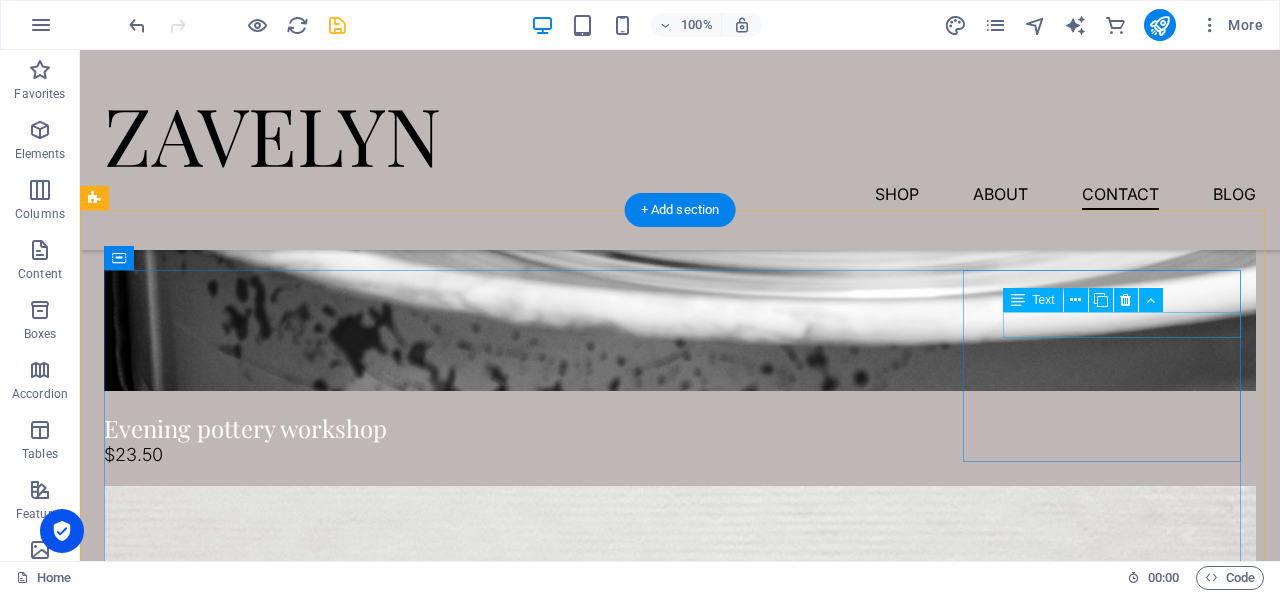 click on "0123 - 456789" at bounding box center (159, 6355) 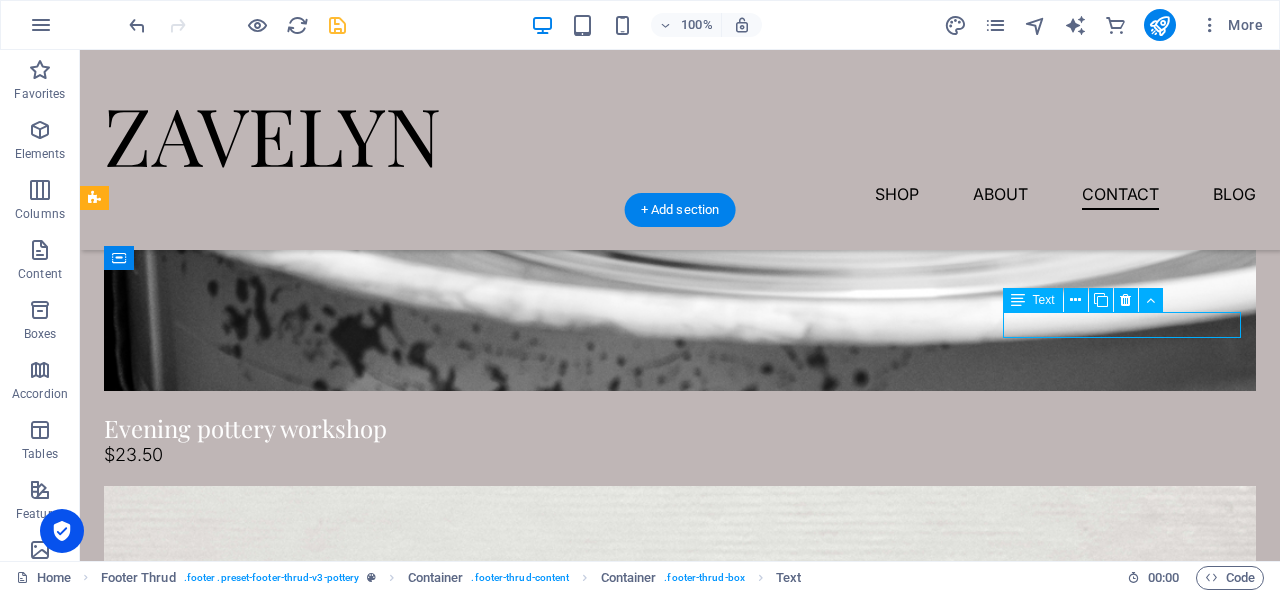 click on "0123 - 456789" at bounding box center [159, 6355] 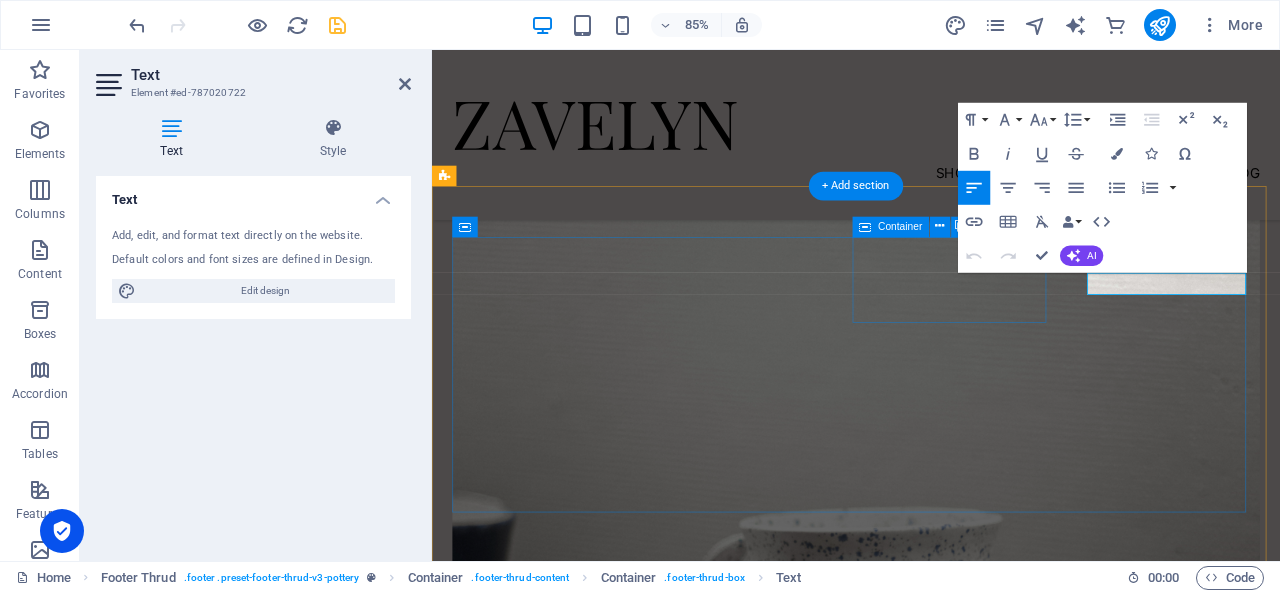 type 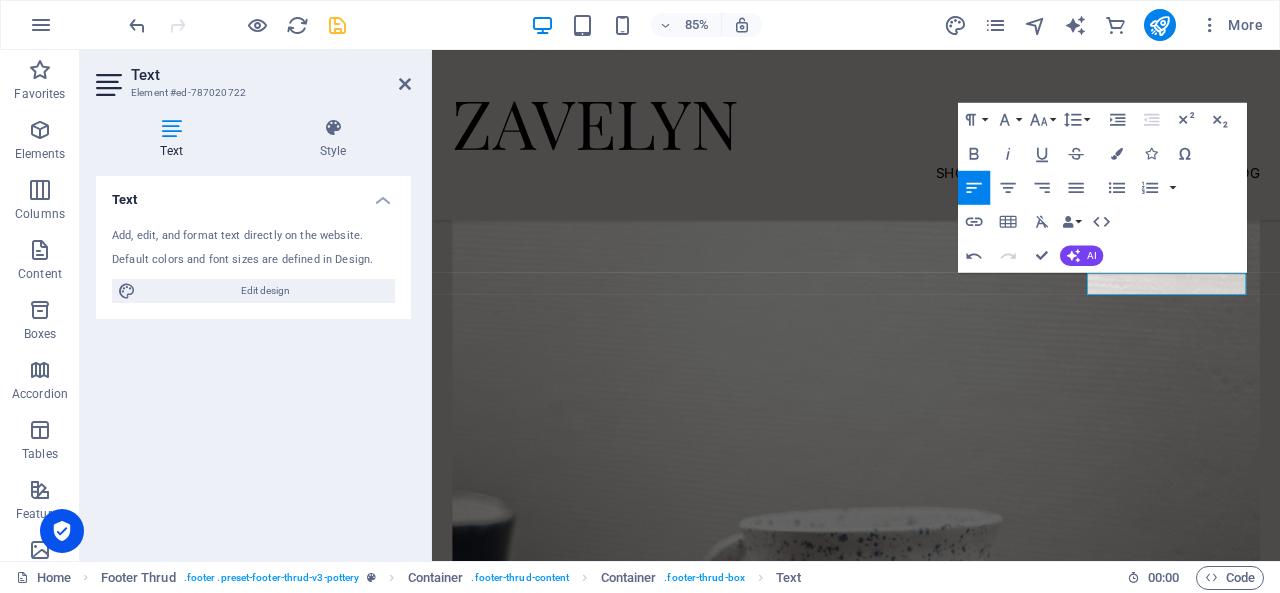 click on "Paragraph Format Normal Heading 1 Heading 2 Heading 3 Heading 4 Heading 5 Heading 6 Code Font Family Arial [US_STATE] Impact Tahoma Times New Roman Verdana Inter Playfair Display Font Size 8 9 10 11 12 14 18 24 30 36 48 60 72 96 Line Height Default Single 1.15 1.5 Double Increase Indent Decrease Indent Superscript Subscript Bold Italic Underline Strikethrough Colors Icons Special Characters Align Left Align Center Align Right Align Justify Unordered List   Default Circle Disc Square    Ordered List   Default Lower Alpha Lower Greek Lower Roman Upper Alpha Upper Roman    Insert Link Insert Table Clear Formatting Data Bindings Company First name Last name Street ZIP code City Email Phone Mobile Fax Custom field 1 Custom field 2 Custom field 3 Custom field 4 Custom field 5 Custom field 6 HTML Undo Redo Confirm (Ctrl+⏎) AI Improve Make shorter Make longer Fix spelling & grammar Translate to English Generate text" at bounding box center (1102, 188) 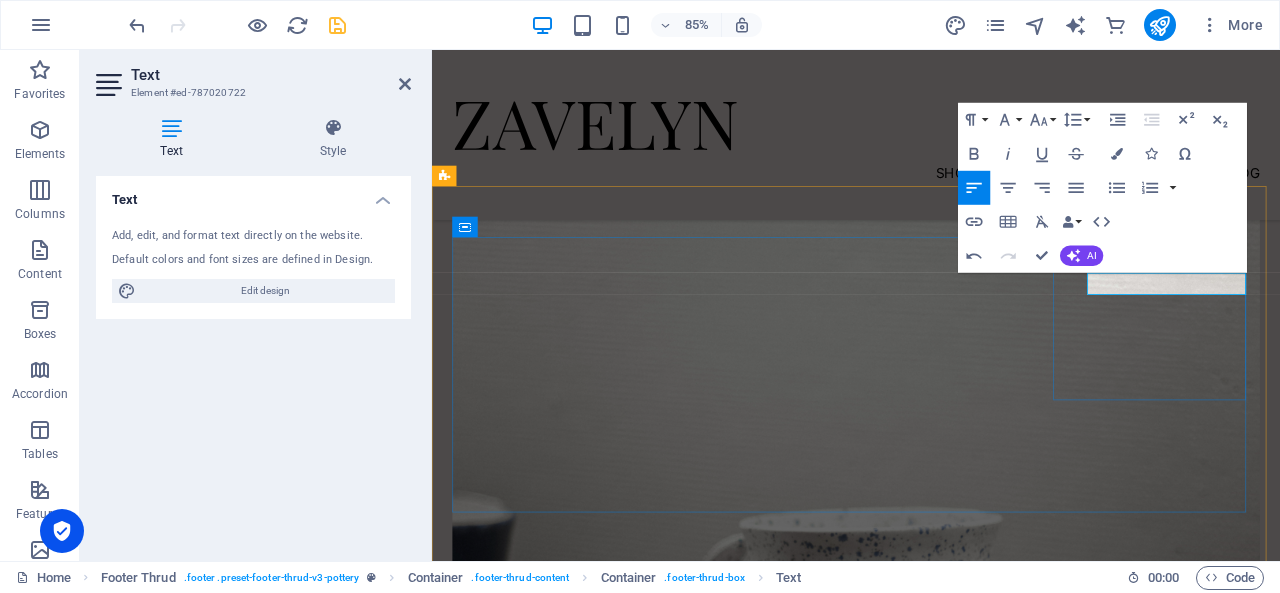 click on "0123 - 456789" at bounding box center [511, 5719] 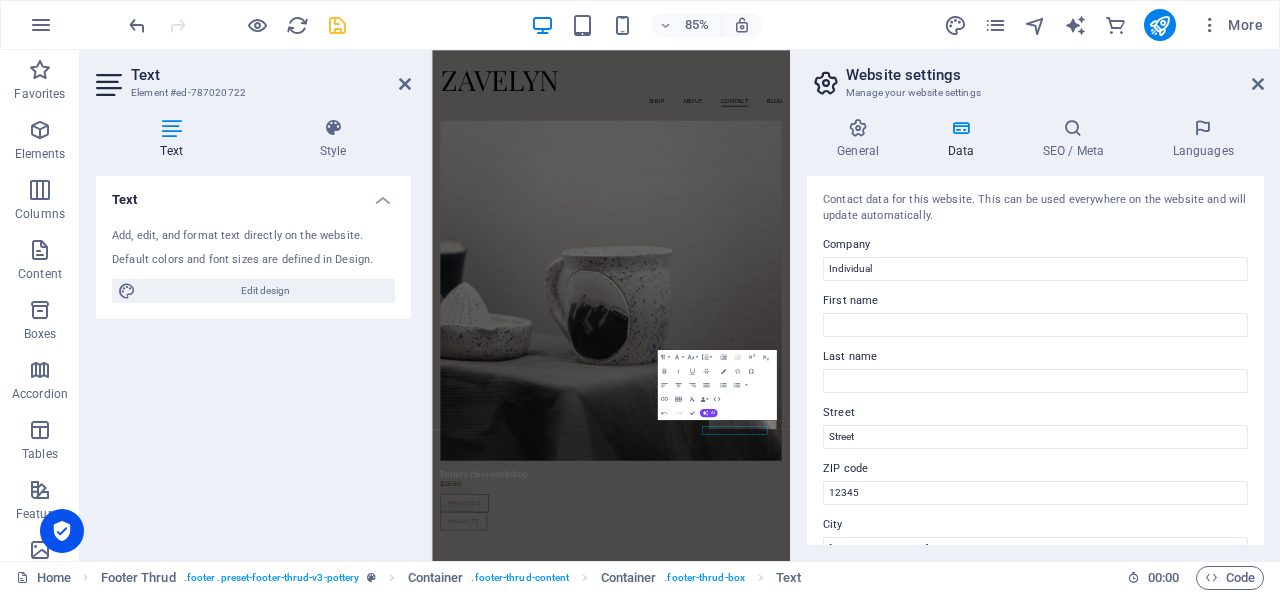 scroll, scrollTop: 5021, scrollLeft: 0, axis: vertical 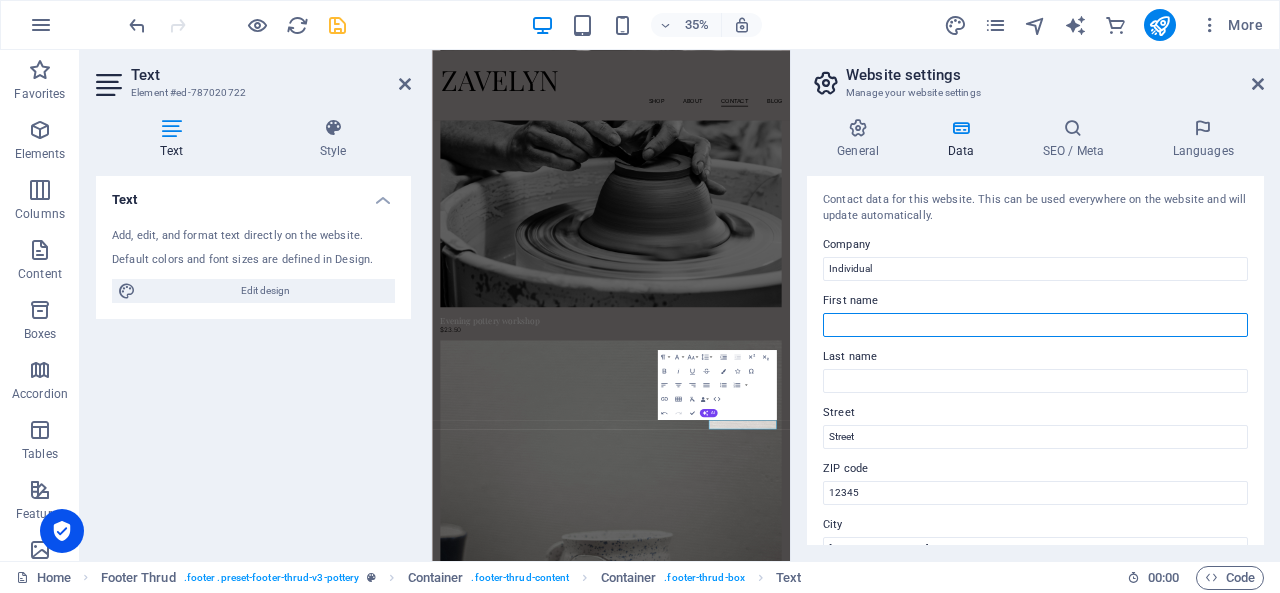 click on "First name" at bounding box center (1035, 325) 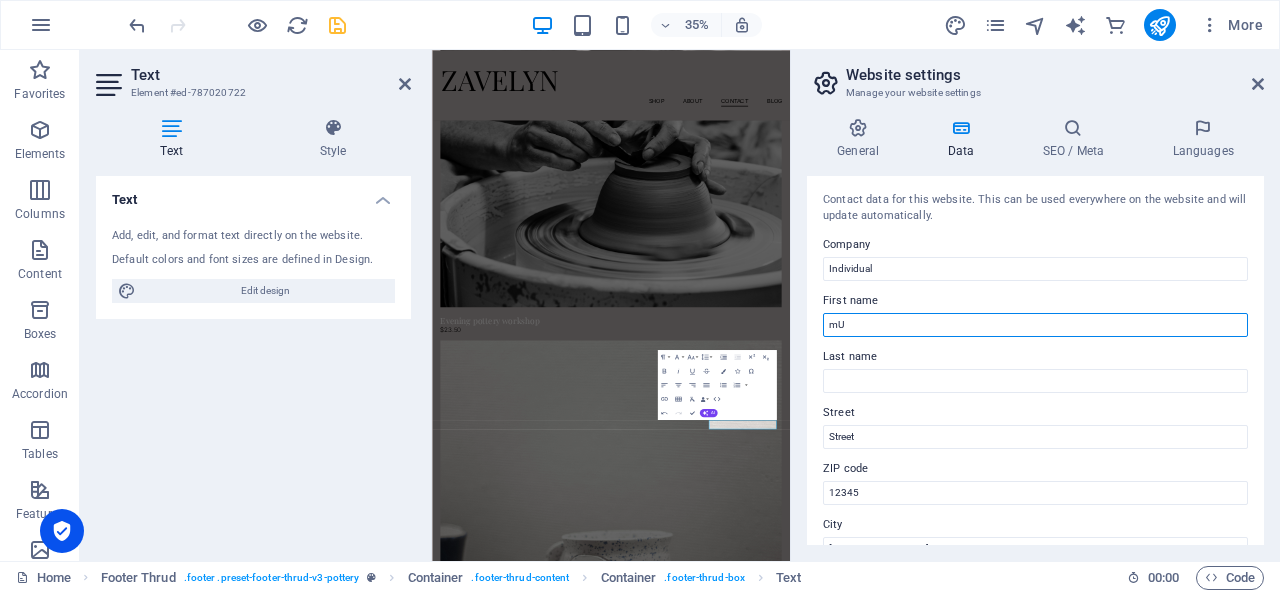 type on "m" 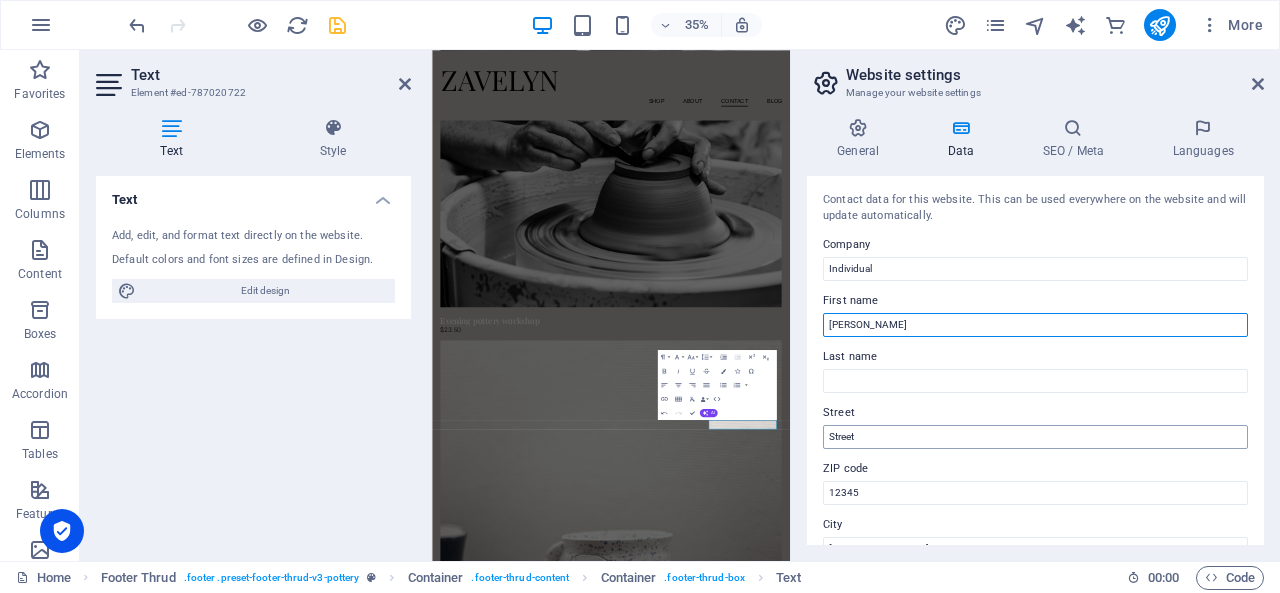 type on "[PERSON_NAME]" 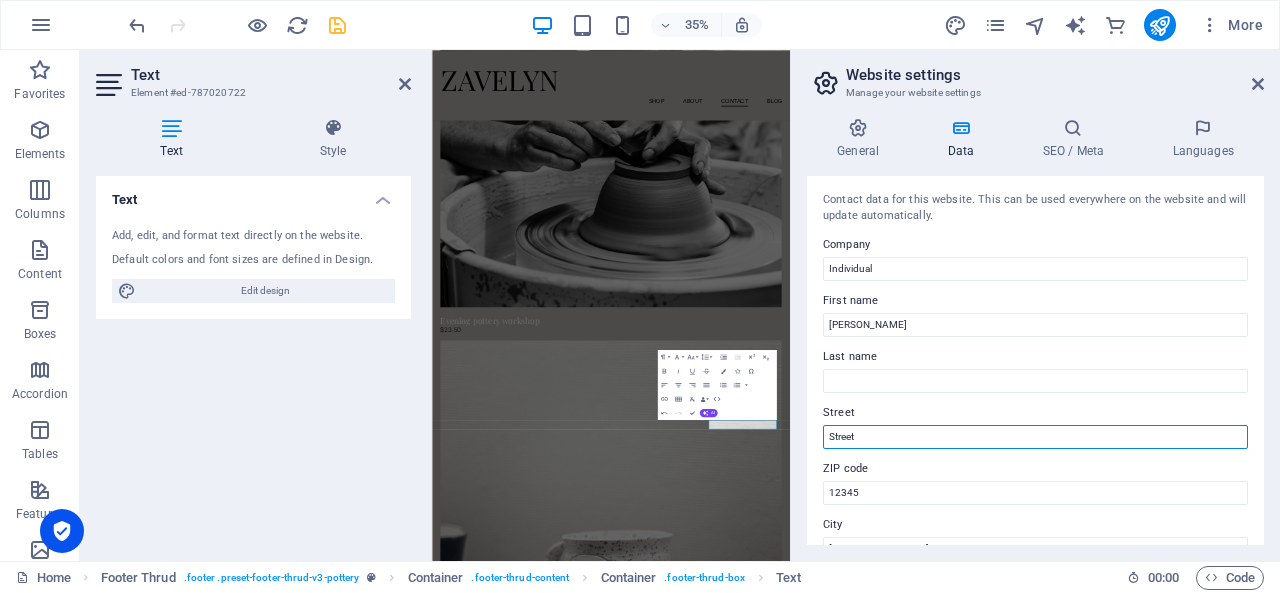 click on "Street" at bounding box center (1035, 437) 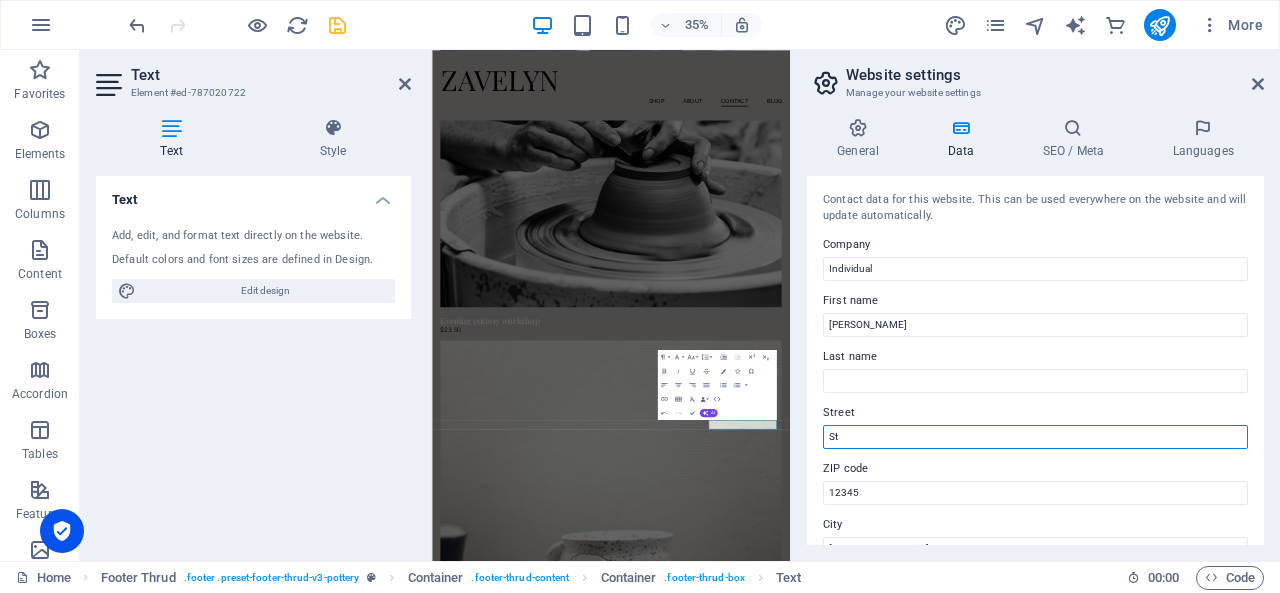 type on "S" 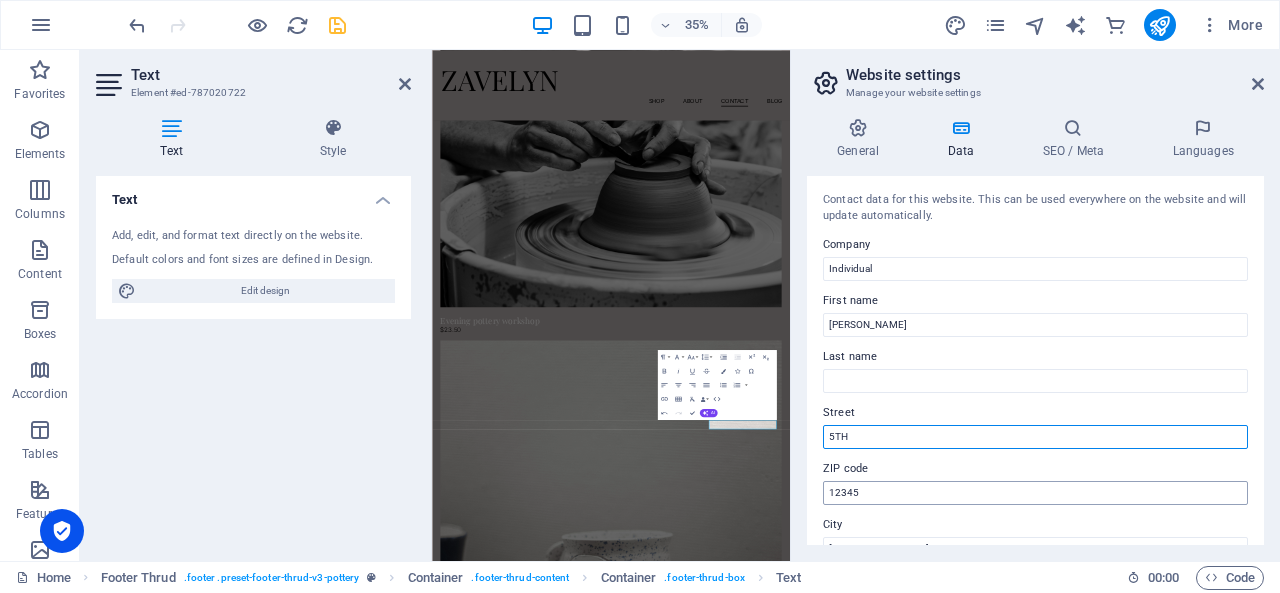 type on "5TH" 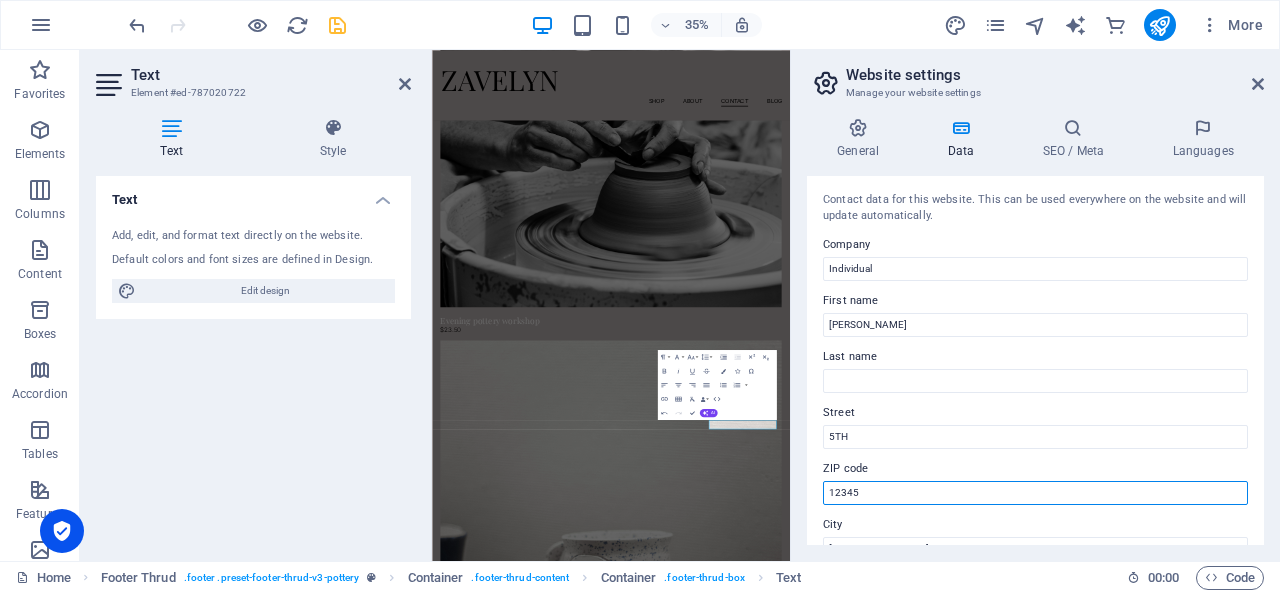 click on "12345" at bounding box center [1035, 493] 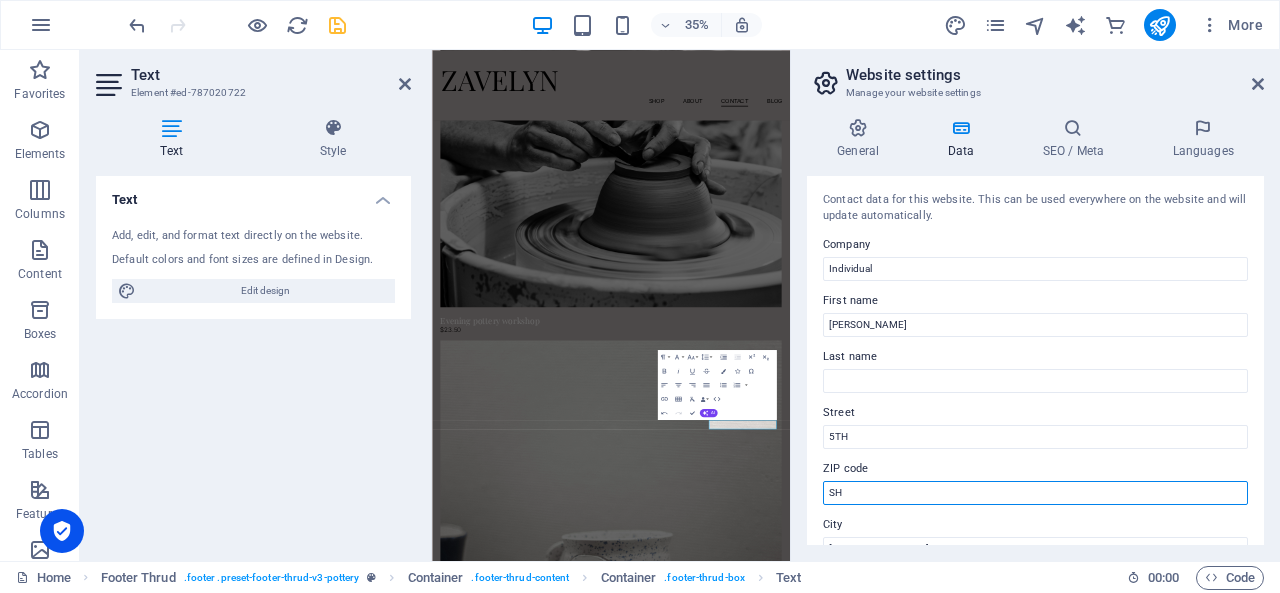 type on "S" 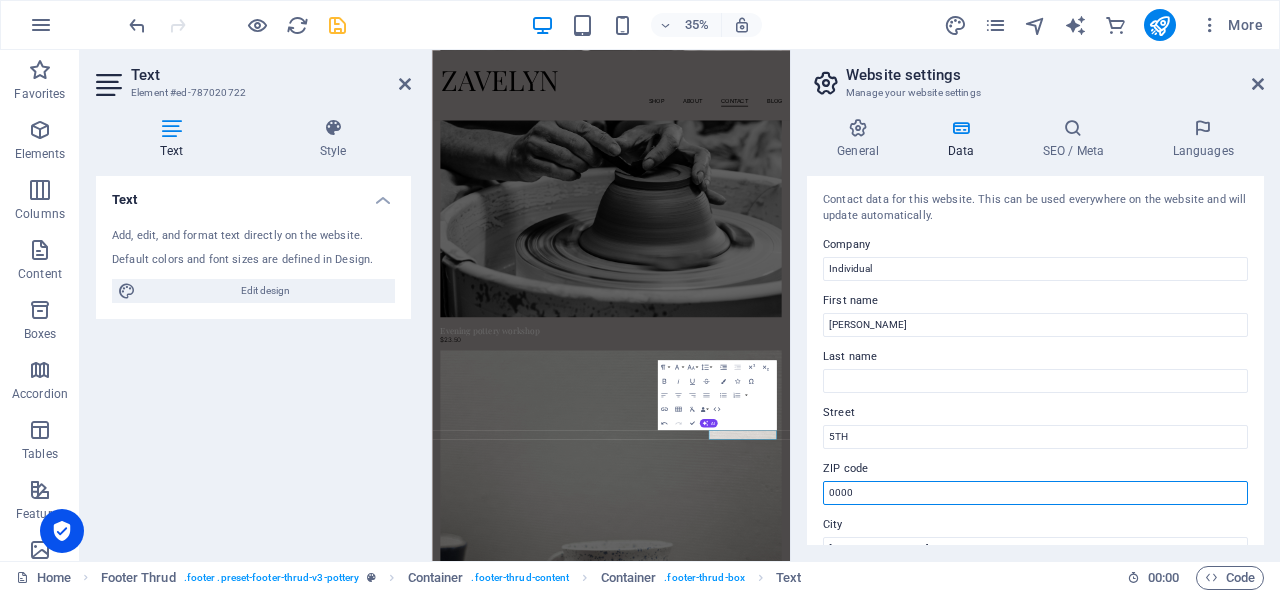 scroll, scrollTop: 5021, scrollLeft: 0, axis: vertical 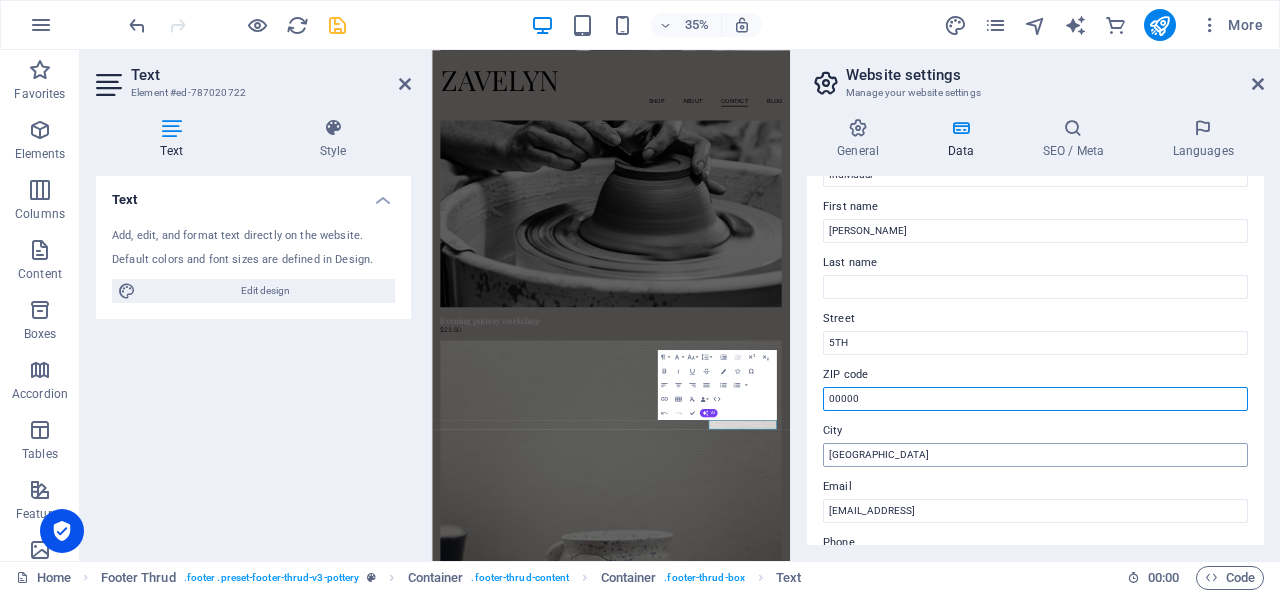 type on "00000" 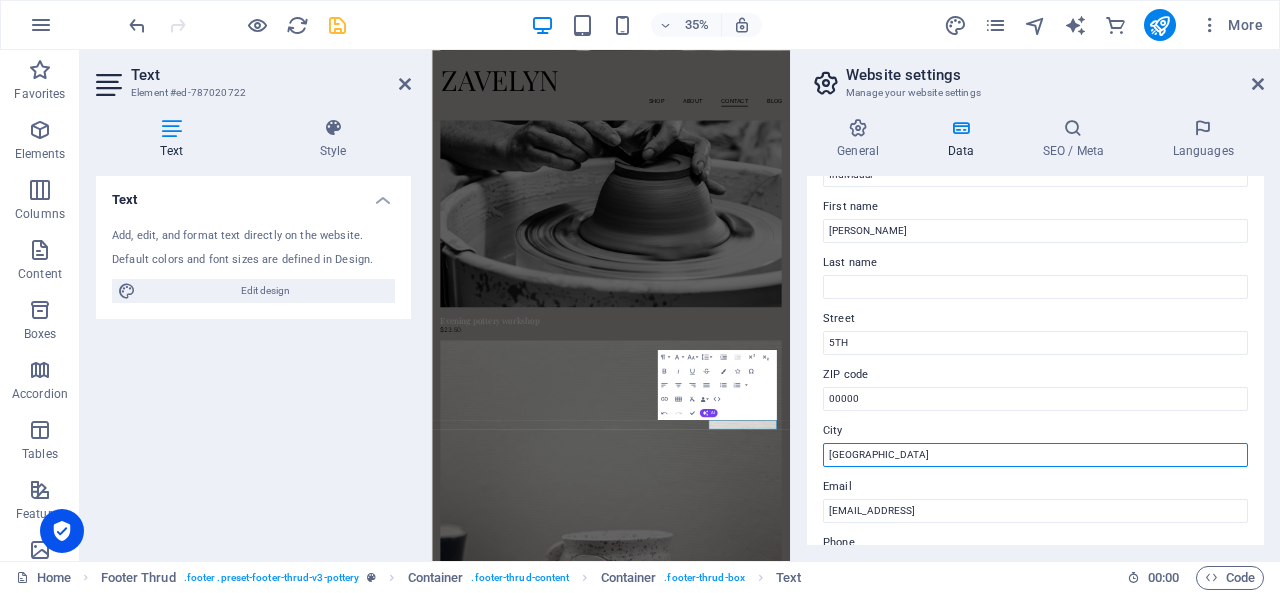click on "[GEOGRAPHIC_DATA]" at bounding box center [1035, 455] 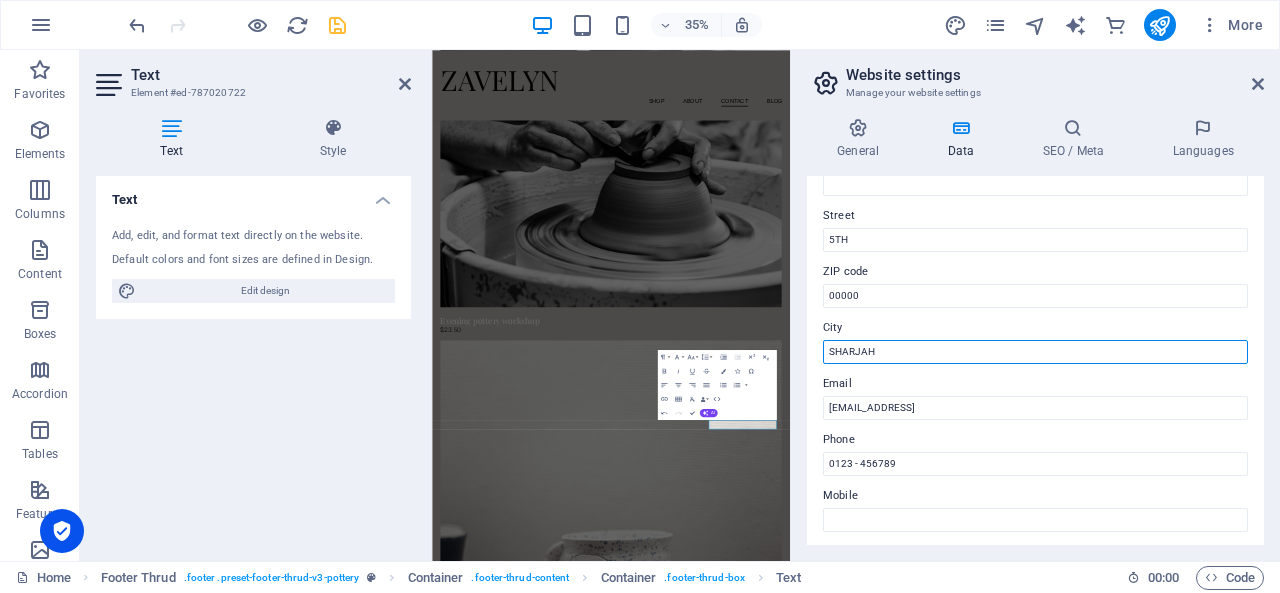 scroll, scrollTop: 198, scrollLeft: 0, axis: vertical 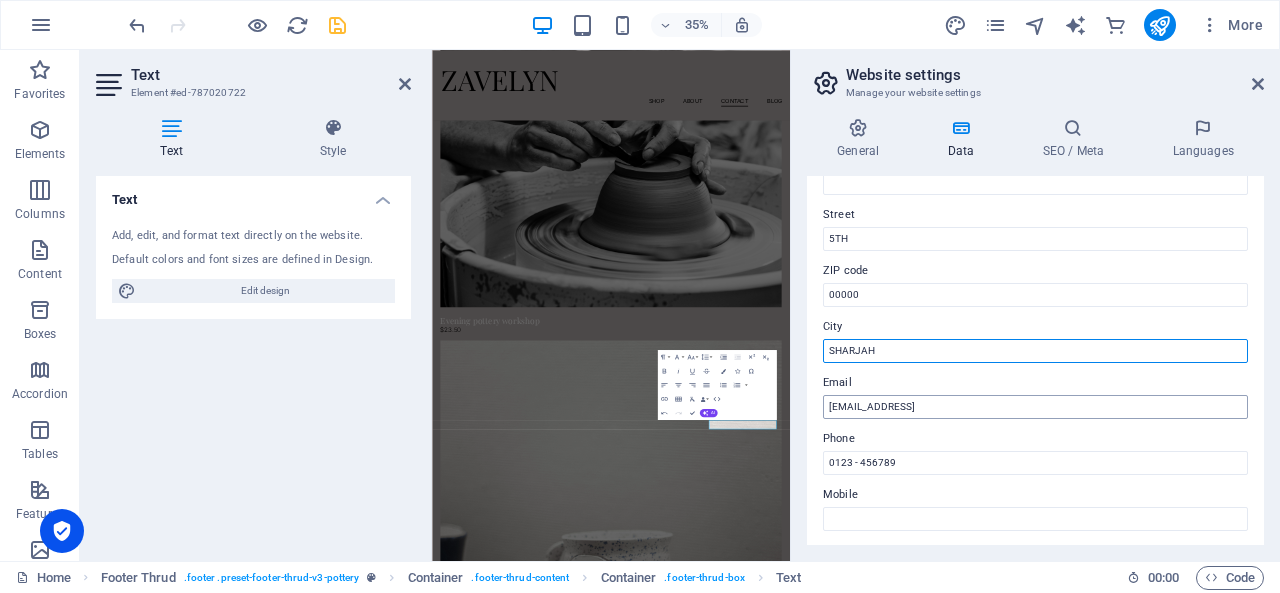 type on "SHARJAH" 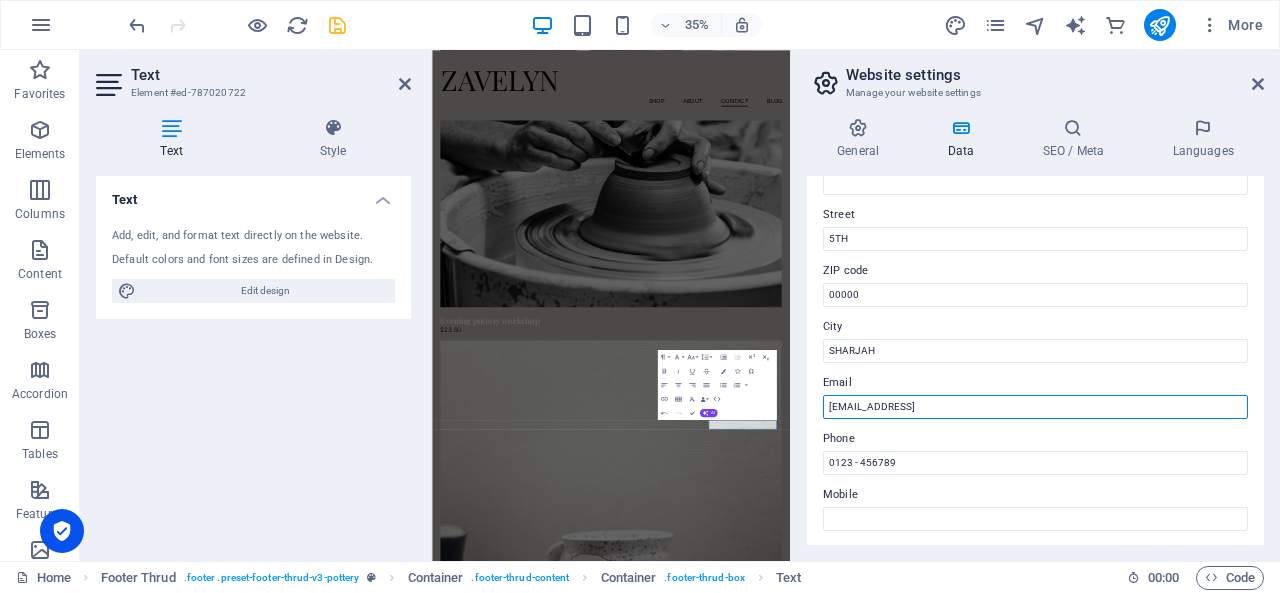 click on "[EMAIL_ADDRESS]" at bounding box center [1035, 407] 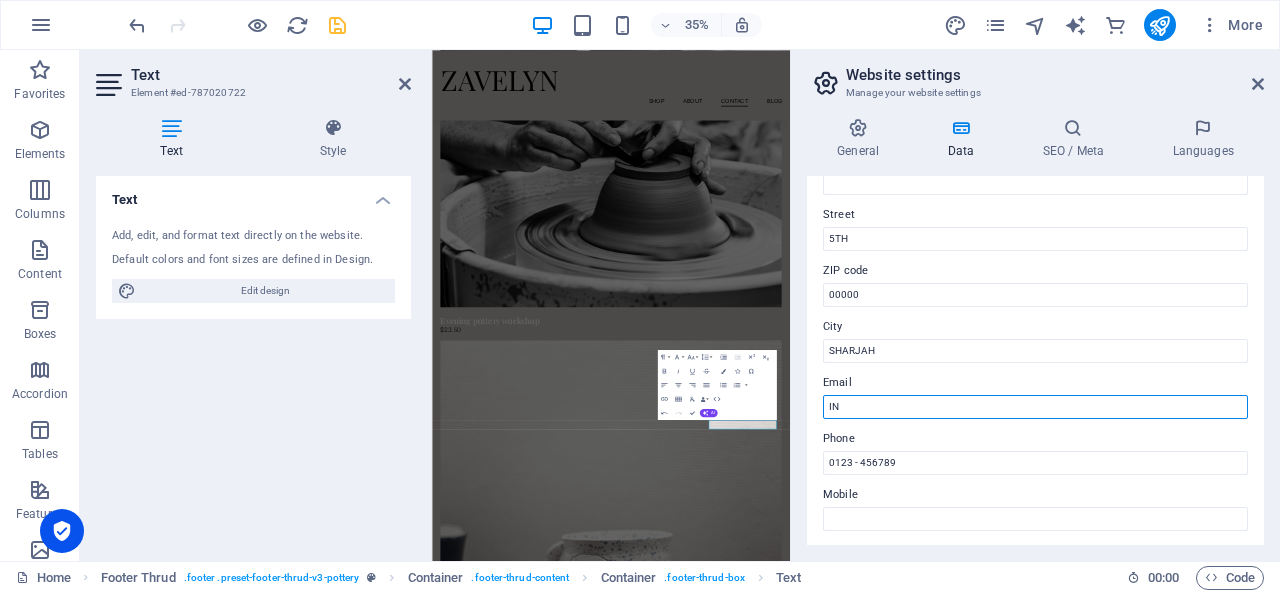 type on "I" 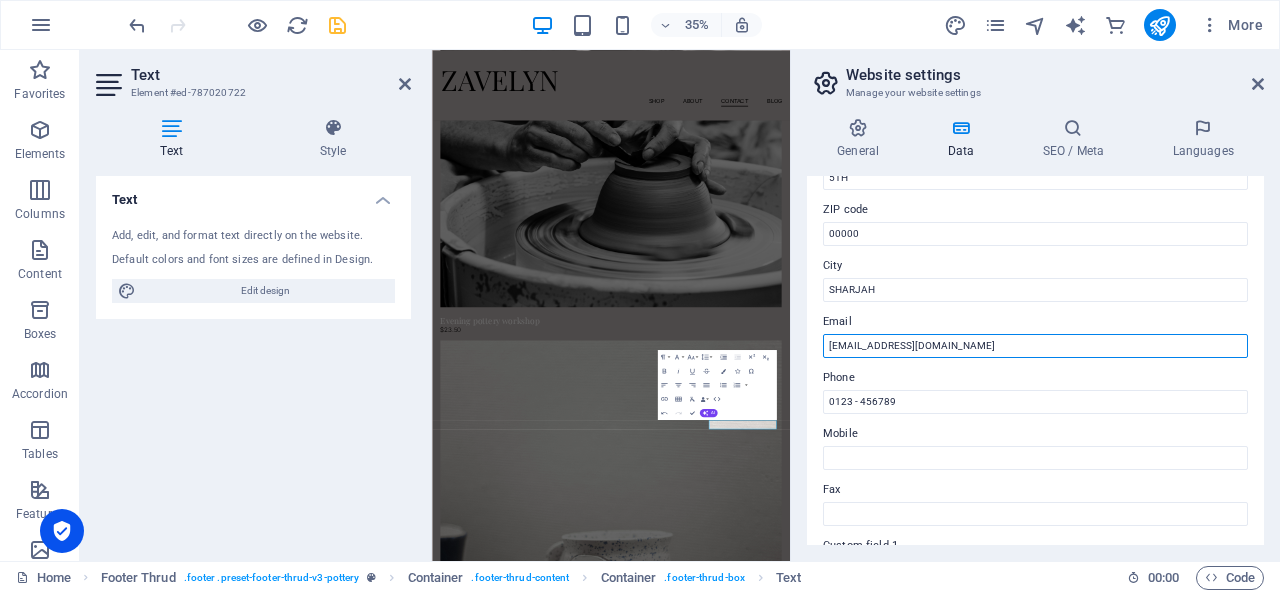 scroll, scrollTop: 260, scrollLeft: 0, axis: vertical 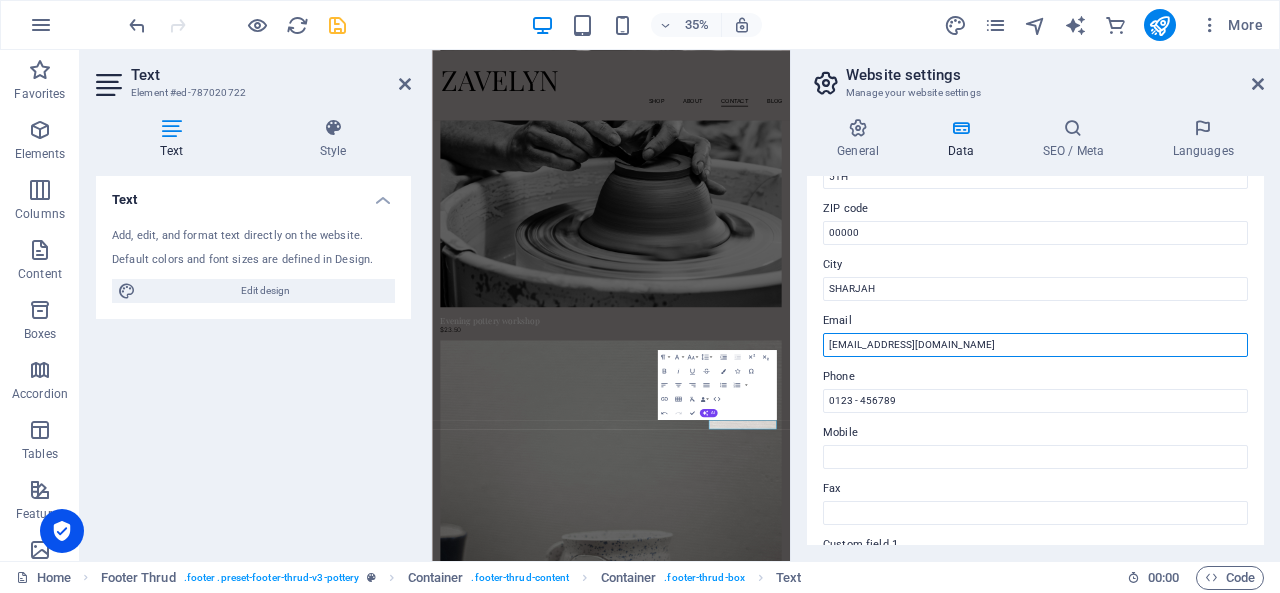 type on "[EMAIL_ADDRESS][DOMAIN_NAME]" 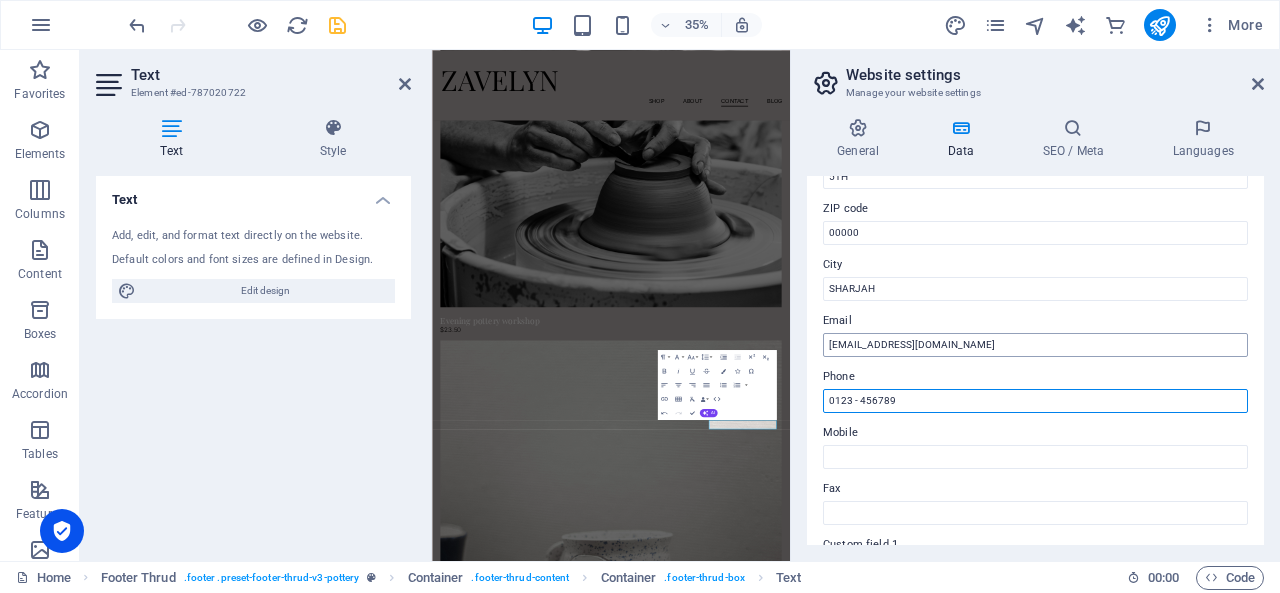 click on "0123 - 456789" at bounding box center (1035, 401) 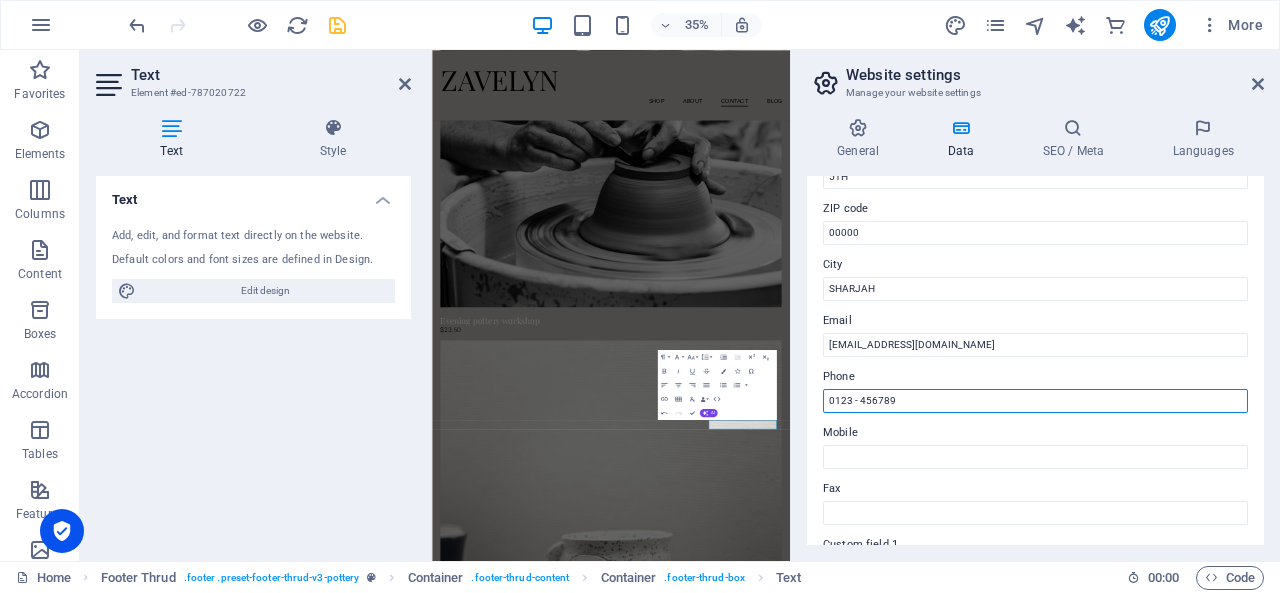 click on "0123 - 456789" at bounding box center (1035, 401) 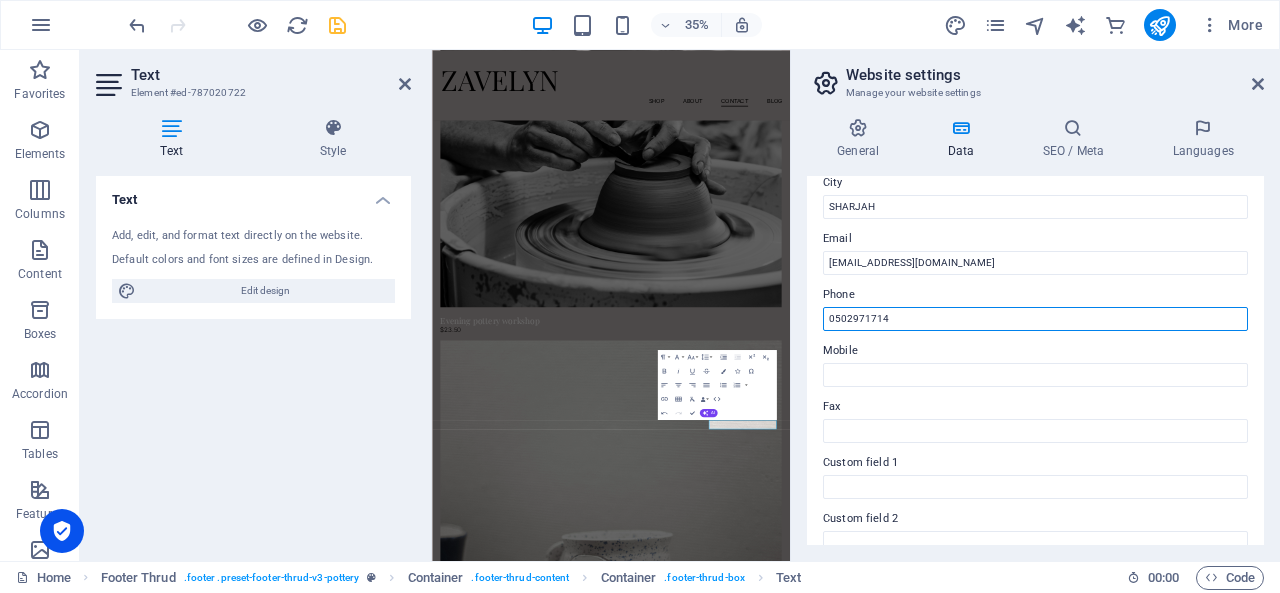 scroll, scrollTop: 341, scrollLeft: 0, axis: vertical 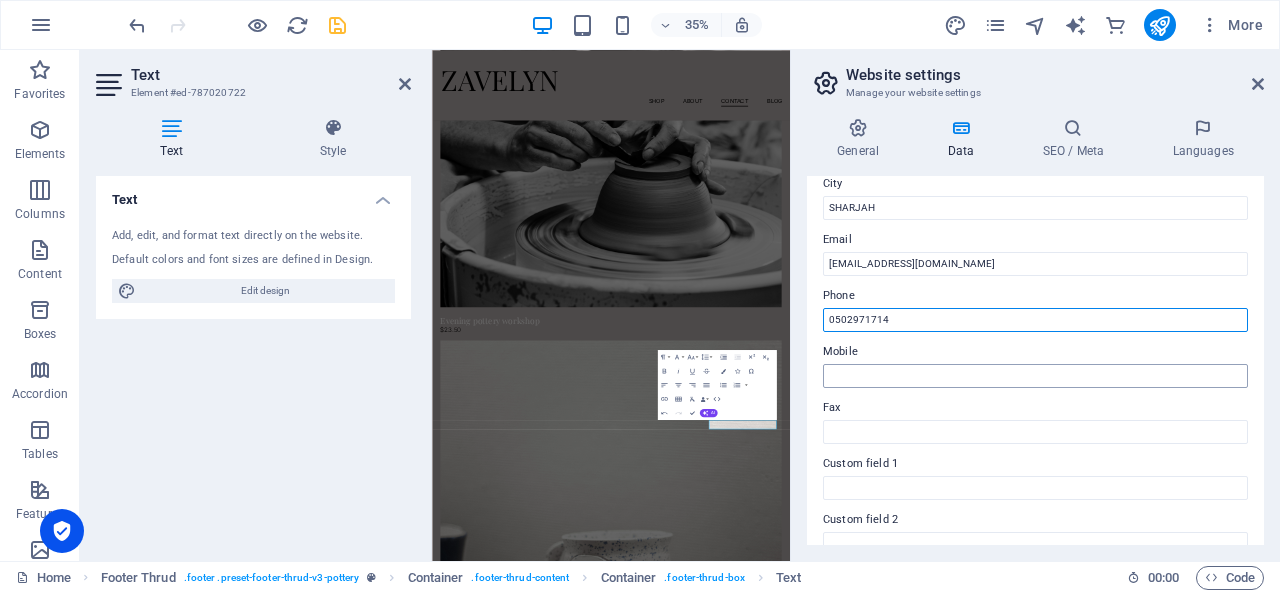 type on "0502971714" 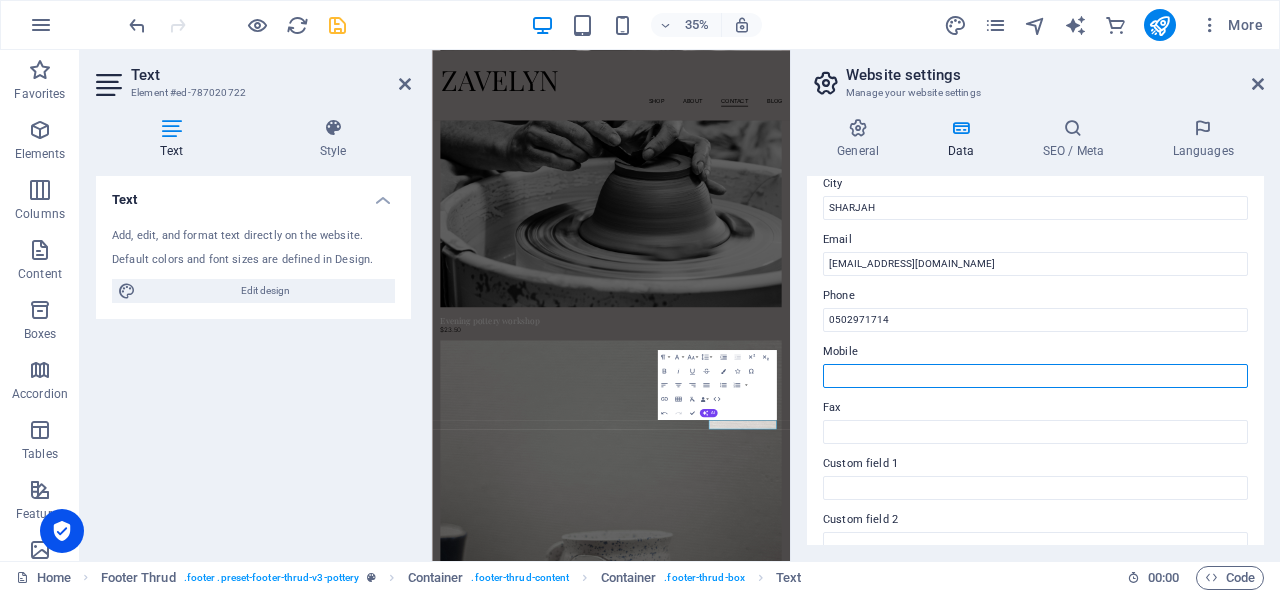 click on "Mobile" at bounding box center [1035, 376] 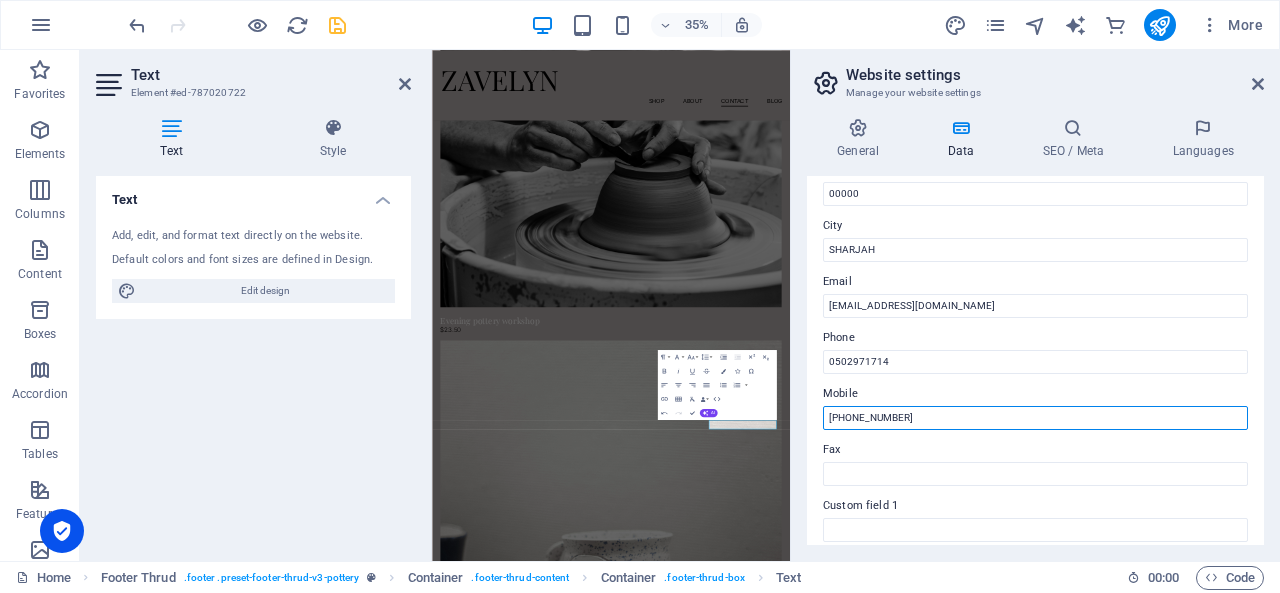 scroll, scrollTop: 0, scrollLeft: 0, axis: both 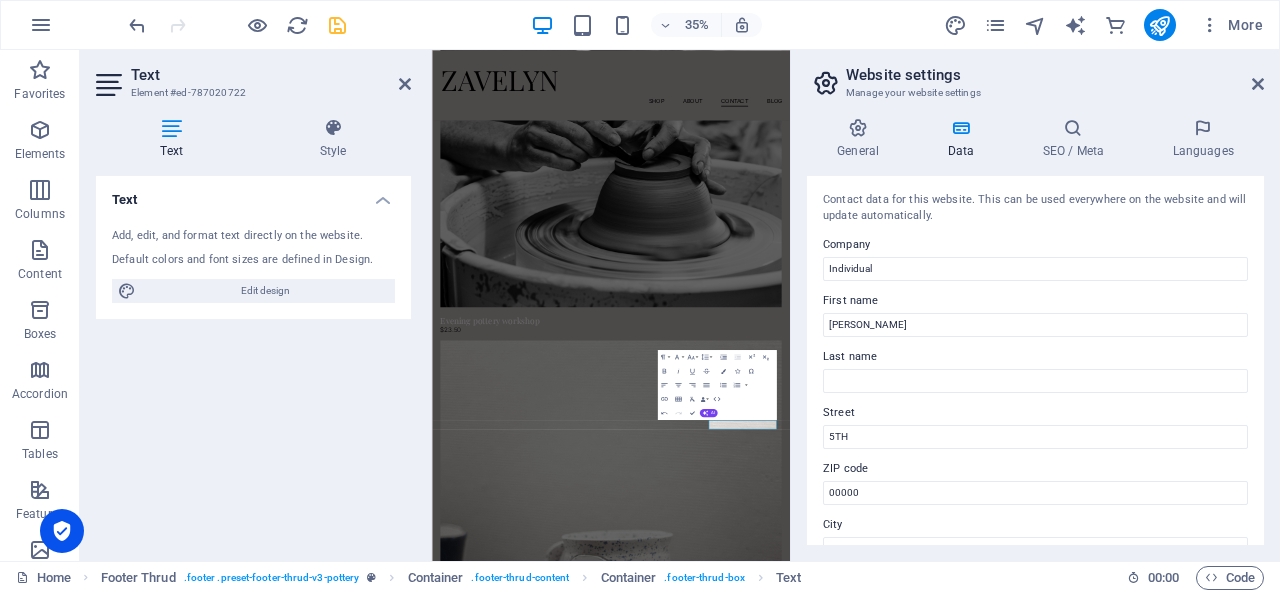 type on "[PHONE_NUMBER]" 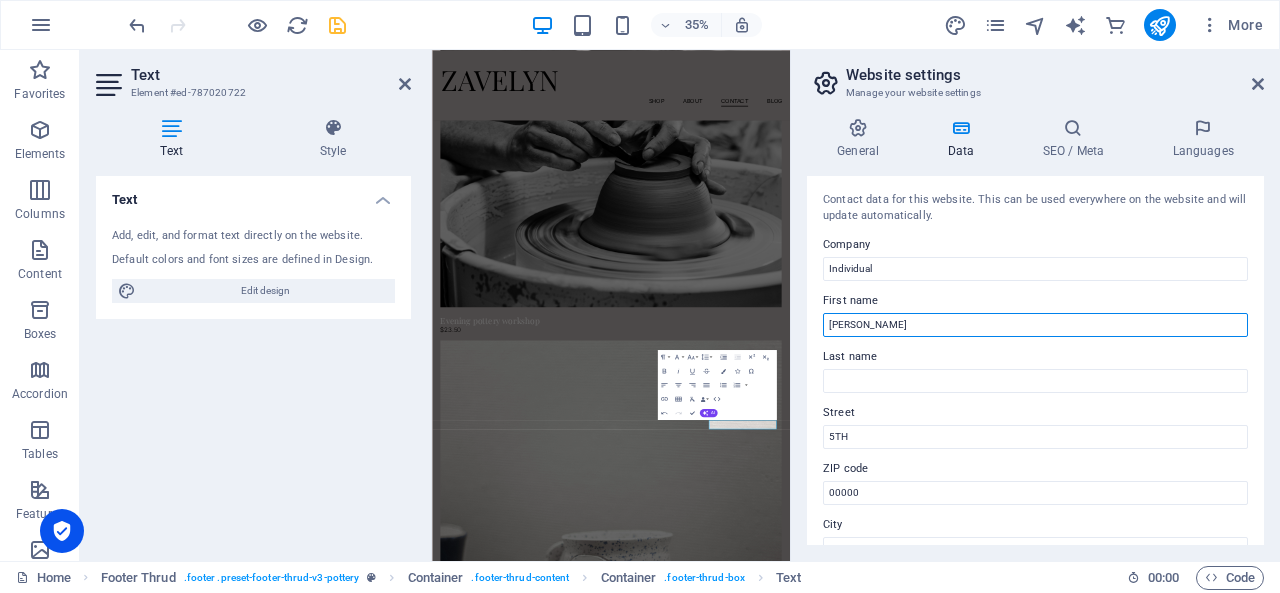 click on "[PERSON_NAME]" at bounding box center [1035, 325] 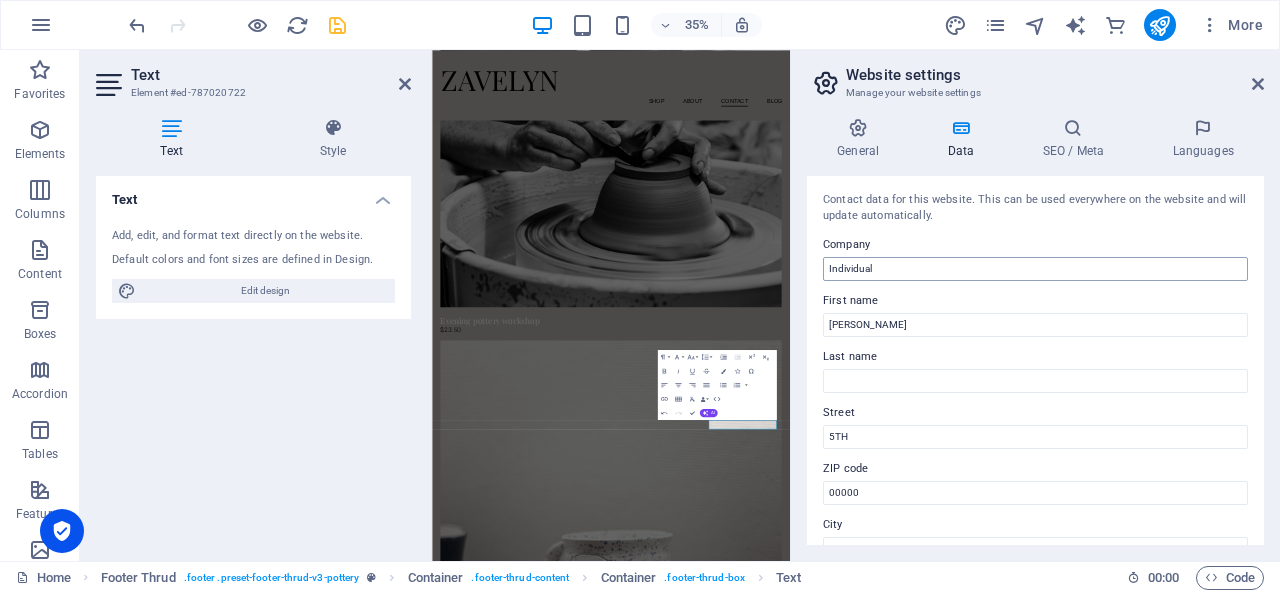 drag, startPoint x: 974, startPoint y: 289, endPoint x: 985, endPoint y: 273, distance: 19.416489 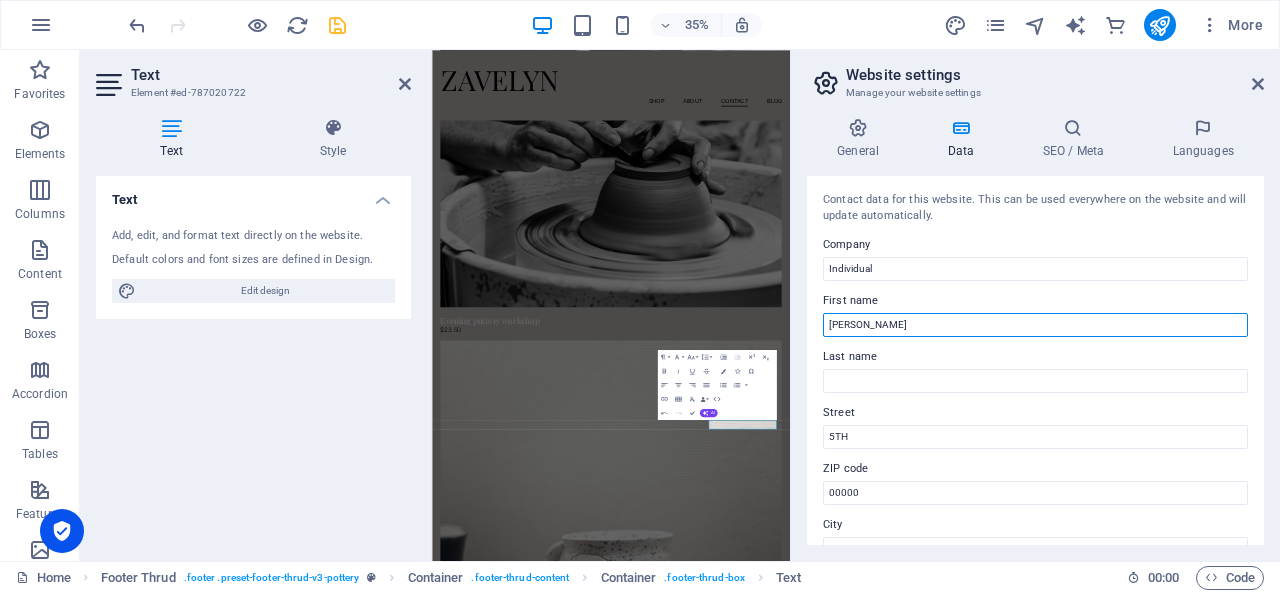click on "[PERSON_NAME]" at bounding box center (1035, 325) 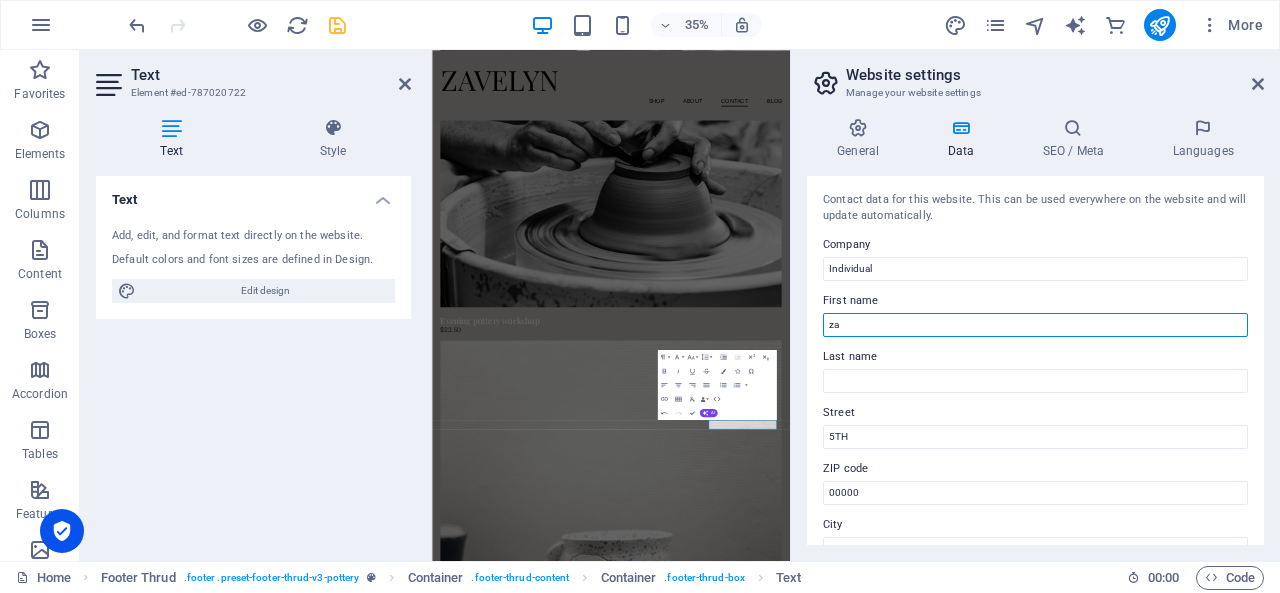 type on "z" 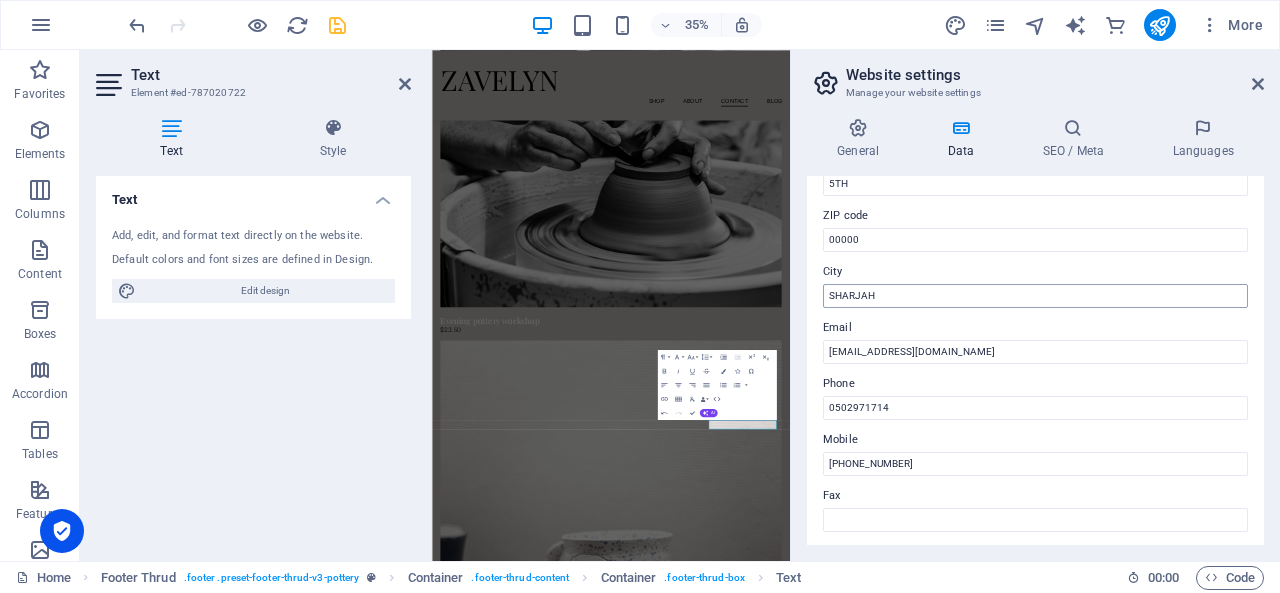 scroll, scrollTop: 254, scrollLeft: 0, axis: vertical 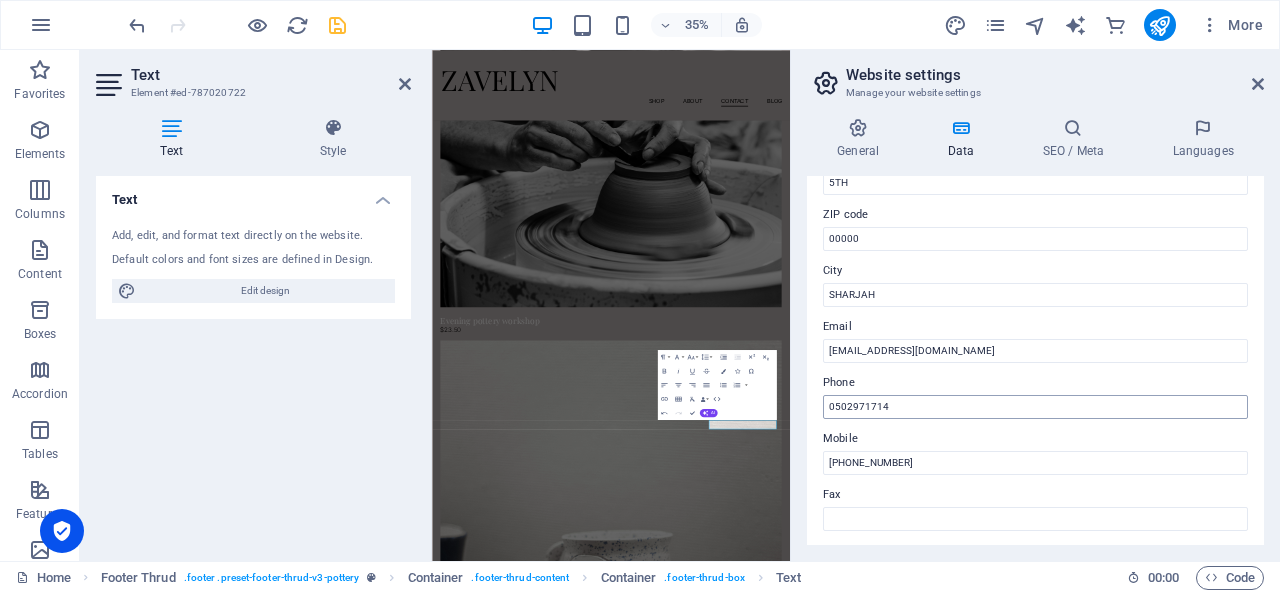 type on "Zavelyn" 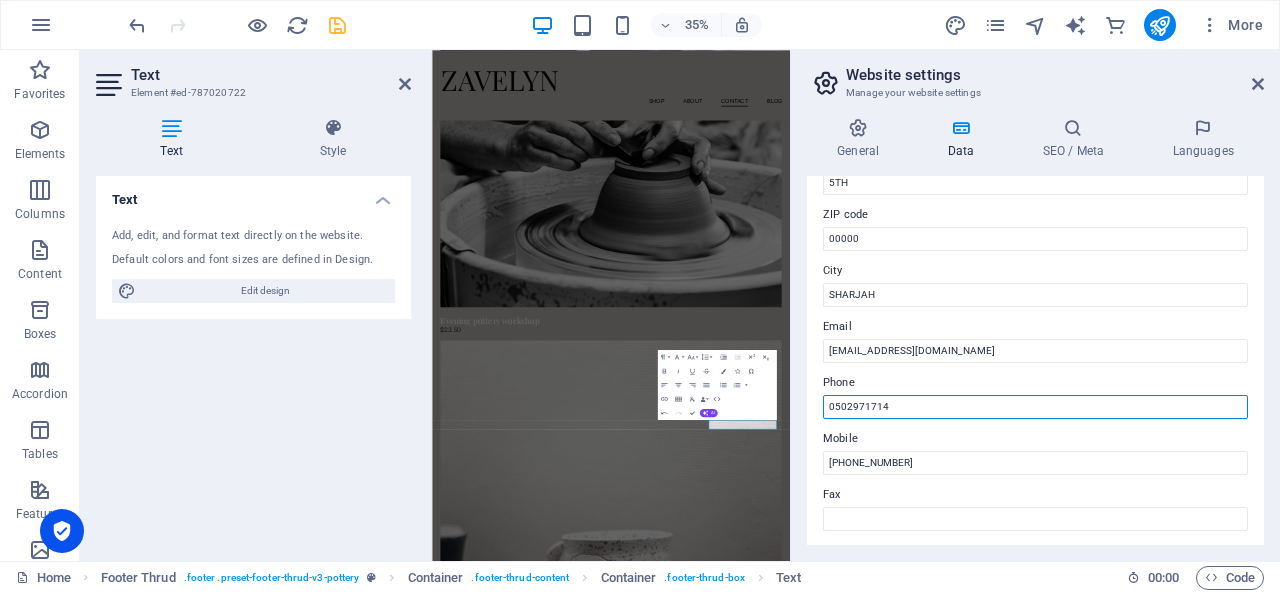 click on "0502971714" at bounding box center [1035, 407] 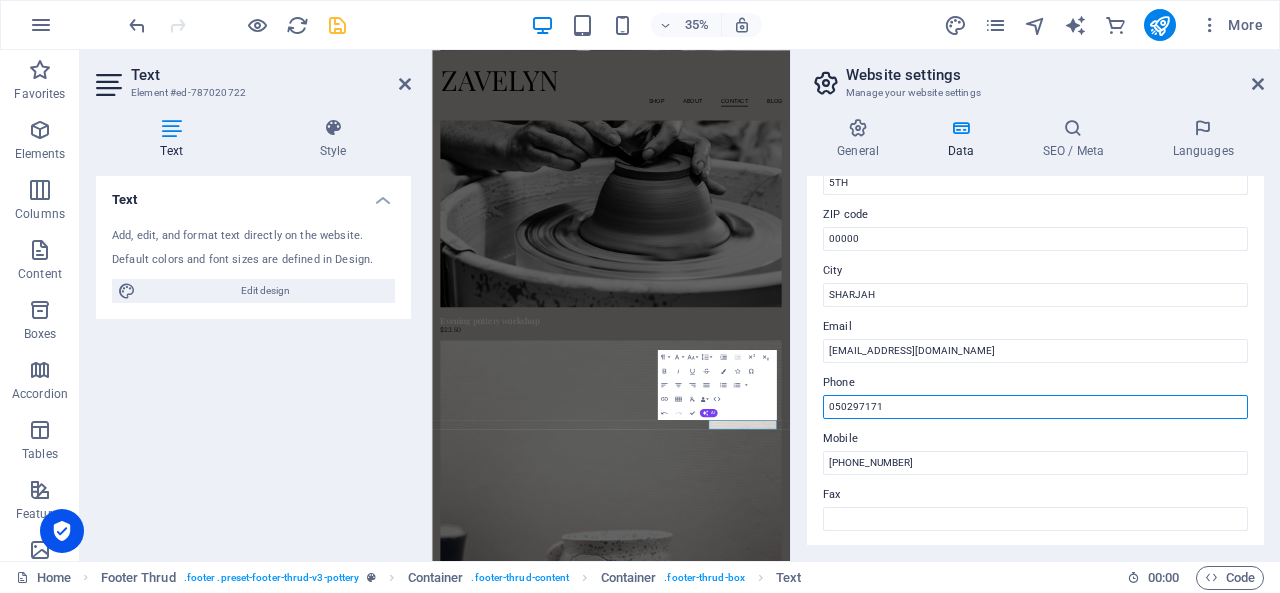 type on "0502971714" 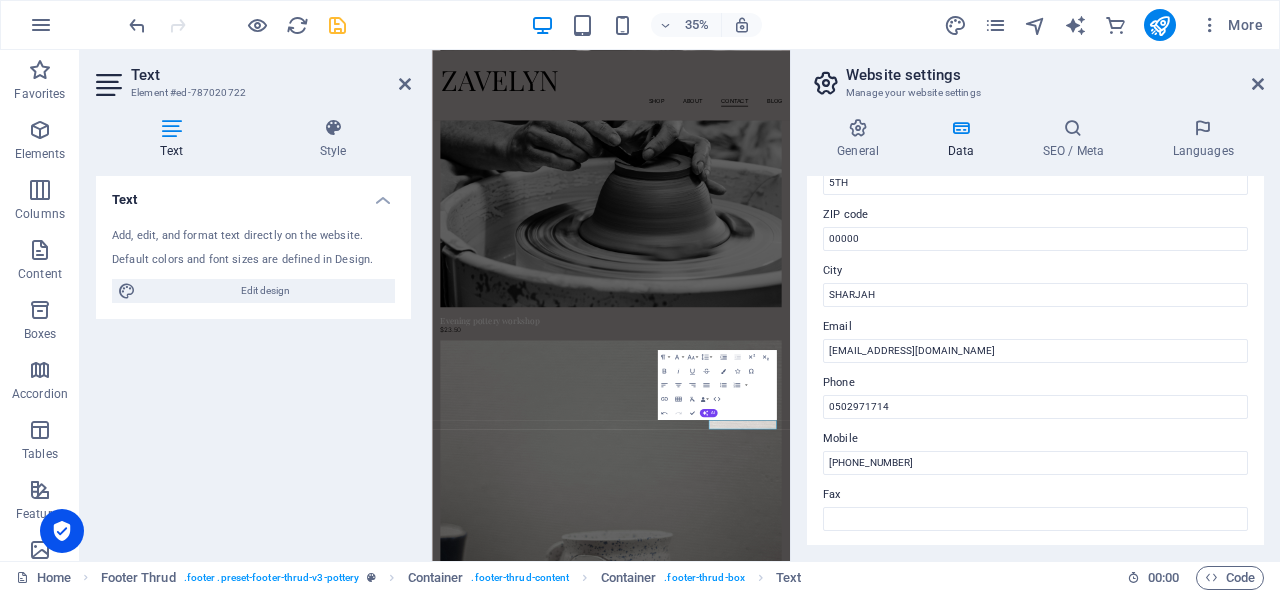 click on "Phone" at bounding box center (1035, 383) 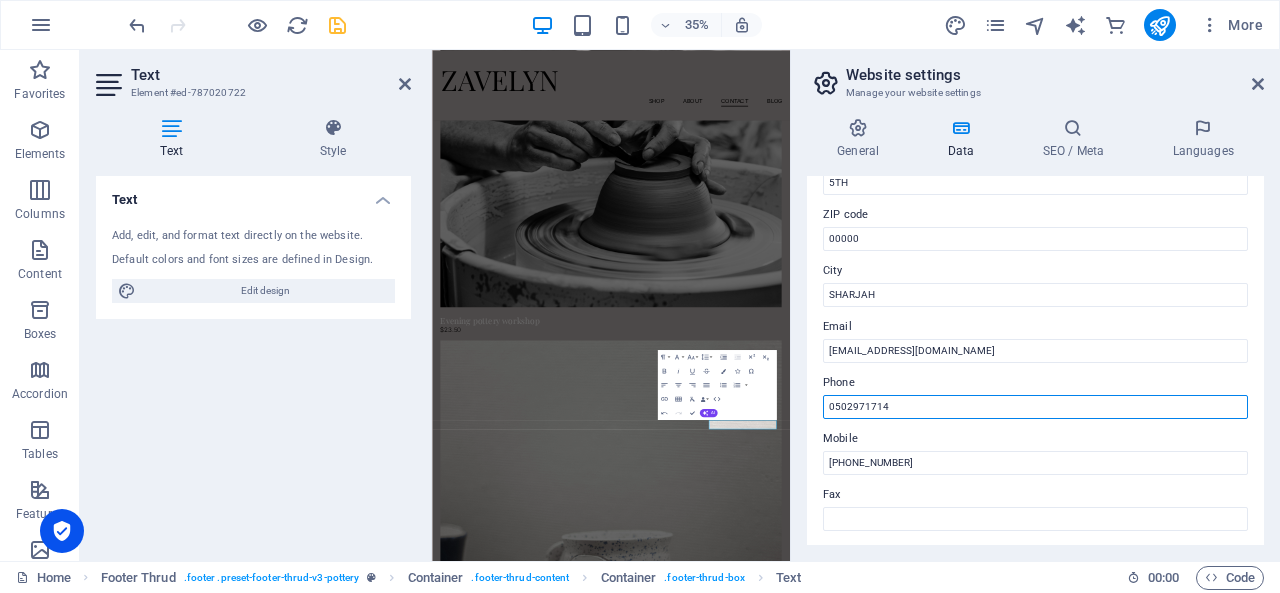 click on "0502971714" at bounding box center [1035, 407] 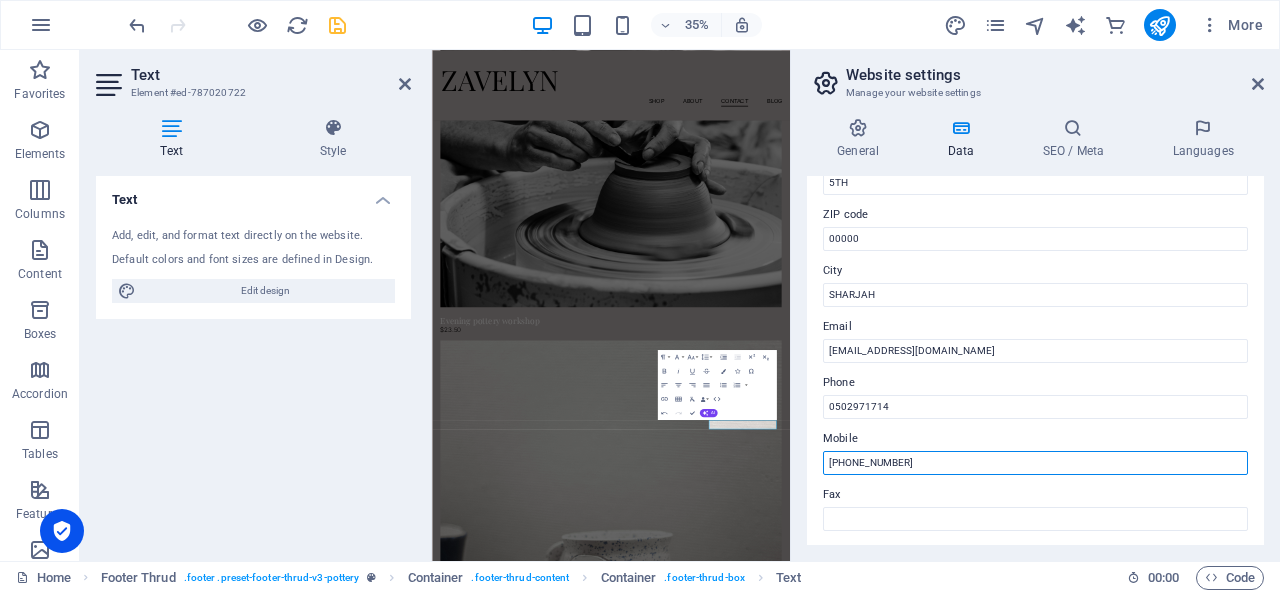 click on "[PHONE_NUMBER]" at bounding box center (1035, 463) 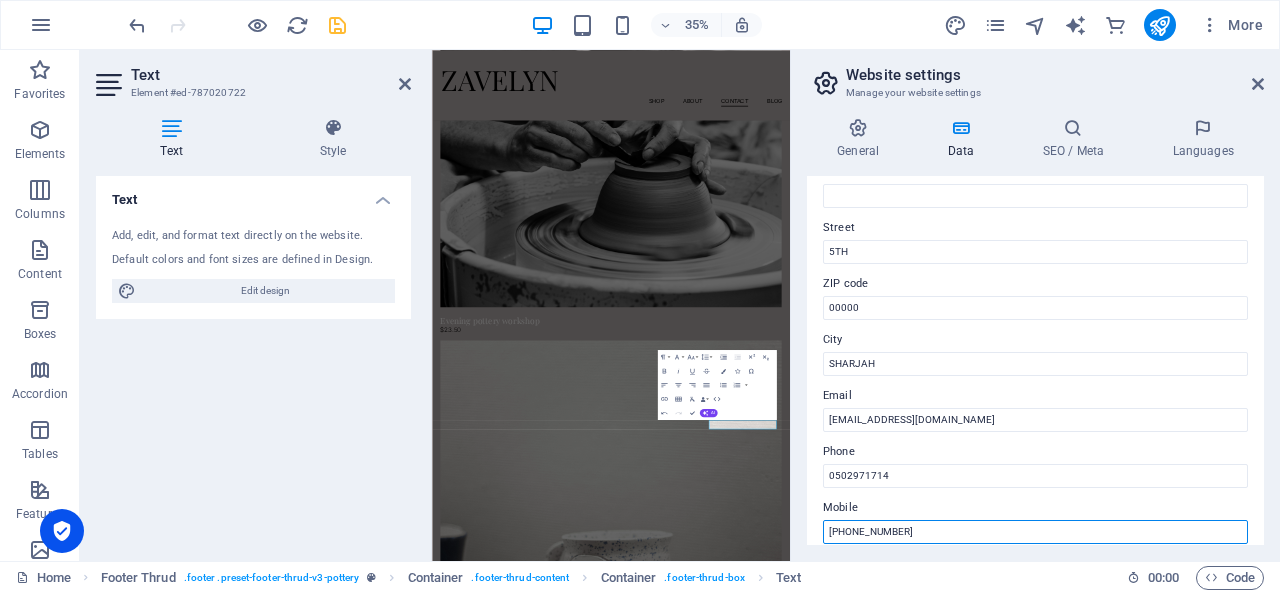 scroll, scrollTop: 0, scrollLeft: 0, axis: both 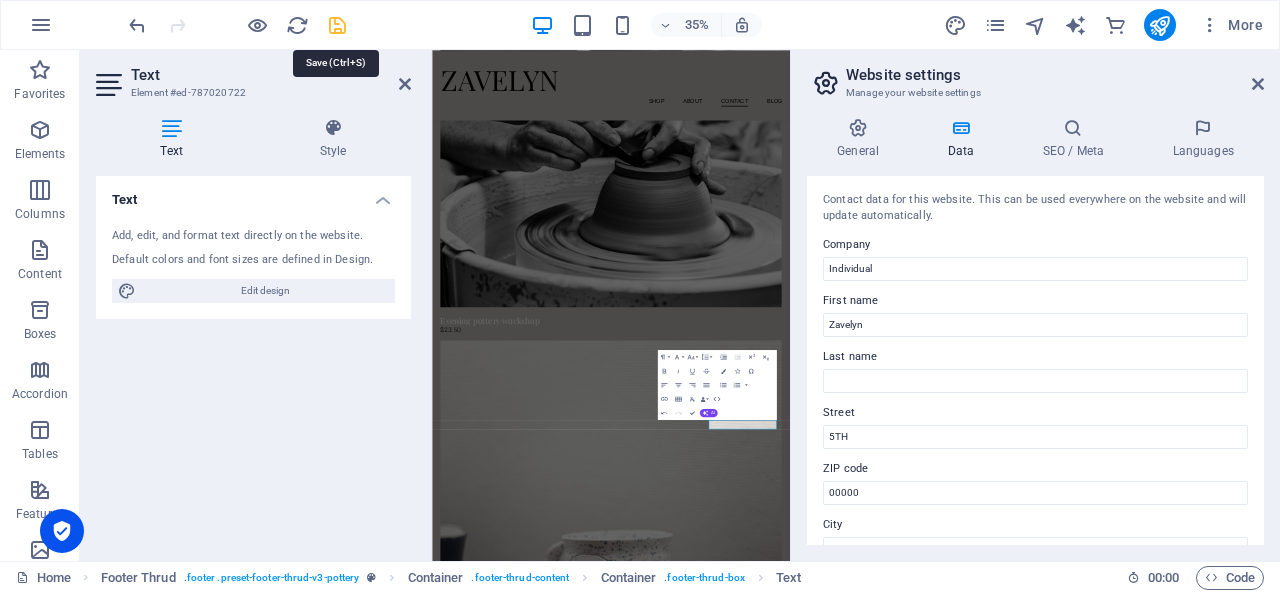 type on "[PHONE_NUMBER]" 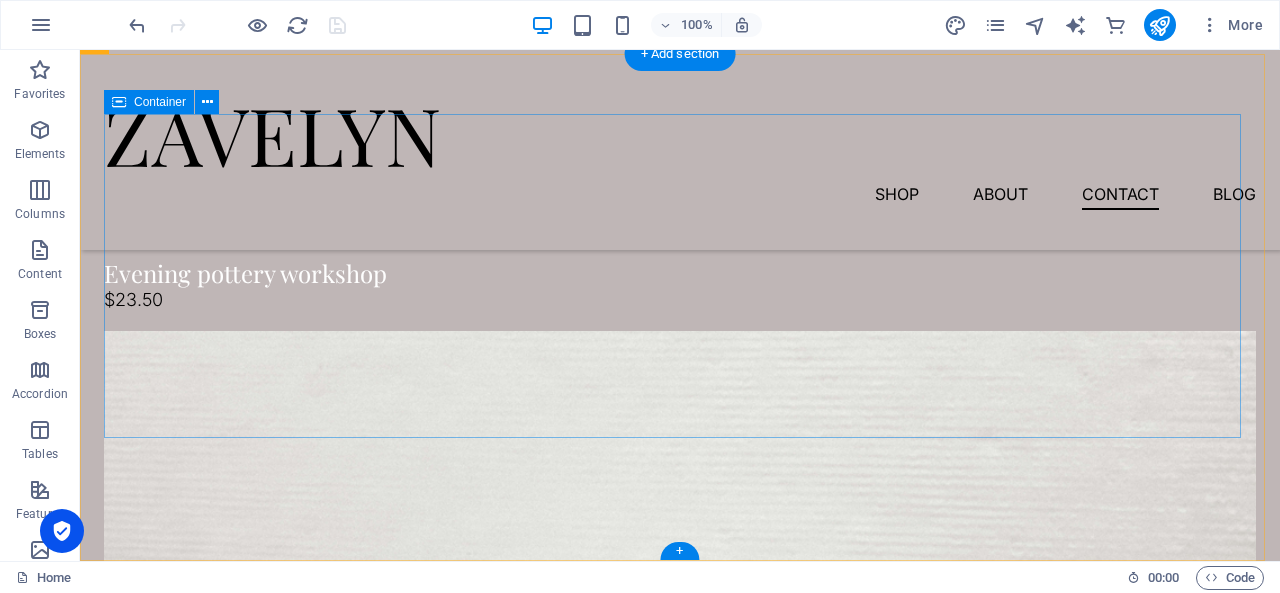 scroll, scrollTop: 5963, scrollLeft: 0, axis: vertical 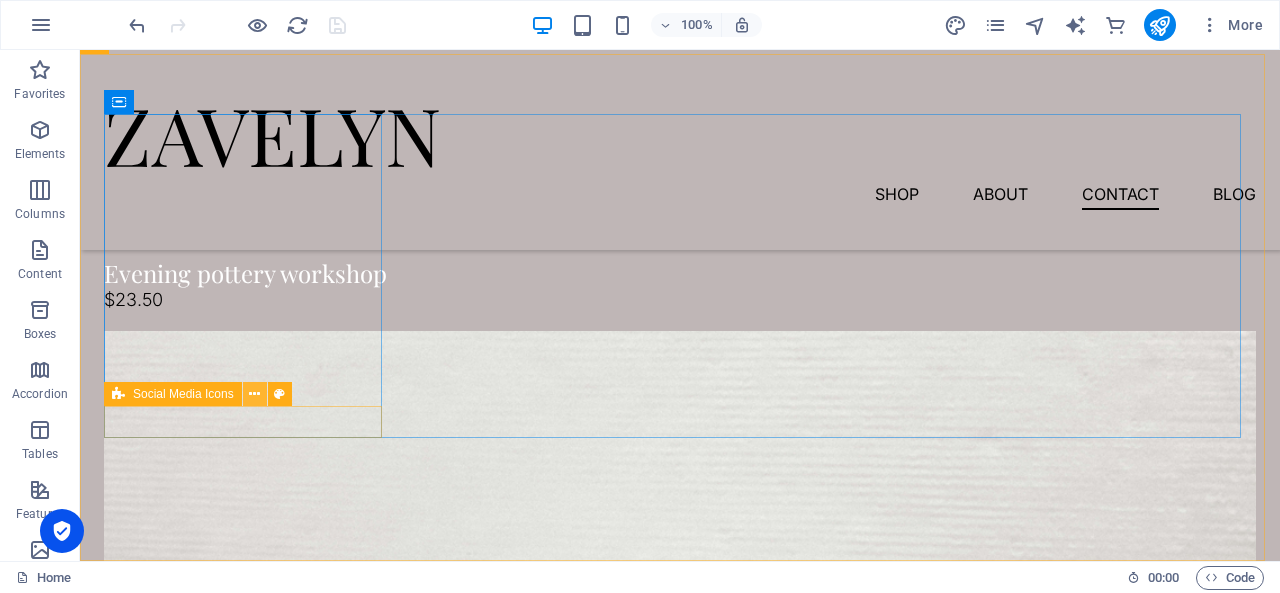 click at bounding box center (254, 394) 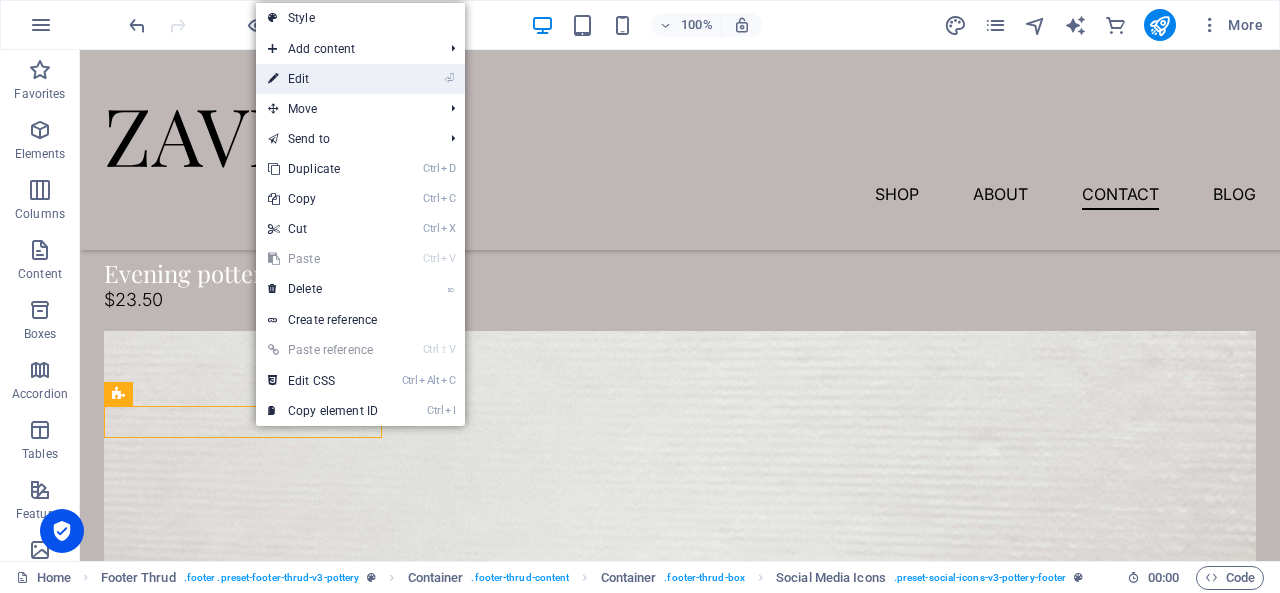 click on "⏎  Edit" at bounding box center (323, 79) 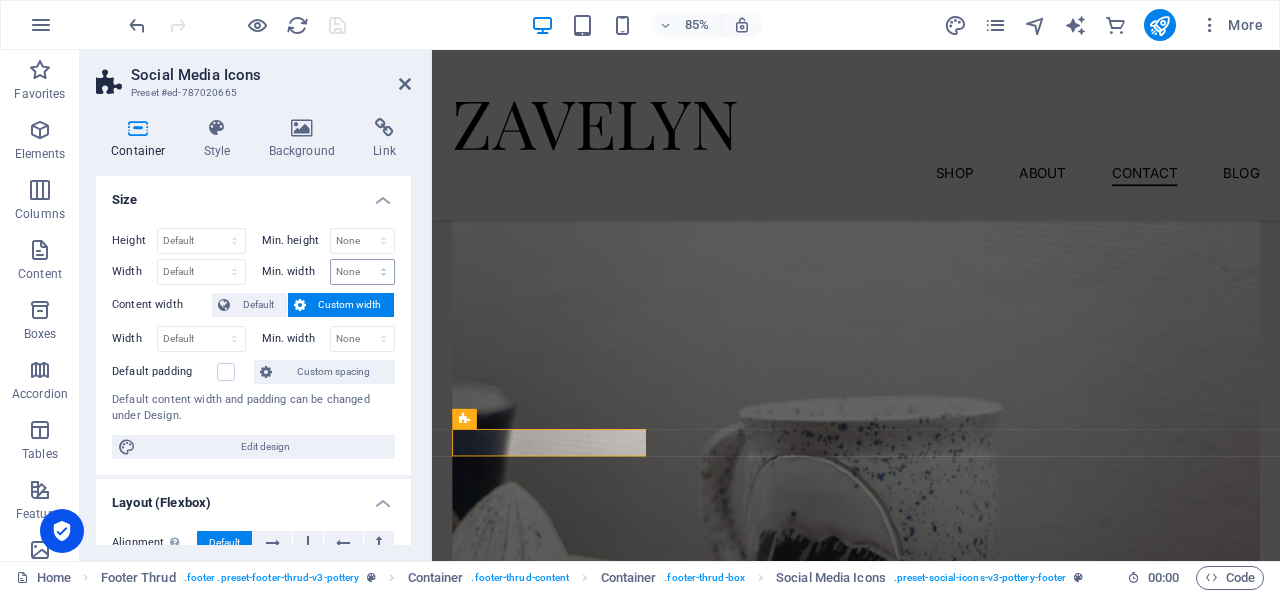 scroll, scrollTop: 5897, scrollLeft: 0, axis: vertical 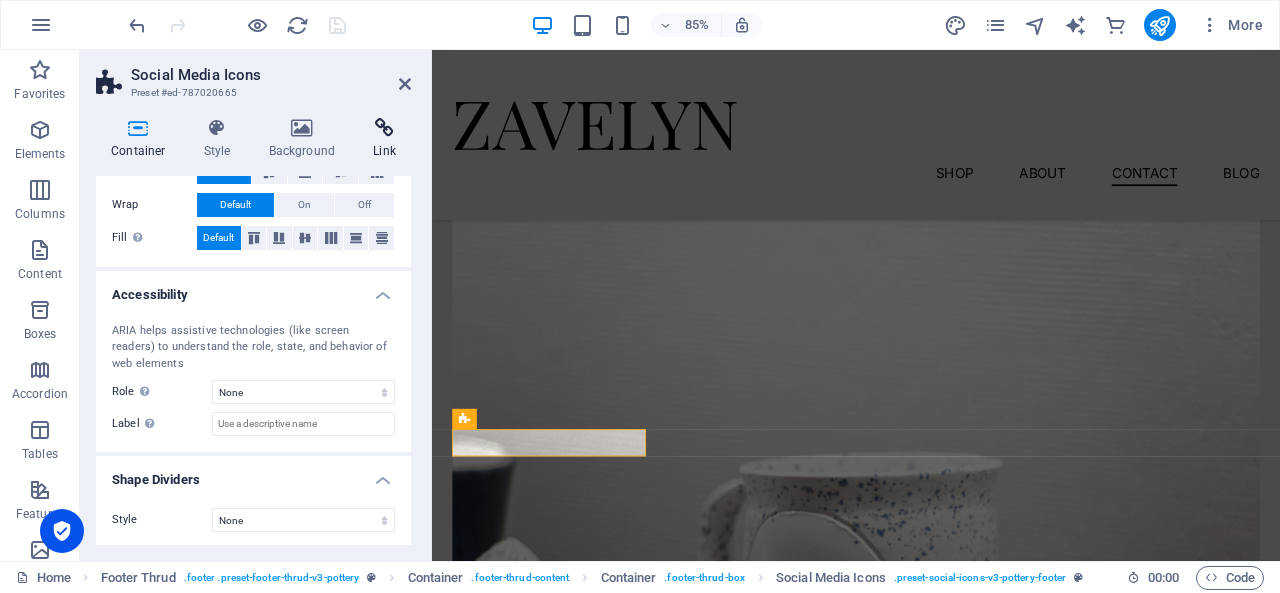 click at bounding box center [384, 128] 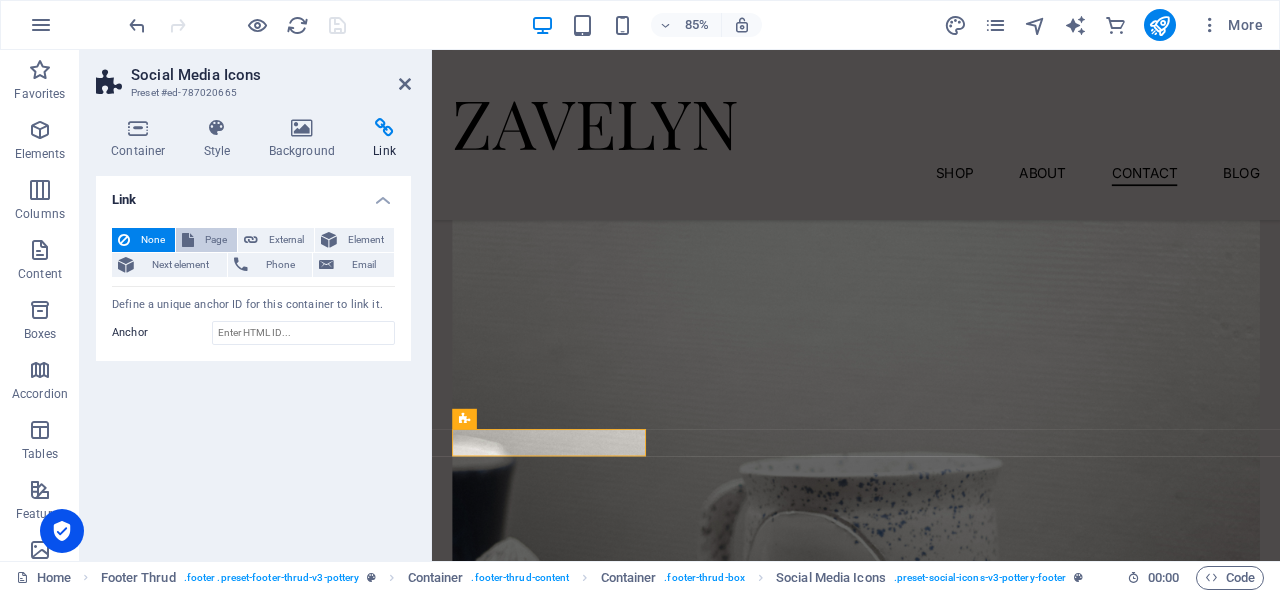click on "Page" at bounding box center (215, 240) 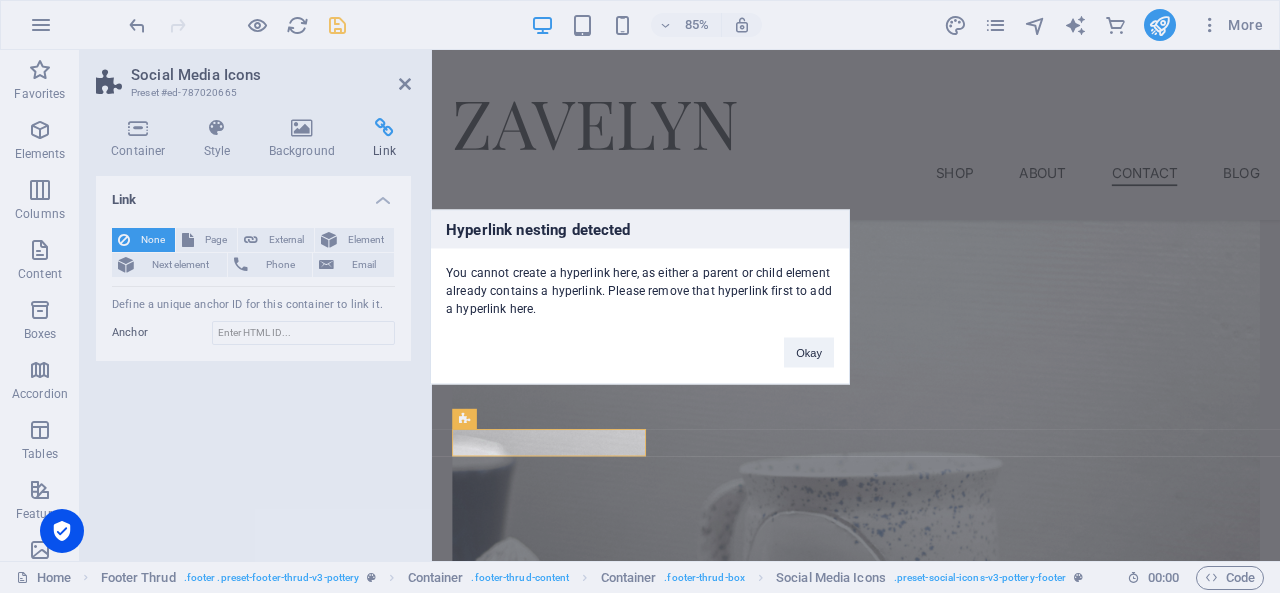 click on "Hyperlink nesting detected You cannot create a hyperlink here, as either a parent or child element already contains a hyperlink. Please remove that hyperlink first to add a hyperlink here. Okay" at bounding box center [640, 296] 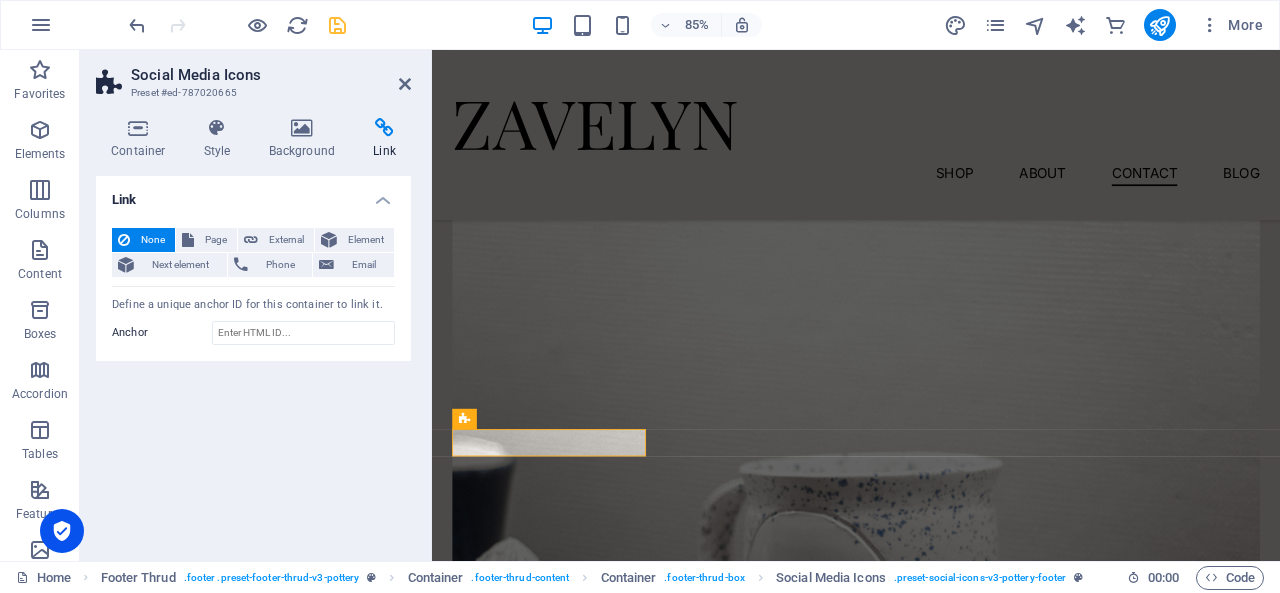 click on "External" at bounding box center [276, 240] 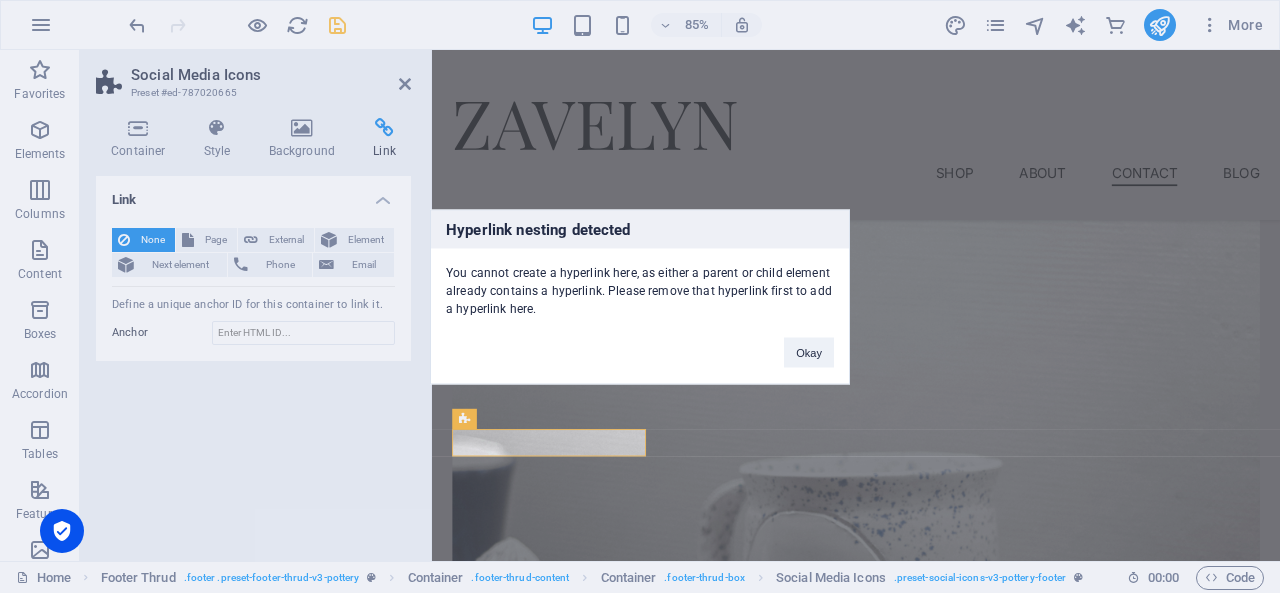 click on "Hyperlink nesting detected You cannot create a hyperlink here, as either a parent or child element already contains a hyperlink. Please remove that hyperlink first to add a hyperlink here. Okay" at bounding box center (640, 296) 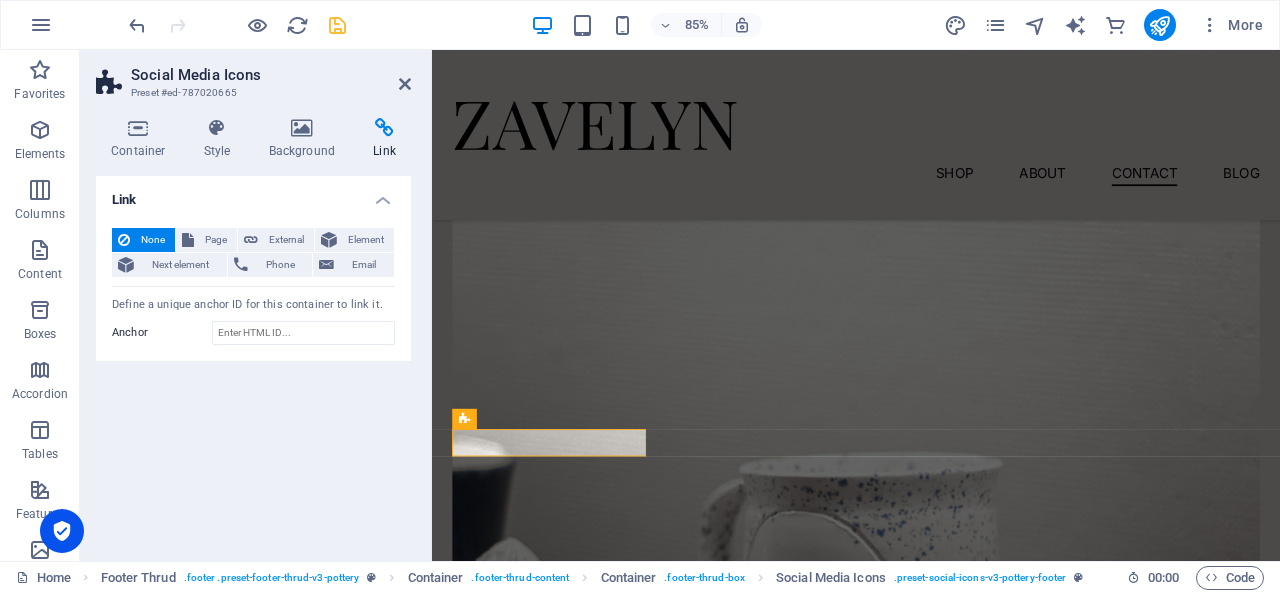click on "Element" at bounding box center (365, 240) 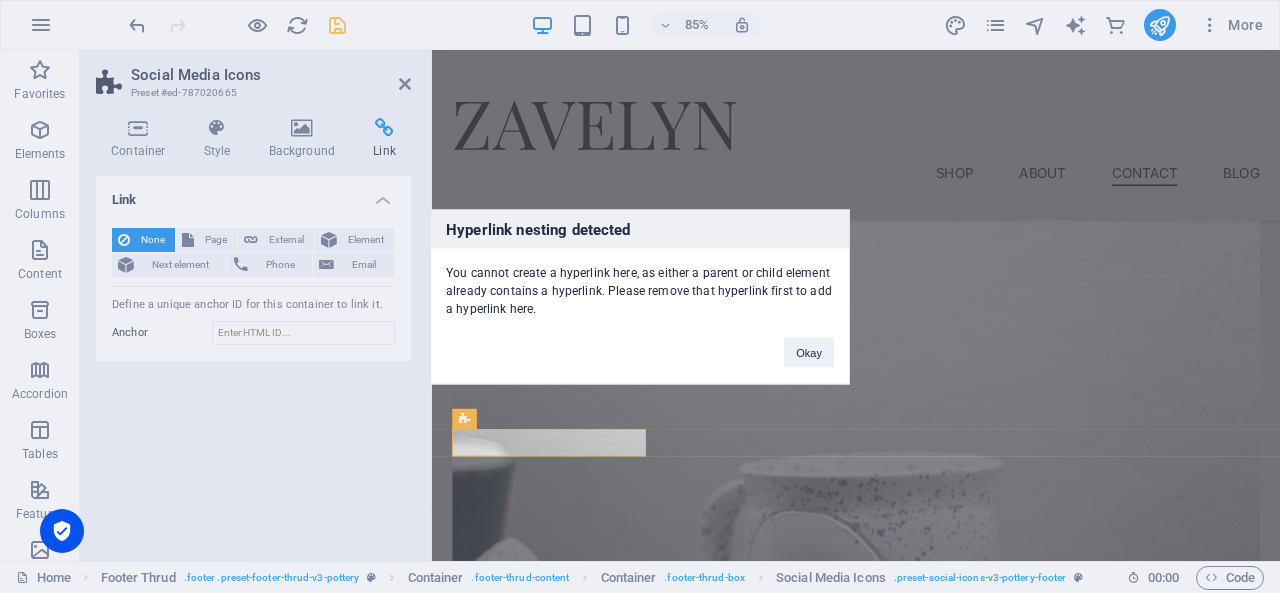 click on "Hyperlink nesting detected You cannot create a hyperlink here, as either a parent or child element already contains a hyperlink. Please remove that hyperlink first to add a hyperlink here. Okay" at bounding box center (640, 296) 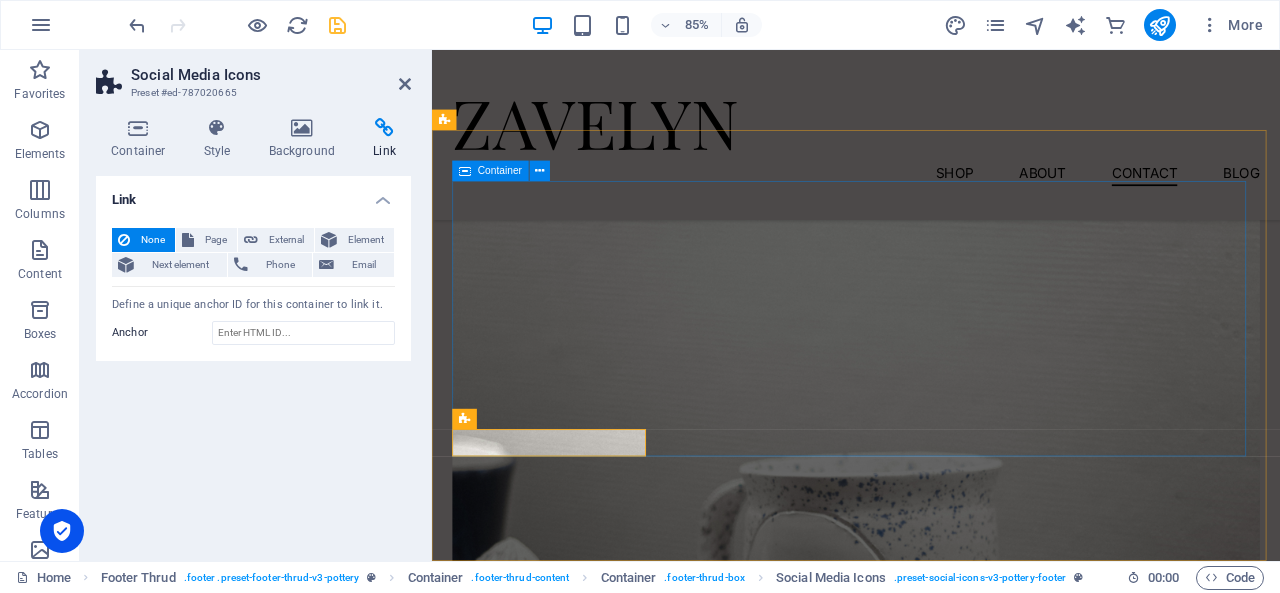 click on "[GEOGRAPHIC_DATA] ,
00000   Quick Links Shop Contact About Blog Details Legal Notice Privacy Policy Contact [PHONE_NUMBER] [EMAIL_ADDRESS][DOMAIN_NAME] 10:00 AM - 08:00 PM" at bounding box center (931, 5358) 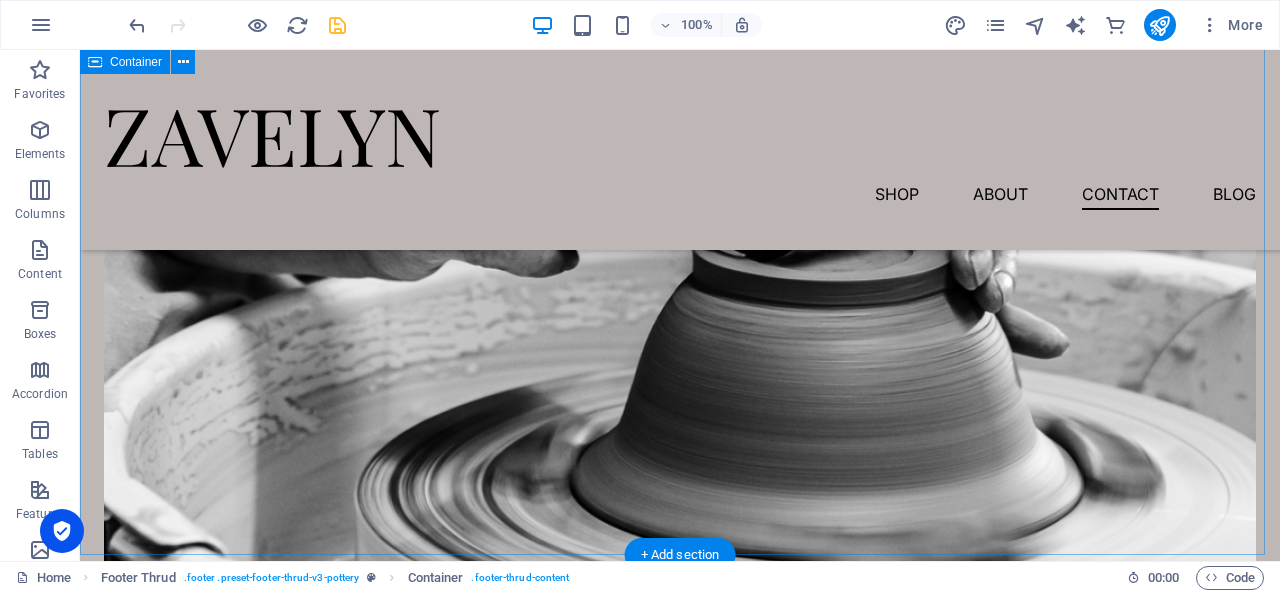 scroll, scrollTop: 5963, scrollLeft: 0, axis: vertical 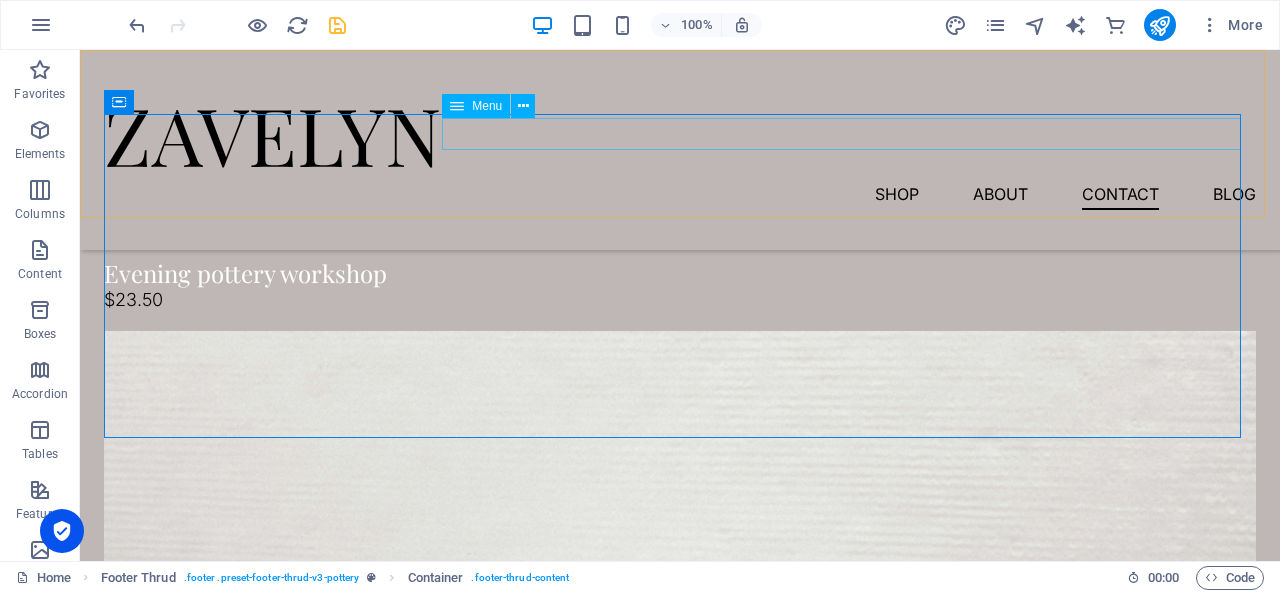 click on "Shop About Contact Blog" at bounding box center [680, 194] 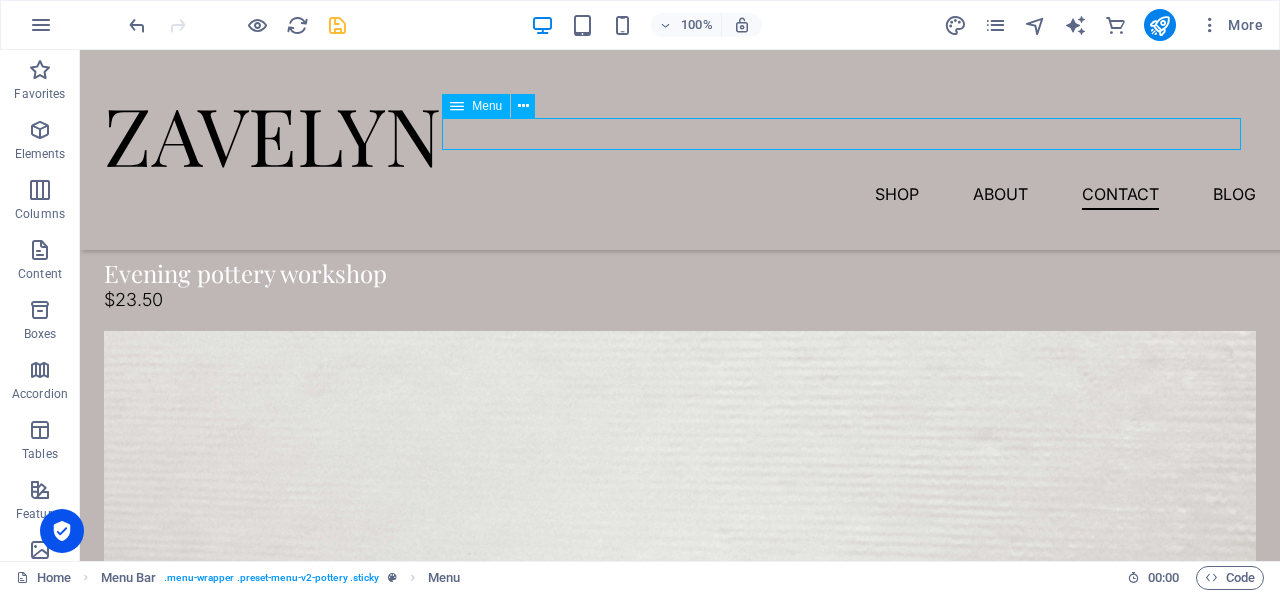 click on "Shop About Contact Blog" at bounding box center [680, 194] 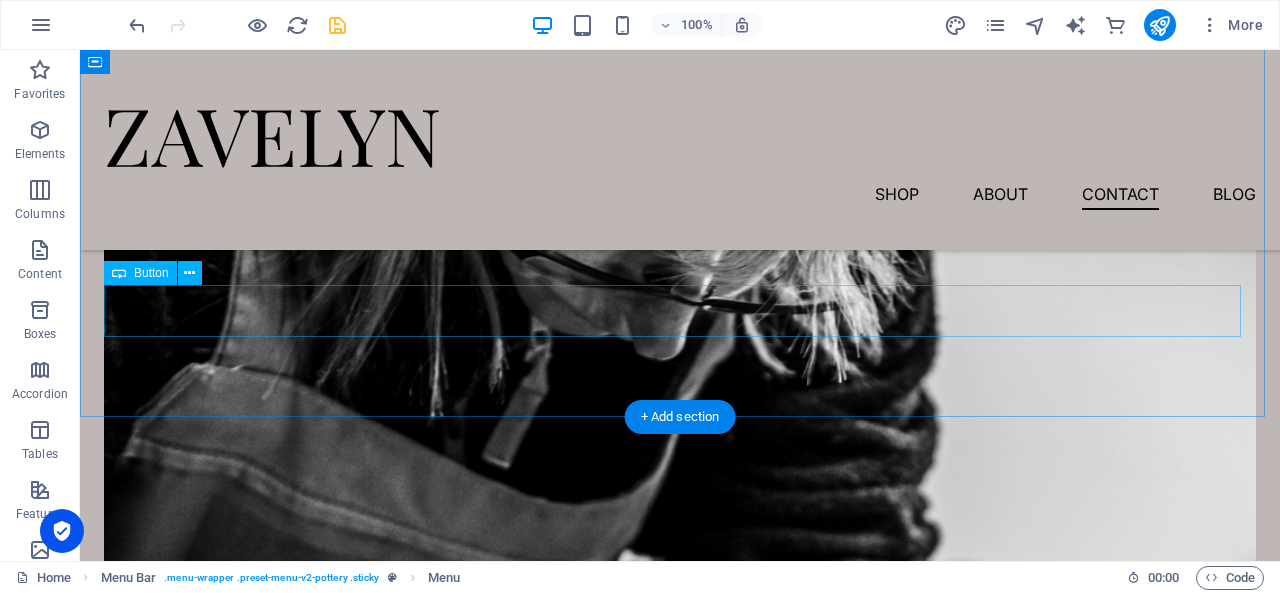 scroll, scrollTop: 4153, scrollLeft: 0, axis: vertical 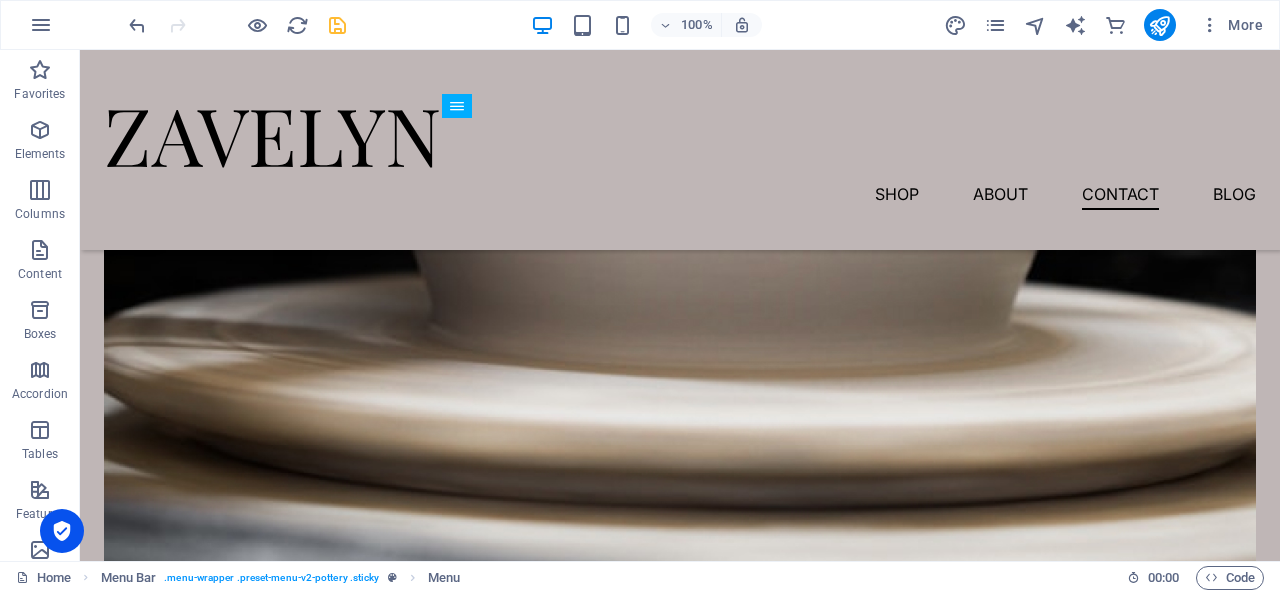 click at bounding box center (237, 25) 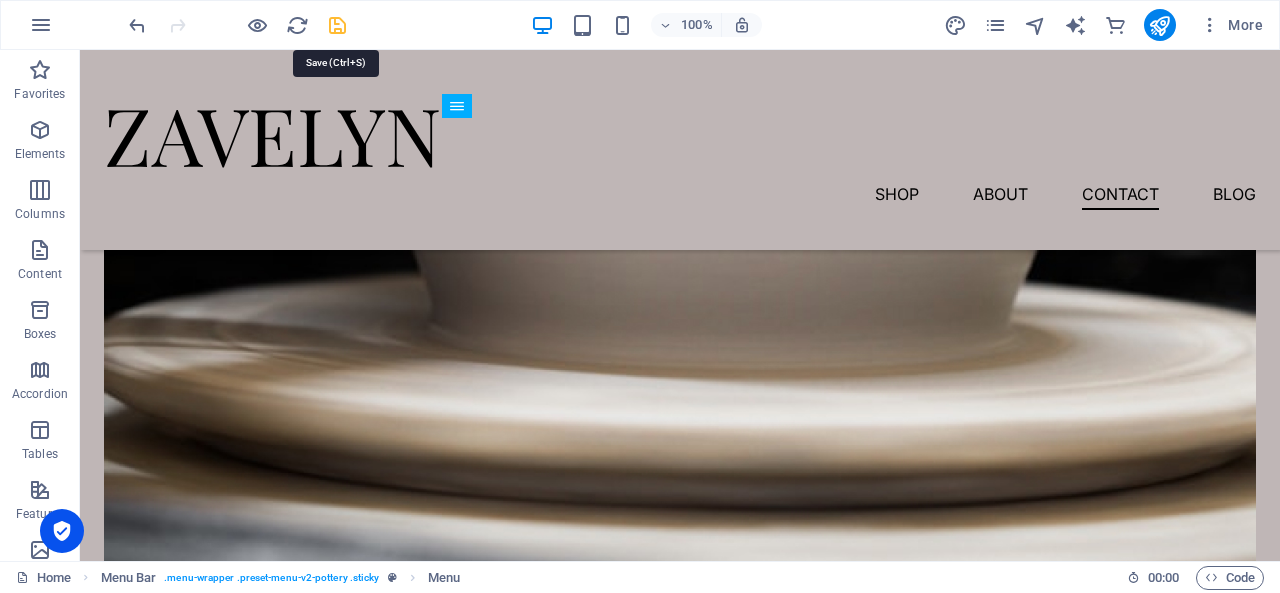 click at bounding box center (337, 25) 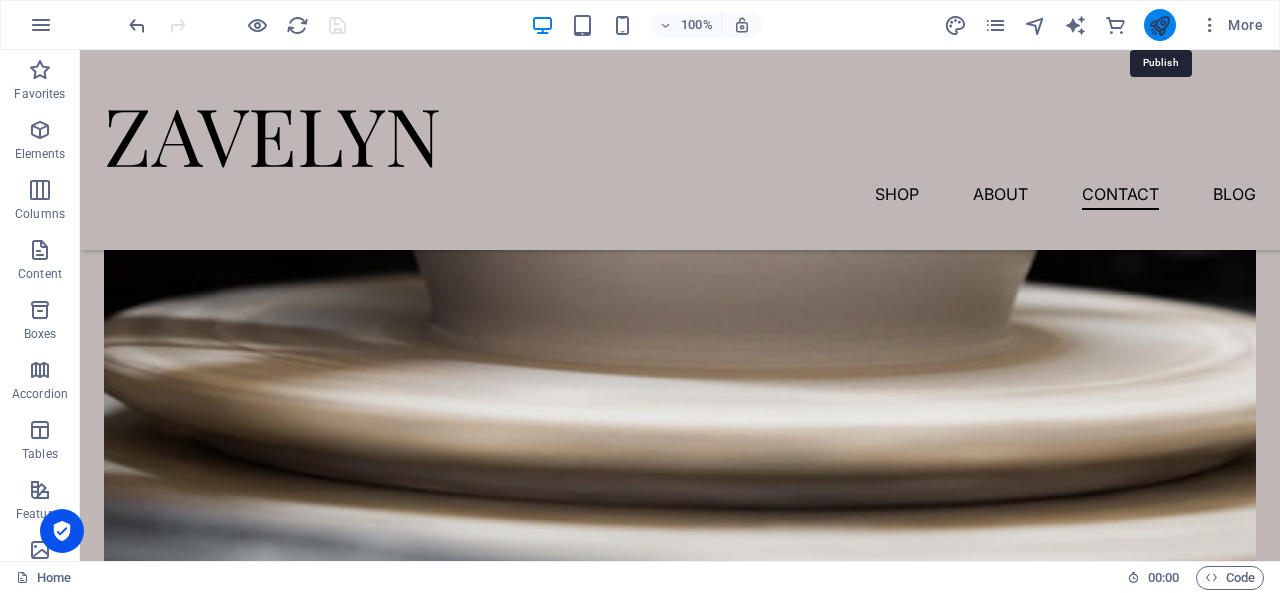 click at bounding box center (1159, 25) 